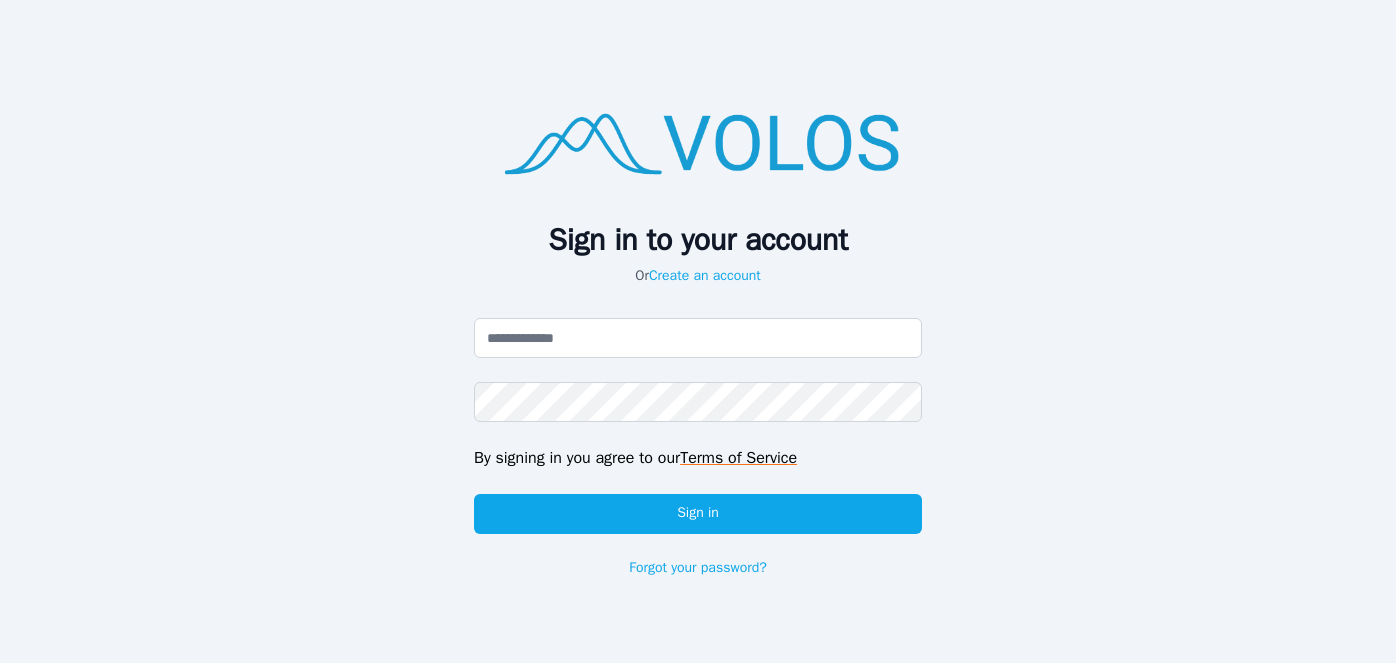 scroll, scrollTop: 0, scrollLeft: 0, axis: both 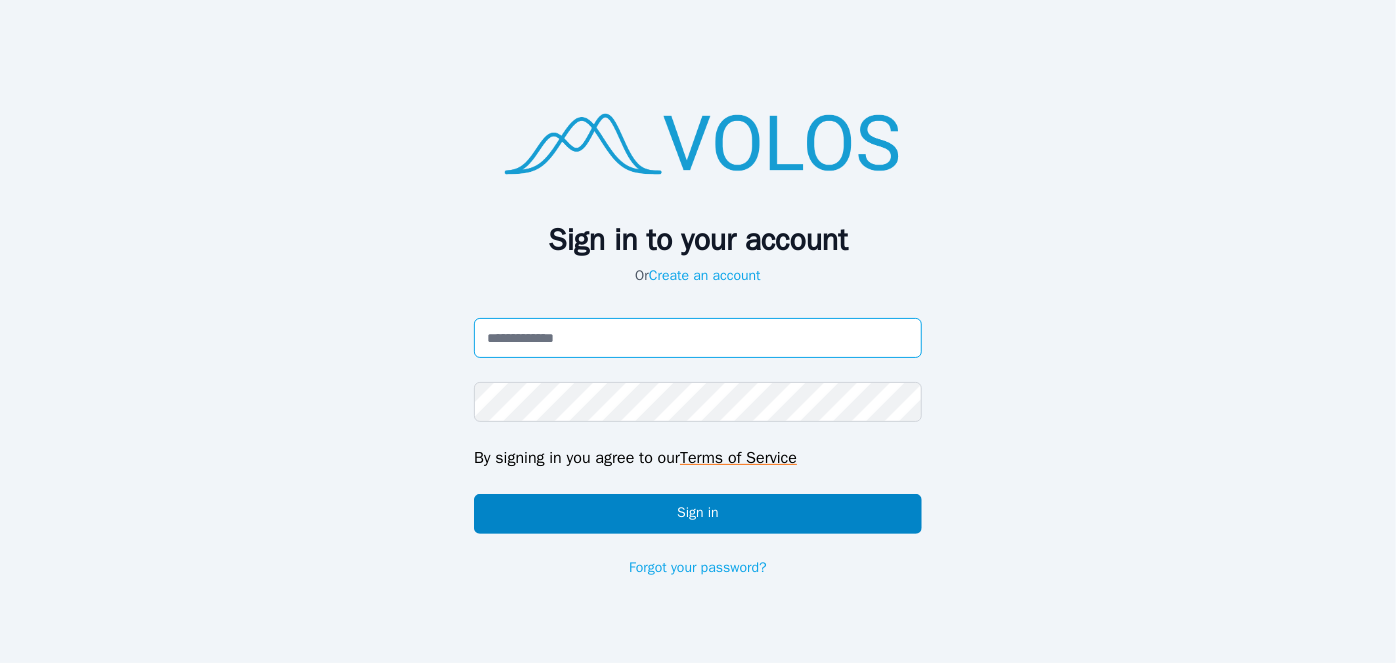 type on "**********" 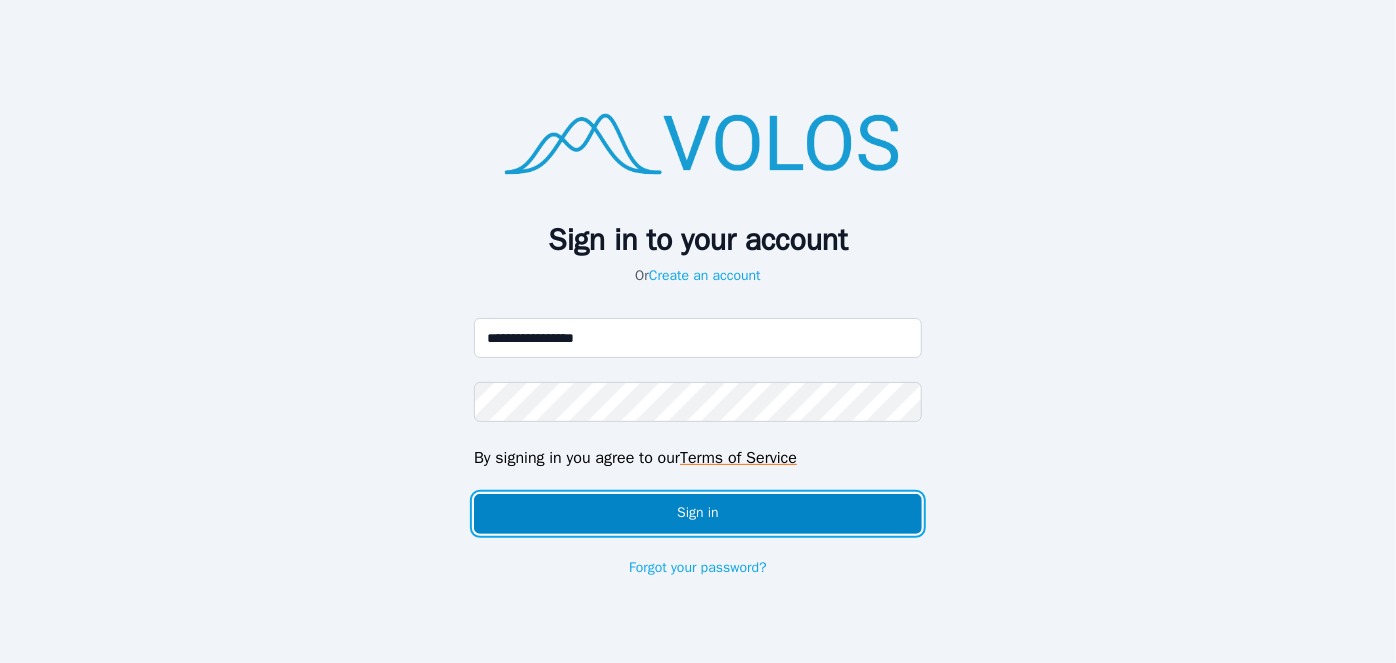 click on "Sign in" 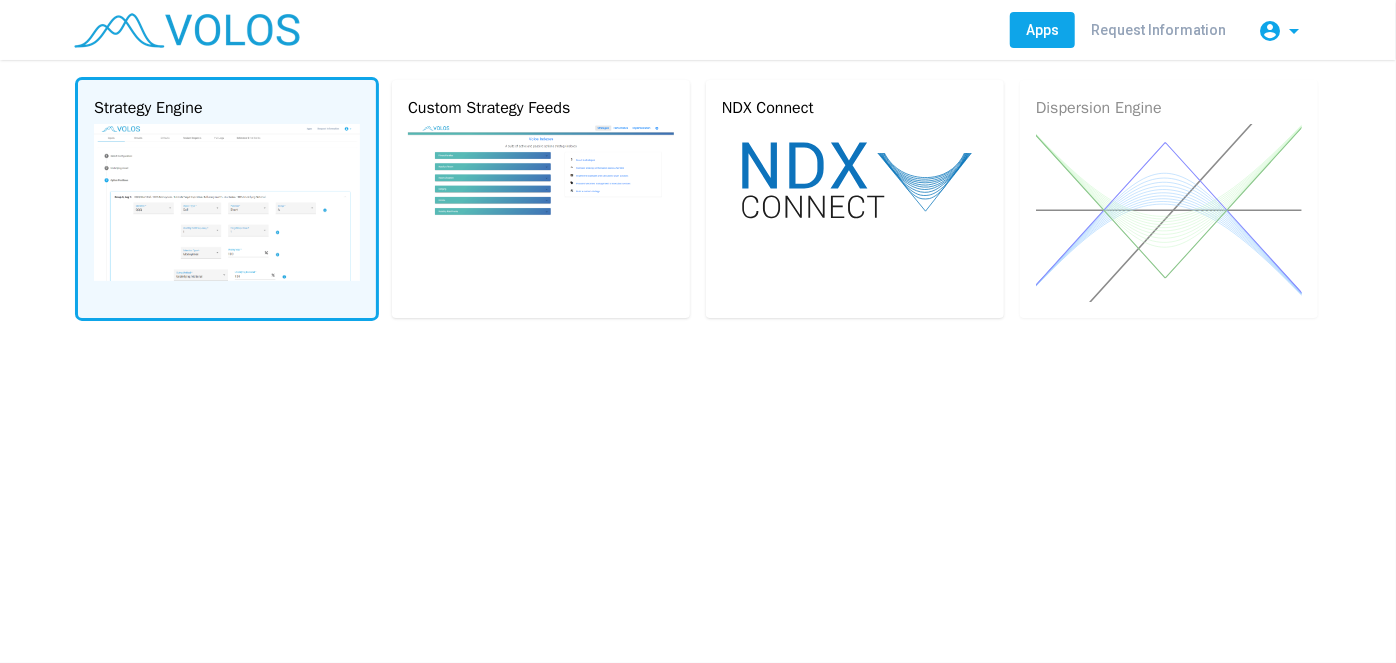 click 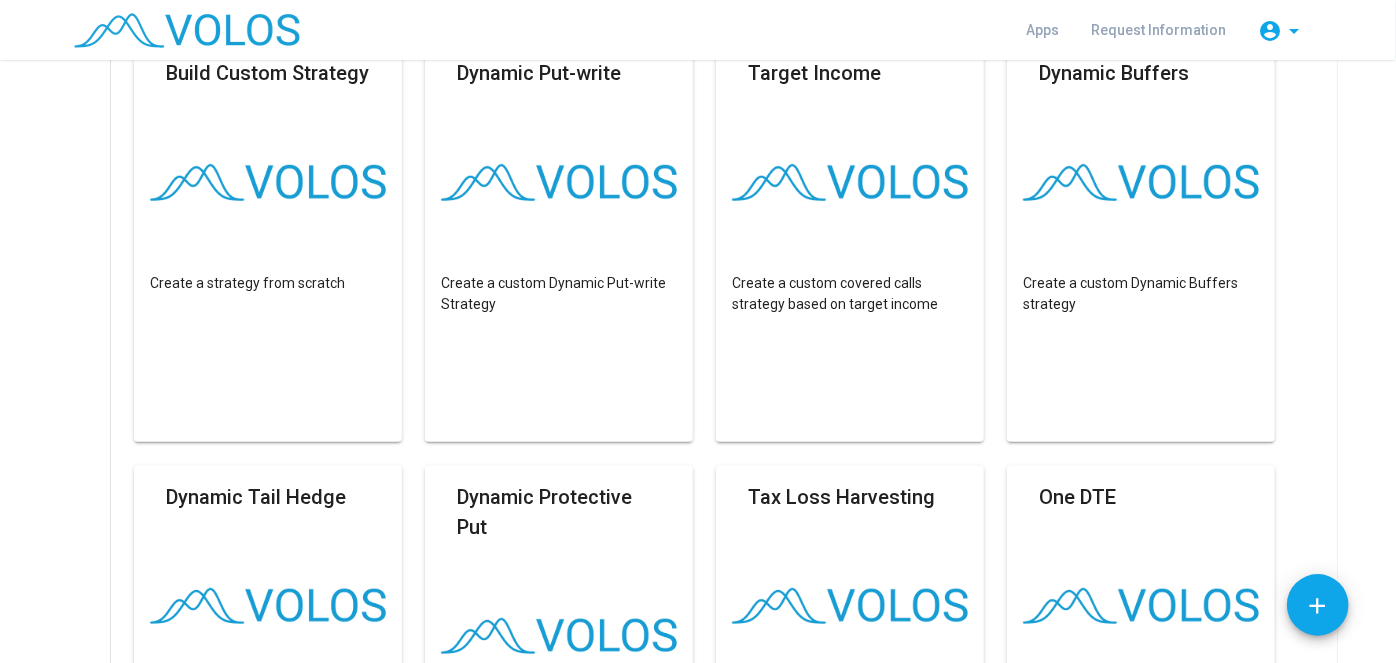 scroll, scrollTop: 210, scrollLeft: 0, axis: vertical 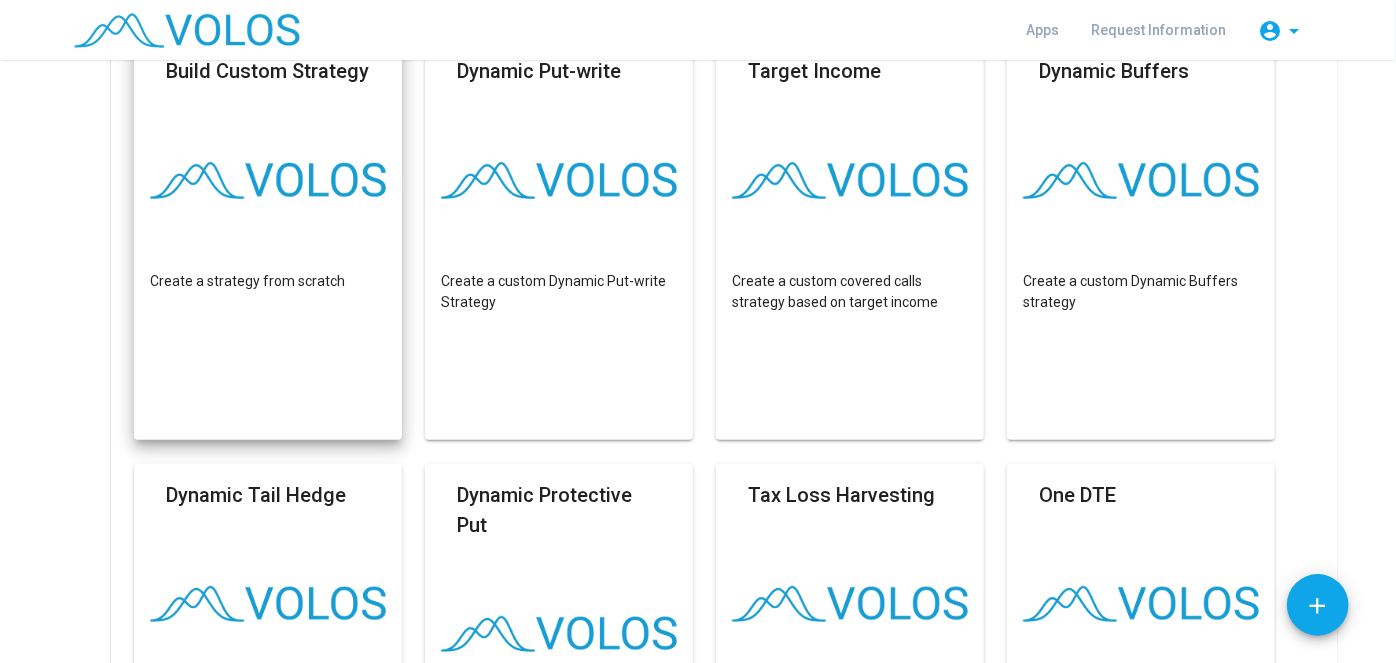 click on "Build Custom Strategy  Create a strategy from scratch" at bounding box center (268, 240) 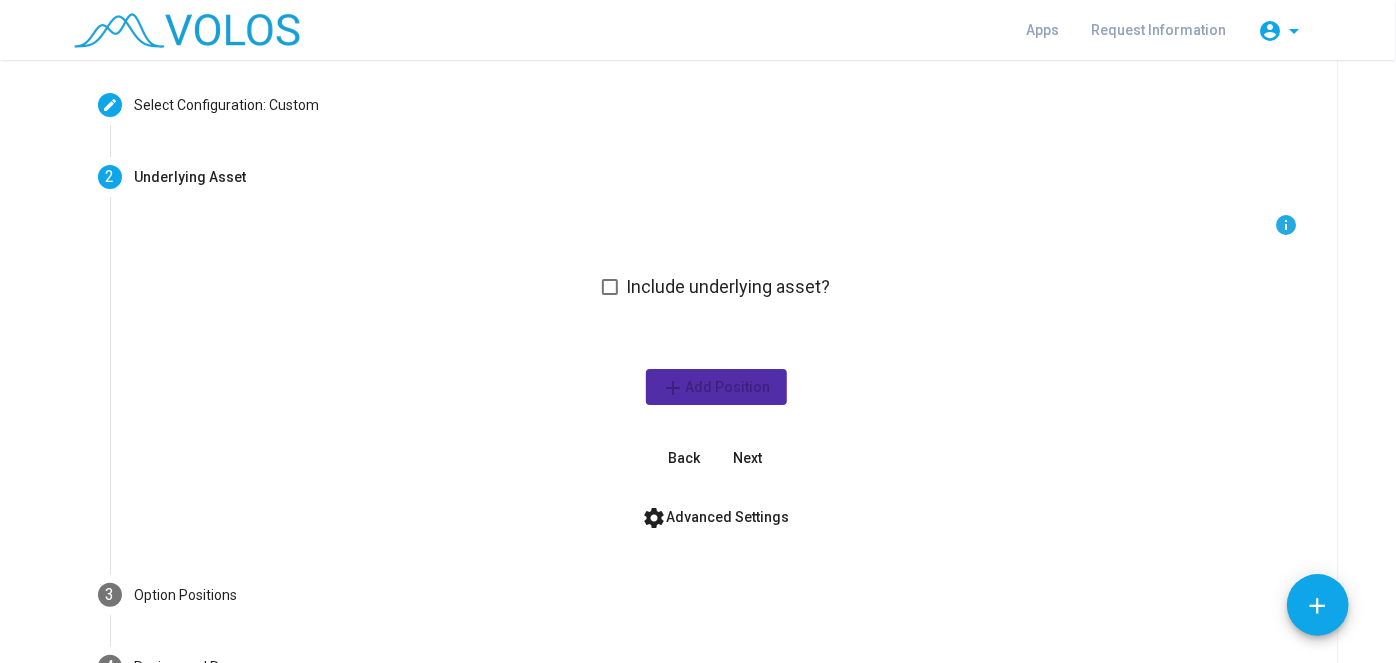 scroll, scrollTop: 76, scrollLeft: 0, axis: vertical 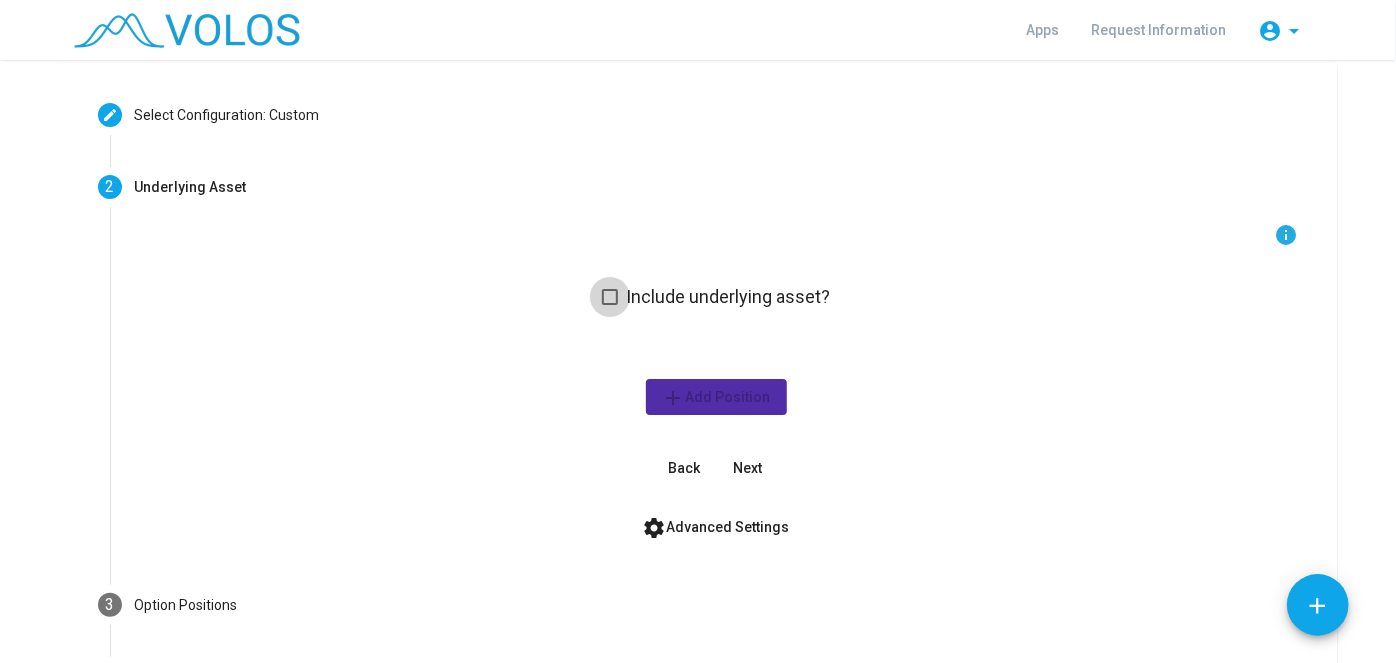 click at bounding box center (610, 297) 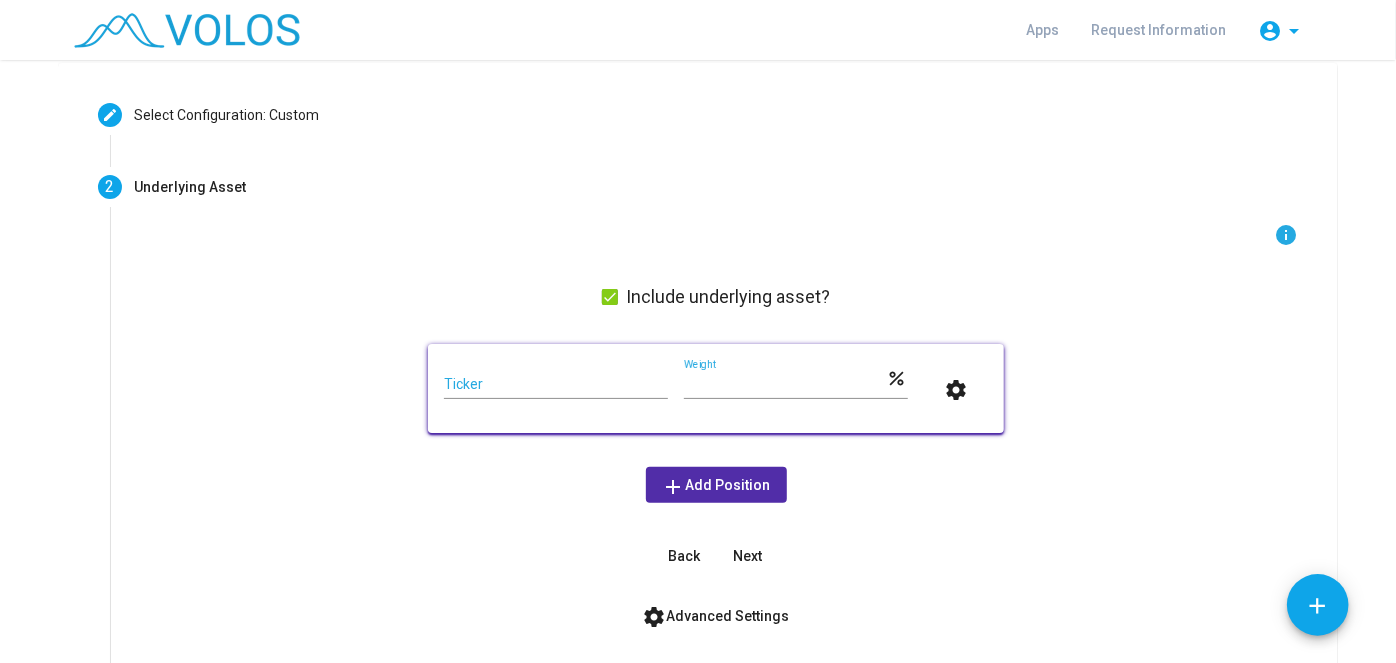 click at bounding box center [610, 297] 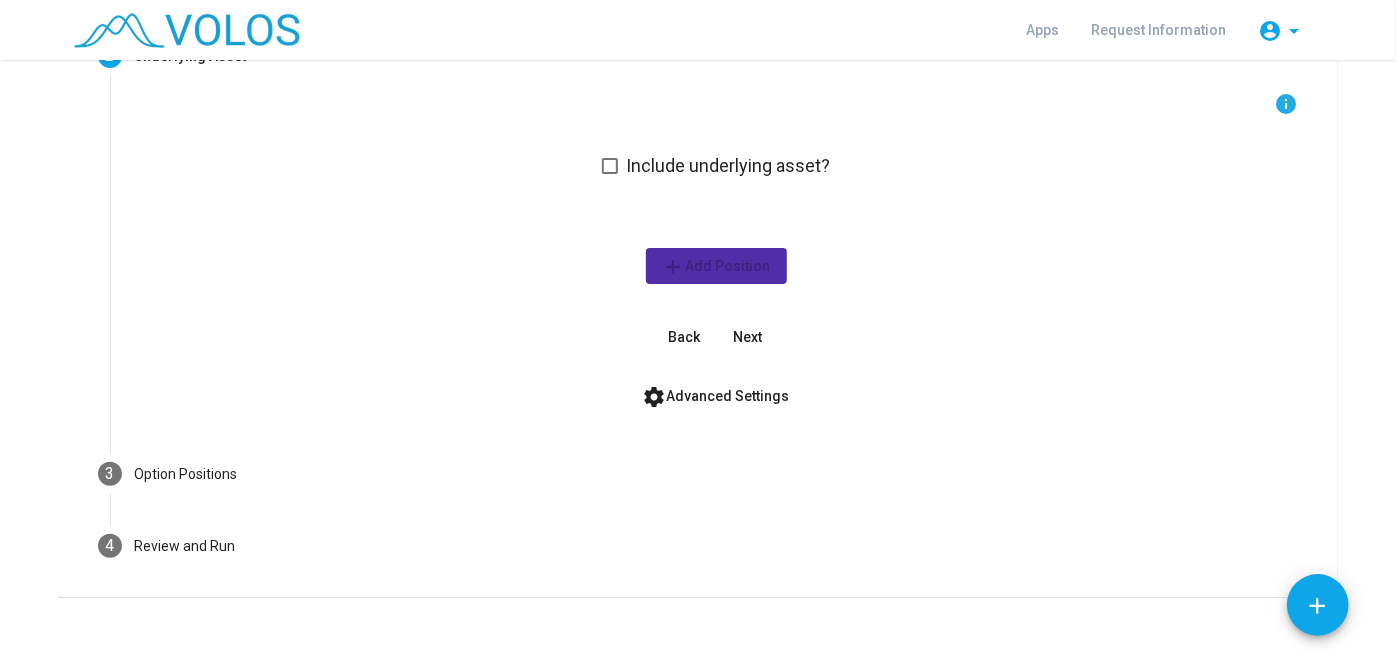scroll, scrollTop: 221, scrollLeft: 0, axis: vertical 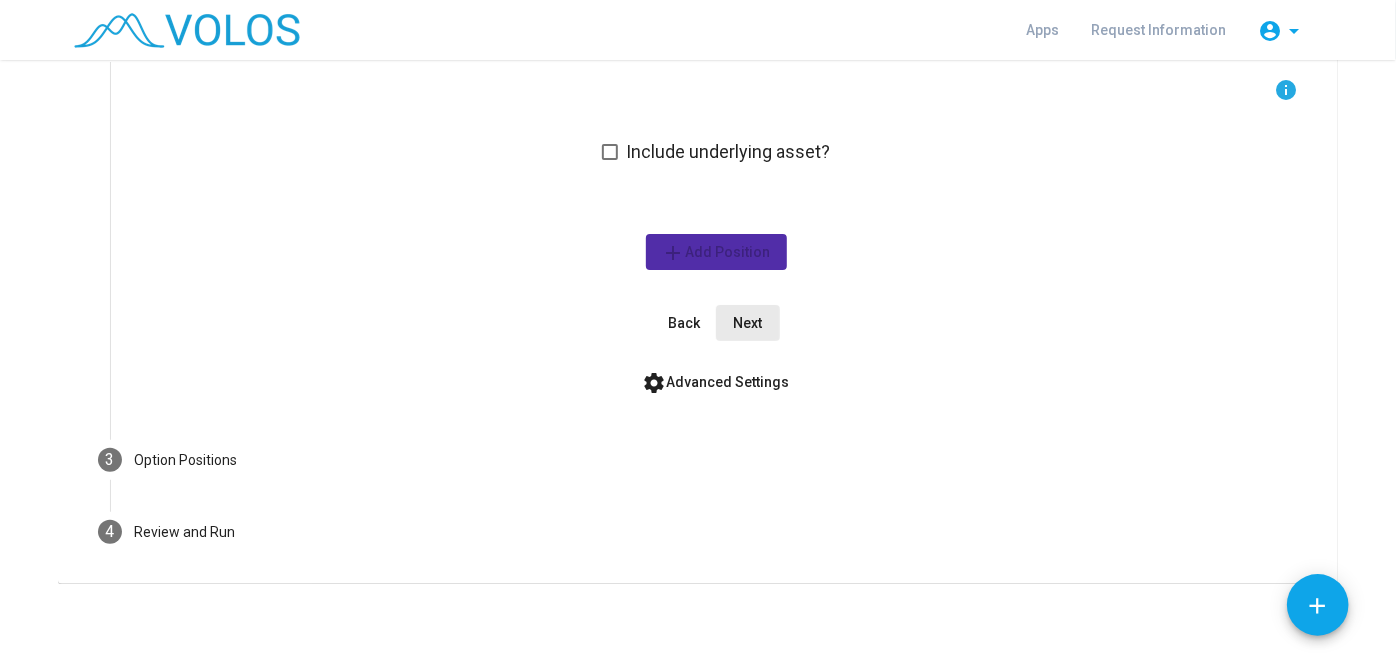 click on "Next" at bounding box center (748, 323) 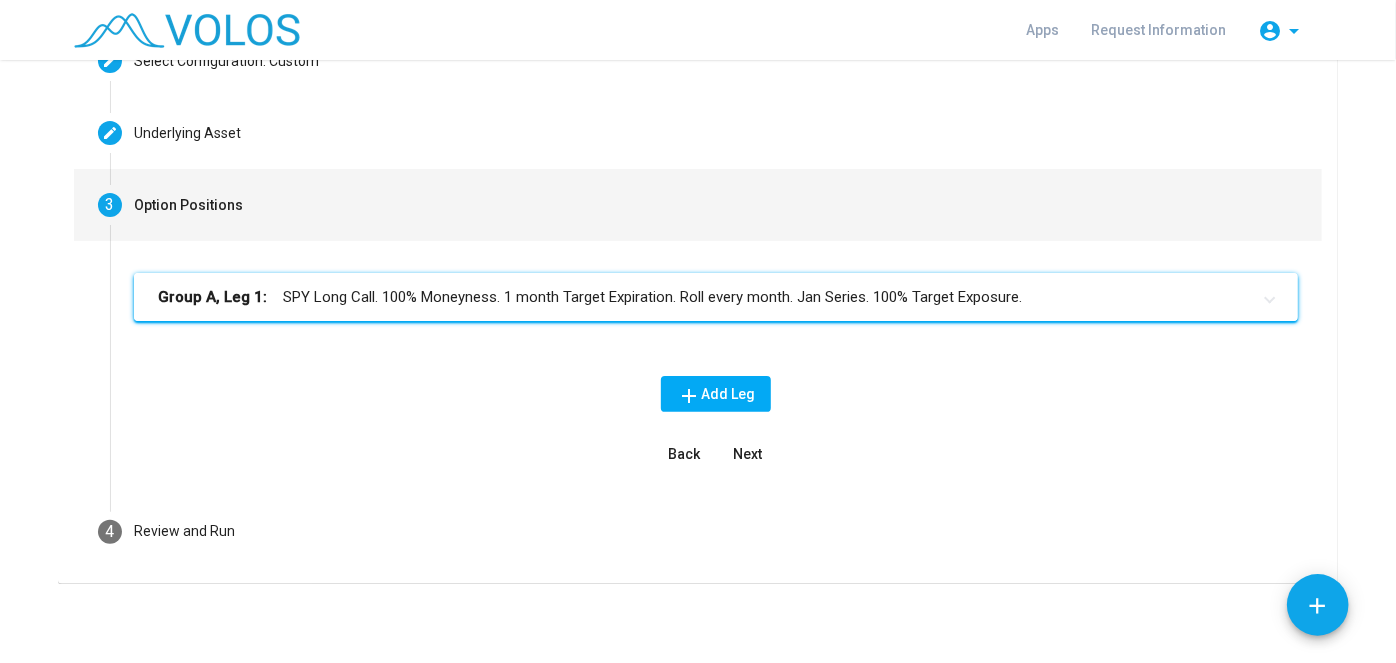 click on "Group A, Leg 1:   SPY Long Call. 100% Moneyness. 1 month Target Expiration. Roll every month. Jan Series. 100% Target Exposure." at bounding box center [704, 297] 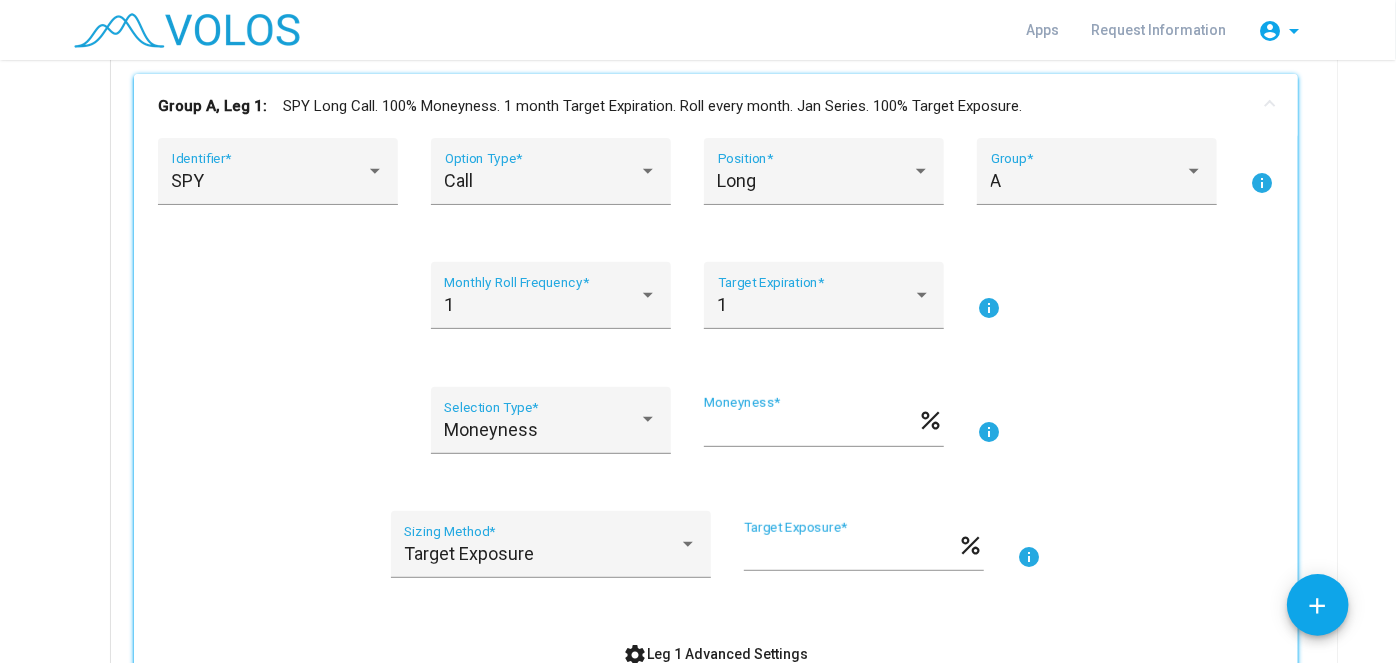 scroll, scrollTop: 330, scrollLeft: 0, axis: vertical 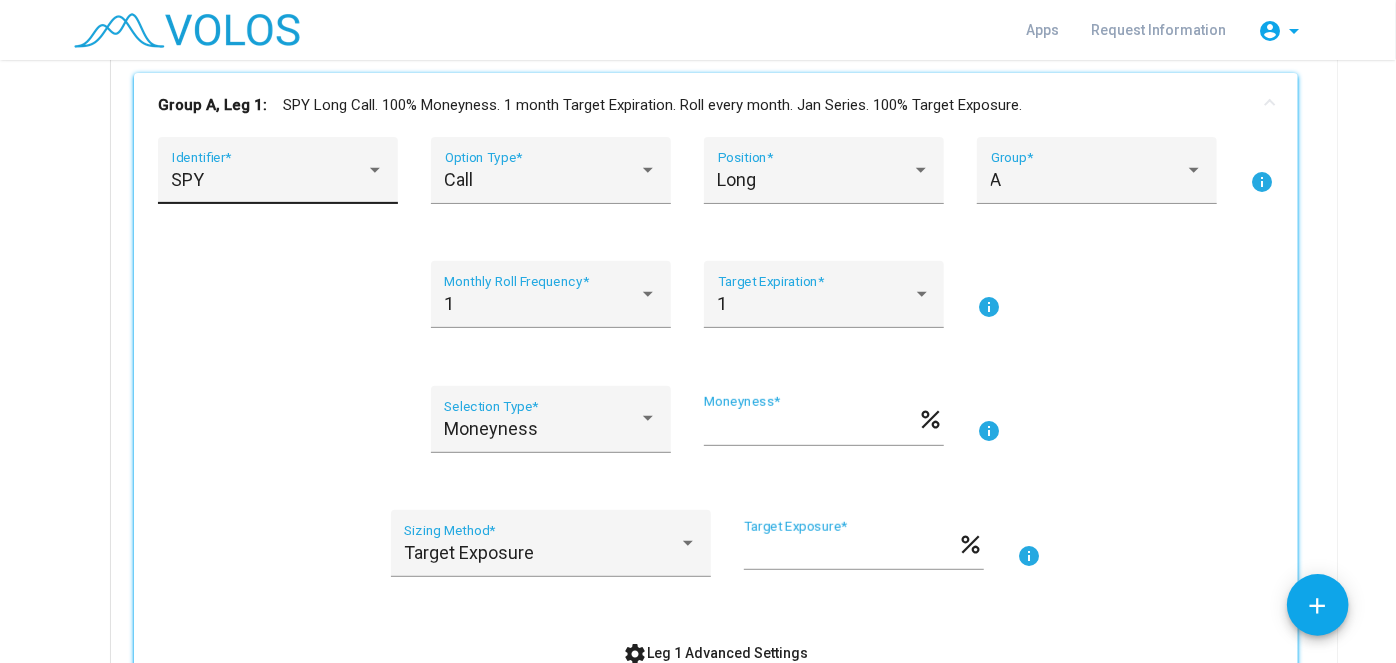 click at bounding box center (375, 170) 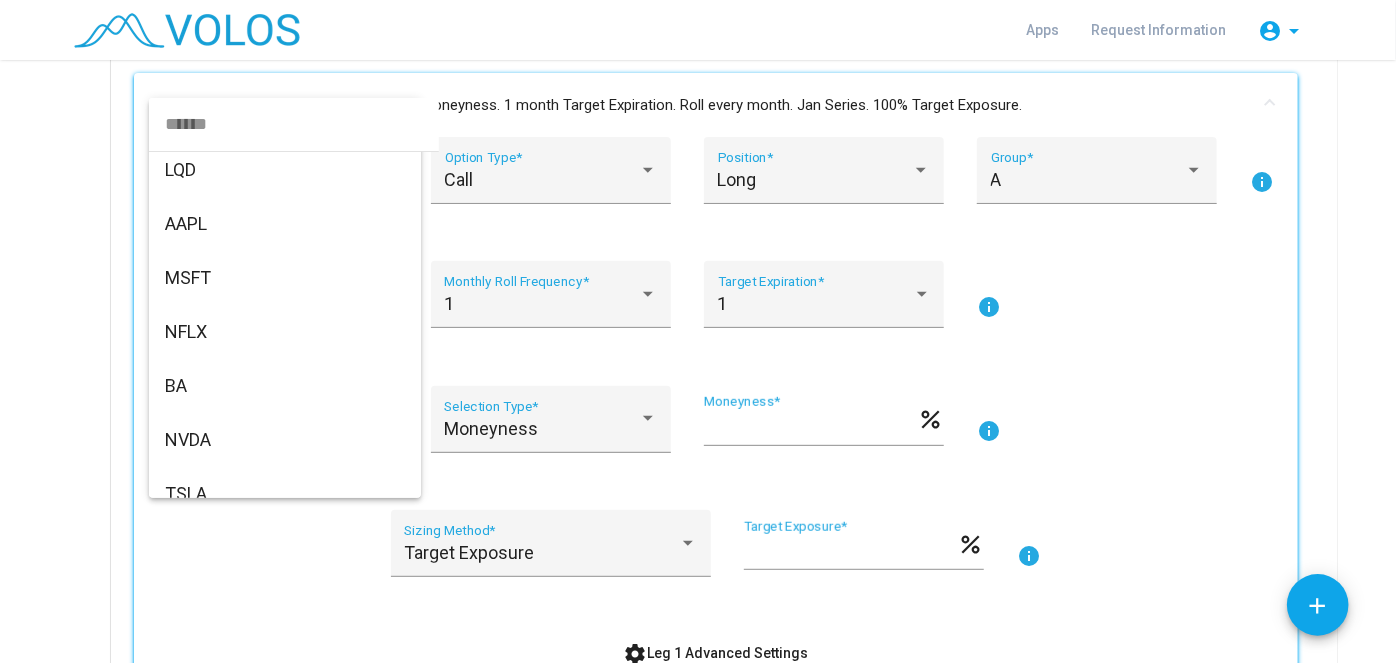 scroll, scrollTop: 2061, scrollLeft: 0, axis: vertical 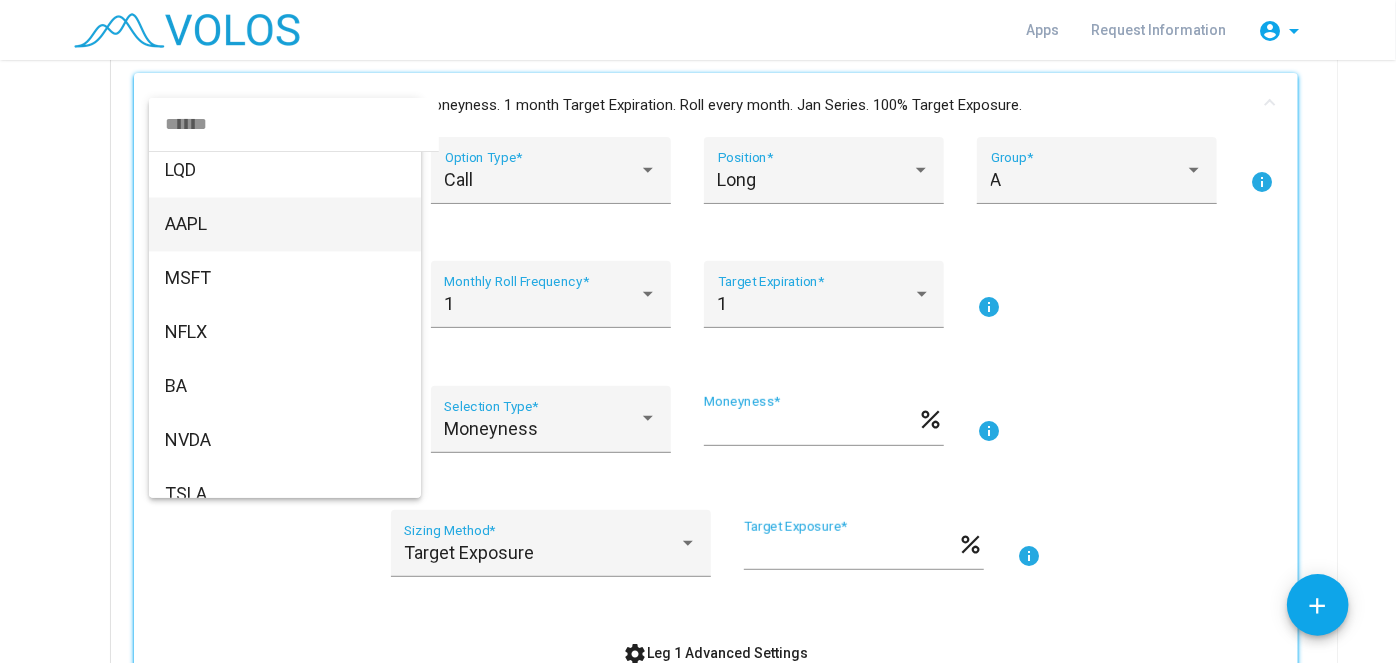 click on "AAPL" at bounding box center (285, 224) 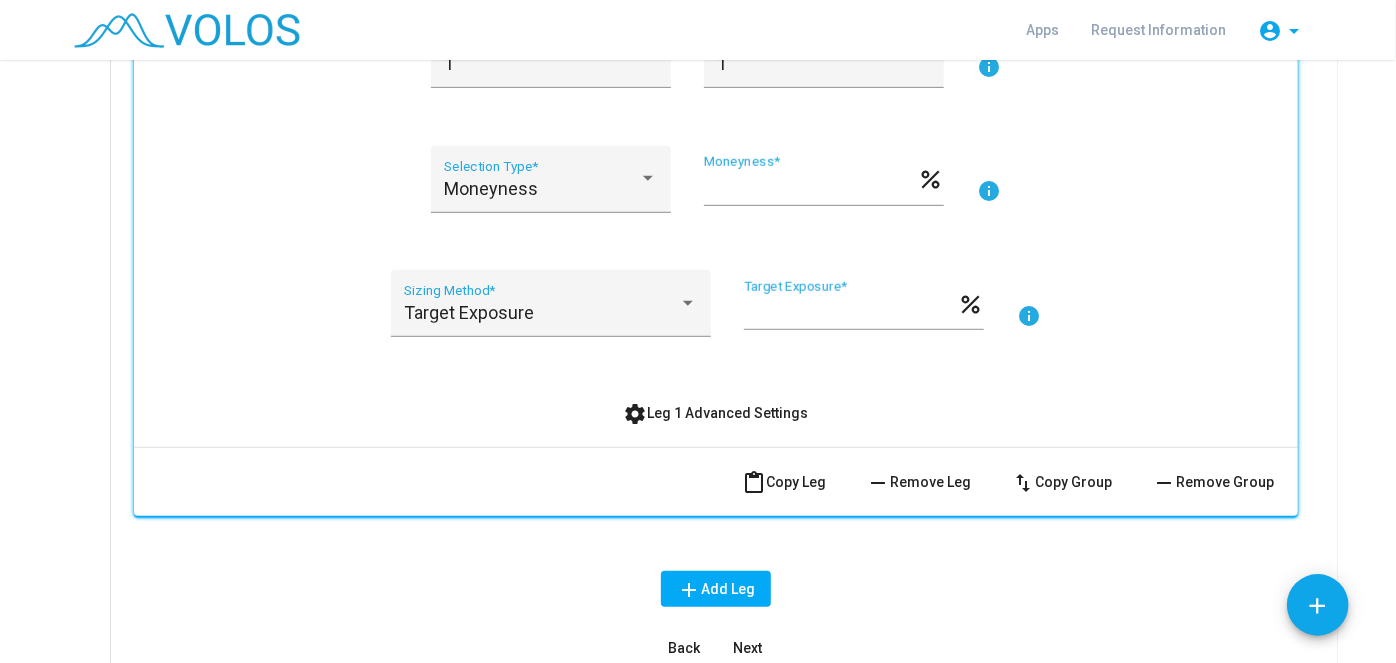 scroll, scrollTop: 572, scrollLeft: 0, axis: vertical 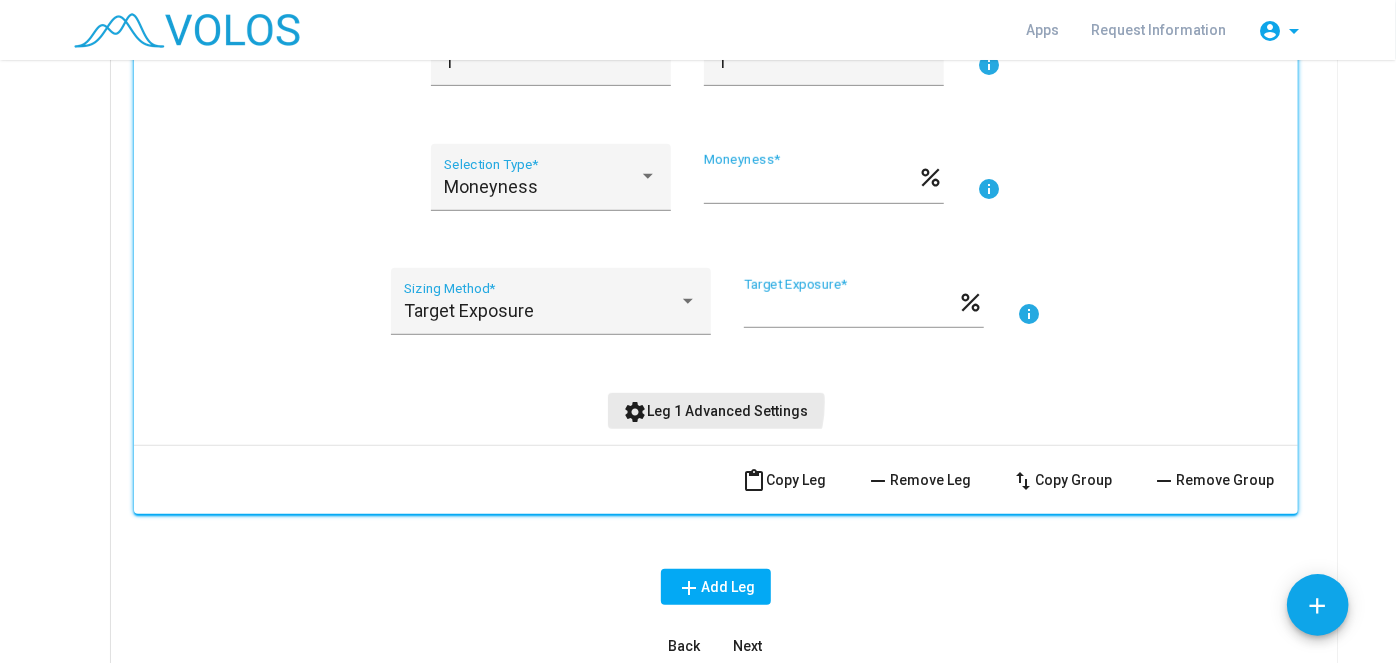 click on "settings  Leg 1 Advanced Settings" at bounding box center (716, 411) 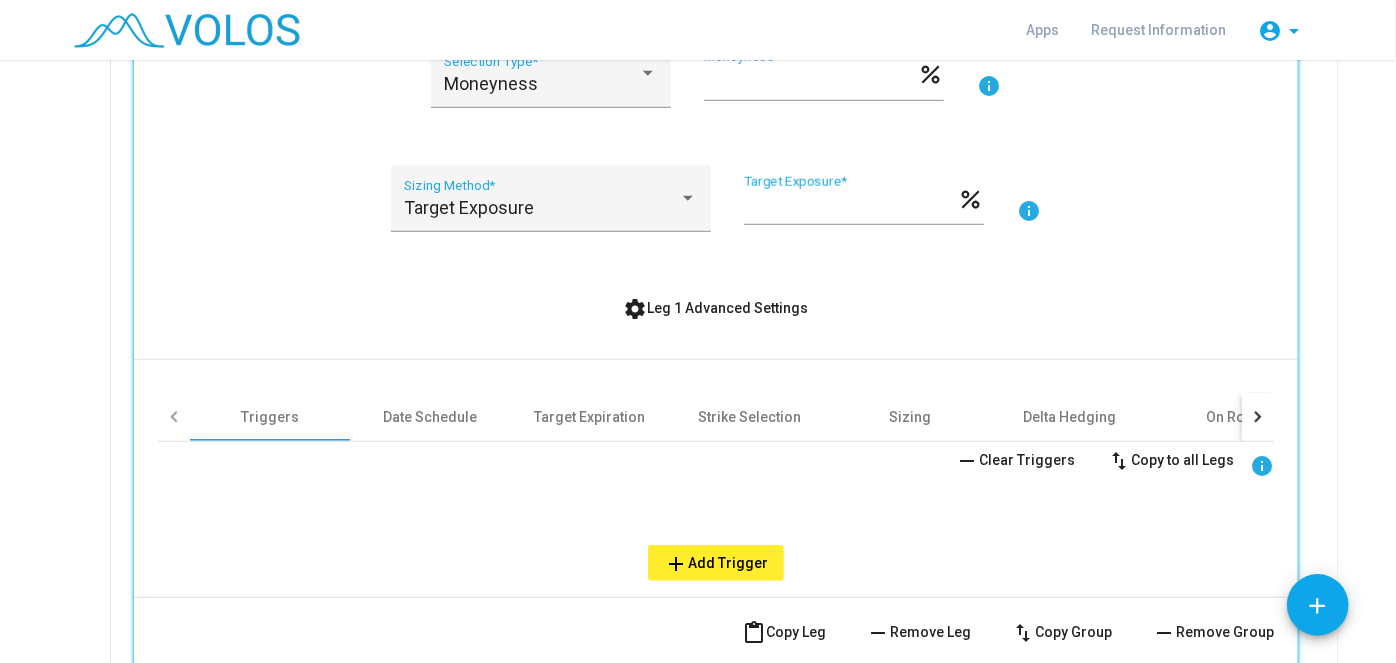 scroll, scrollTop: 676, scrollLeft: 0, axis: vertical 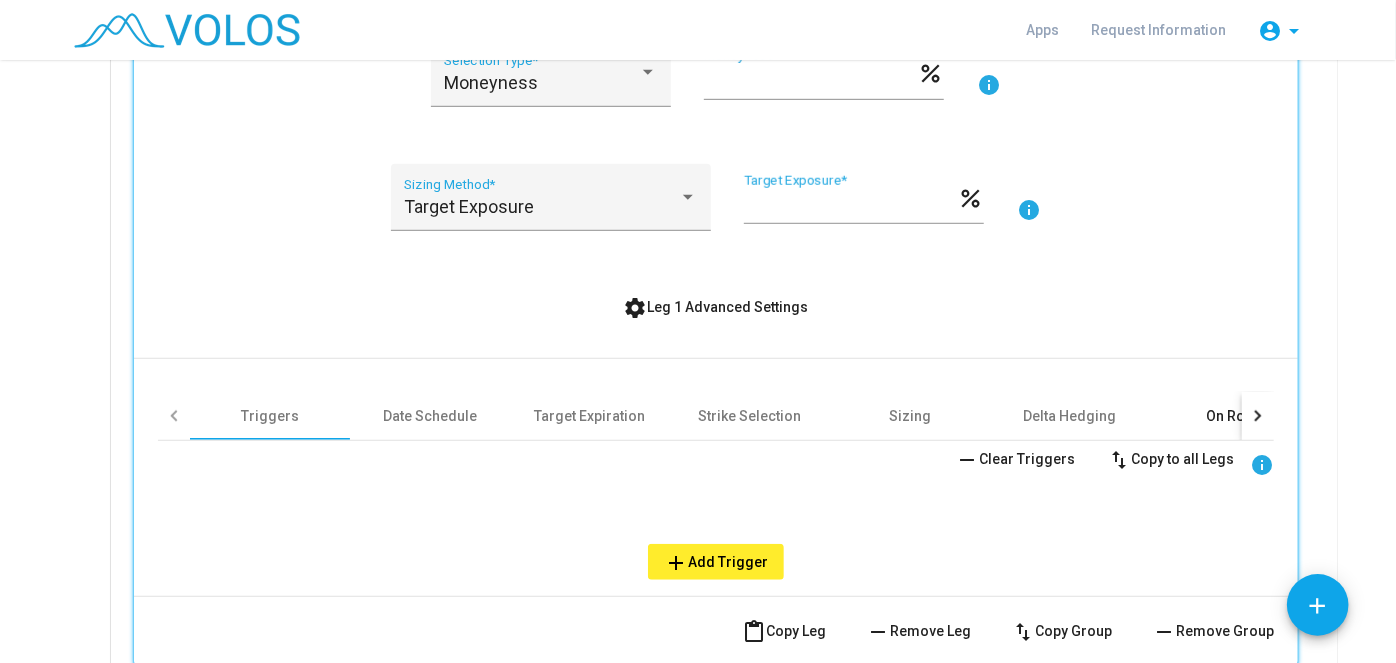click on "On Roll" at bounding box center [1230, 416] 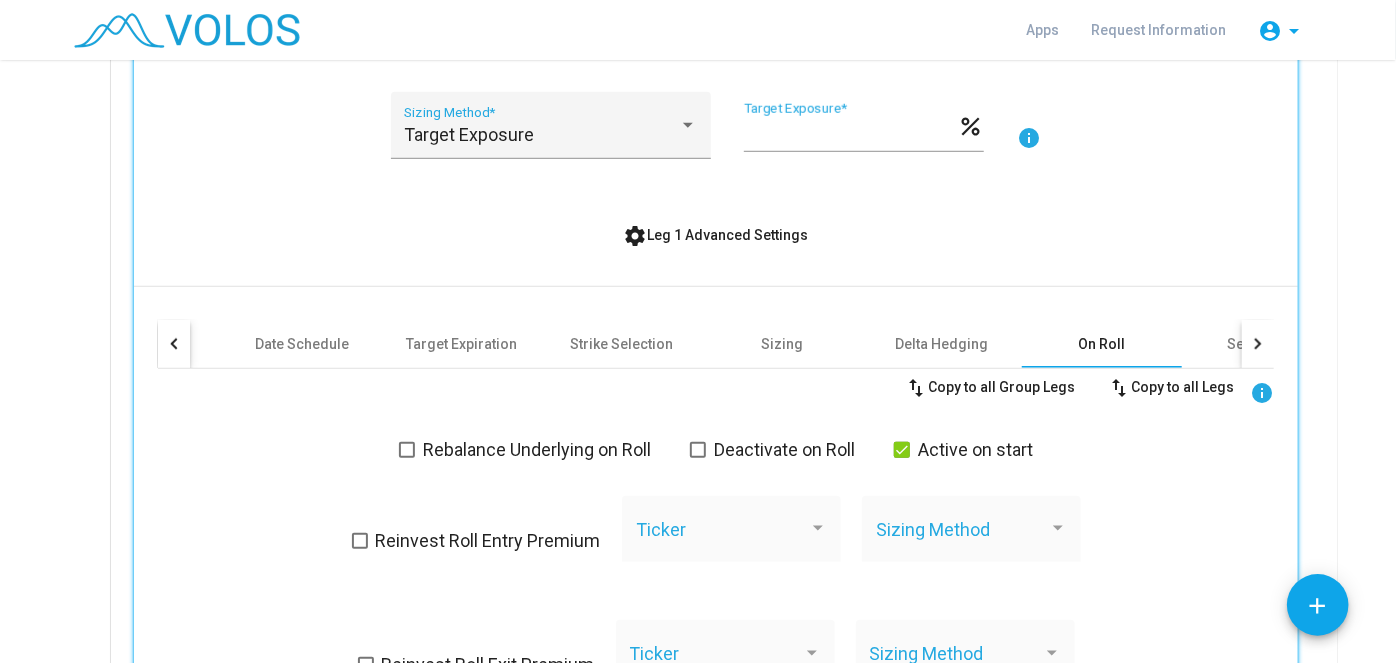 scroll, scrollTop: 749, scrollLeft: 0, axis: vertical 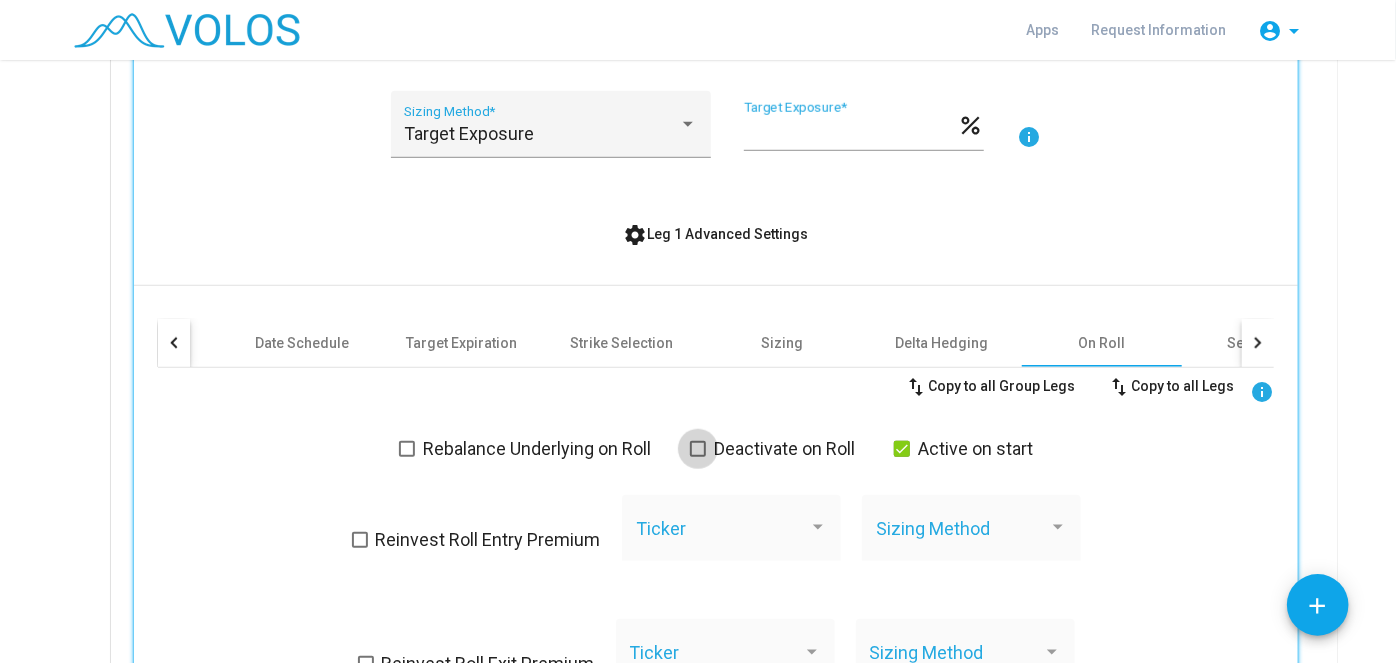 click on "Deactivate on Roll" at bounding box center (772, 449) 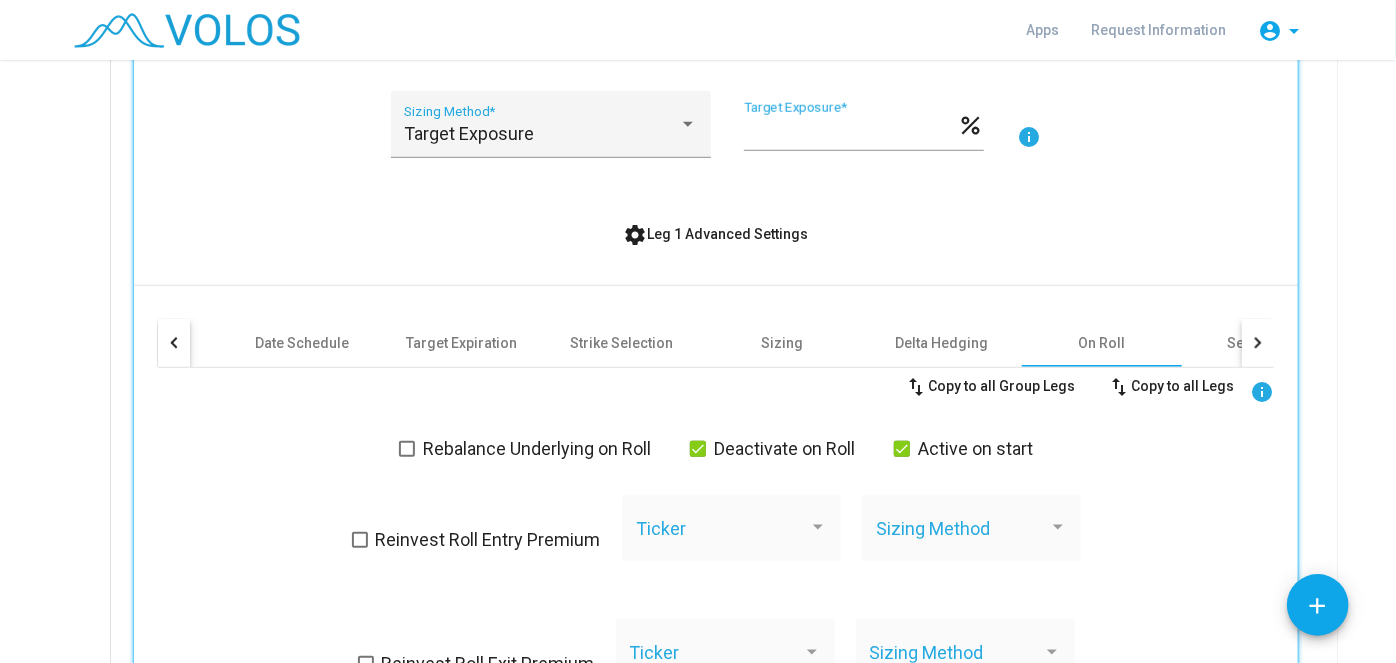 click at bounding box center (902, 449) 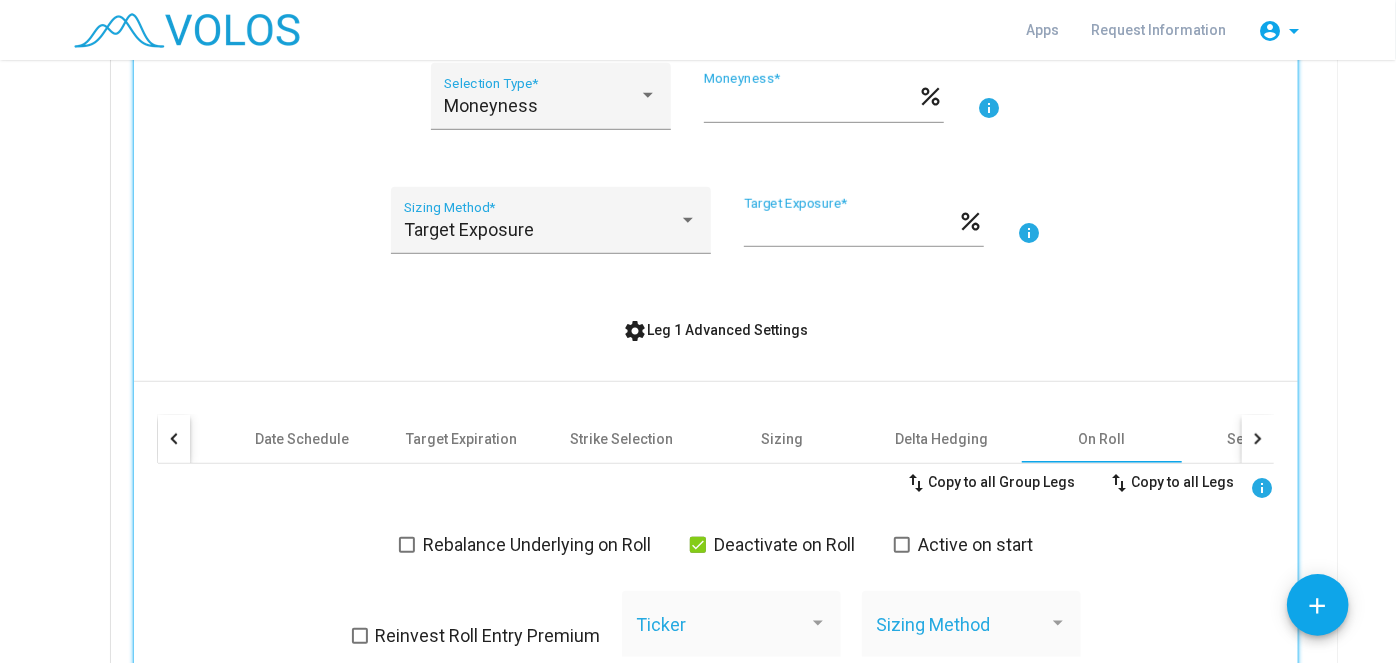 scroll, scrollTop: 651, scrollLeft: 0, axis: vertical 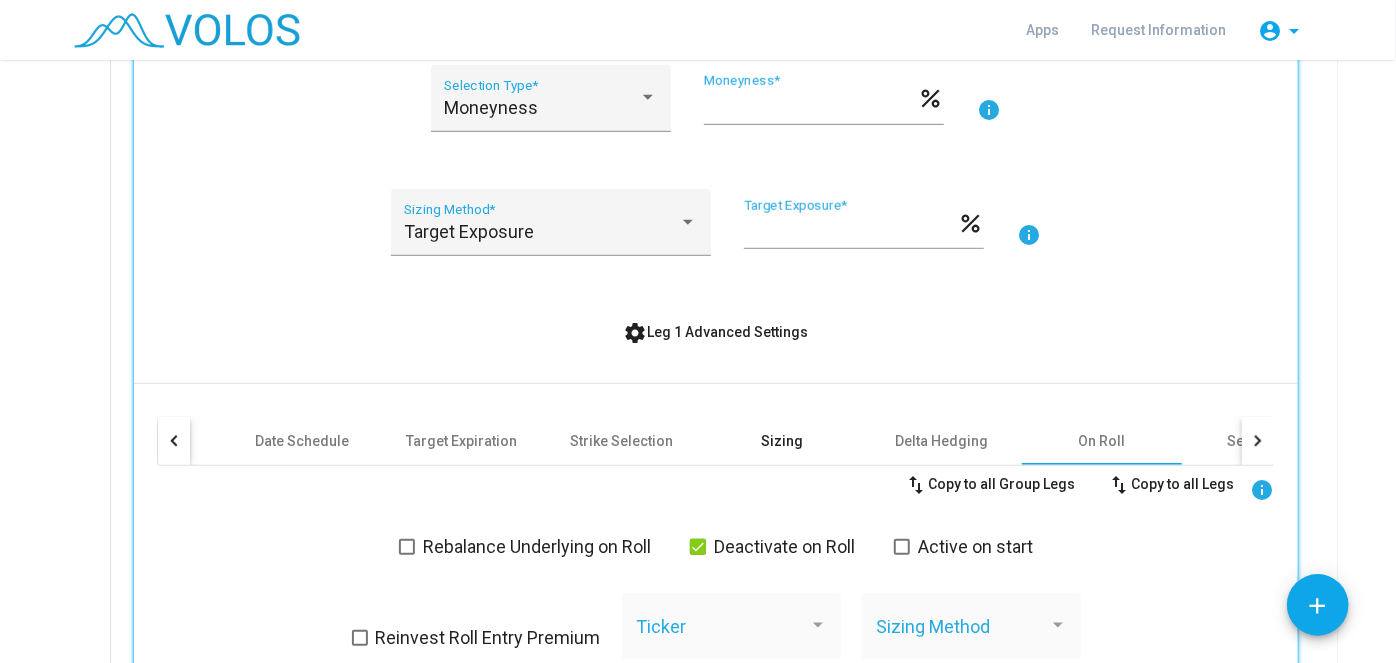 click on "Sizing" at bounding box center [782, 441] 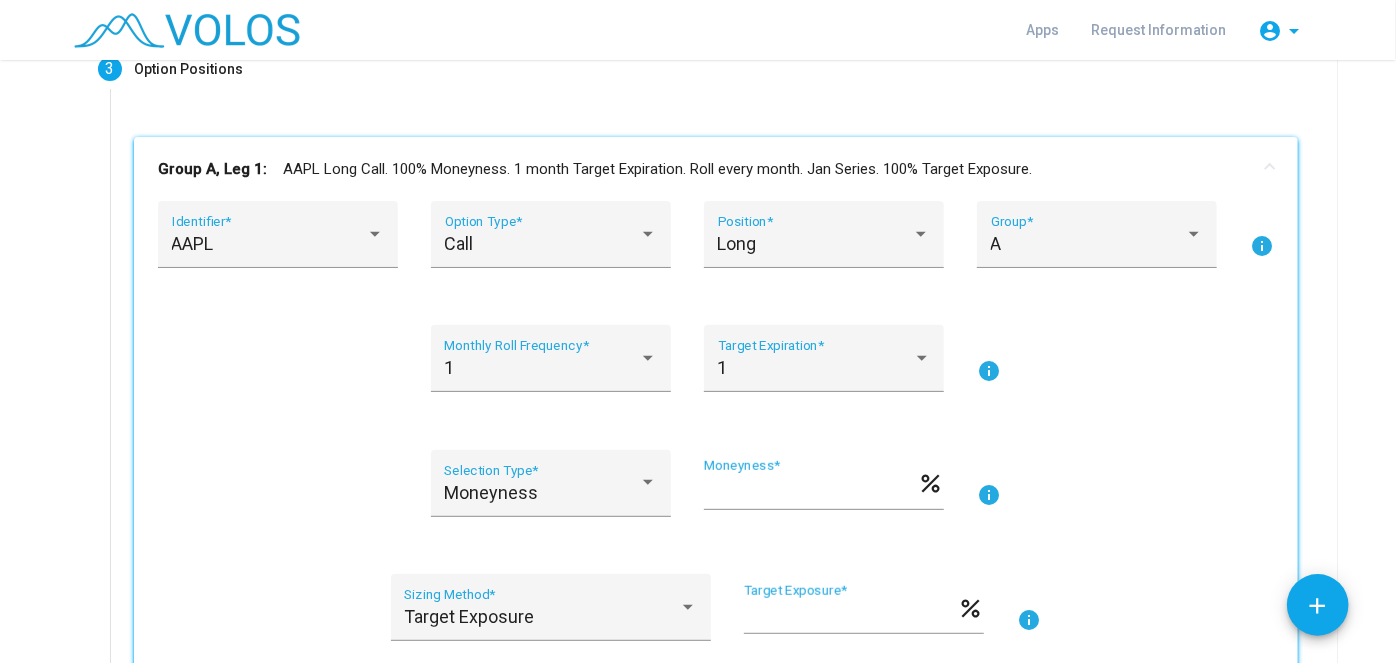 scroll, scrollTop: 266, scrollLeft: 0, axis: vertical 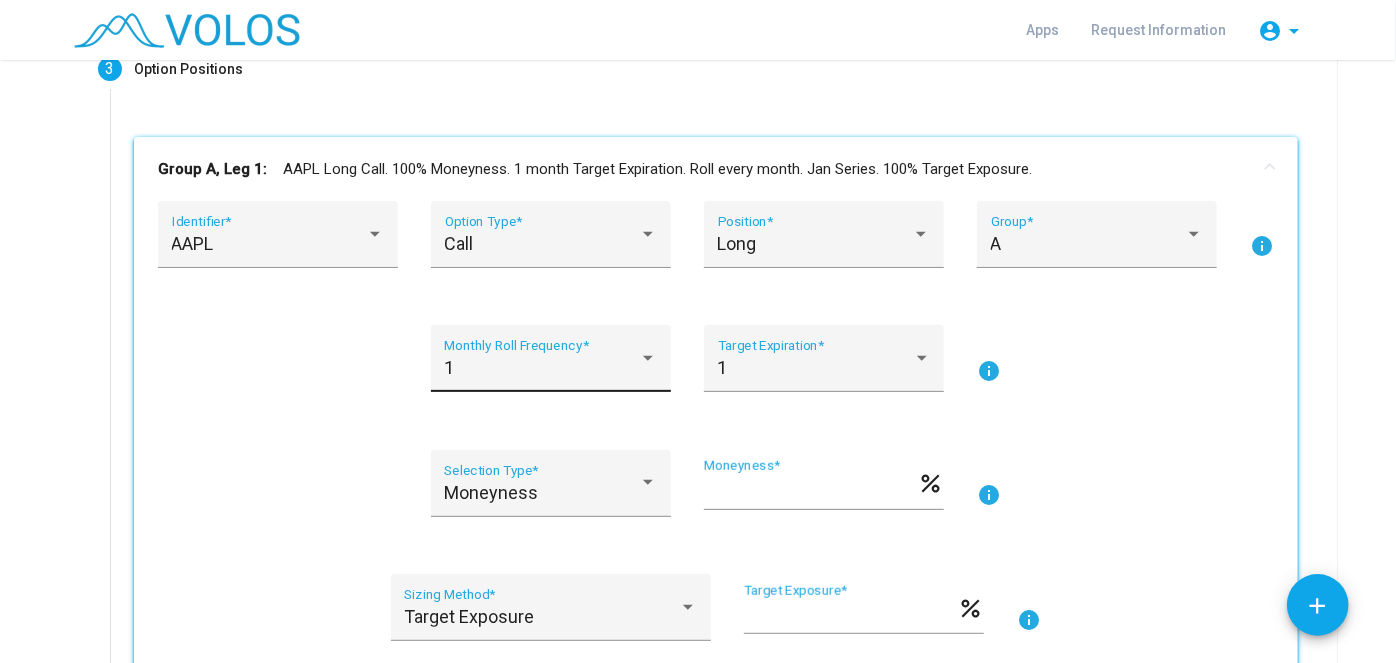 click on "1" at bounding box center [541, 368] 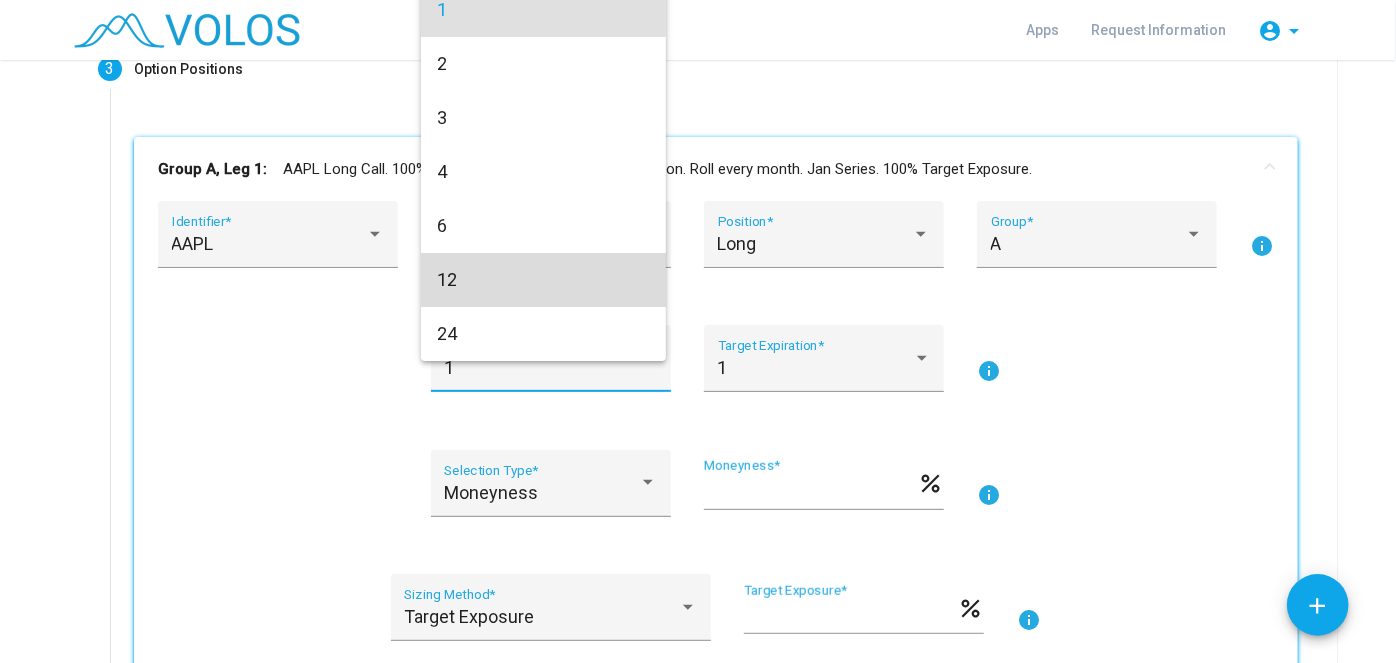 click on "12" at bounding box center [543, 280] 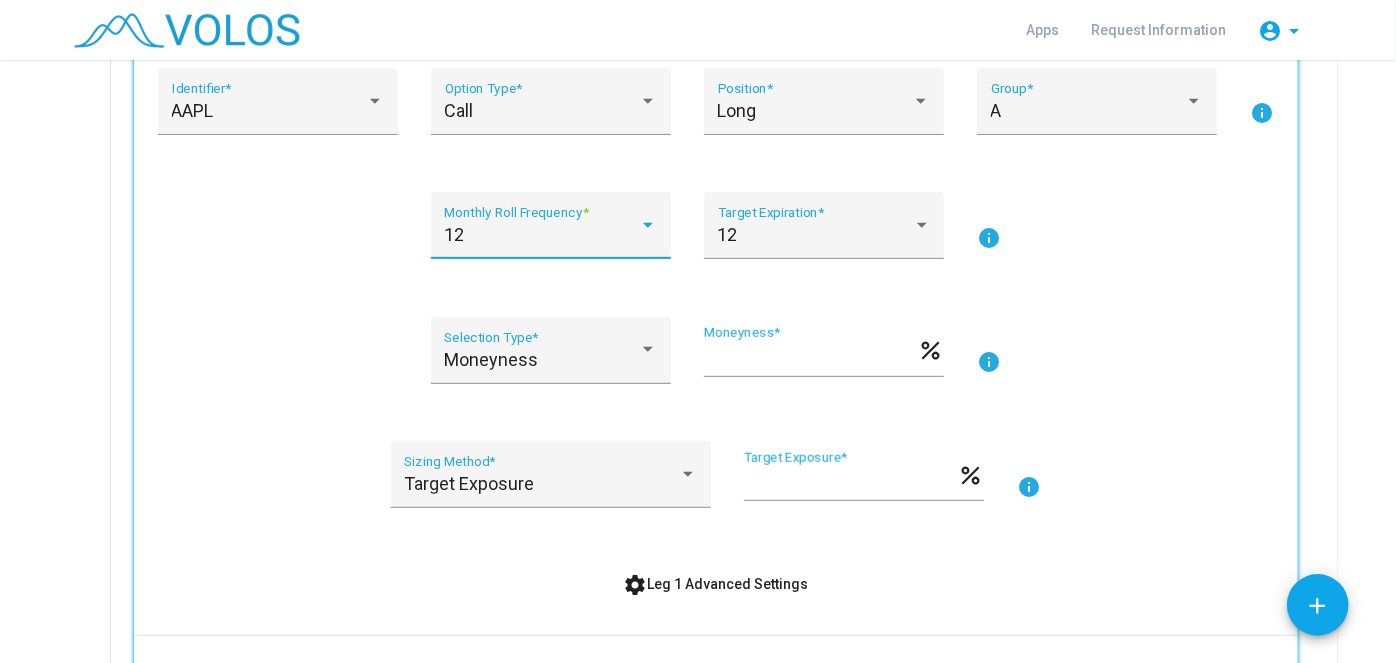 scroll, scrollTop: 400, scrollLeft: 0, axis: vertical 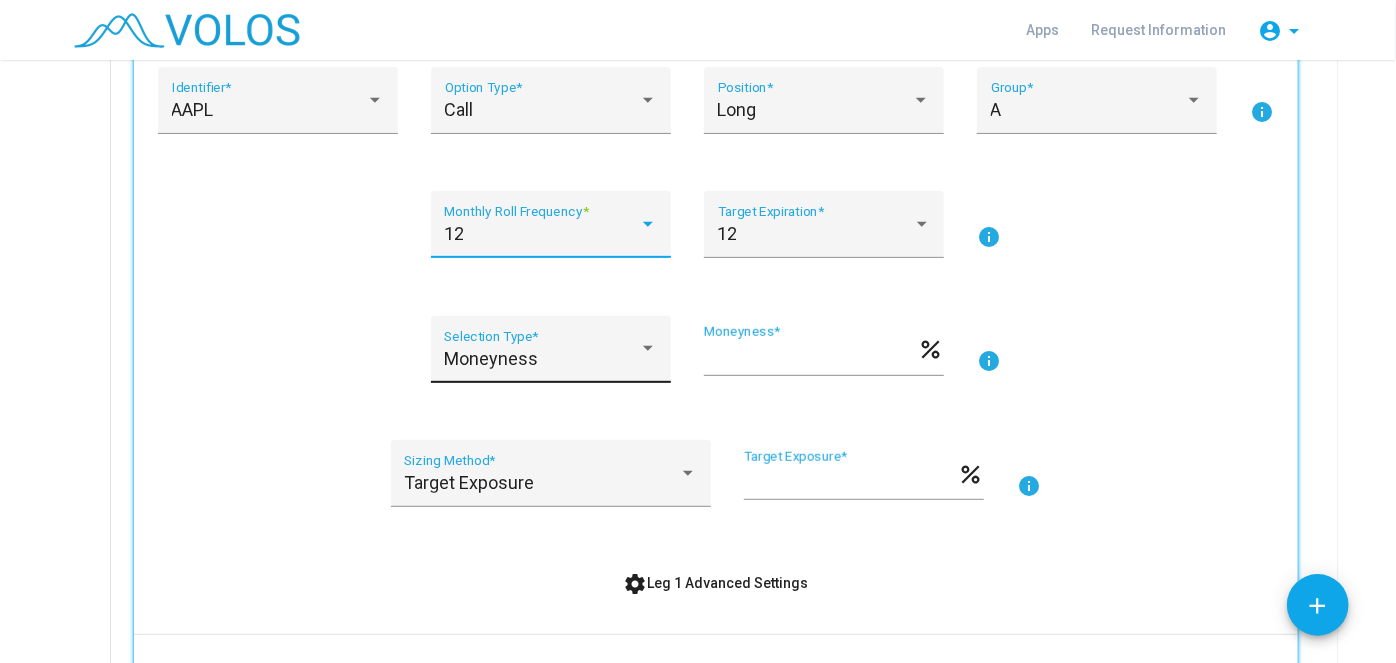 click at bounding box center (648, 349) 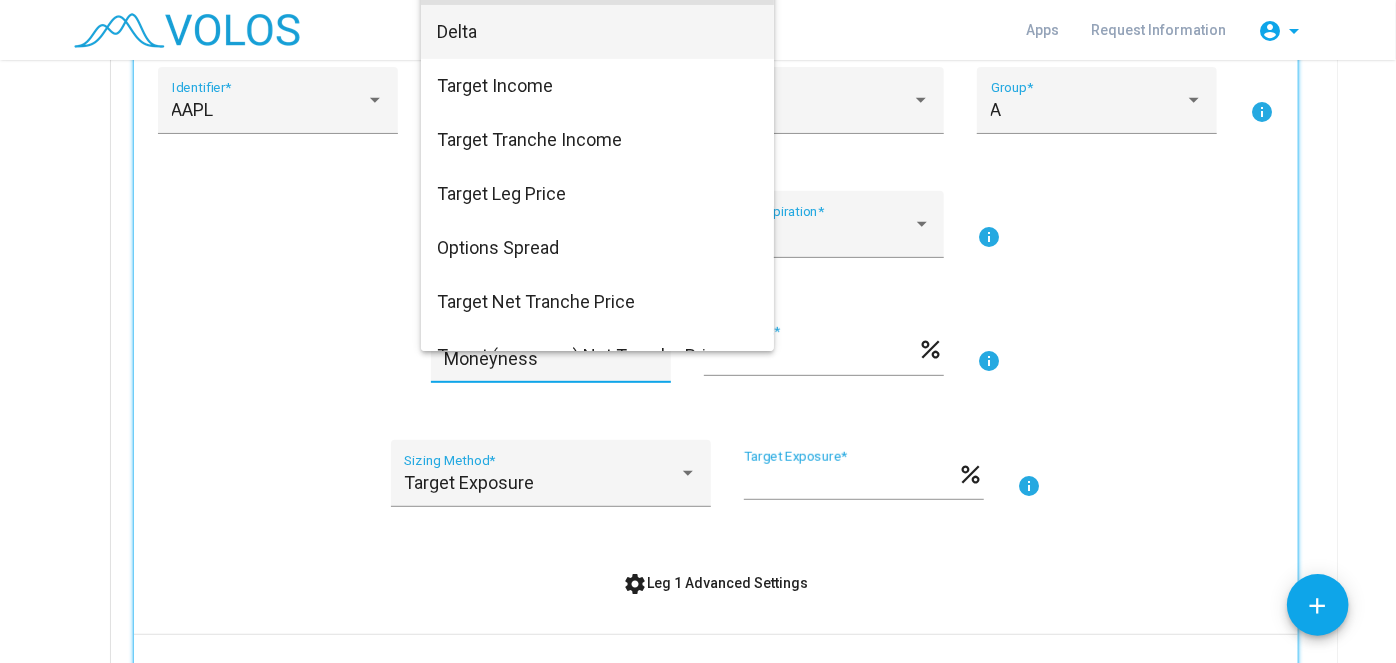 click on "Delta" at bounding box center (597, 32) 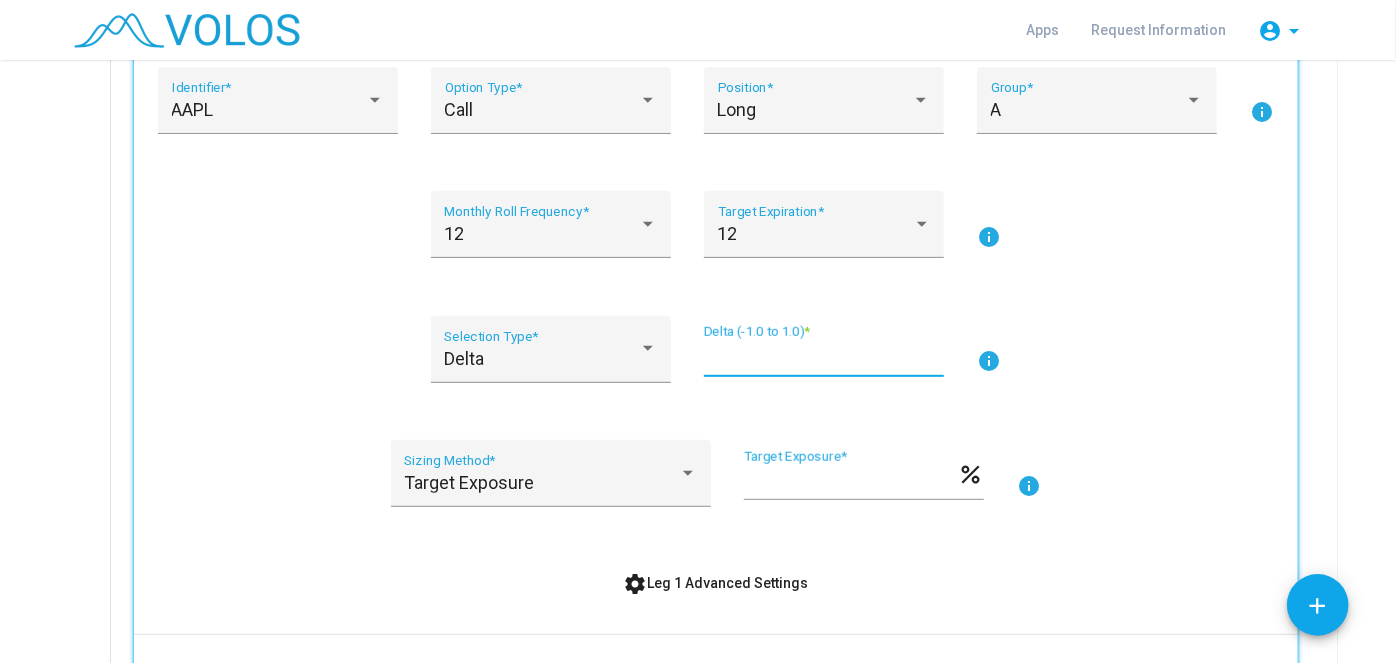 click on "***" at bounding box center [824, 357] 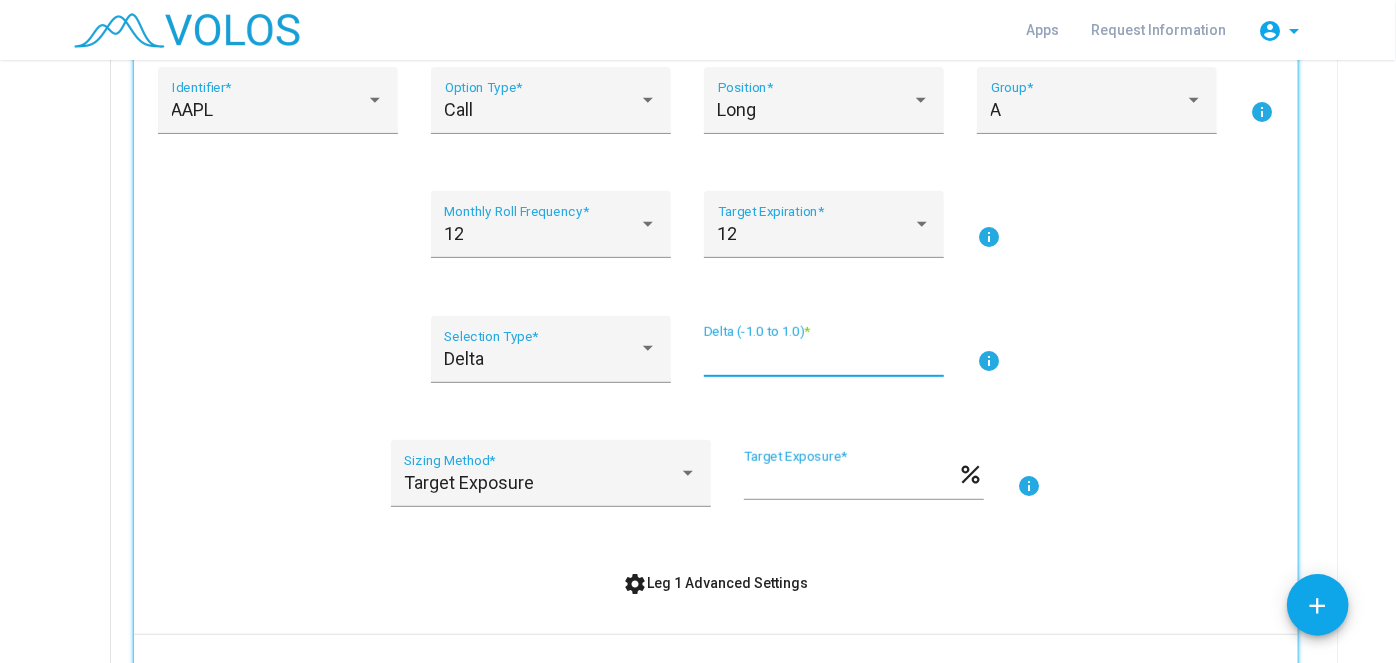 type on "***" 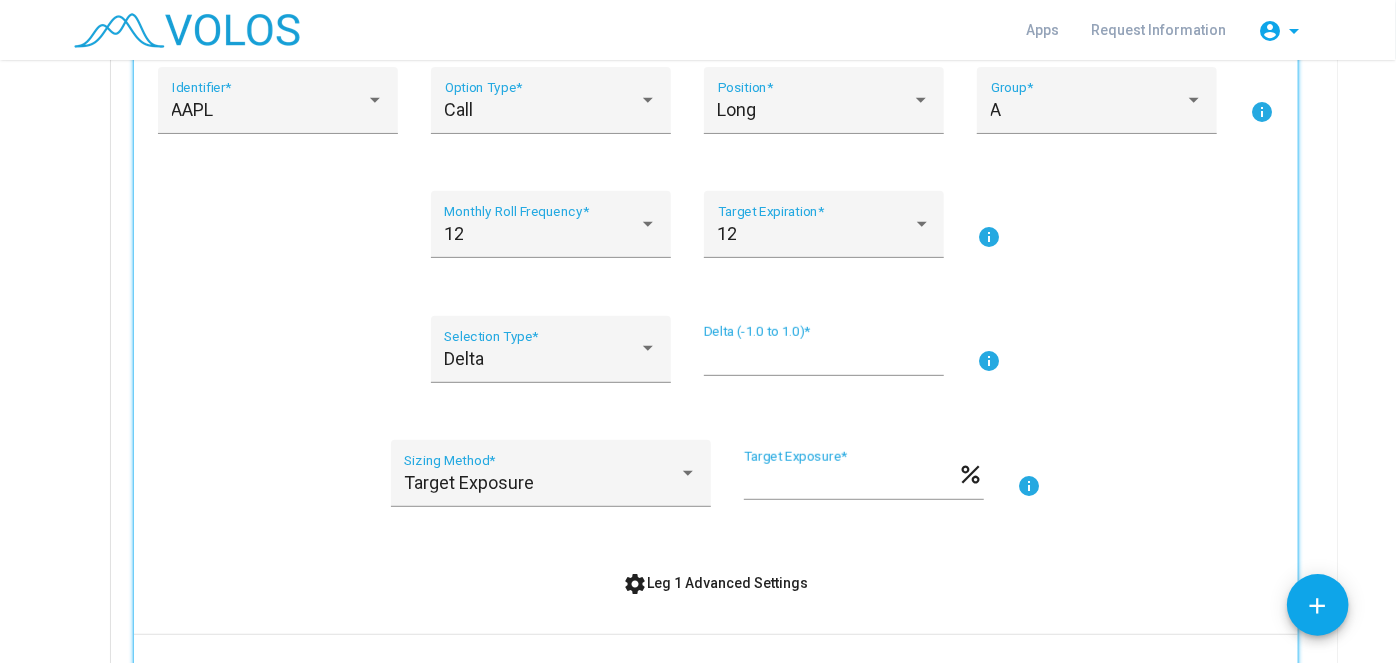 click on "AAPL Identifier  * Call Option Type  * Long Position  * A Group  * info 12 Monthly Roll Frequency  * 12 Target Expiration  * info Delta Selection Type  * *** Delta (-1.0 to 1.0)  * info Target Exposure Sizing Method  * ***  Target Exposure   *  percent  info settings  Leg 1 Advanced Settings  Triggers Date Schedule Target Expiration Strike Selection Sizing Delta Hedging On Roll Settlement Other Intraday Options Spread    Use Min Leg Notional  *  Min Leg Notional (% of NAV)  percent    Use Max Leg Notional  ****  Max Leg Notional (% of NAV)  percent    Use Linear Interpolation" at bounding box center [716, 490] 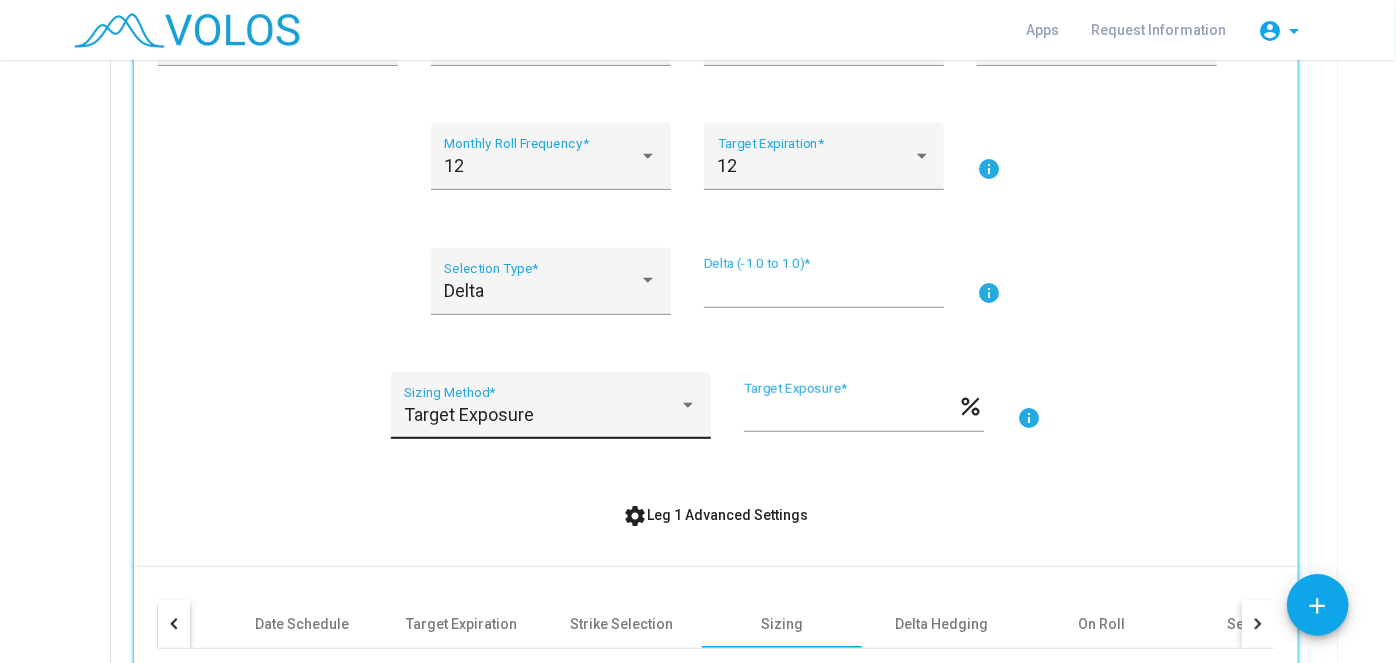 click at bounding box center (688, 405) 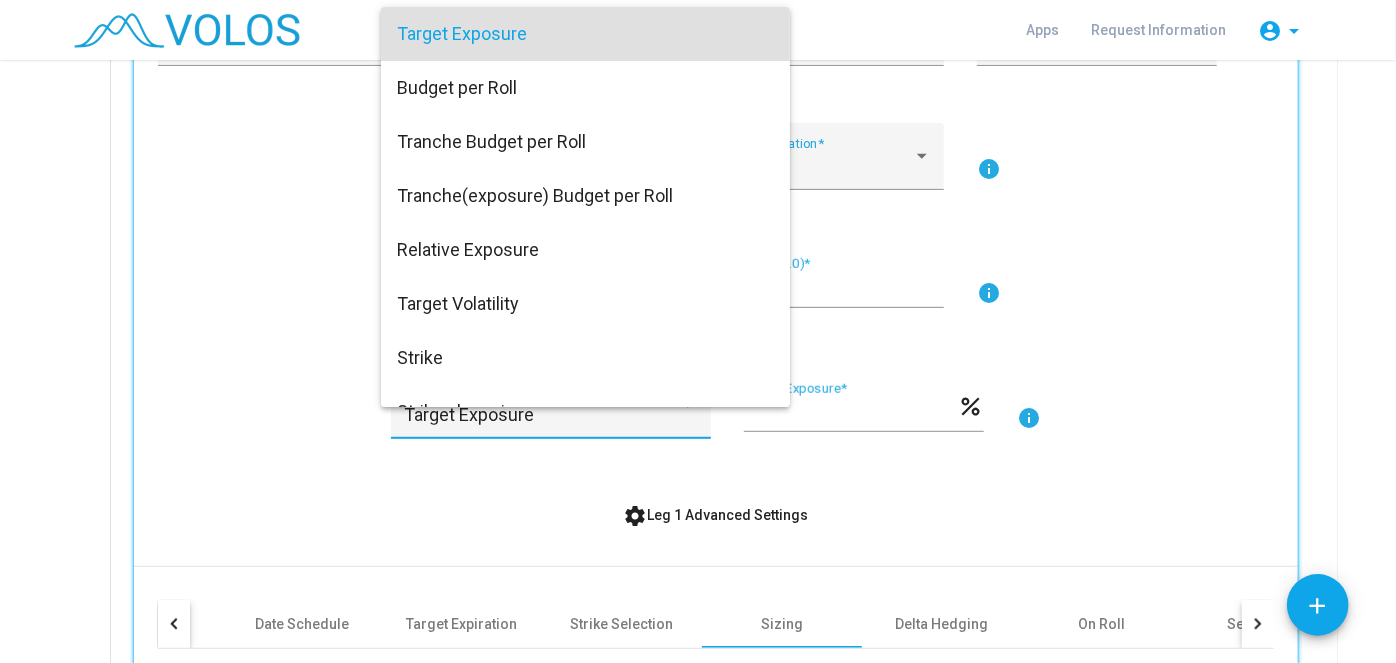 click at bounding box center (698, 331) 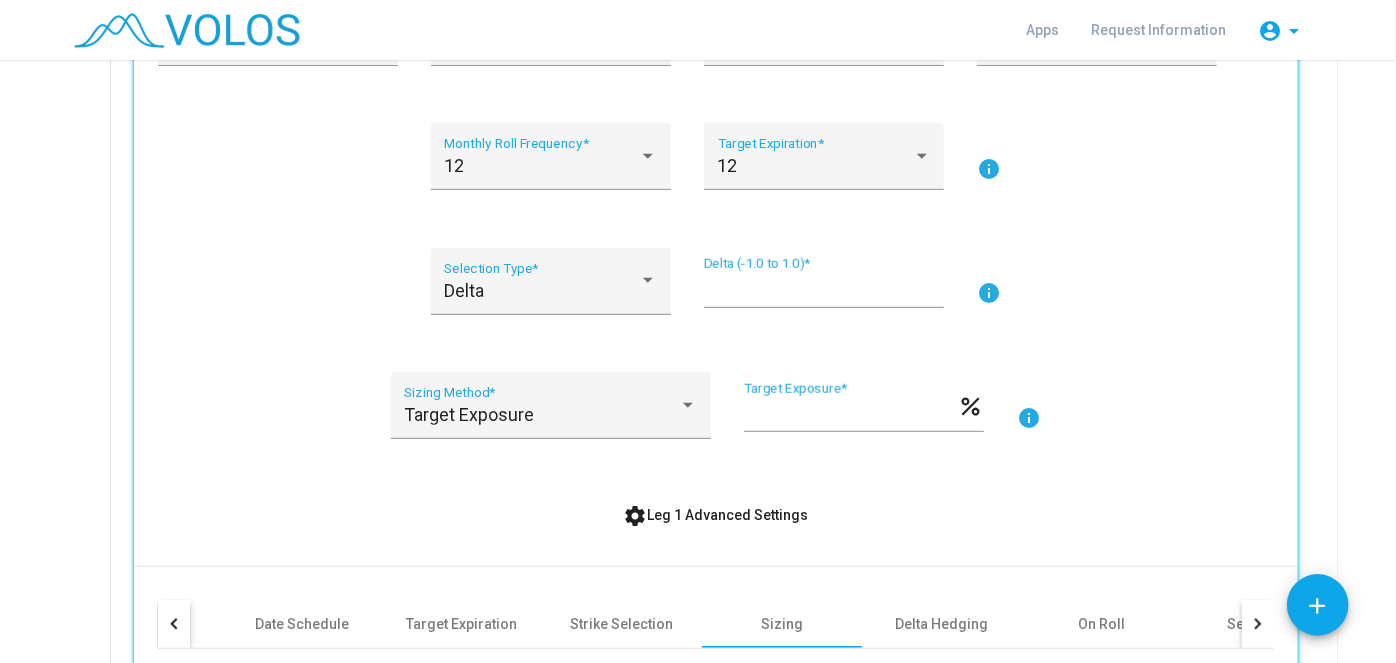 click on "AAPL Identifier  * Call Option Type  * Long Position  * A Group  * info 12 Monthly Roll Frequency  * 12 Target Expiration  * info Delta Selection Type  * *** Delta (-1.0 to 1.0)  * info Target Exposure Sizing Method  * ***  Target Exposure   *  percent  info settings  Leg 1 Advanced Settings  Triggers Date Schedule Target Expiration Strike Selection Sizing Delta Hedging On Roll Settlement Other Intraday Options Spread    Use Min Leg Notional  *  Min Leg Notional (% of NAV)  percent    Use Max Leg Notional  ****  Max Leg Notional (% of NAV)  percent    Use Linear Interpolation" at bounding box center (716, 422) 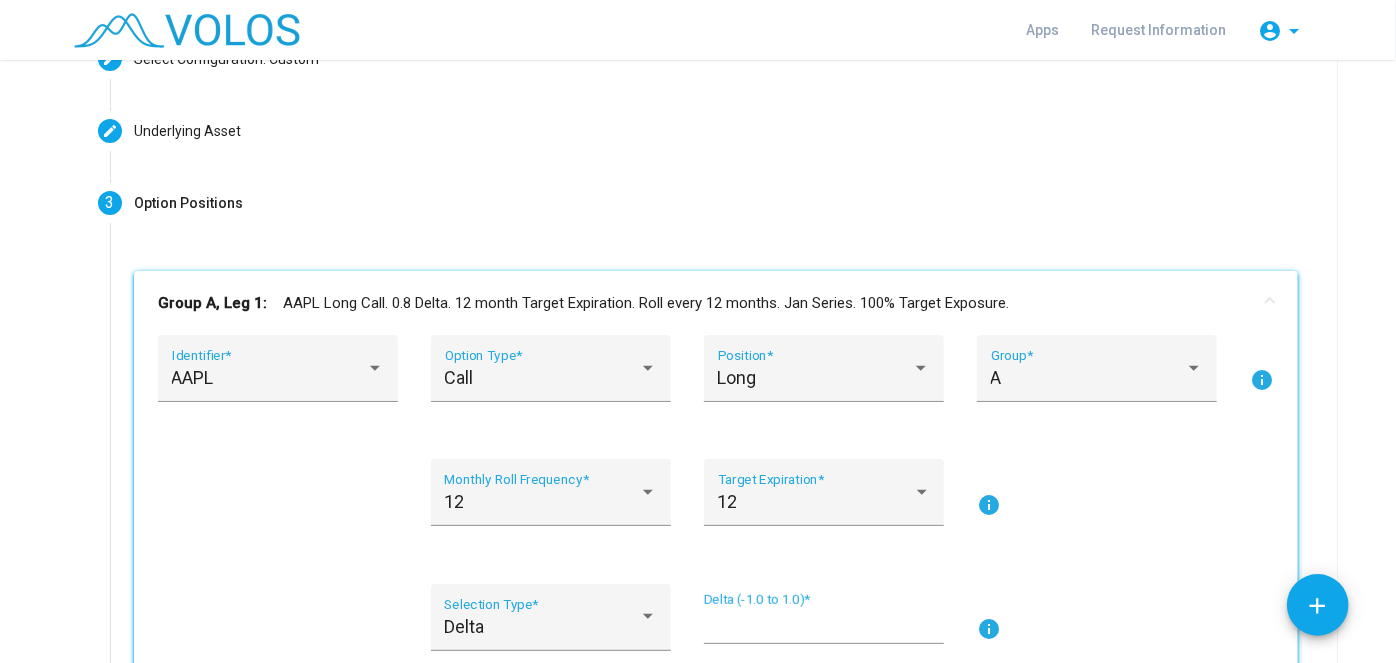 scroll, scrollTop: 131, scrollLeft: 0, axis: vertical 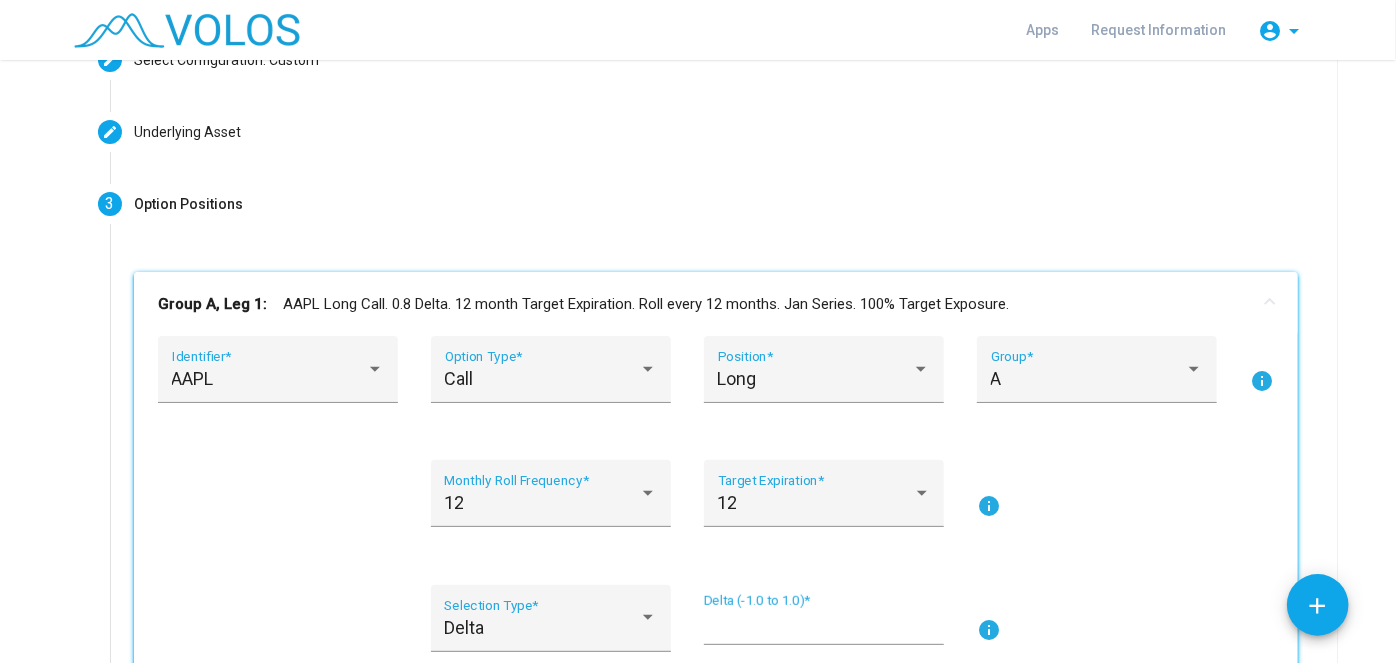 click on "Group A, Leg 1:   AAPL Long Call. 0.8 Delta. 12 month Target Expiration. Roll every 12 months. Jan Series. 100% Target Exposure." at bounding box center (716, 304) 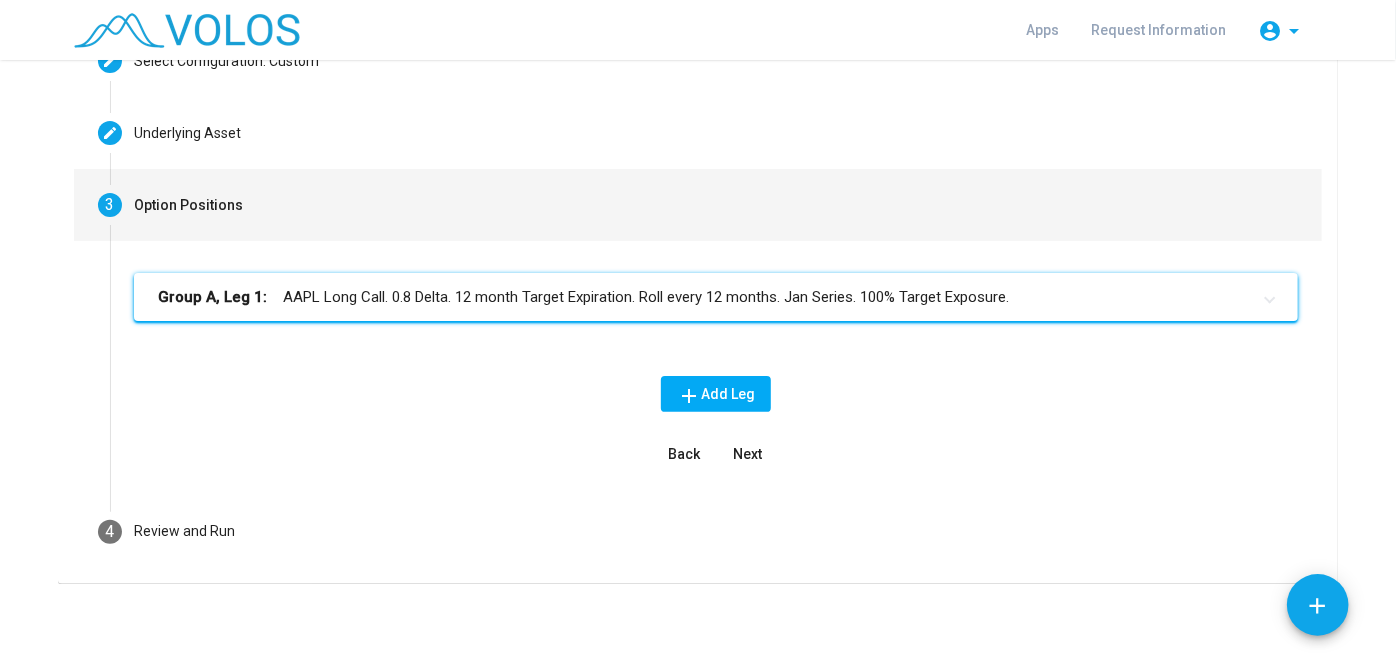scroll, scrollTop: 0, scrollLeft: 0, axis: both 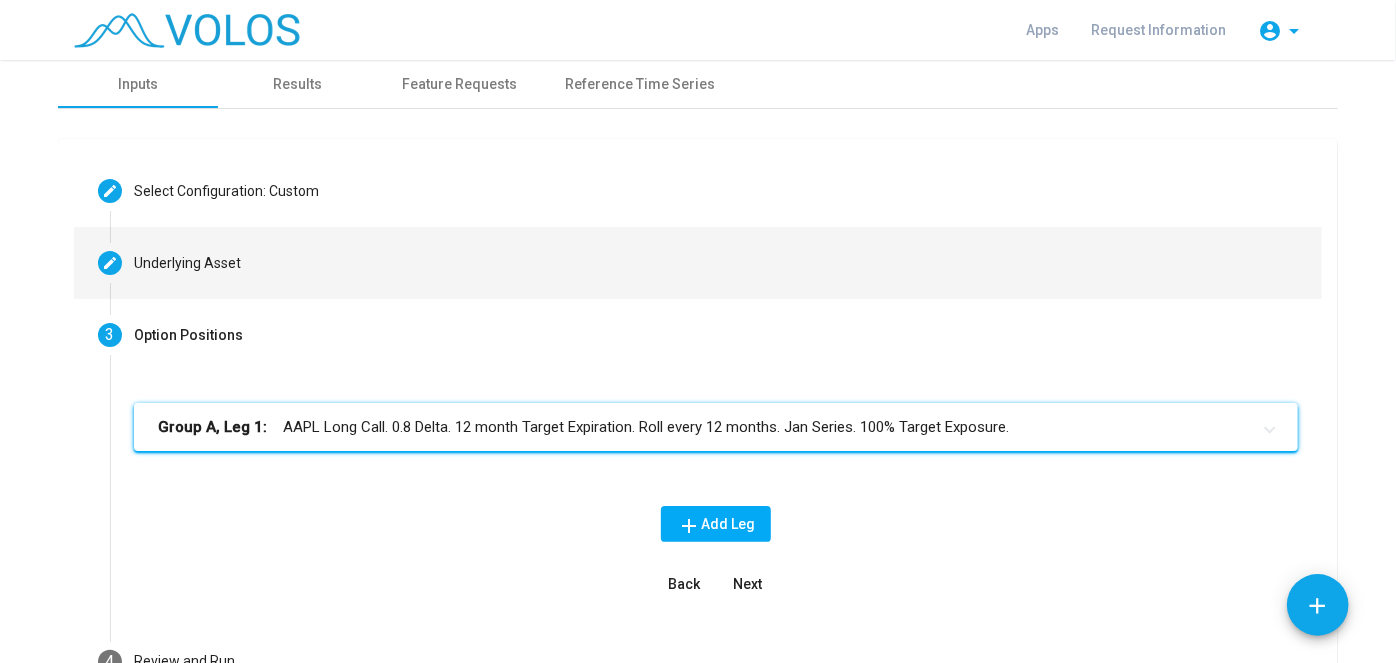 click on "Editable create Underlying Asset" at bounding box center (698, 263) 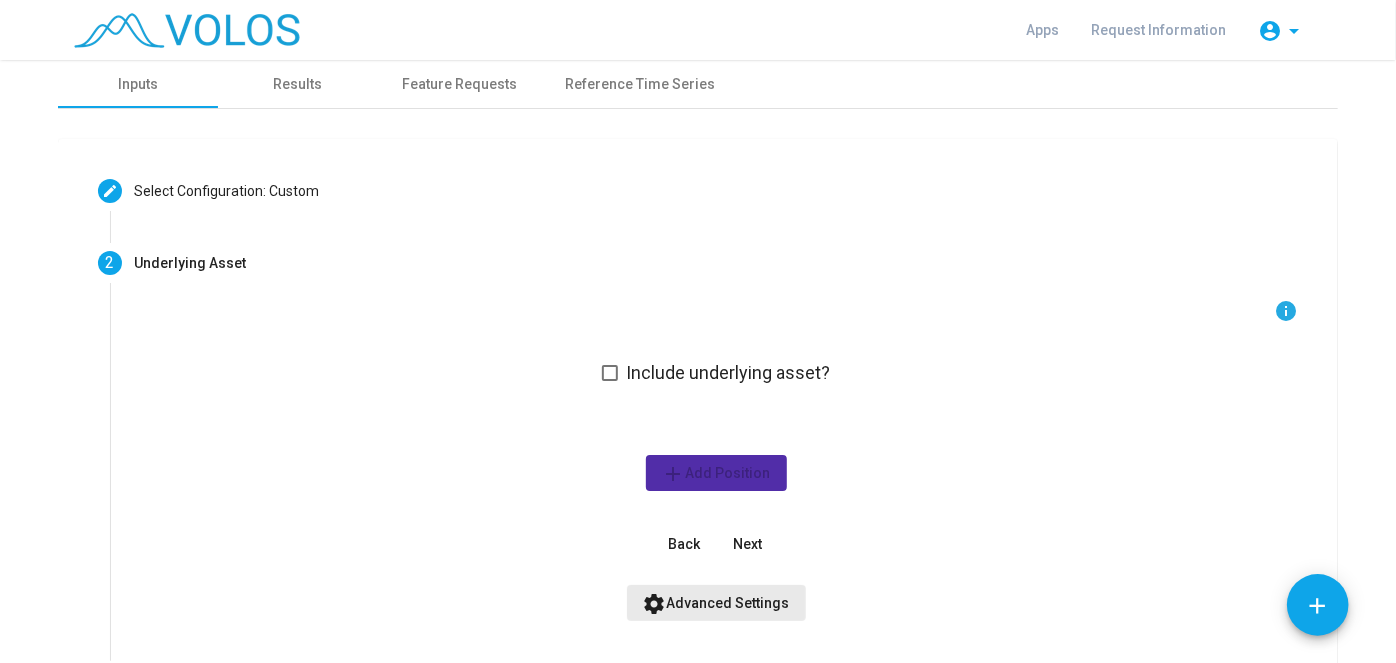 click on "settings  Advanced Settings" at bounding box center (716, 603) 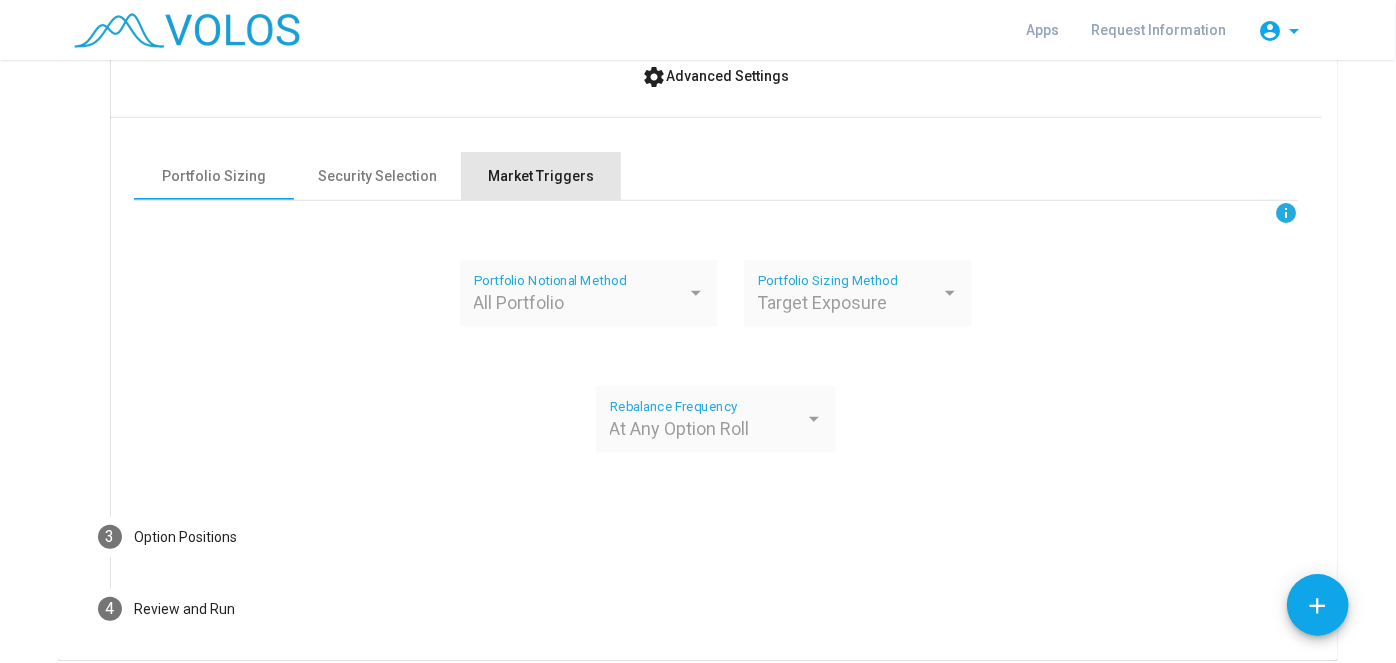 click on "Market Triggers" at bounding box center (541, 176) 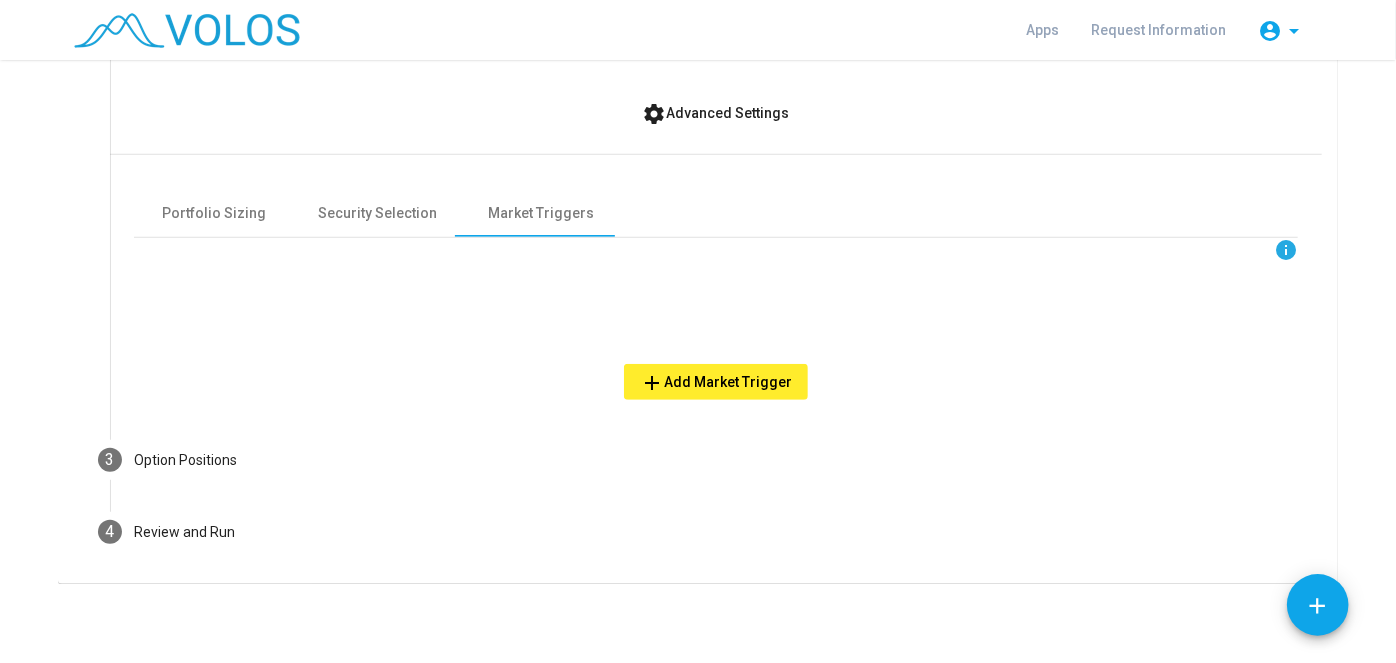 click on "add  Add Market Trigger" at bounding box center (716, 382) 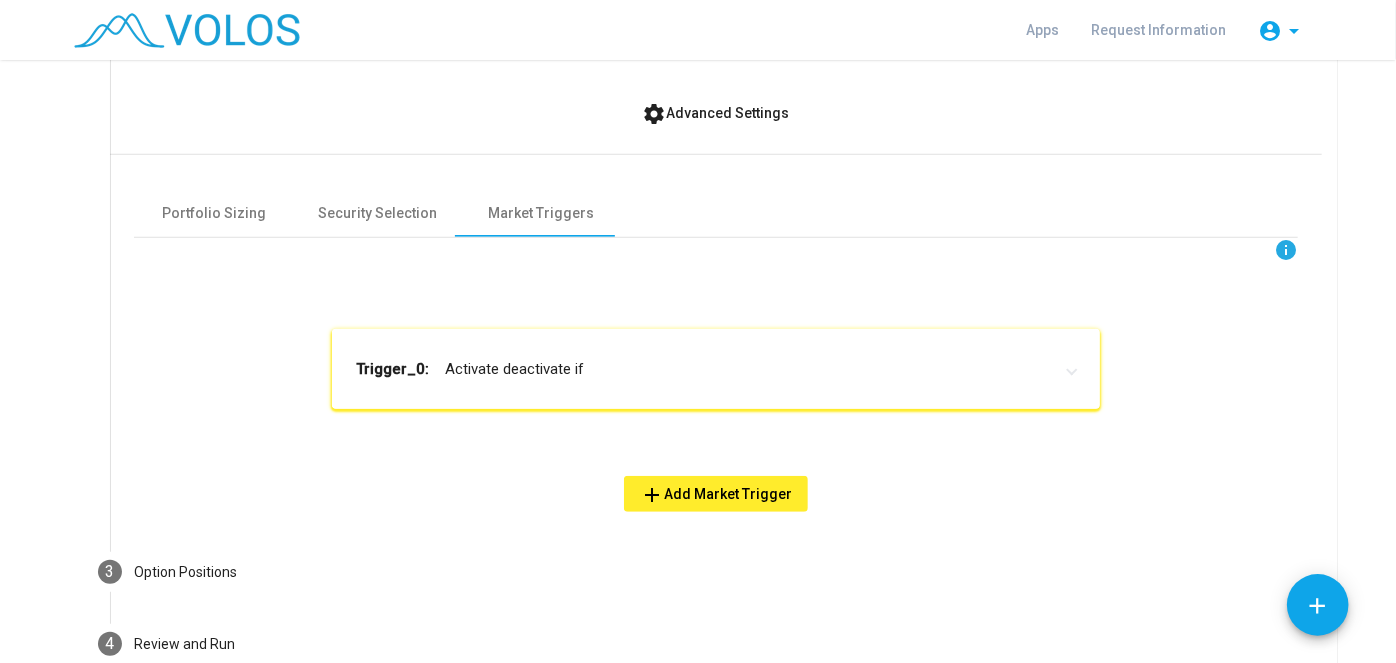 click on "Trigger_0:   Activate deactivate if" at bounding box center [716, 369] 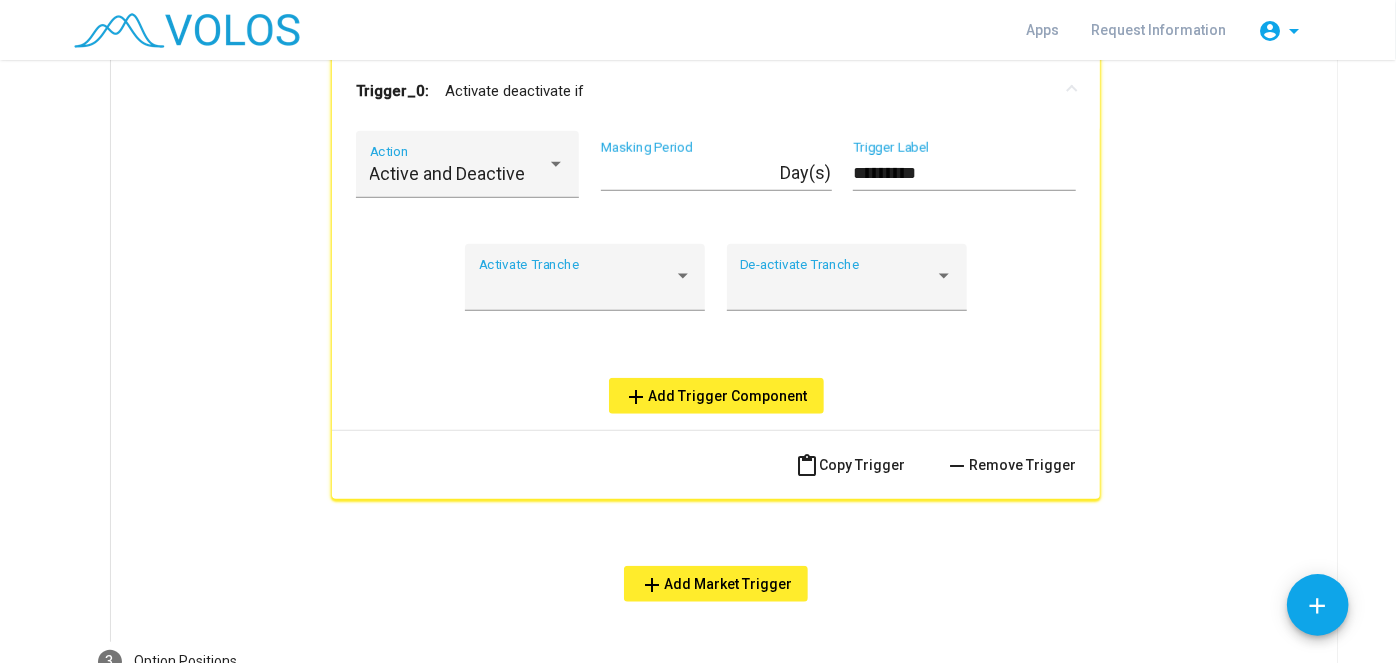 scroll, scrollTop: 769, scrollLeft: 0, axis: vertical 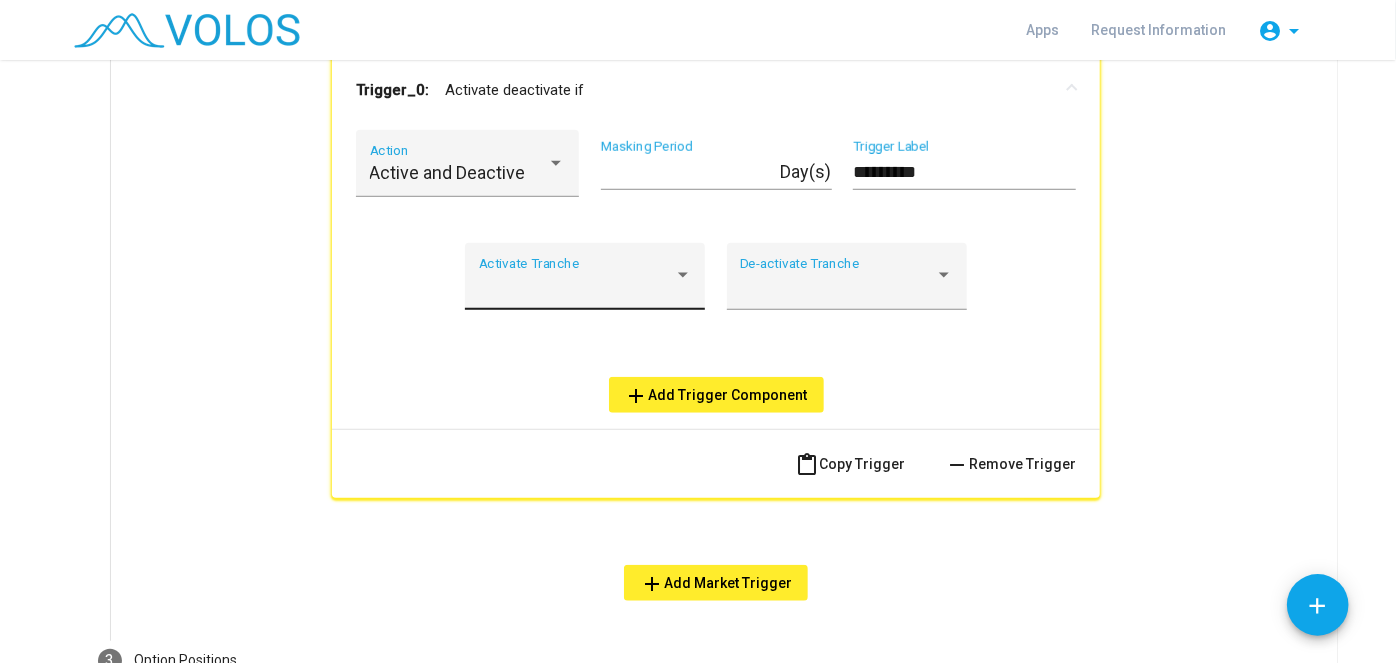 click on "Activate Tranche" at bounding box center (585, 282) 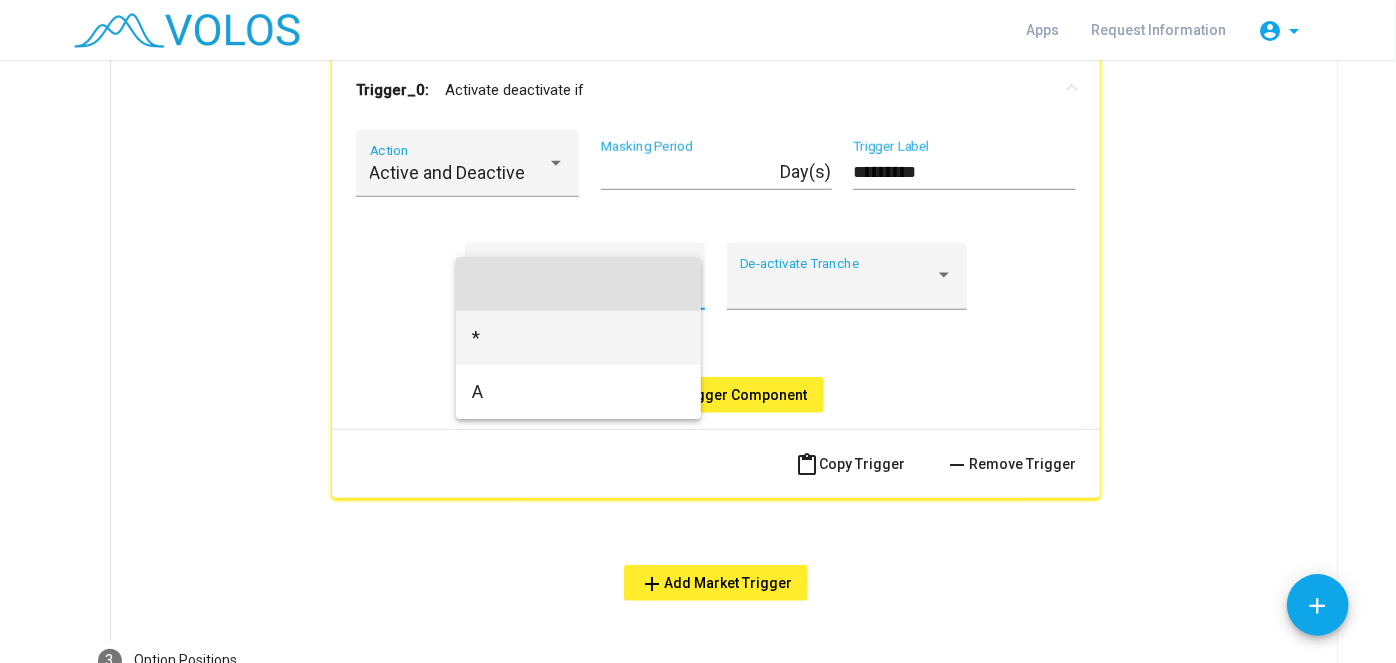 click on "*" at bounding box center (578, 338) 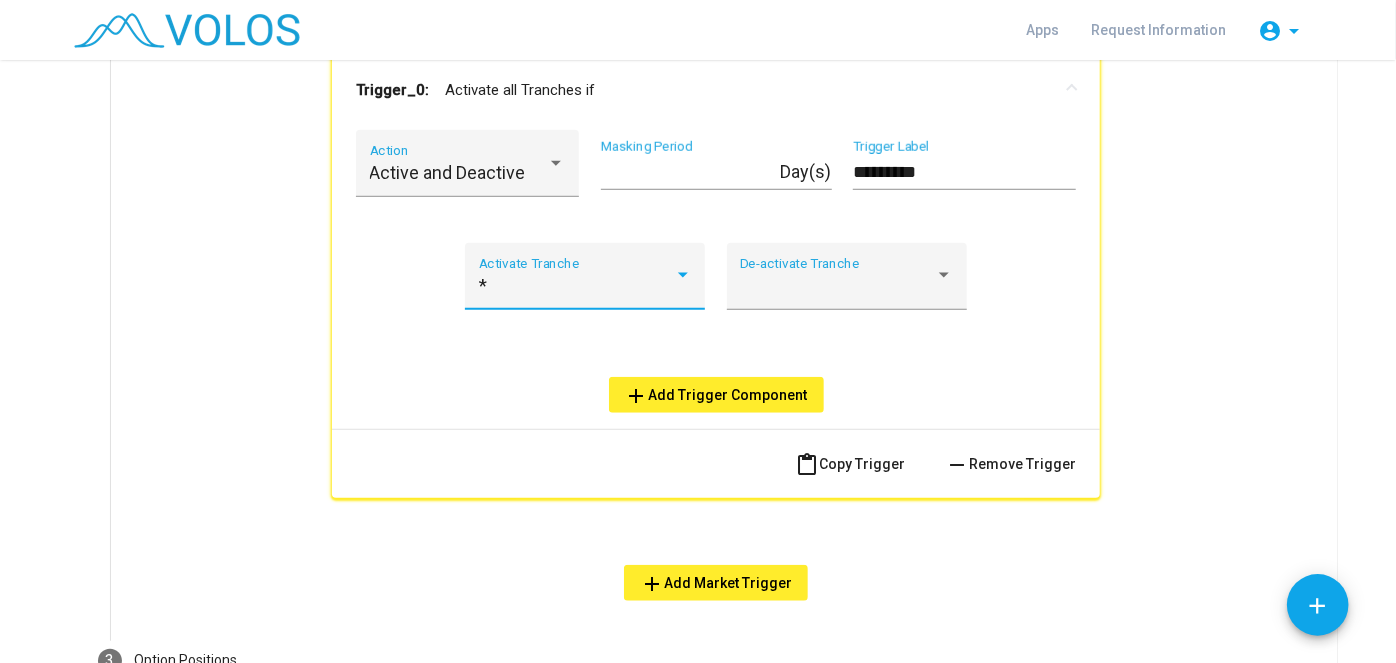 click on "*" at bounding box center (576, 286) 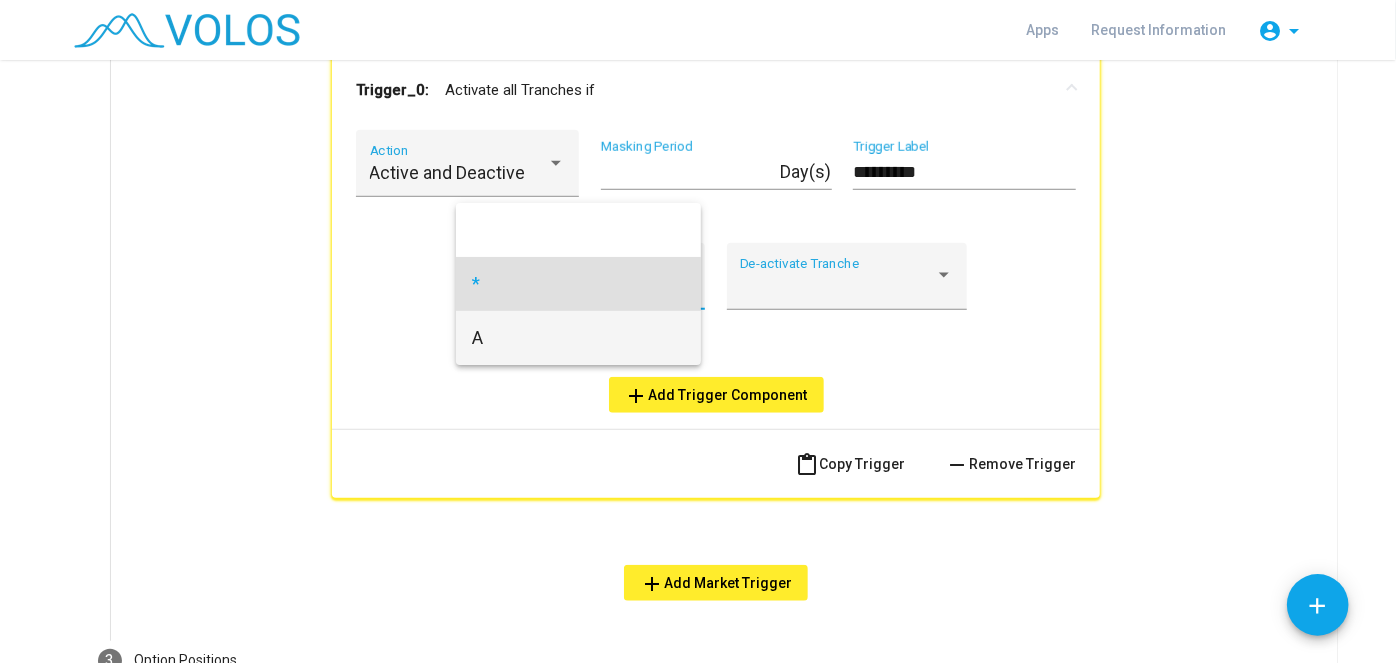 click on "A" at bounding box center [578, 338] 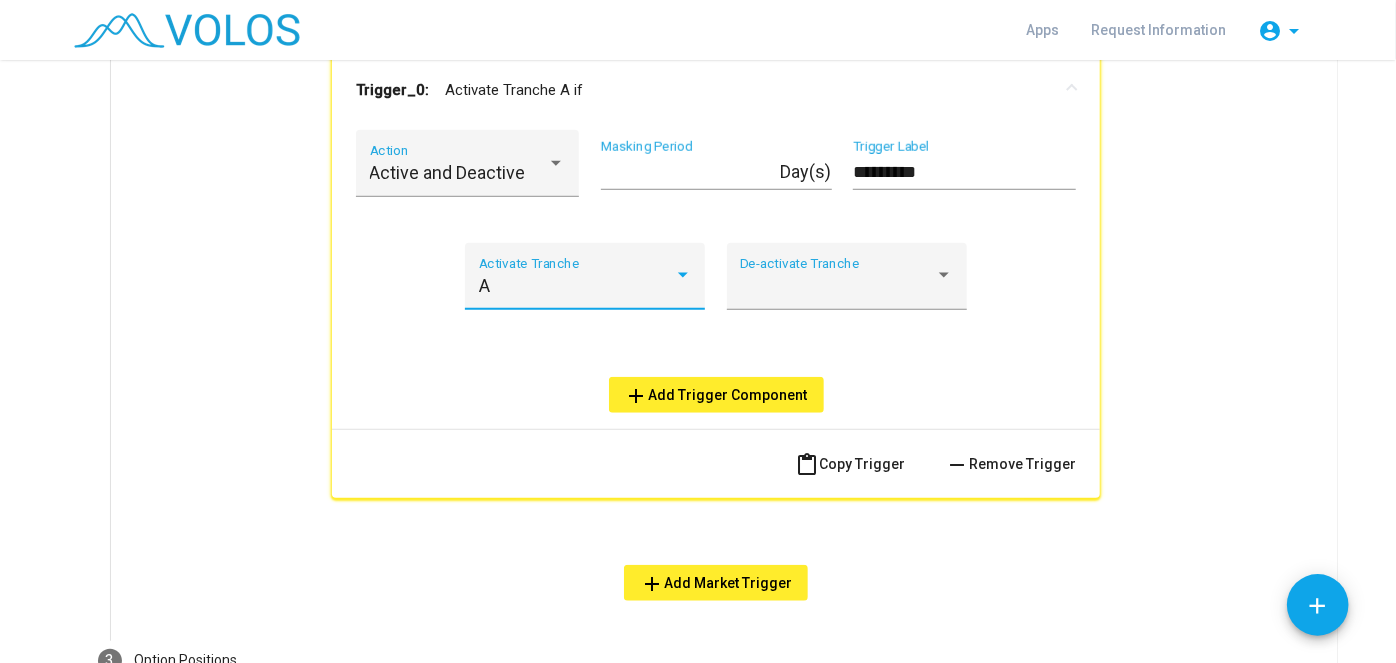 click on "add  Add Trigger Component" at bounding box center [716, 395] 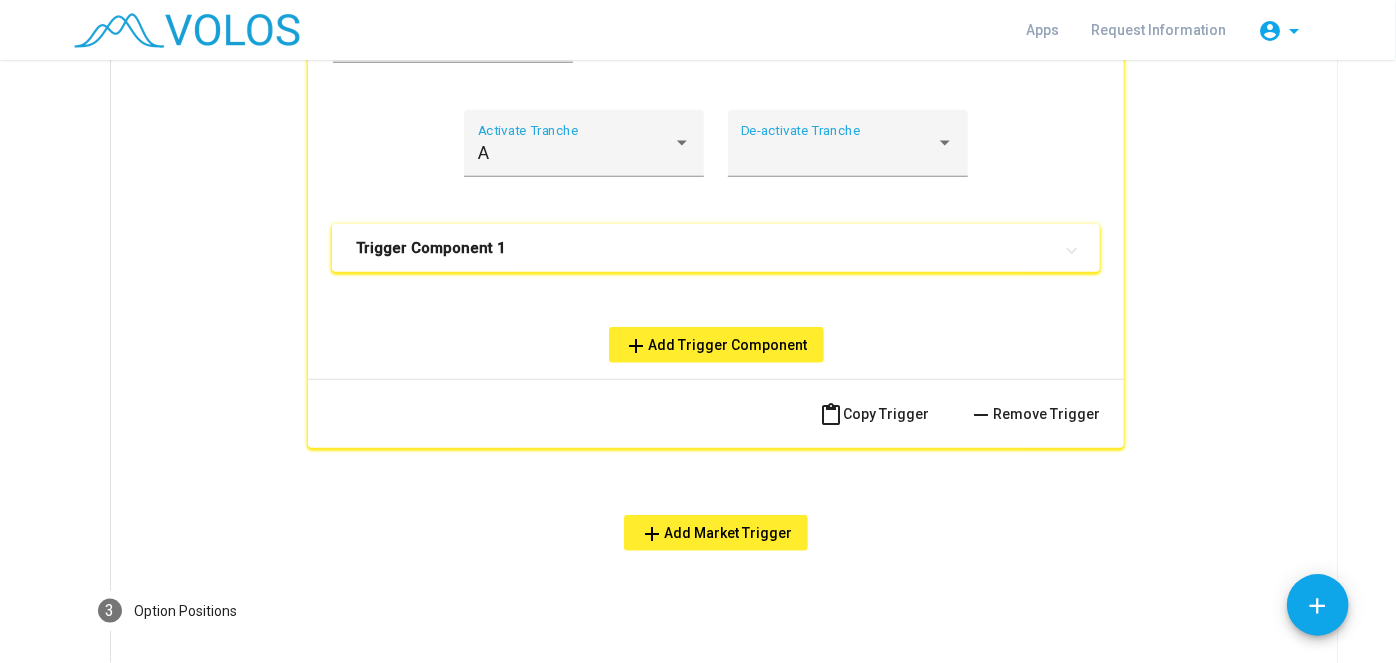 scroll, scrollTop: 931, scrollLeft: 0, axis: vertical 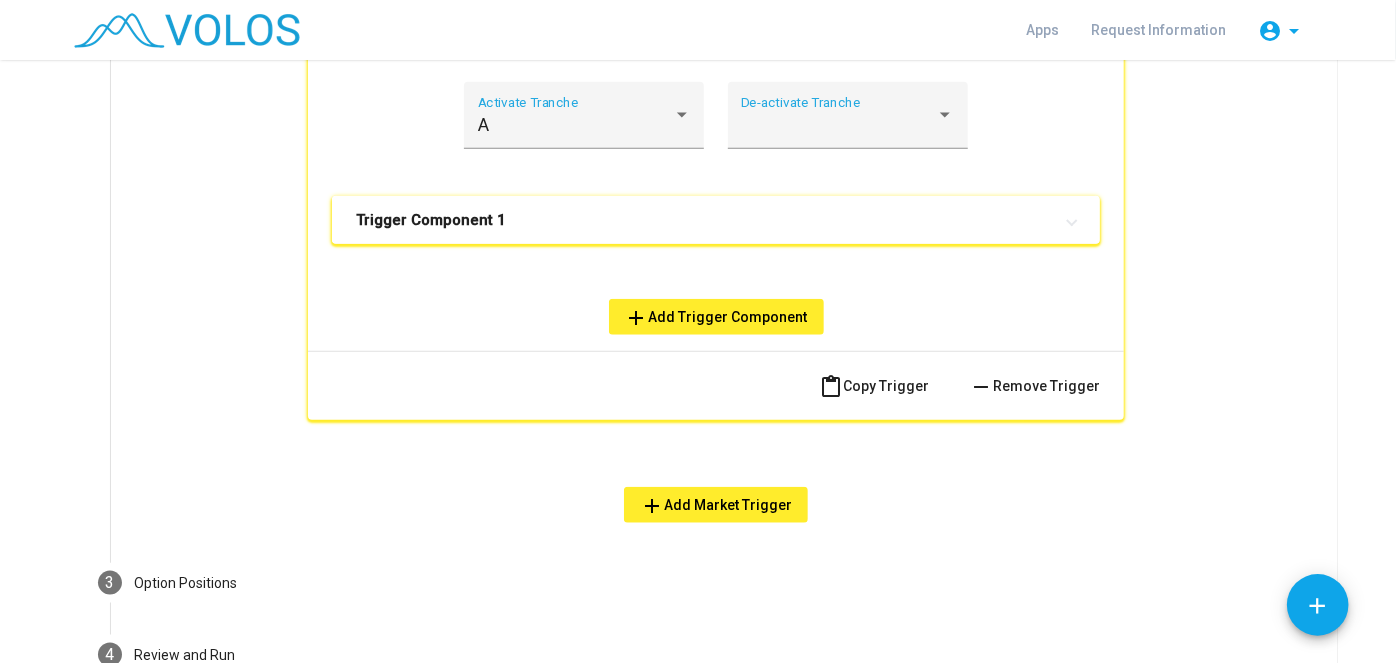click on "Trigger Component 1" at bounding box center [716, 220] 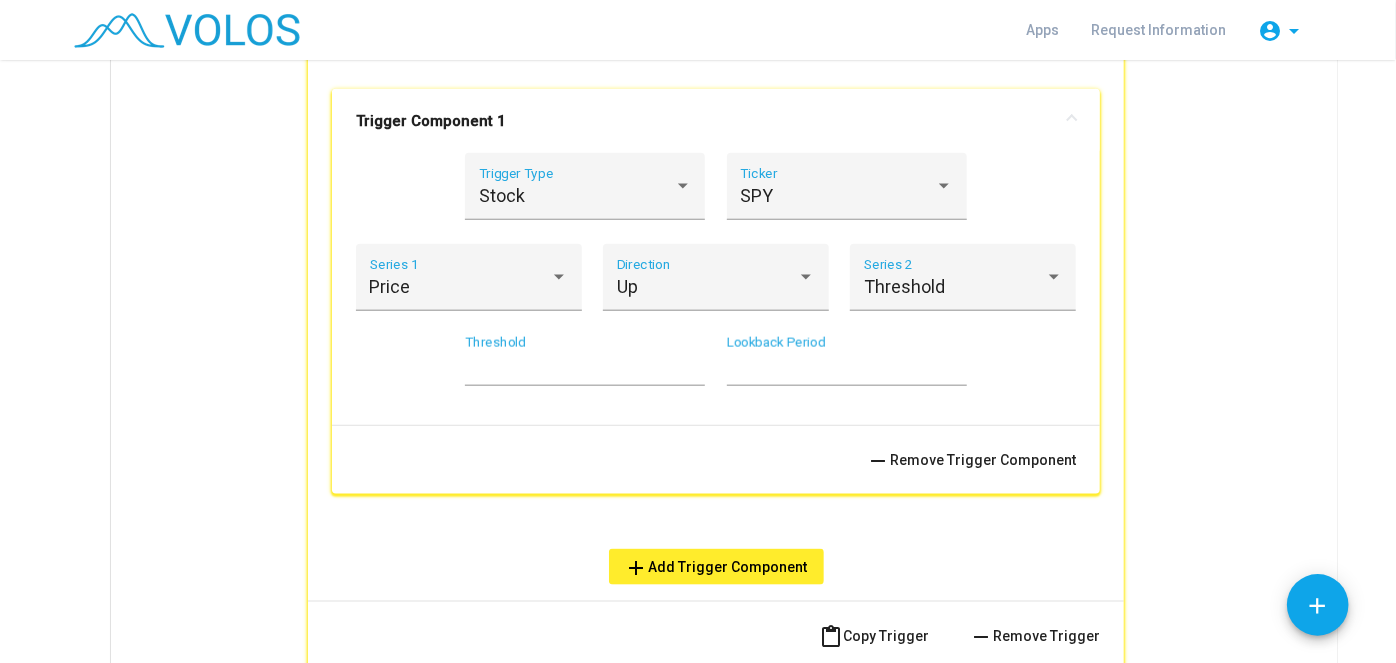 scroll, scrollTop: 1018, scrollLeft: 0, axis: vertical 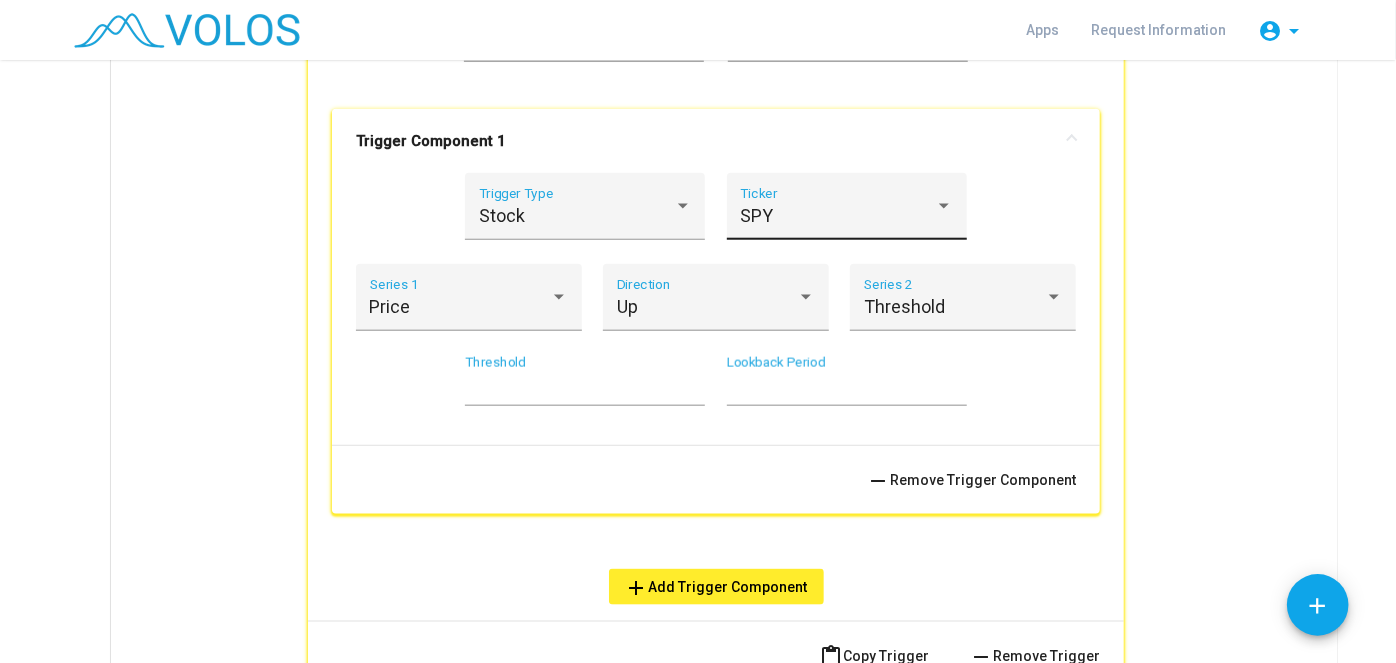 click on "SPY Ticker" at bounding box center [846, 213] 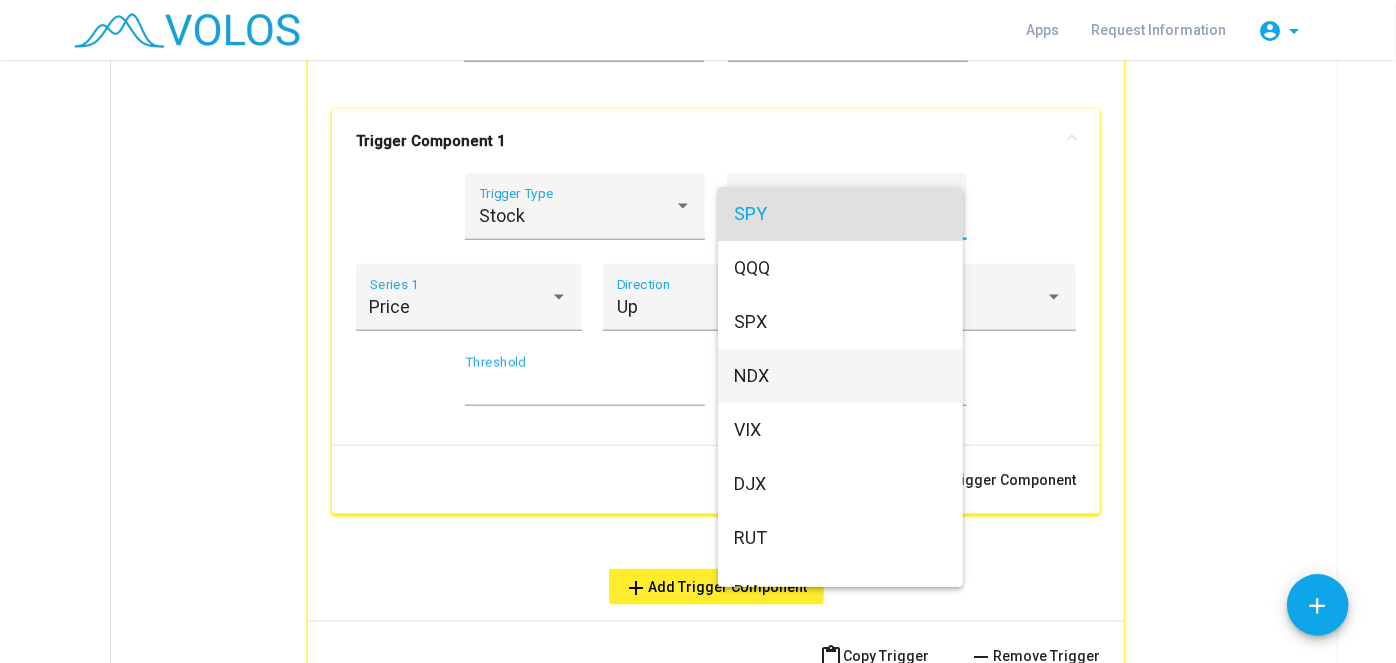 scroll, scrollTop: 1904, scrollLeft: 0, axis: vertical 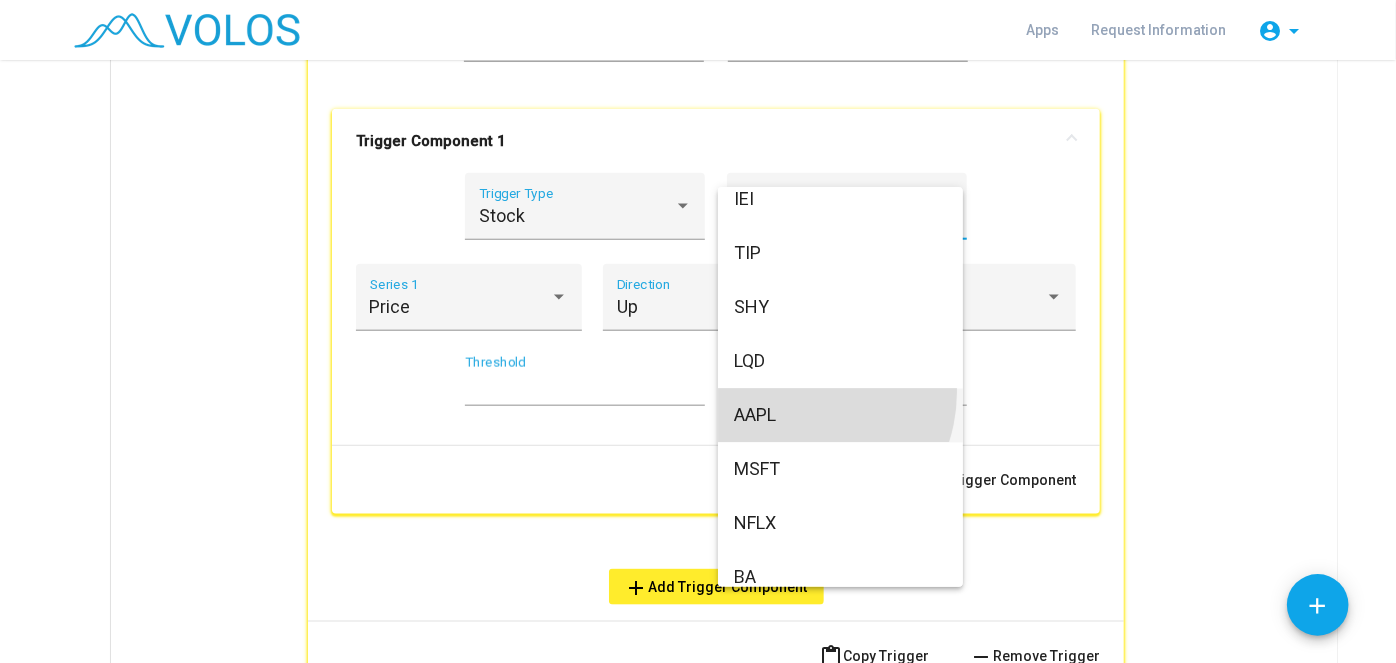 click on "AAPL" at bounding box center (840, 416) 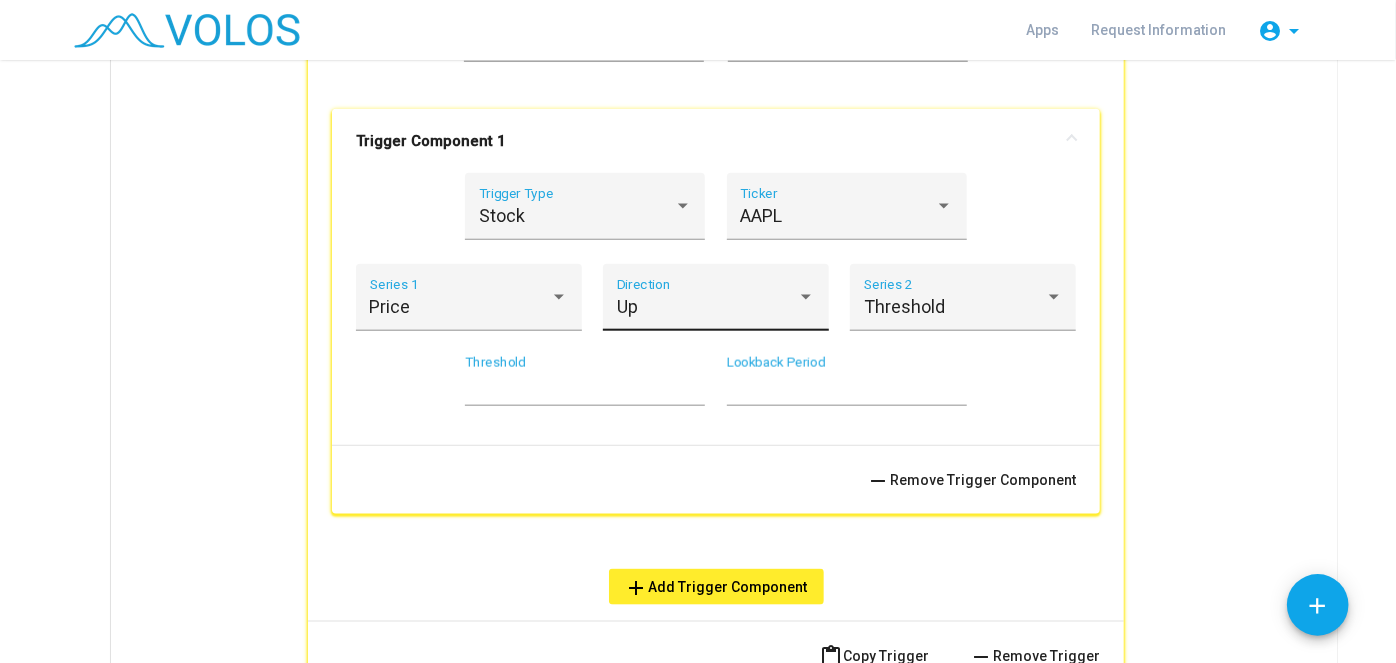 click on "Up Direction" at bounding box center [716, 304] 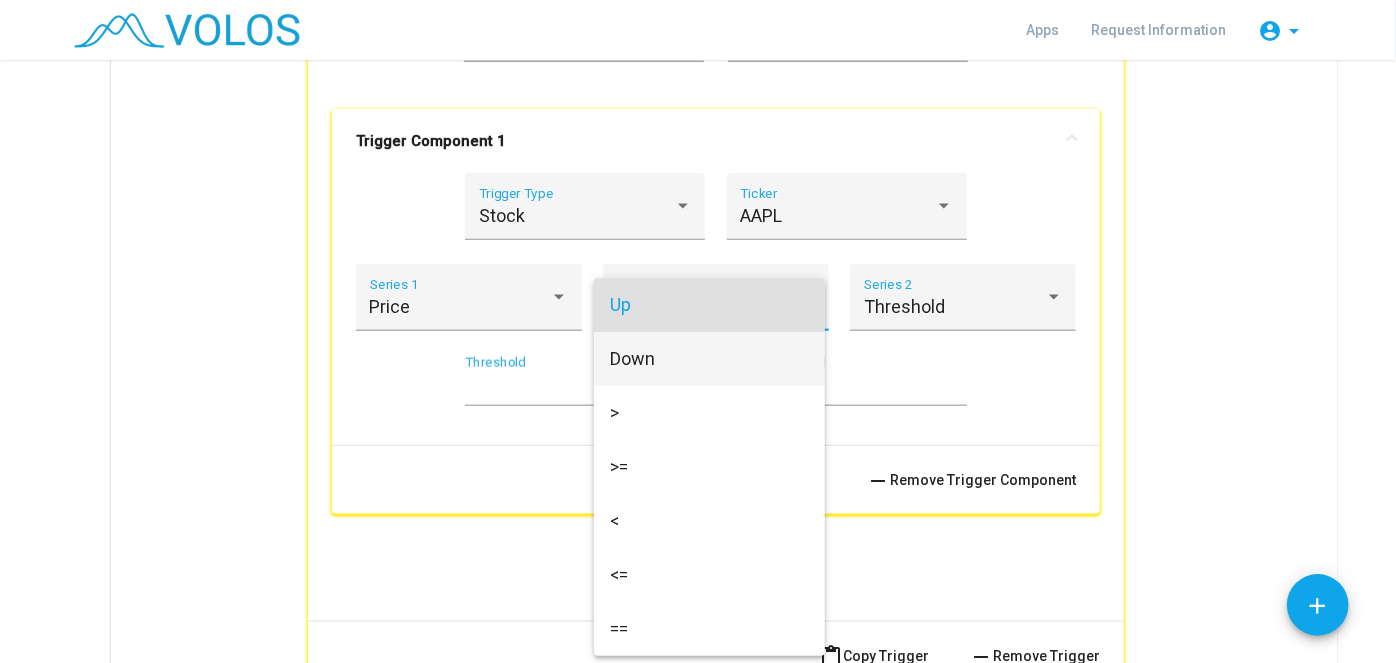 click on "Down" at bounding box center (709, 359) 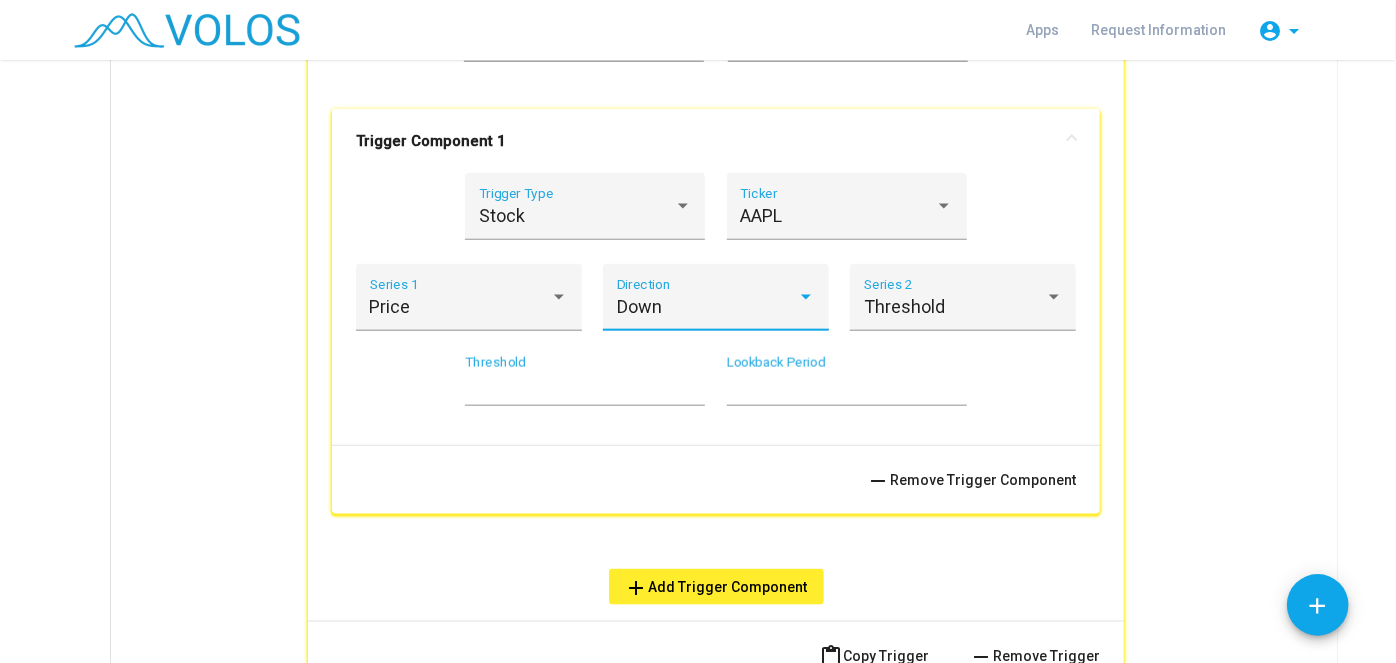 click on "*" at bounding box center [585, 388] 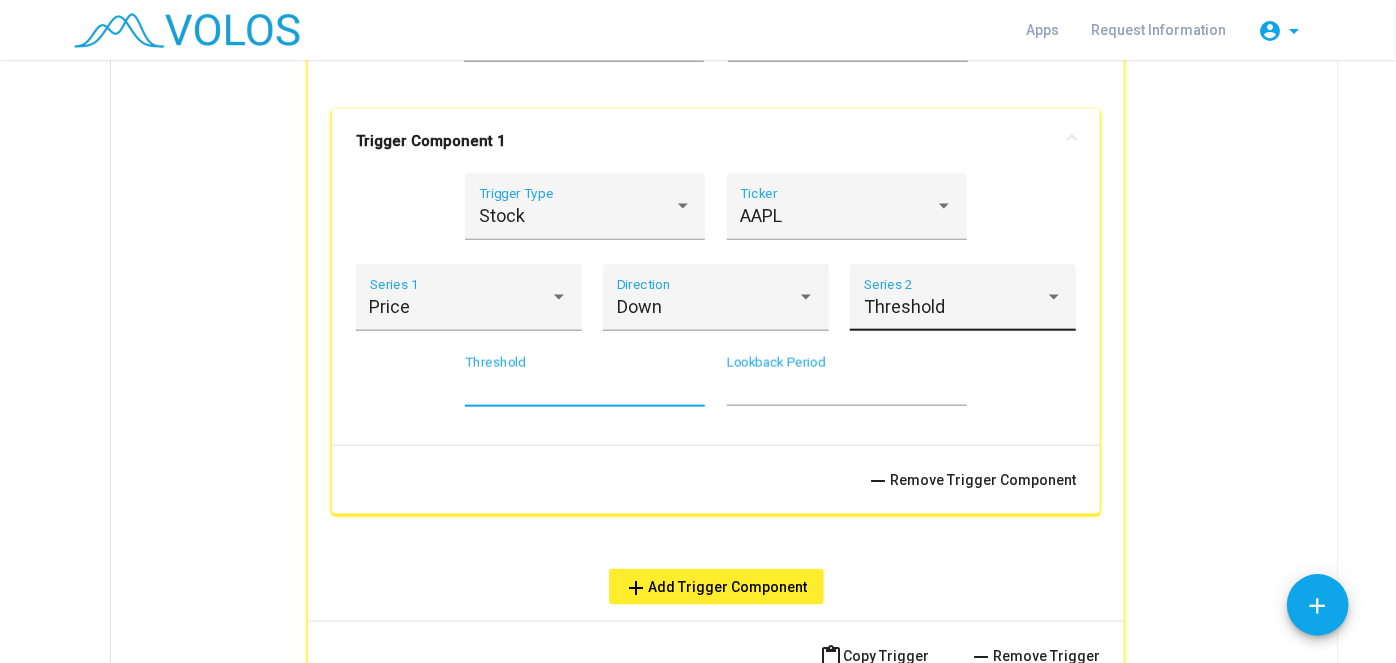 click on "Threshold Series 2" at bounding box center (963, 304) 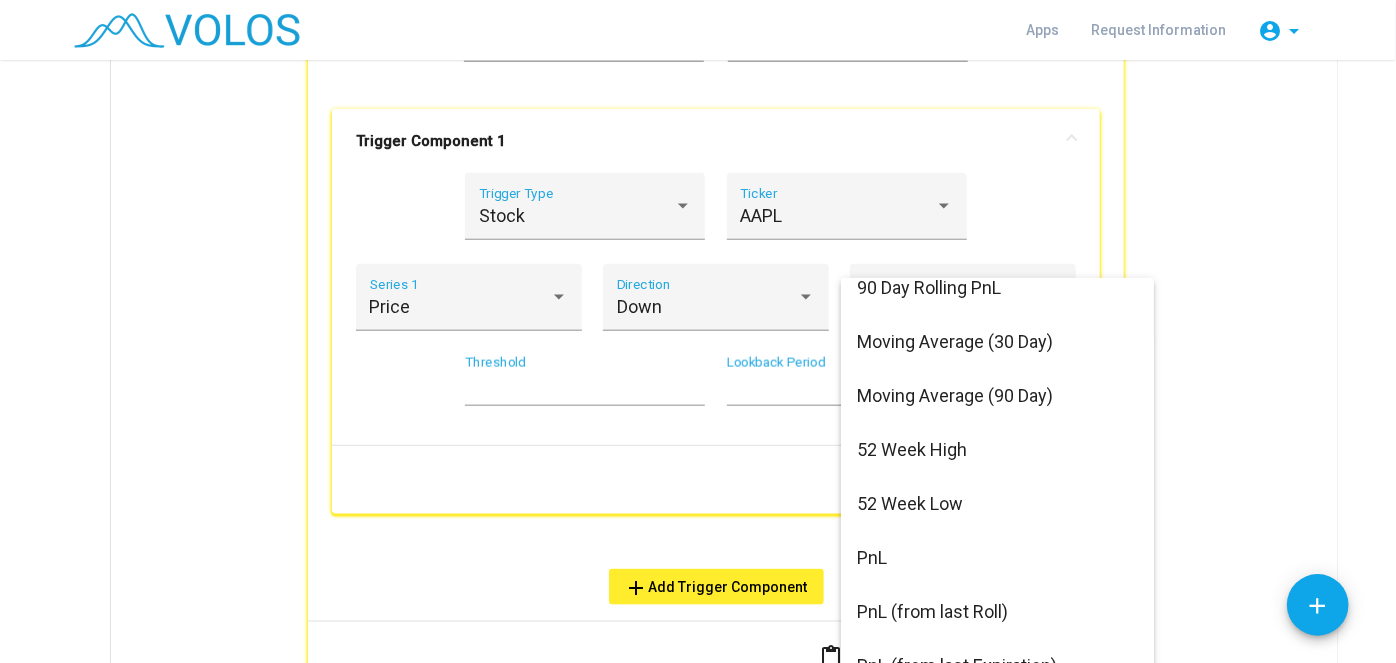 scroll, scrollTop: 442, scrollLeft: 0, axis: vertical 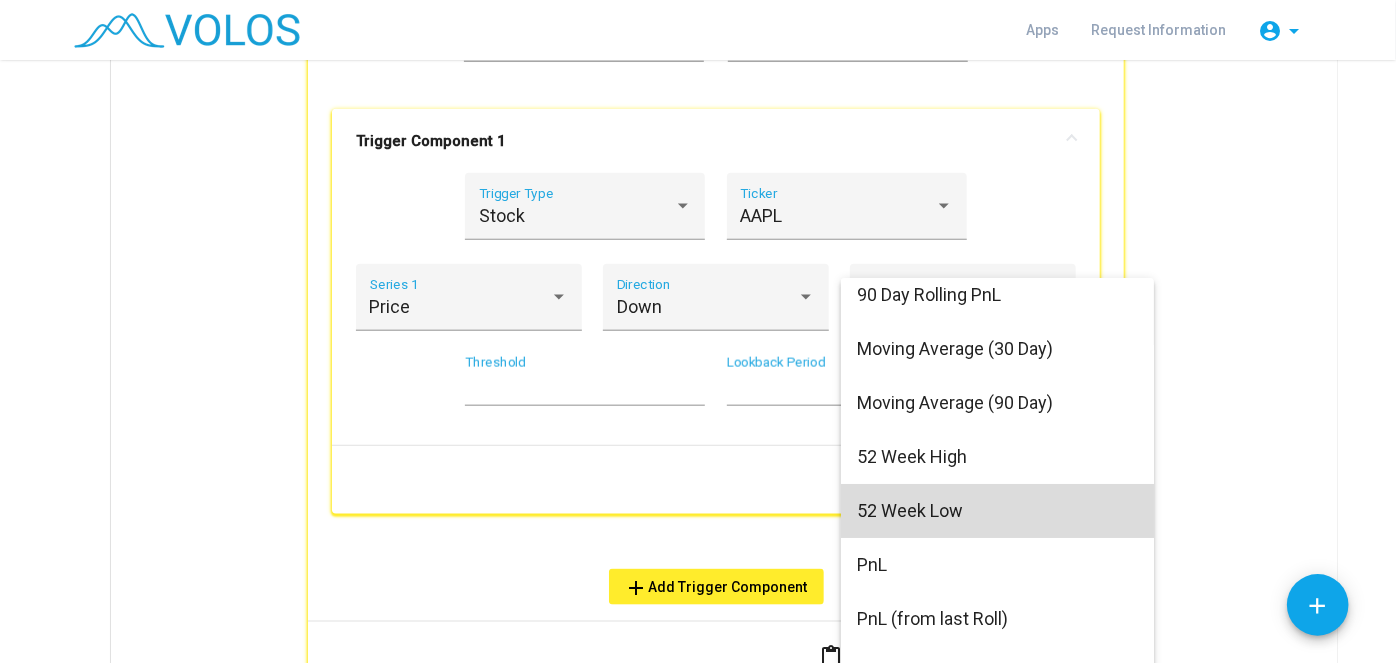 click on "52 Week Low" at bounding box center [997, 511] 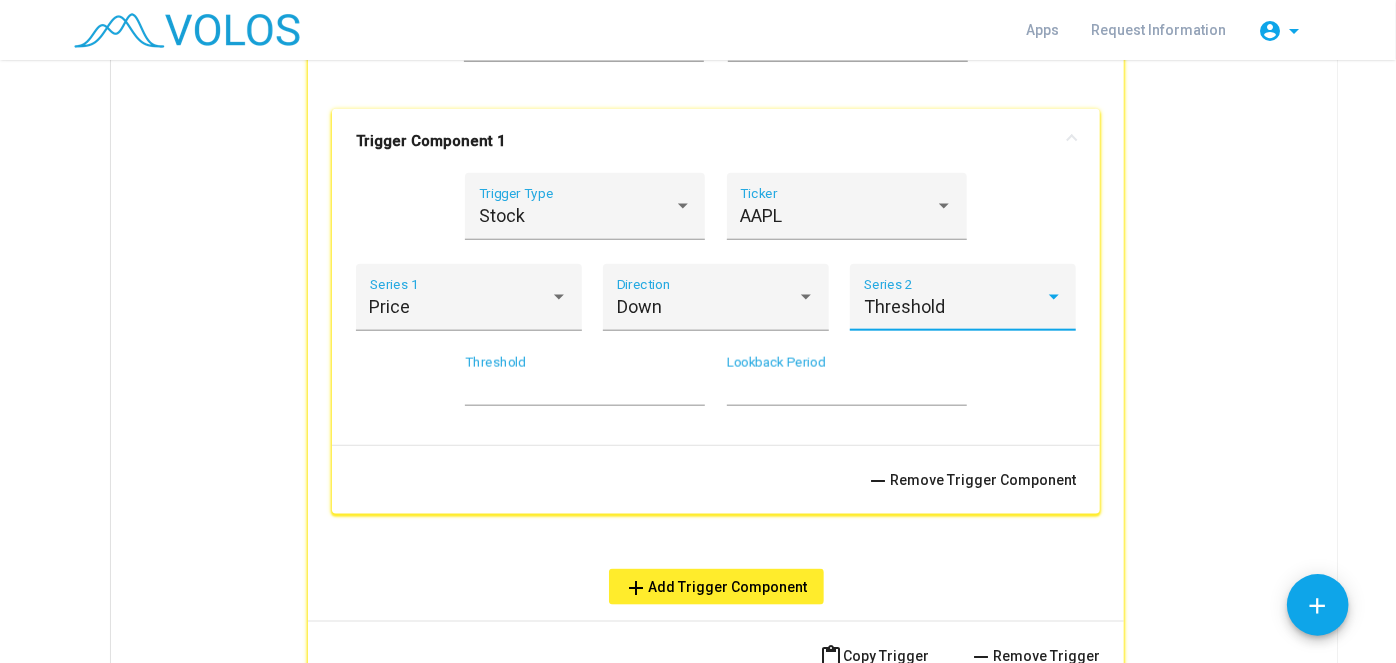 scroll, scrollTop: 446, scrollLeft: 0, axis: vertical 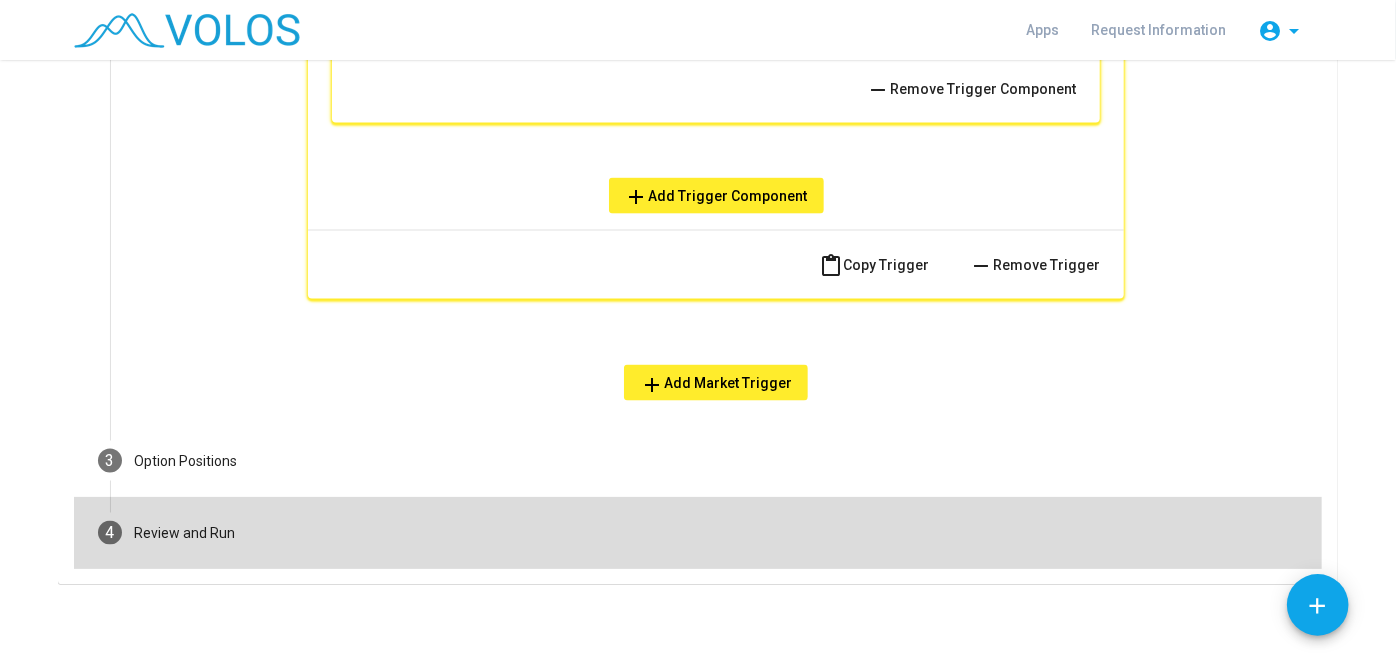 click on "4 Review and Run" at bounding box center (698, 533) 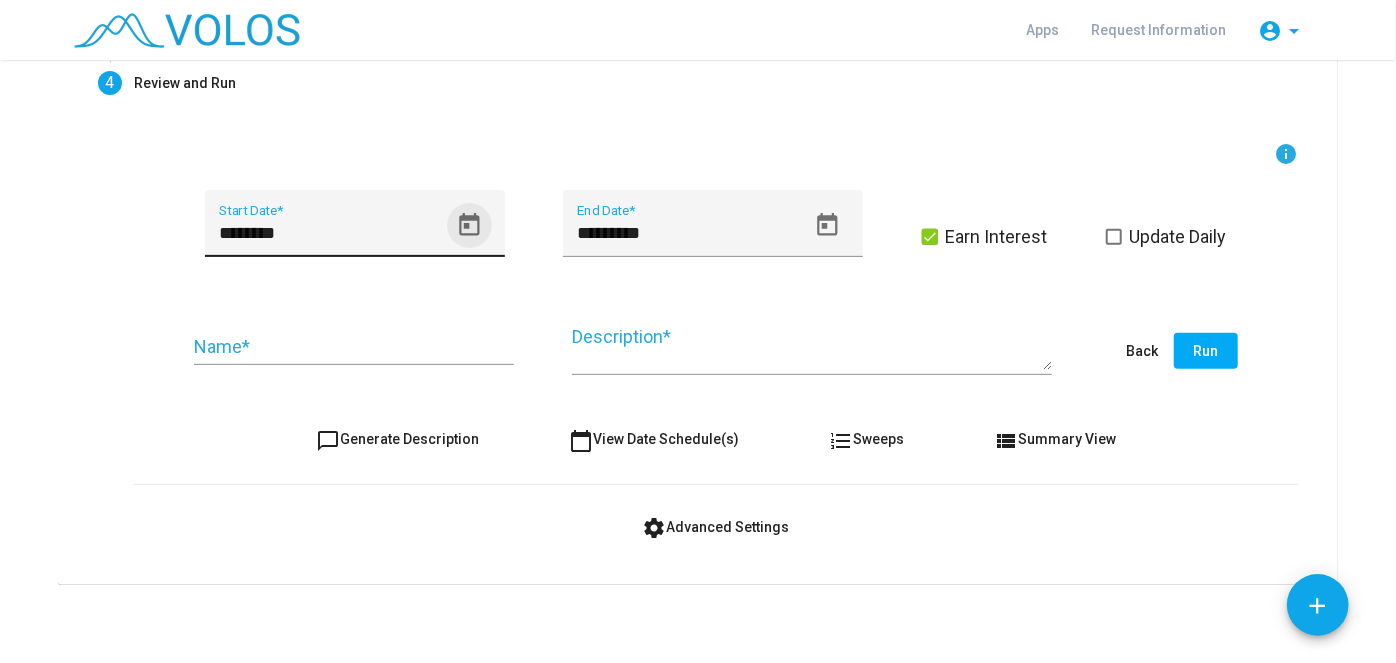 click 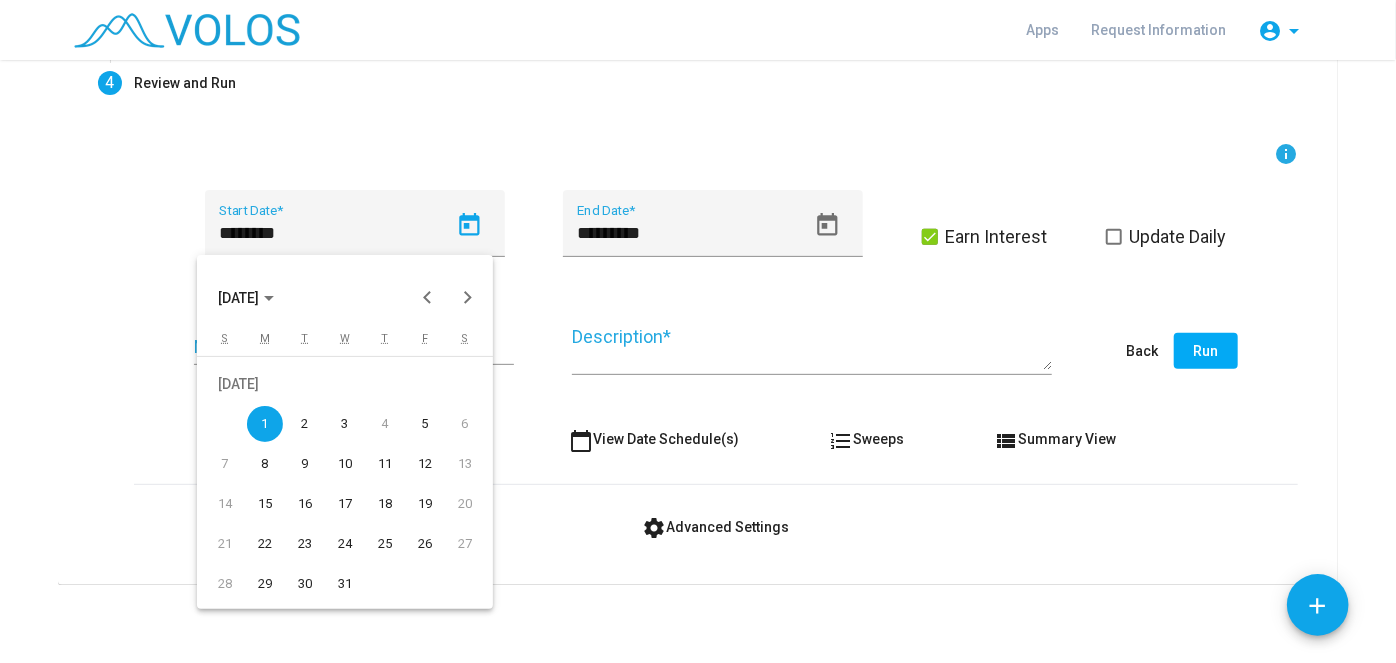 click 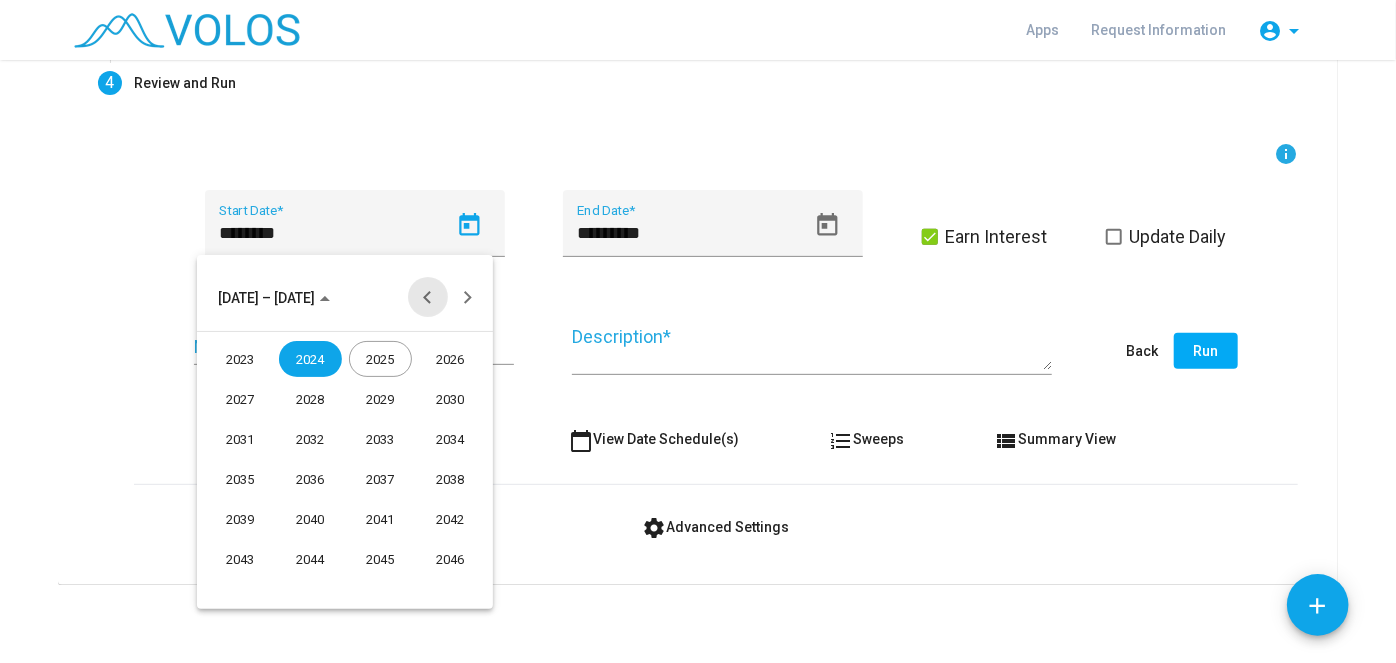 click at bounding box center [428, 297] 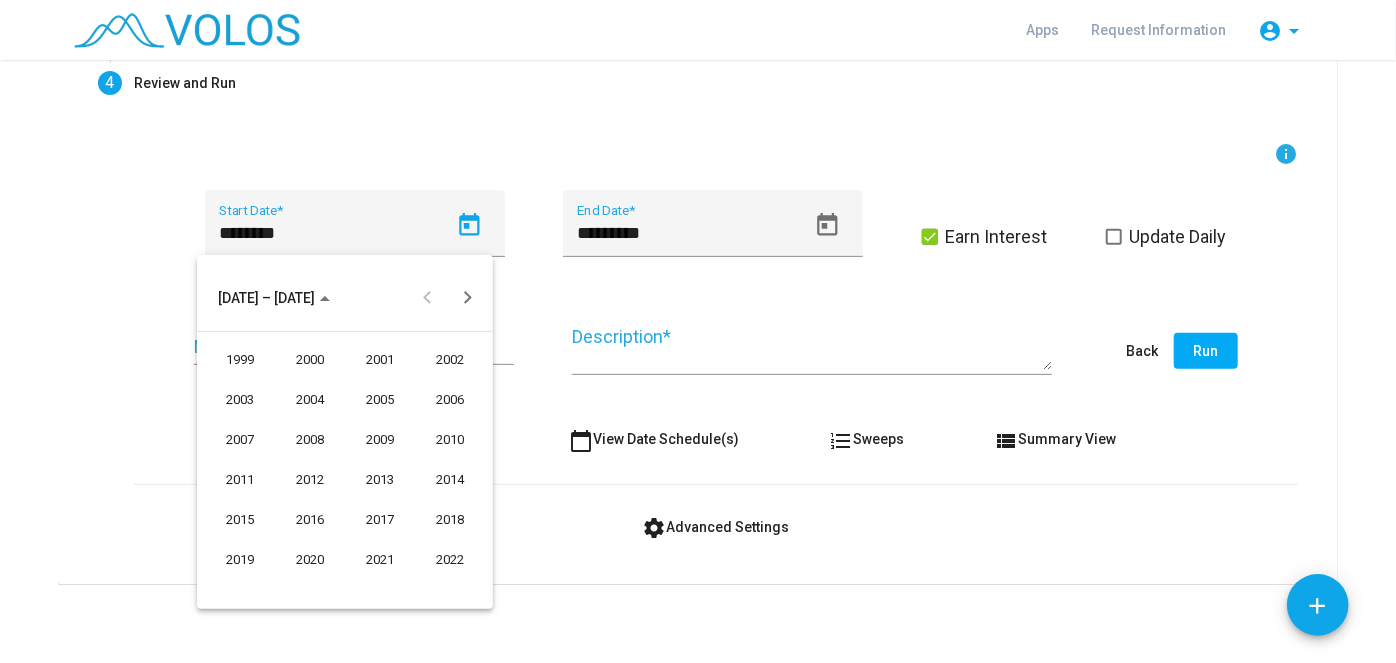 click on "1999" at bounding box center (240, 359) 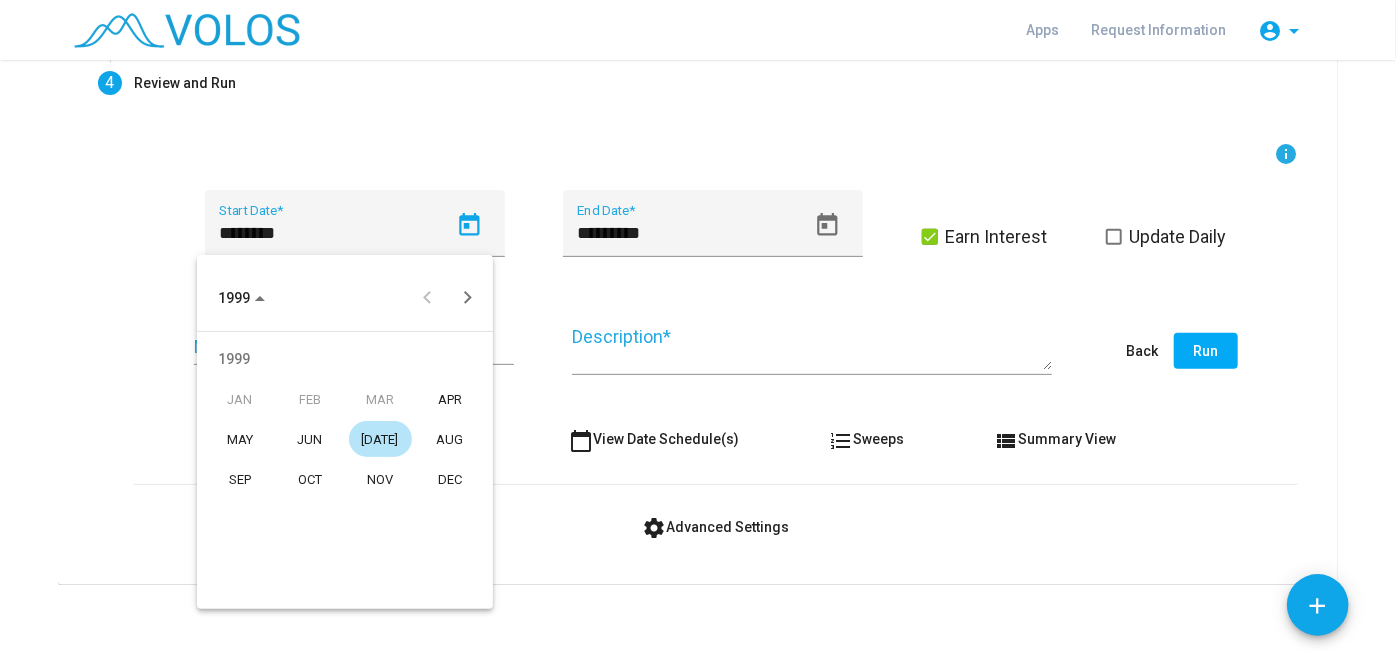 click on "JUL" at bounding box center [380, 439] 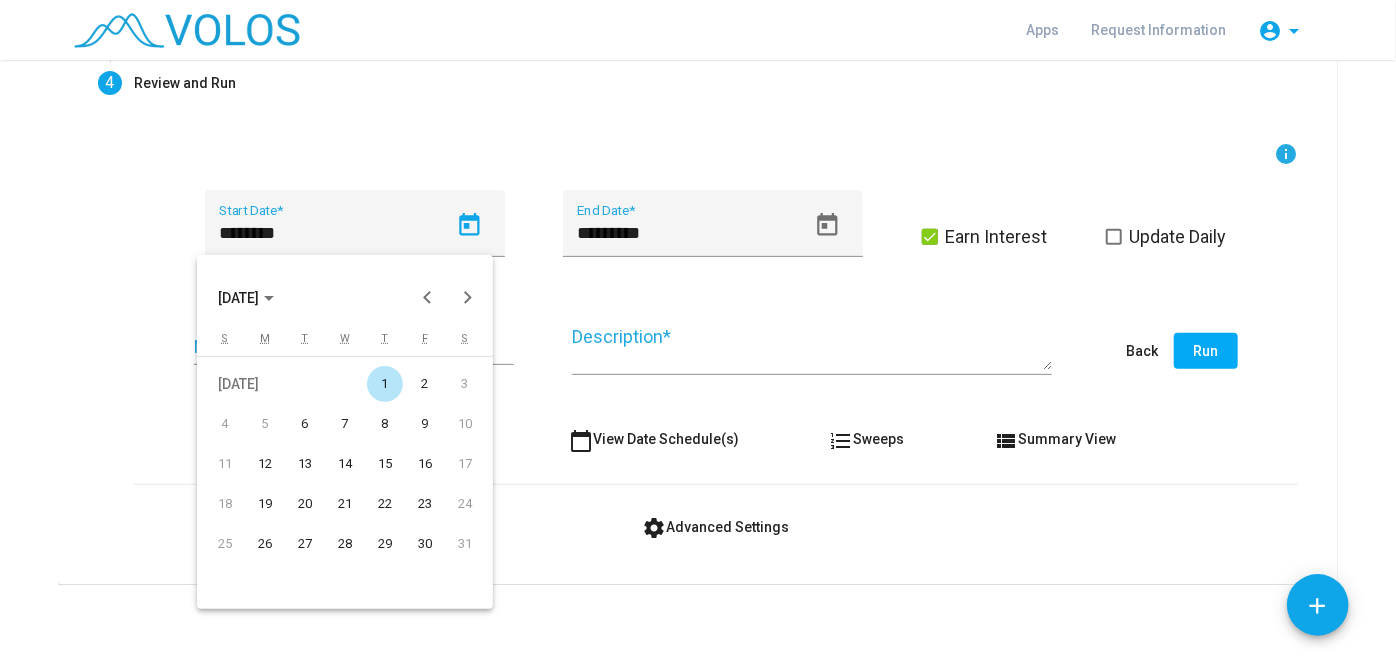 click on "1" at bounding box center (385, 384) 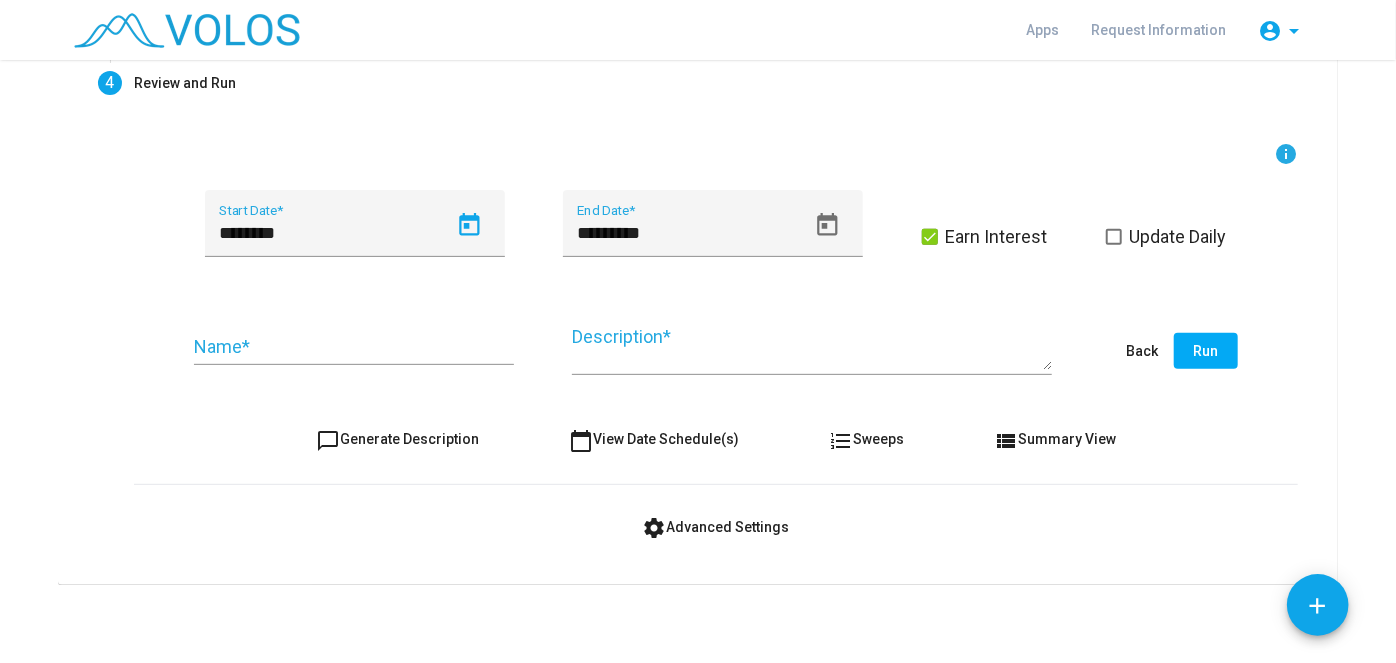 type on "********" 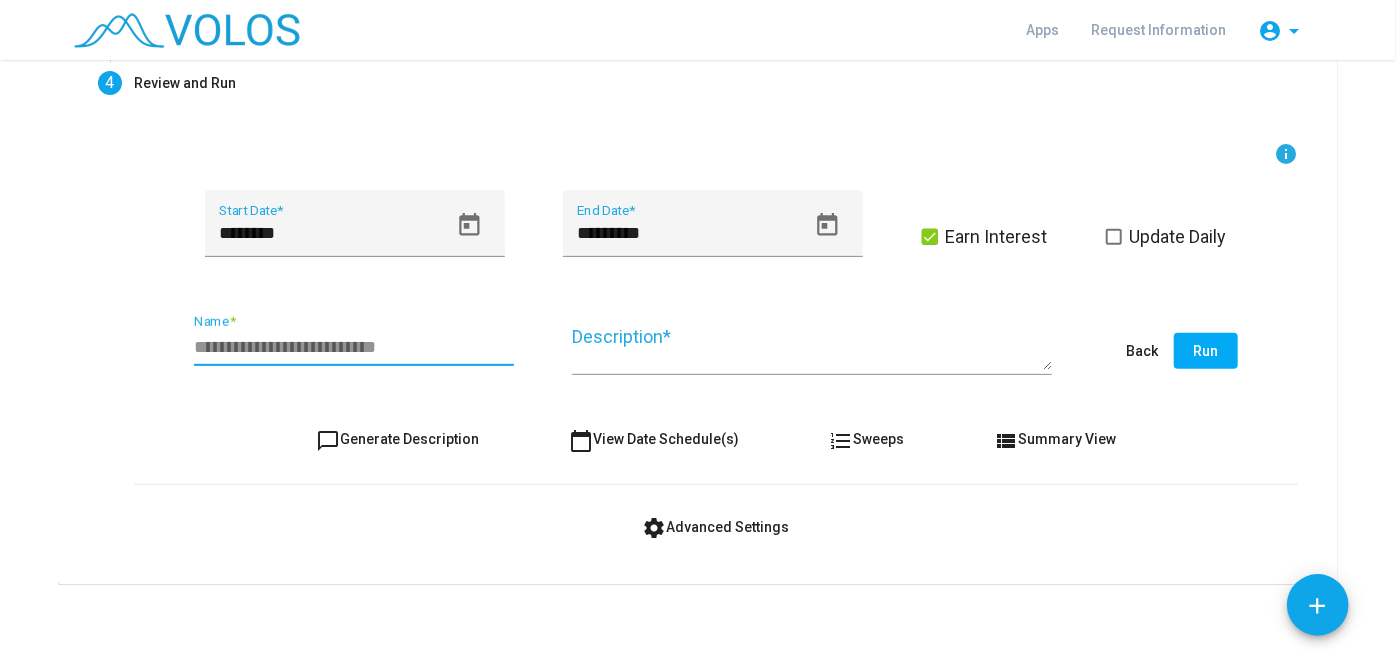 click on "Name  *" at bounding box center (354, 347) 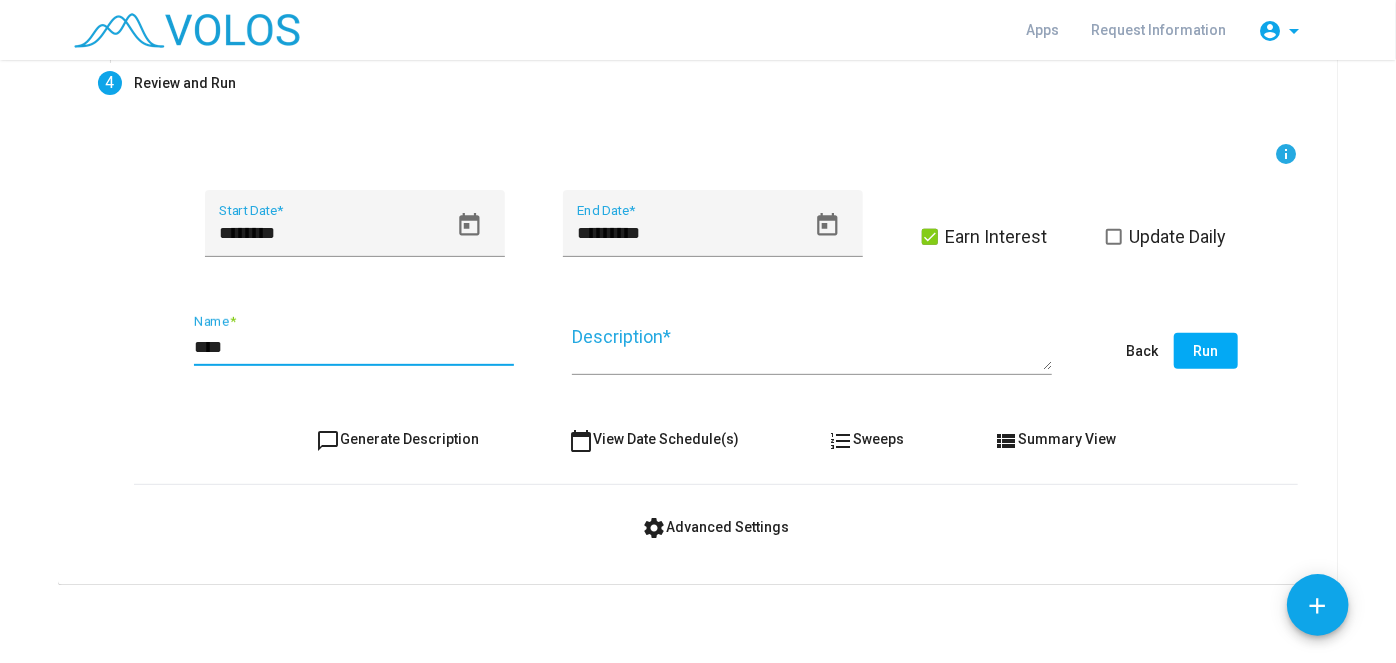 type on "****" 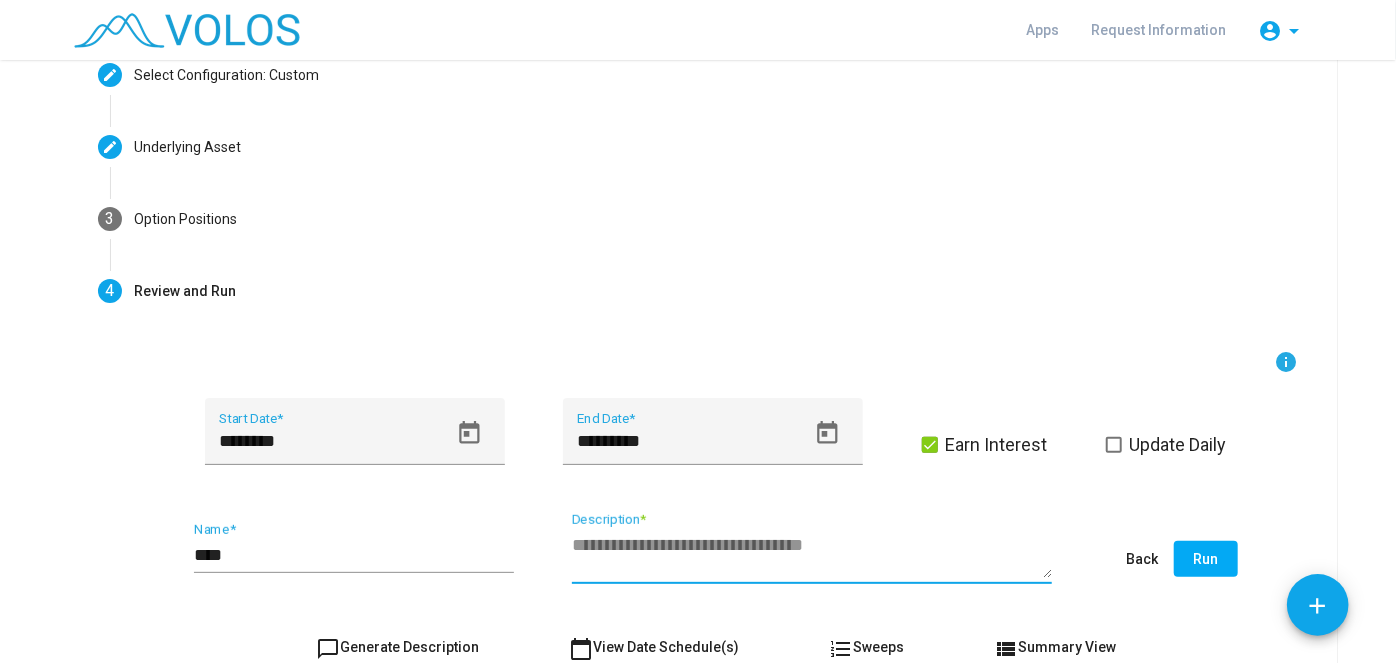 scroll, scrollTop: 113, scrollLeft: 0, axis: vertical 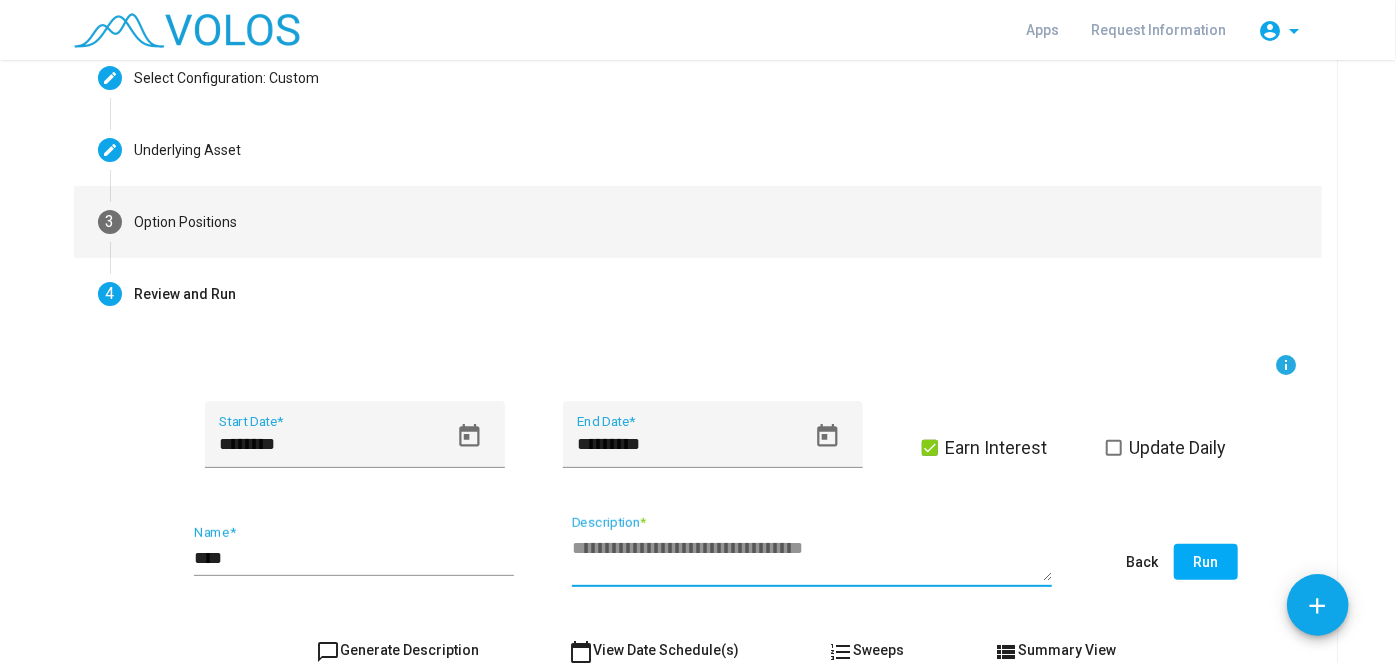 click on "3 Option Positions" at bounding box center (698, 222) 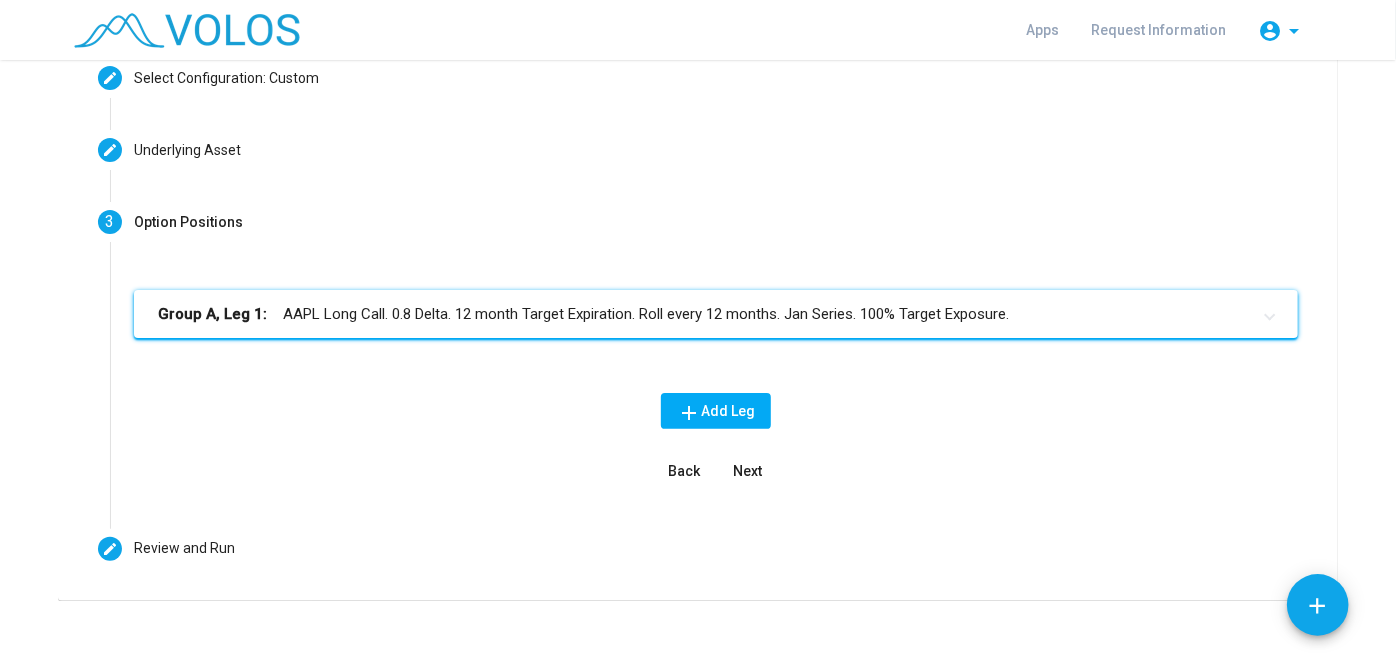 drag, startPoint x: 263, startPoint y: 311, endPoint x: 1101, endPoint y: 338, distance: 838.4349 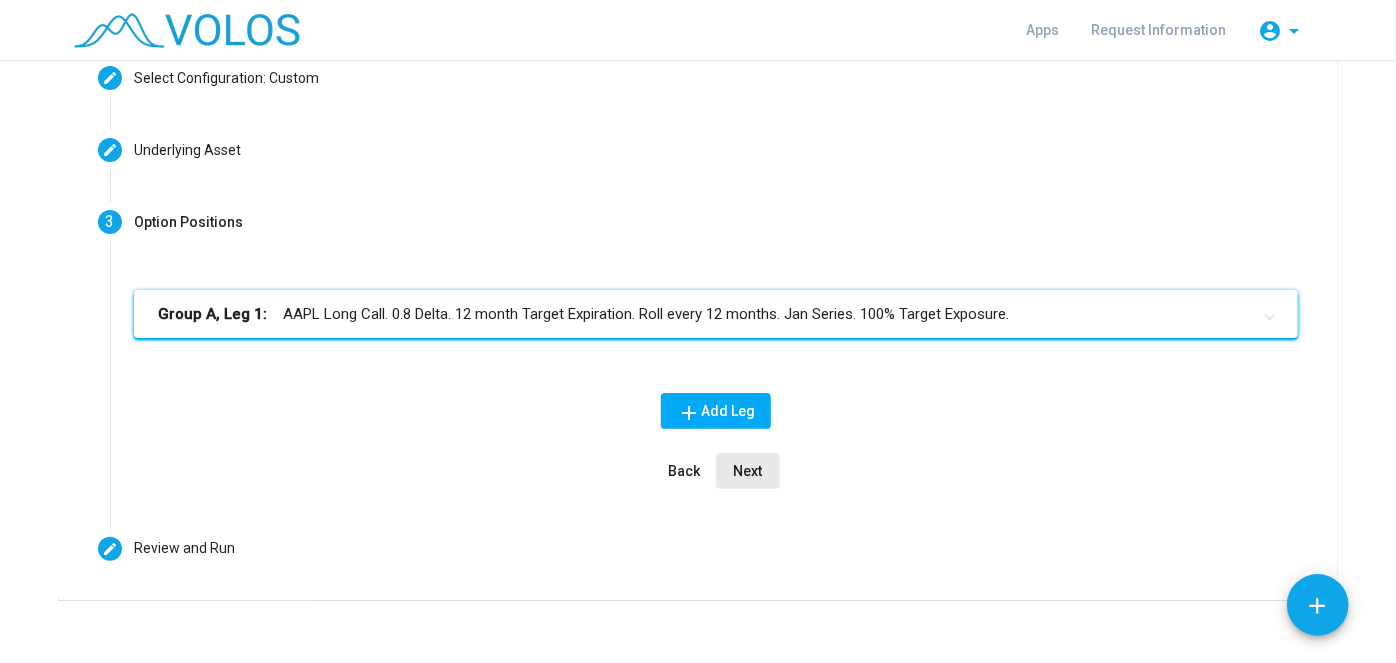 click on "Next" at bounding box center (748, 471) 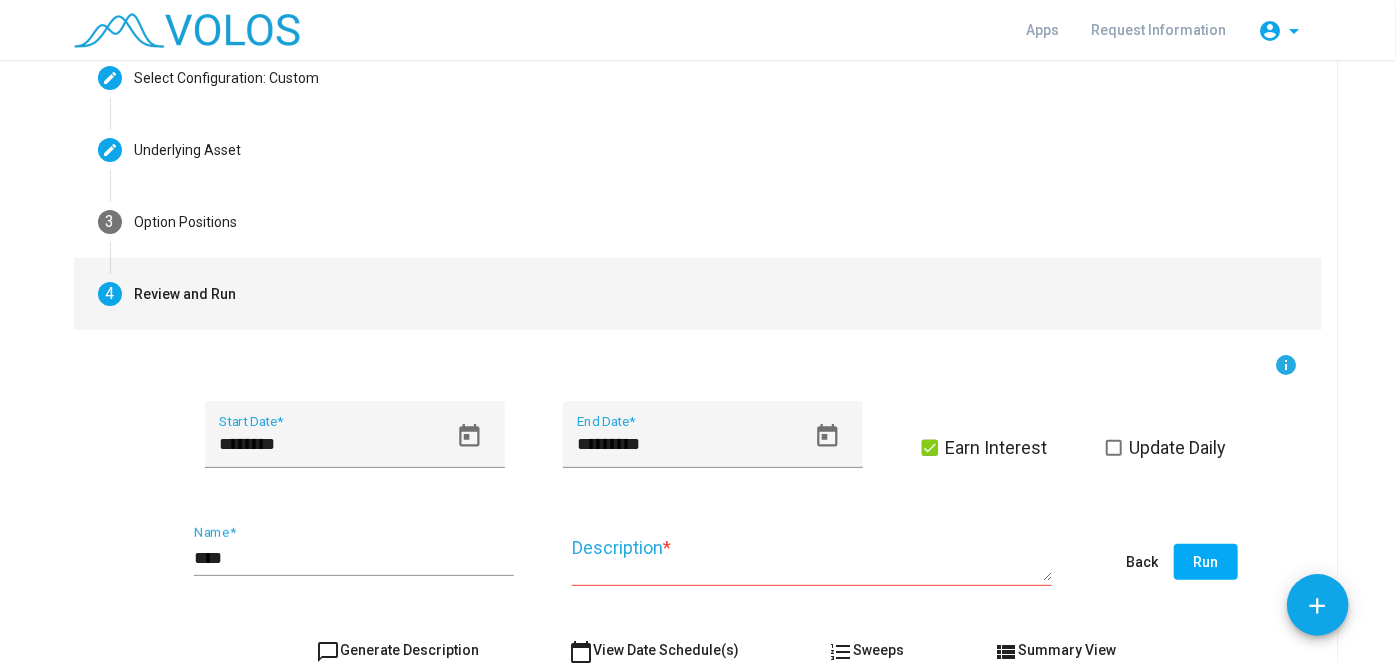 click on "Description  *" at bounding box center [812, 550] 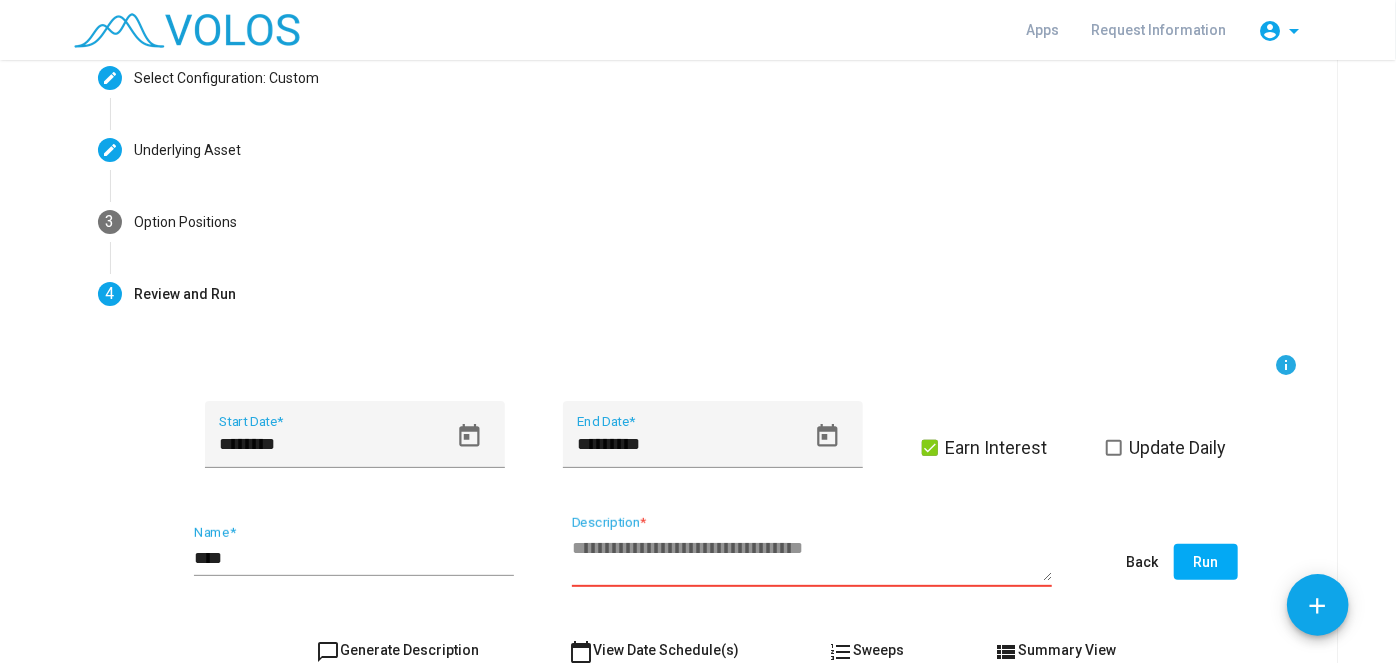 paste on "**********" 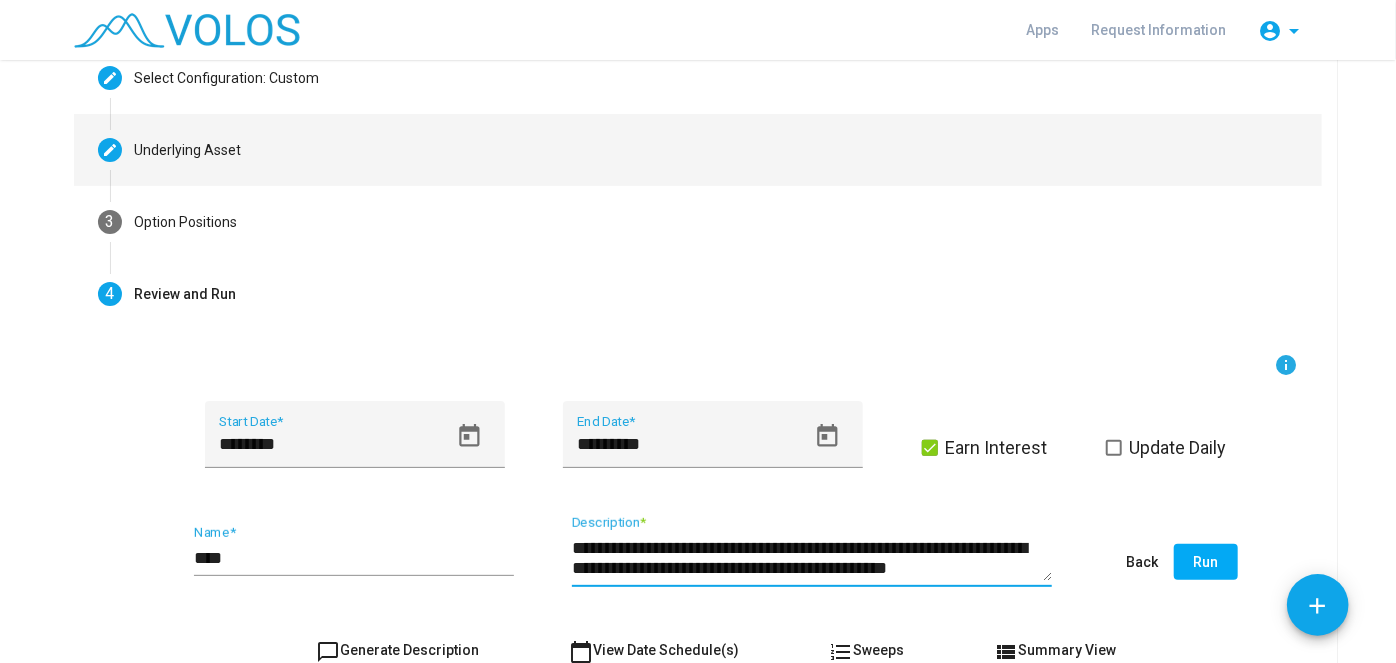 scroll, scrollTop: 0, scrollLeft: 0, axis: both 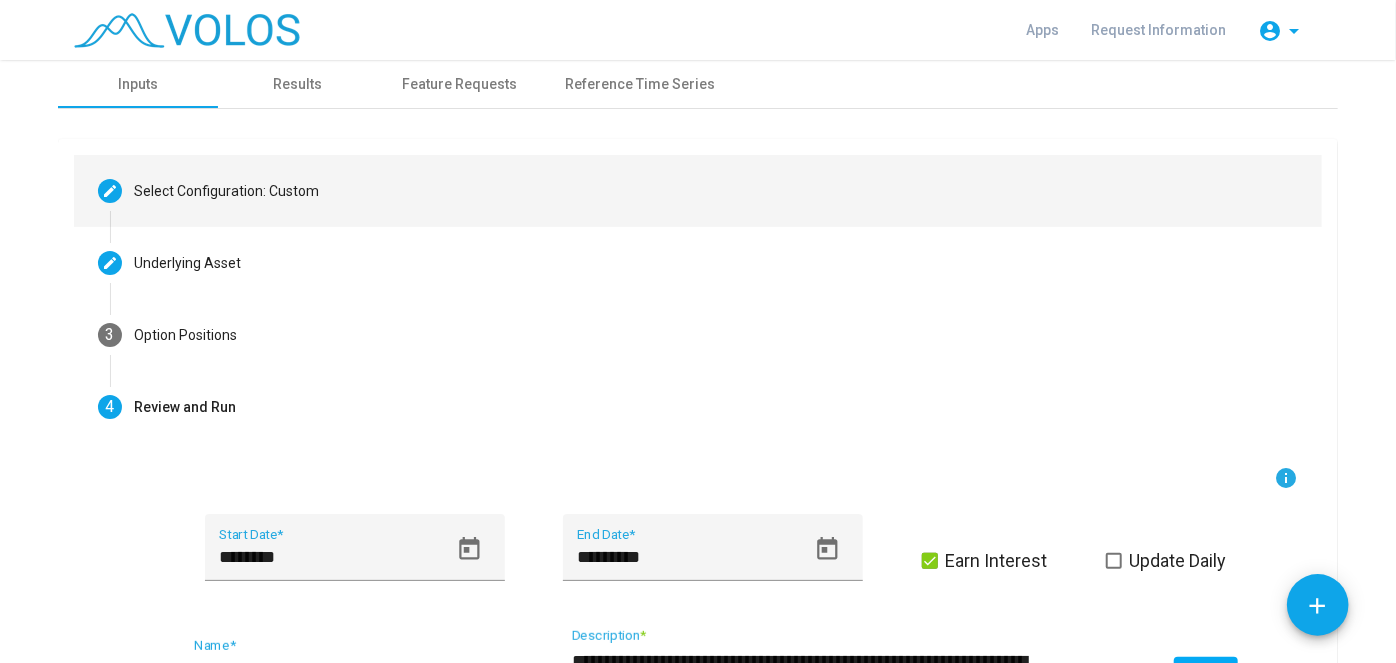 type on "**********" 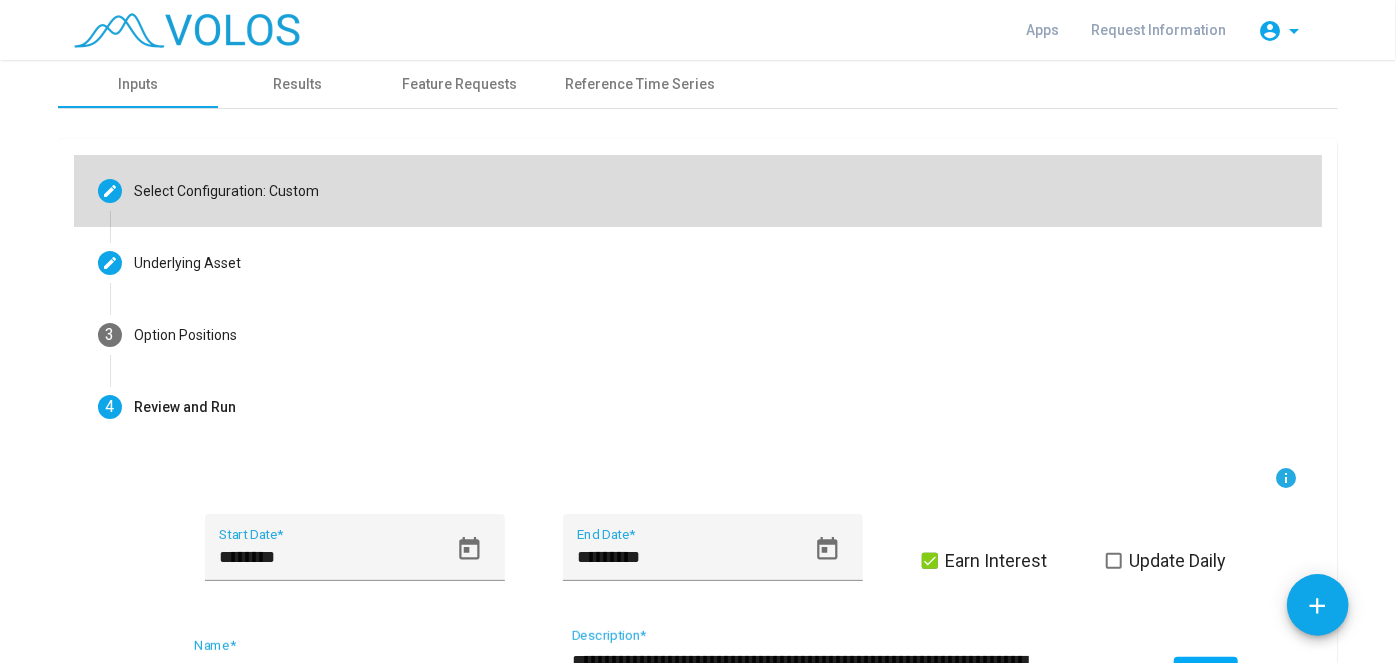click on "Editable create Select Configuration: Custom" at bounding box center [698, 191] 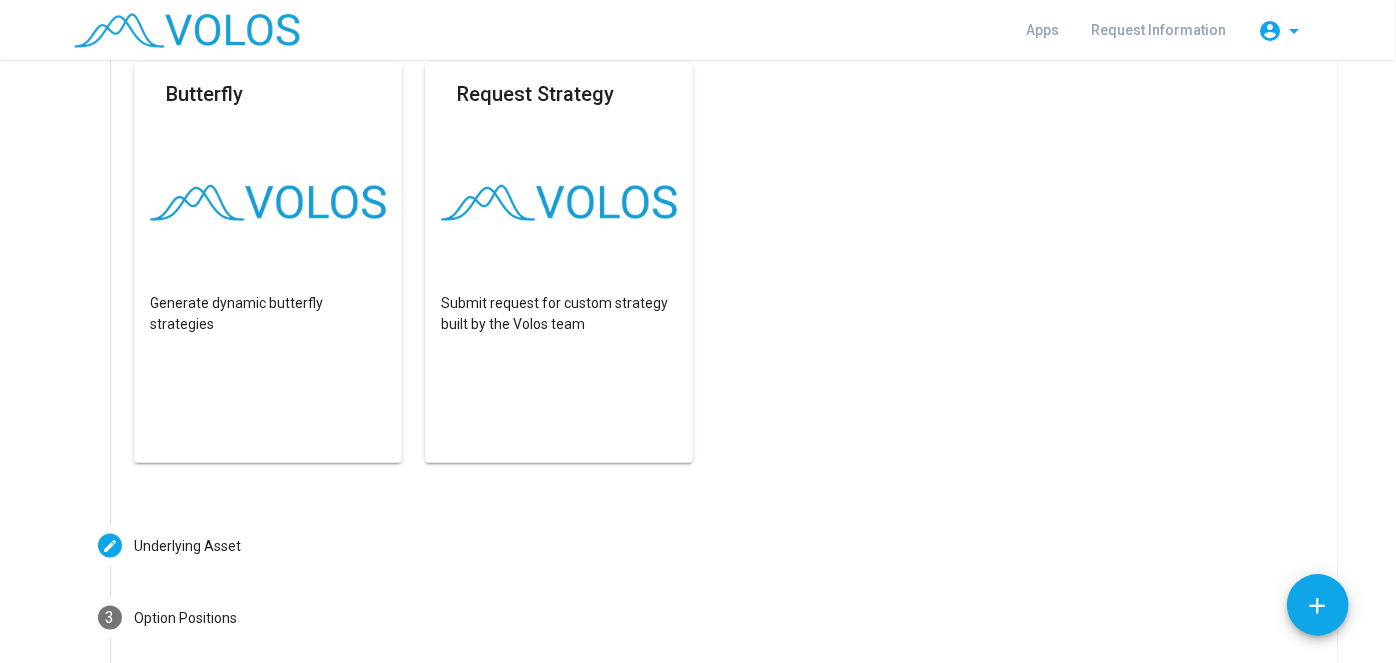 scroll, scrollTop: 1193, scrollLeft: 0, axis: vertical 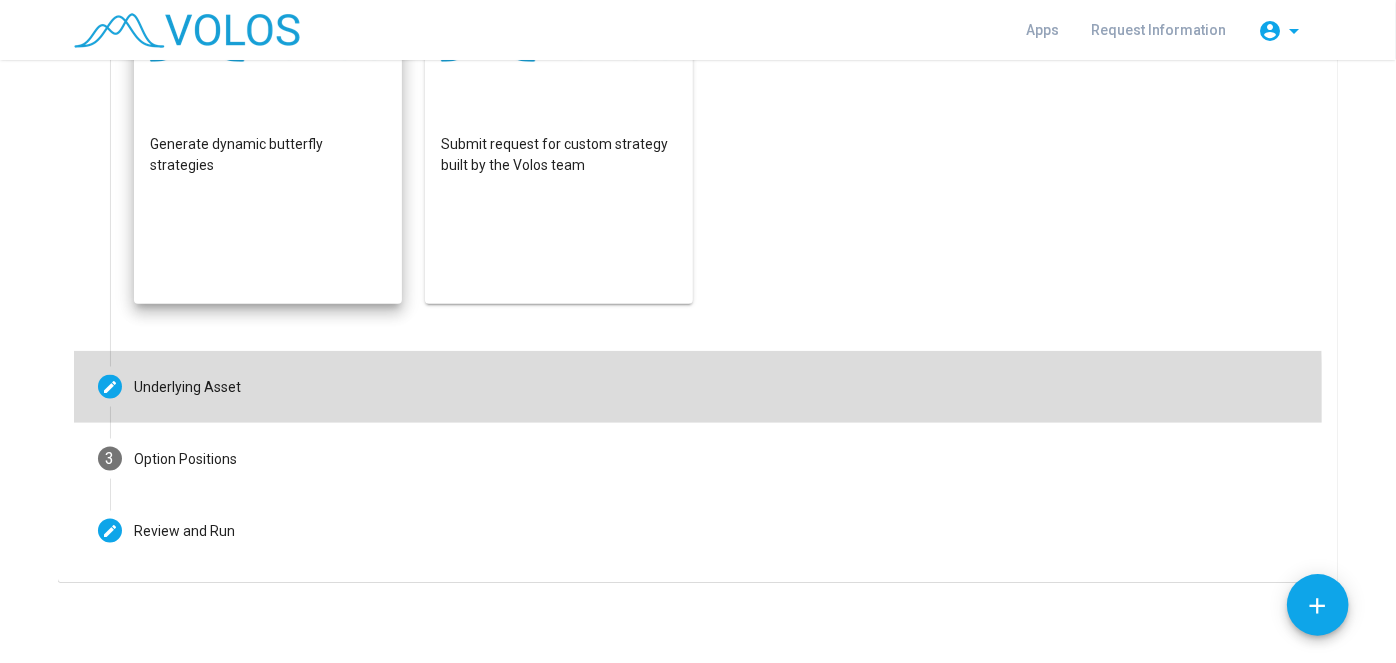 click on "Editable create Underlying Asset" at bounding box center [698, 387] 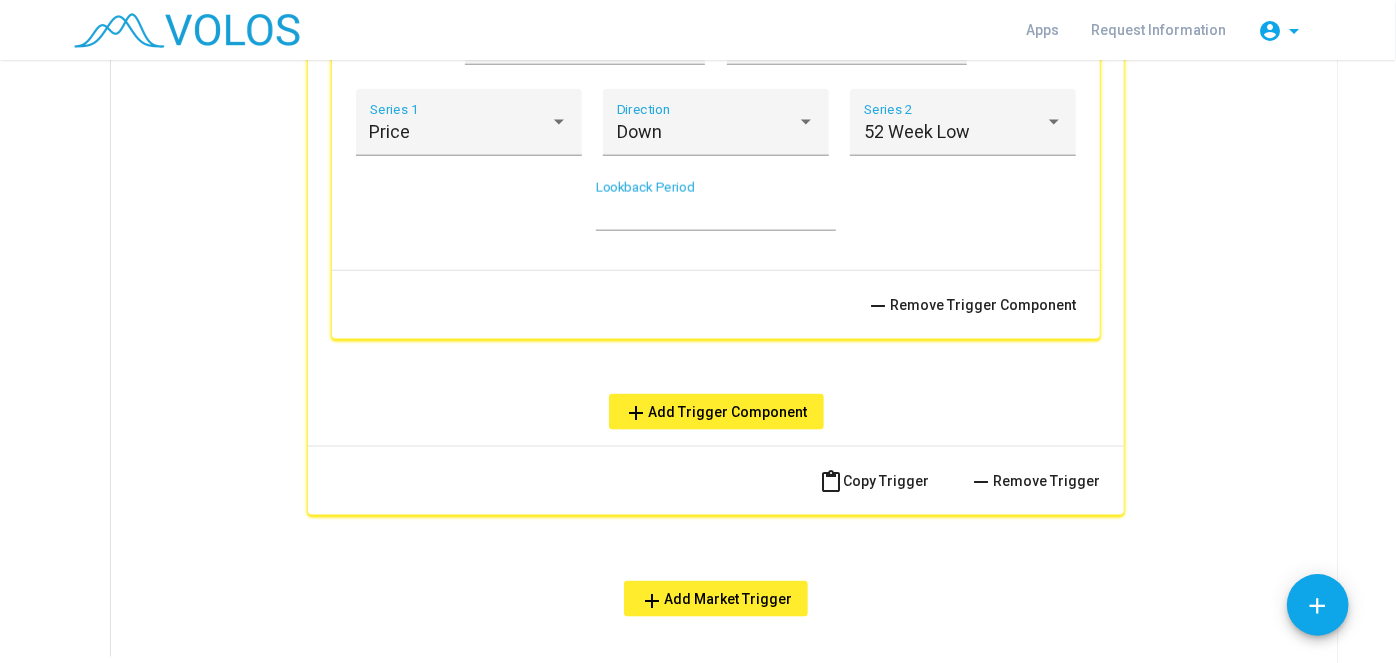 scroll, scrollTop: 1241, scrollLeft: 0, axis: vertical 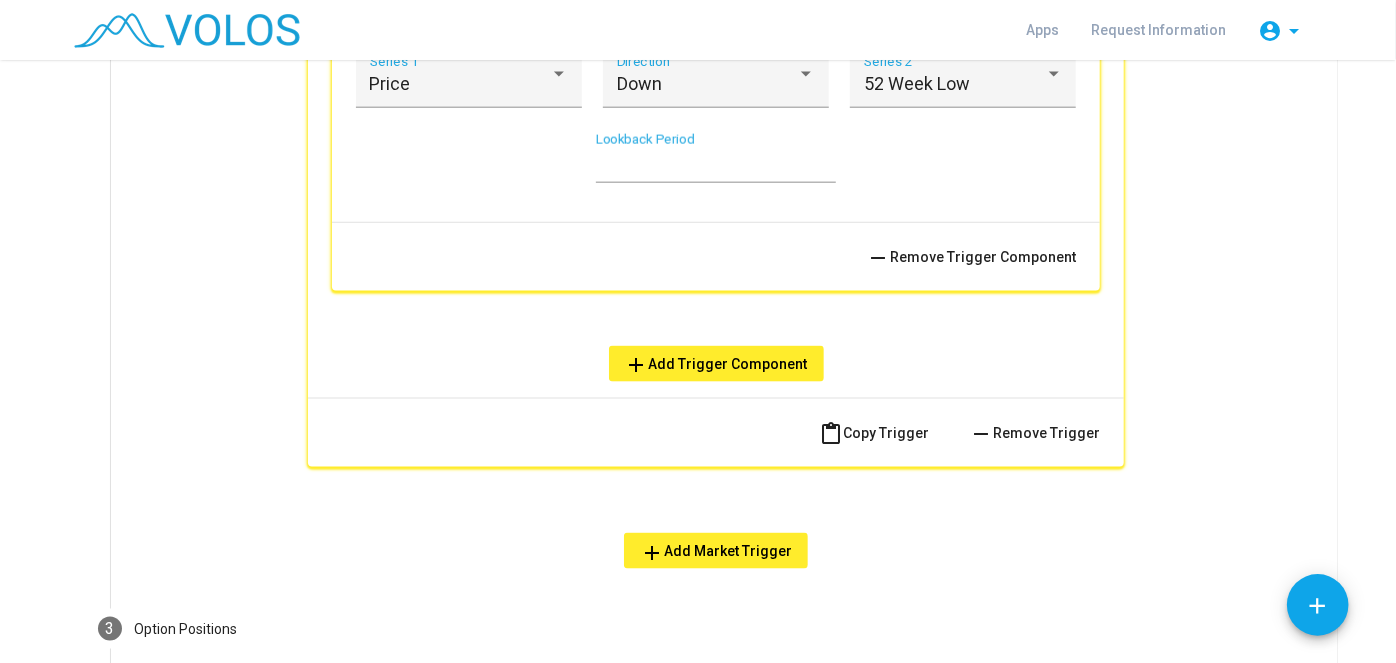 click on "add  Add Trigger Component" at bounding box center (716, 364) 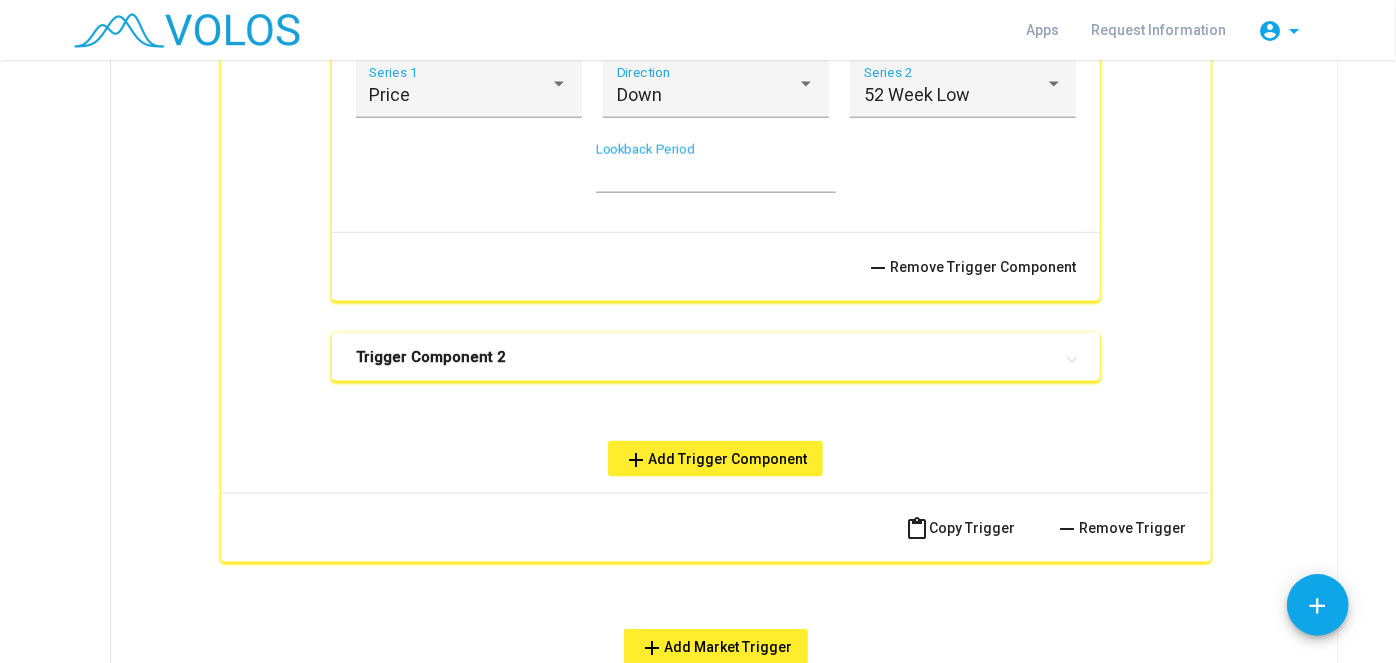 click on "Trigger Component 2" at bounding box center [704, 357] 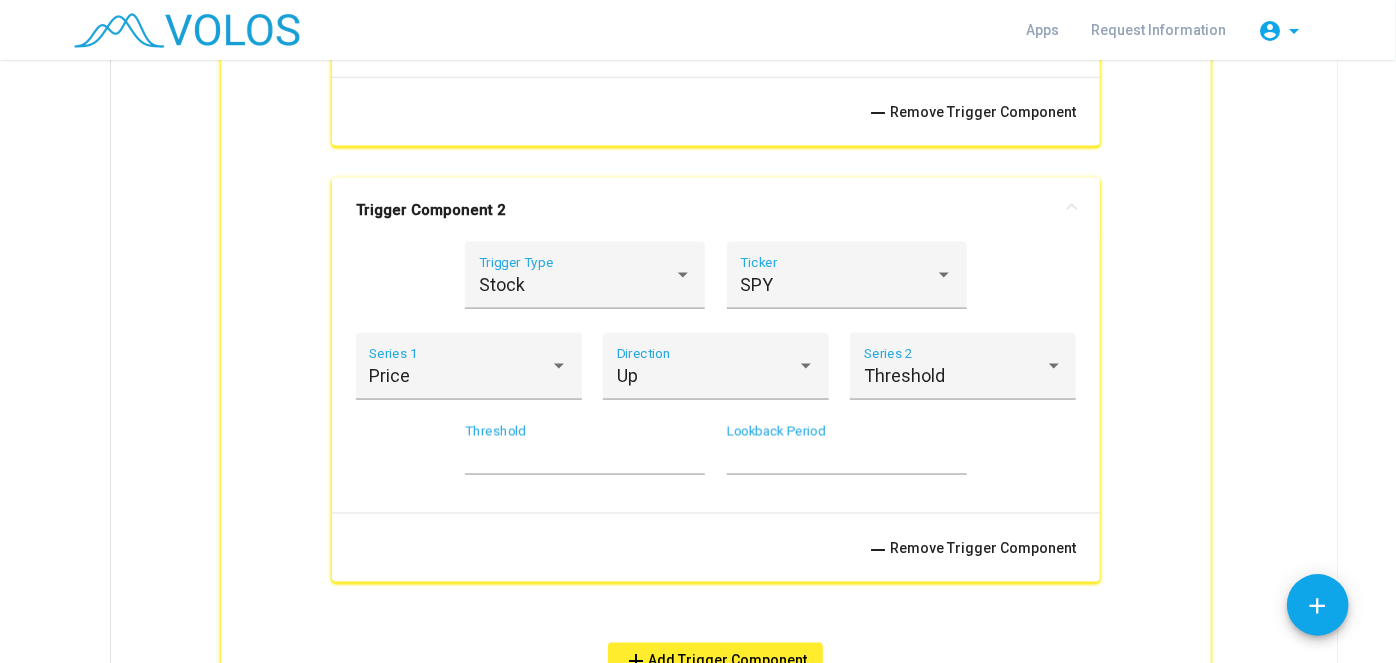 scroll, scrollTop: 1418, scrollLeft: 0, axis: vertical 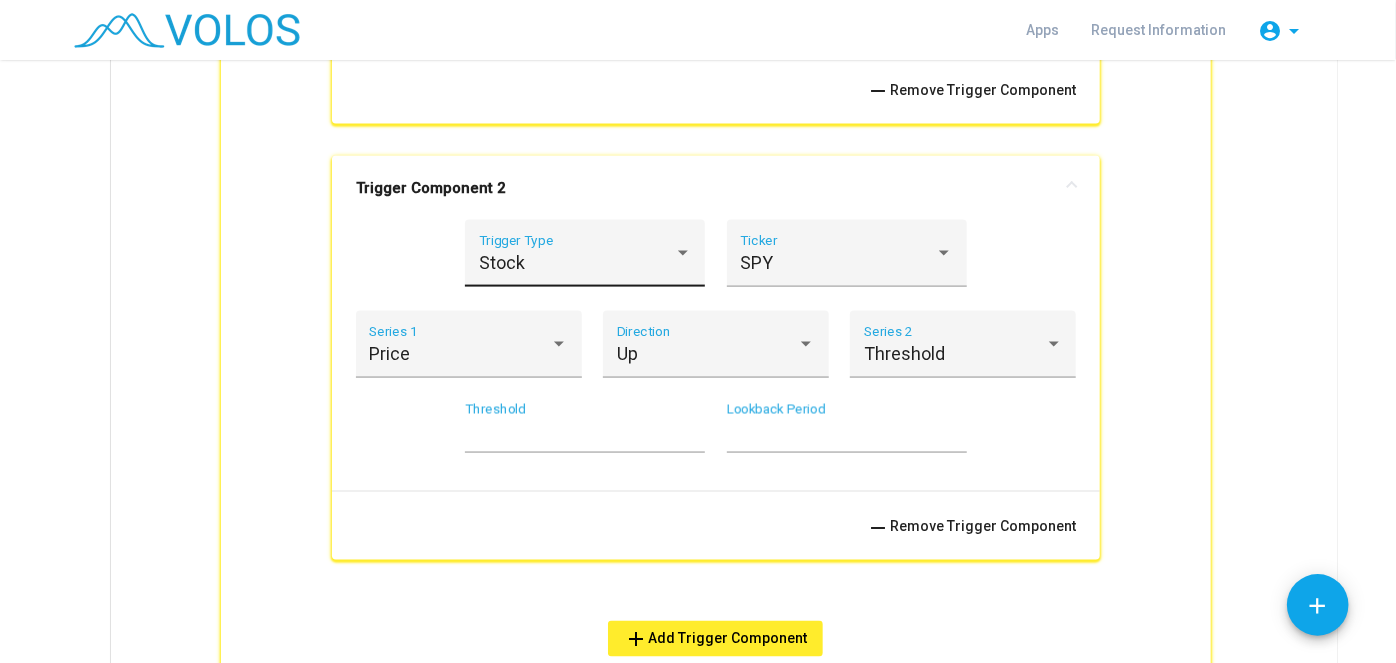 click on "Stock" at bounding box center (576, 263) 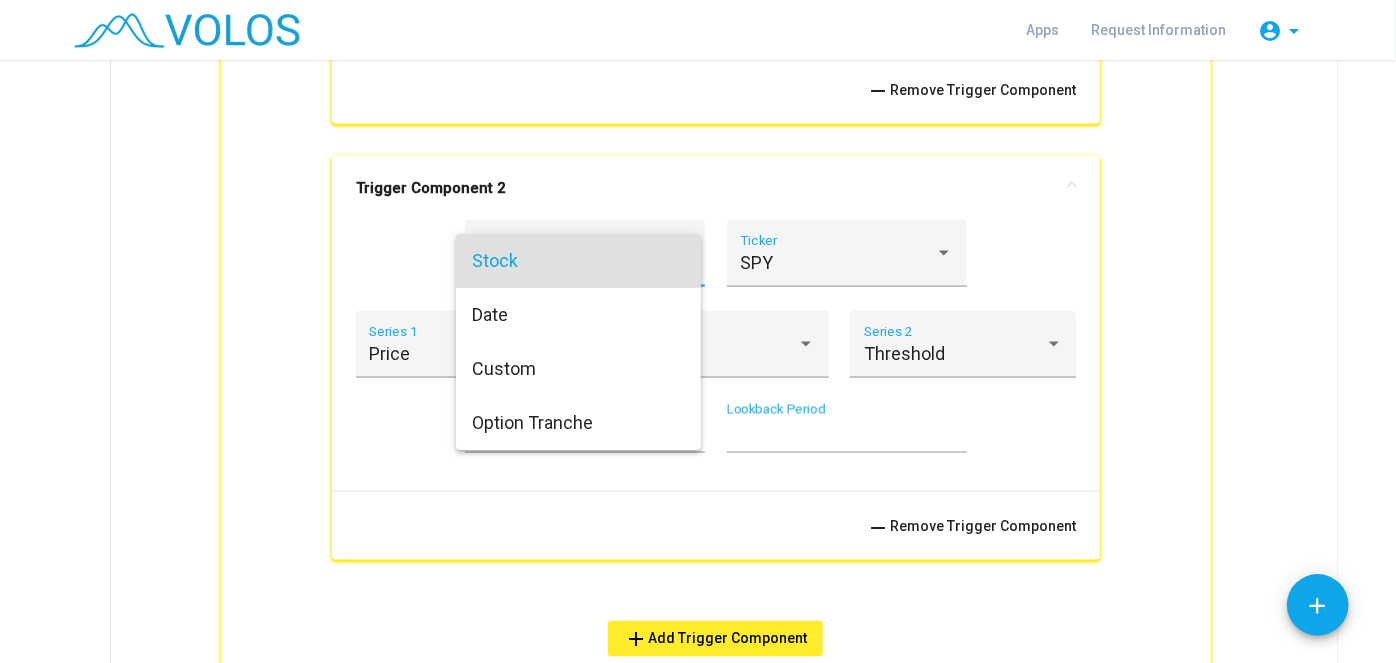 click on "Stock" at bounding box center [578, 261] 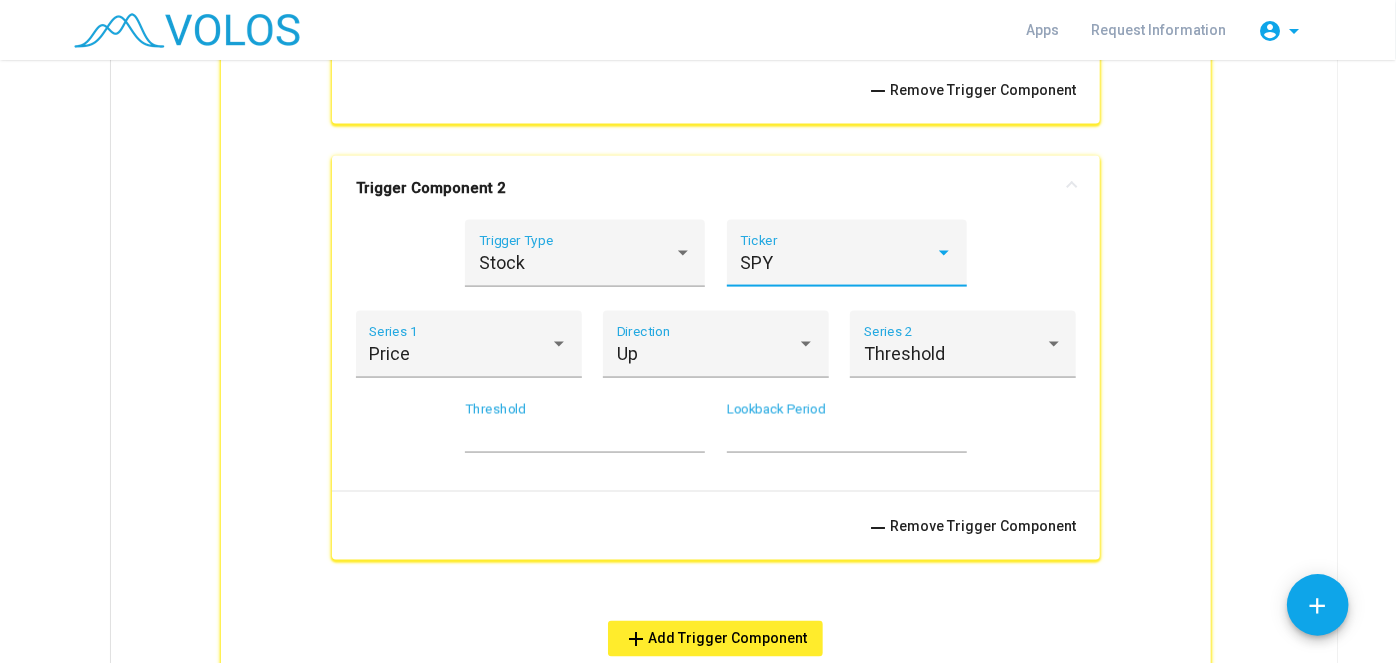 click on "SPY" at bounding box center [837, 263] 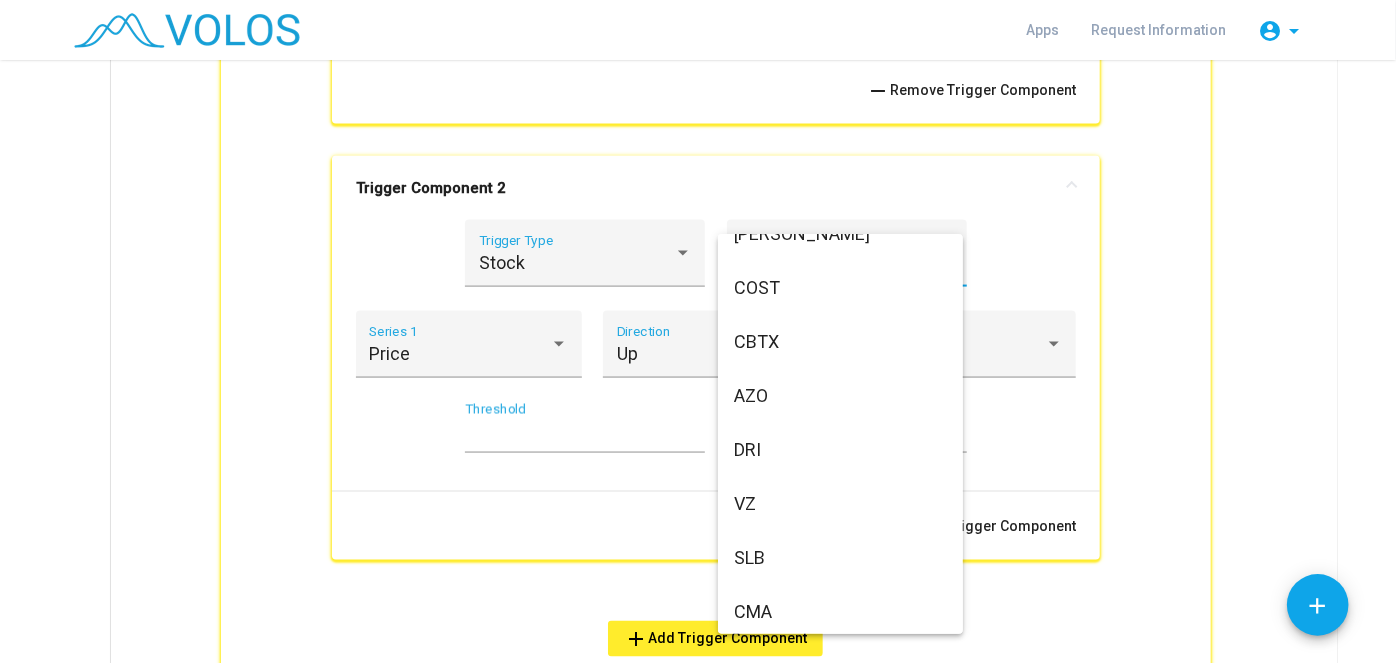scroll, scrollTop: 6781, scrollLeft: 0, axis: vertical 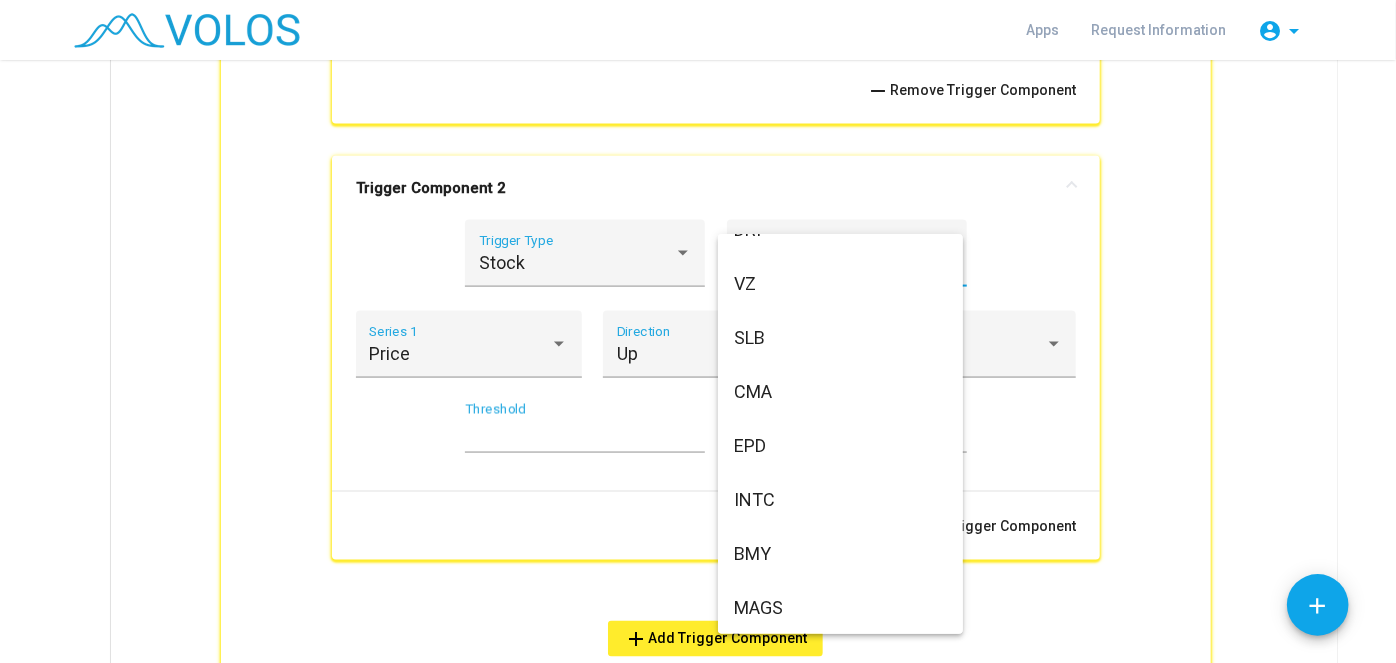 click at bounding box center (698, 331) 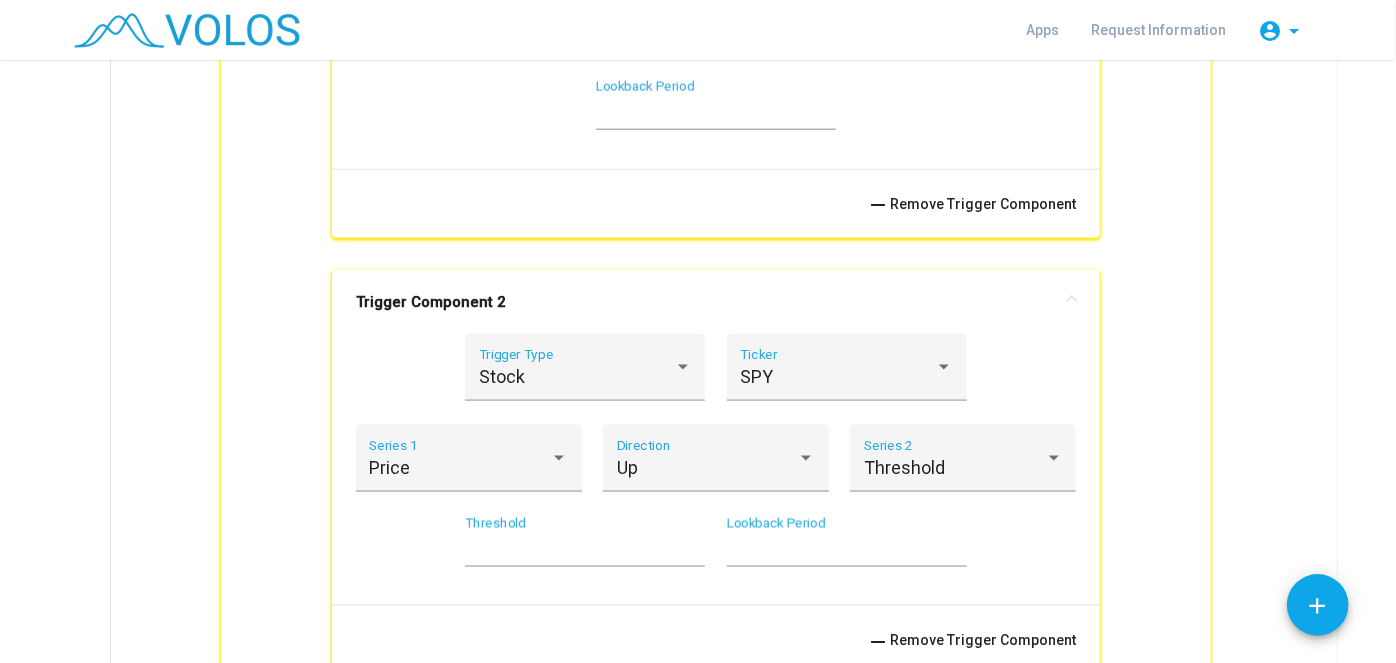 scroll, scrollTop: 1305, scrollLeft: 0, axis: vertical 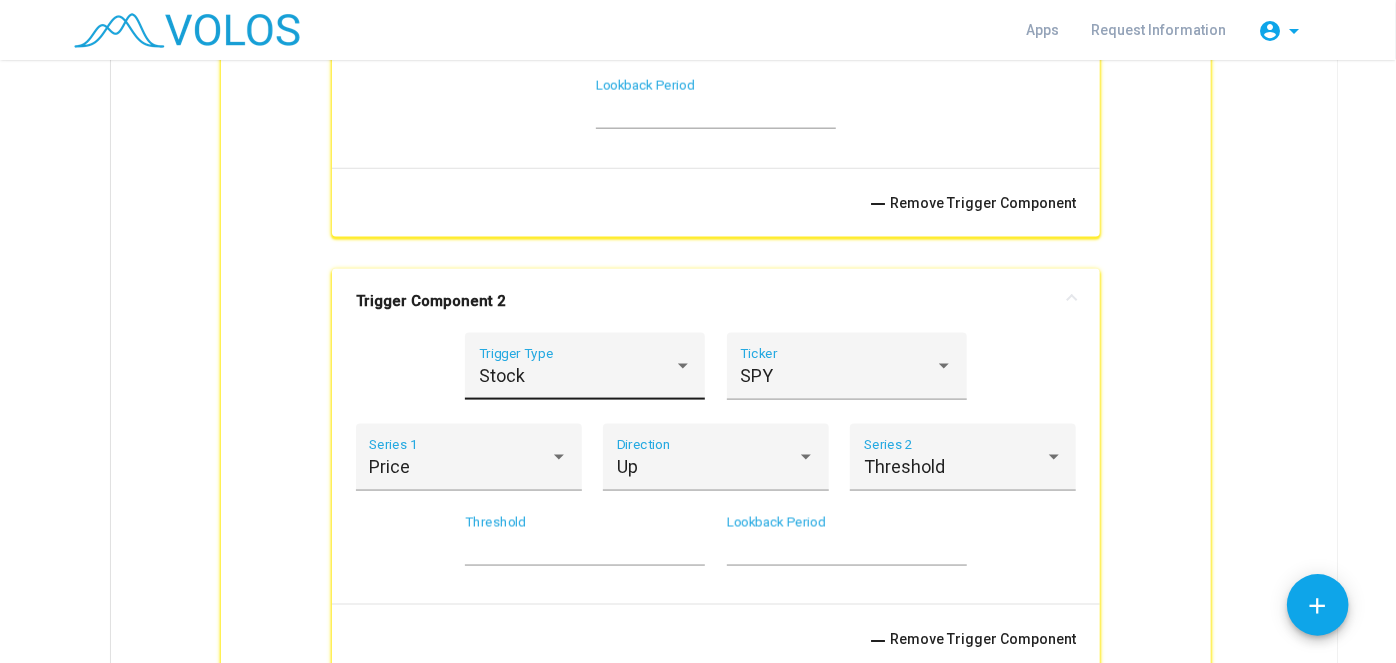 click at bounding box center [683, 366] 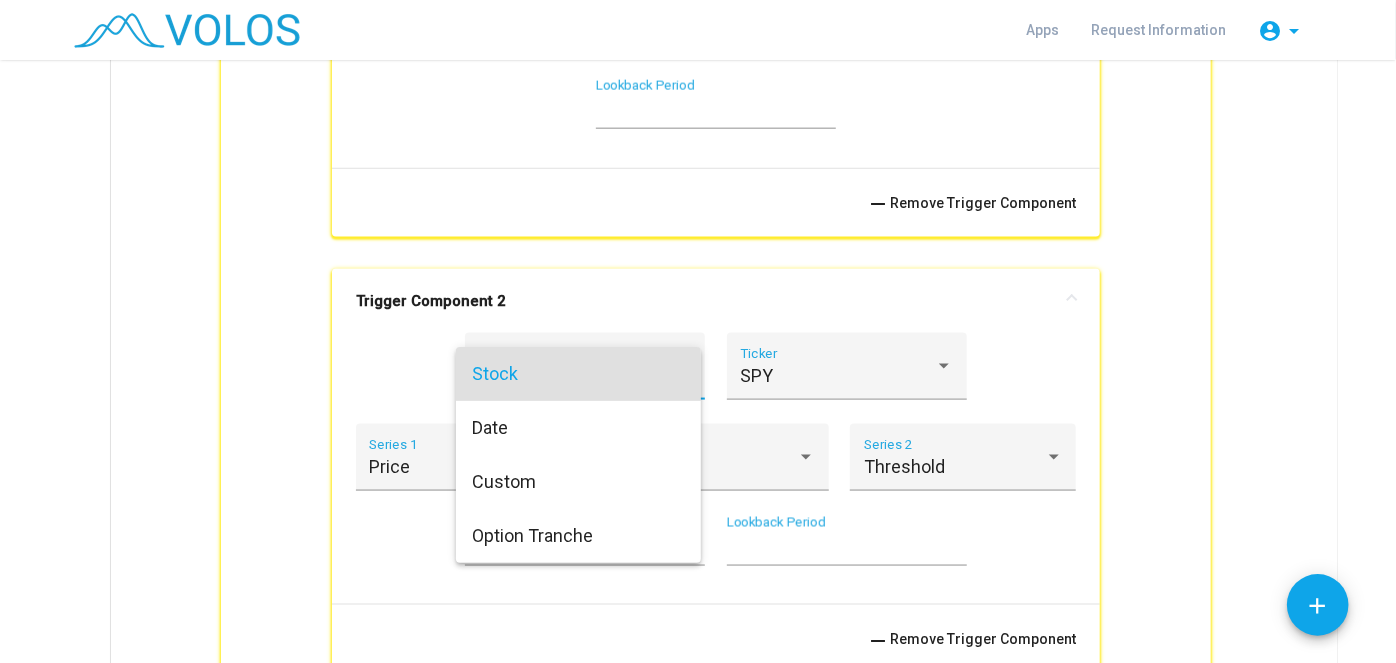 click on "Stock" at bounding box center (578, 374) 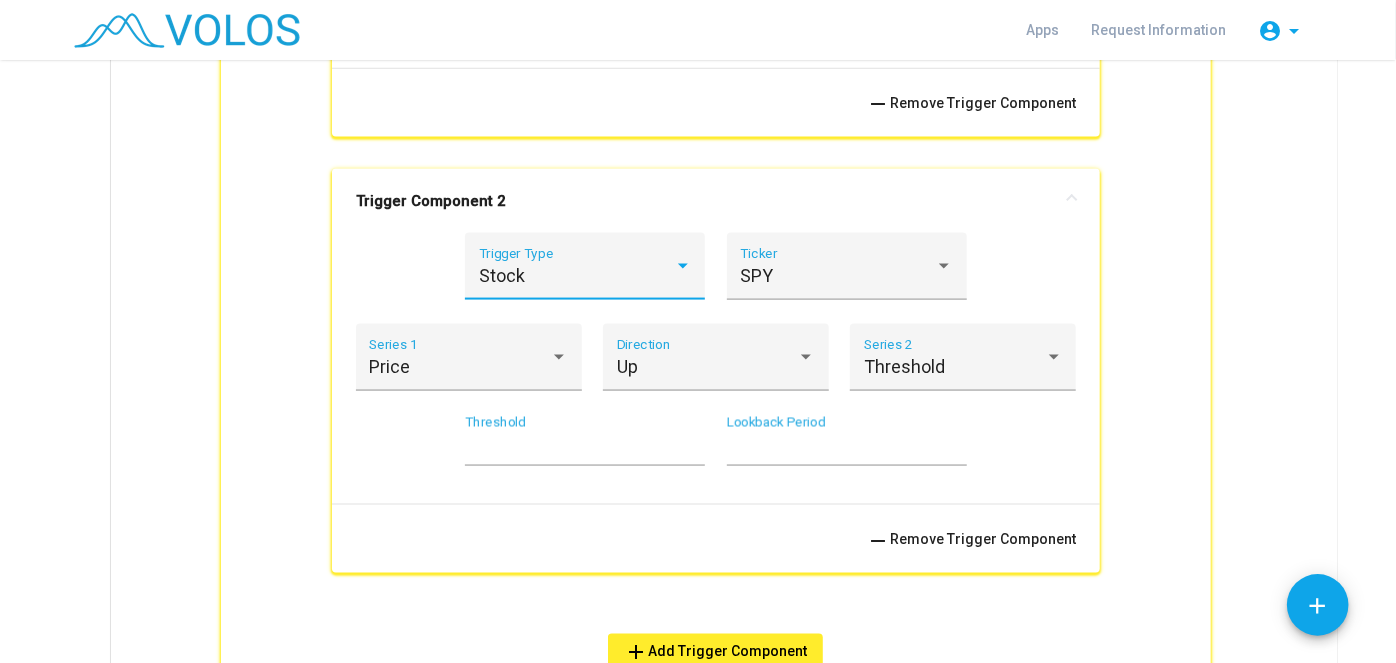 scroll, scrollTop: 1405, scrollLeft: 0, axis: vertical 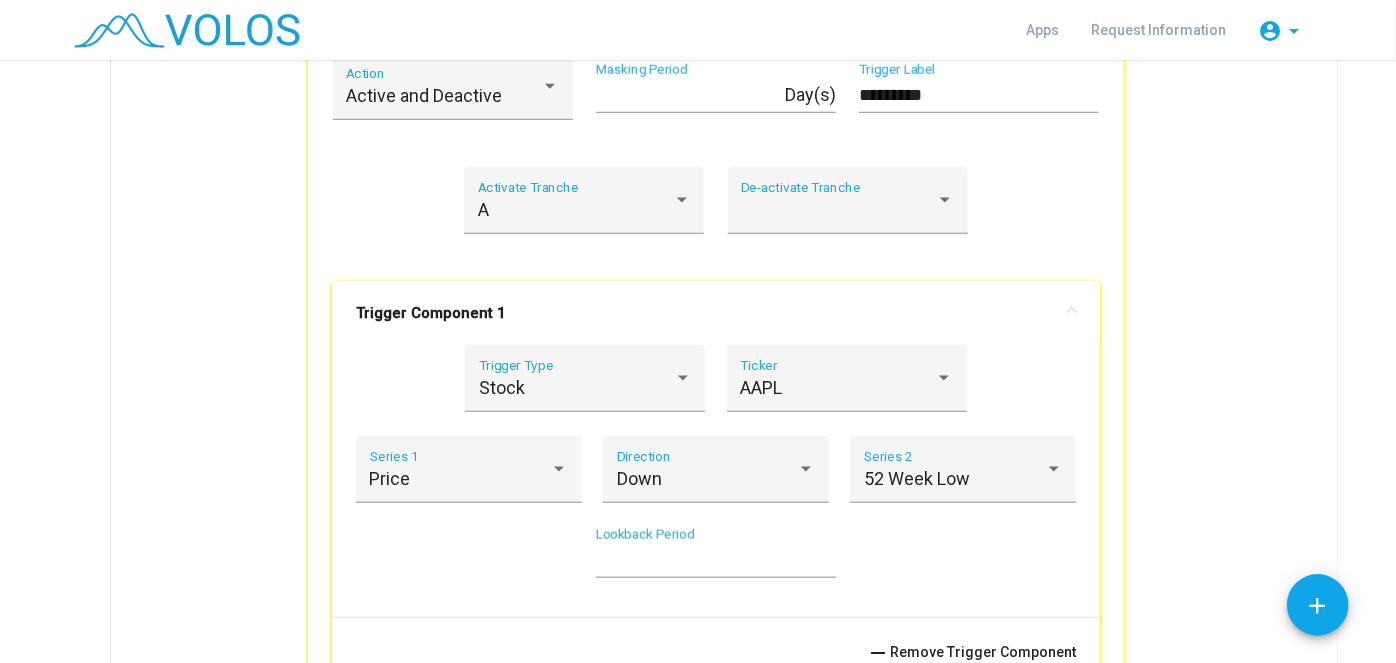 click on "Trigger Component 1" at bounding box center [716, 313] 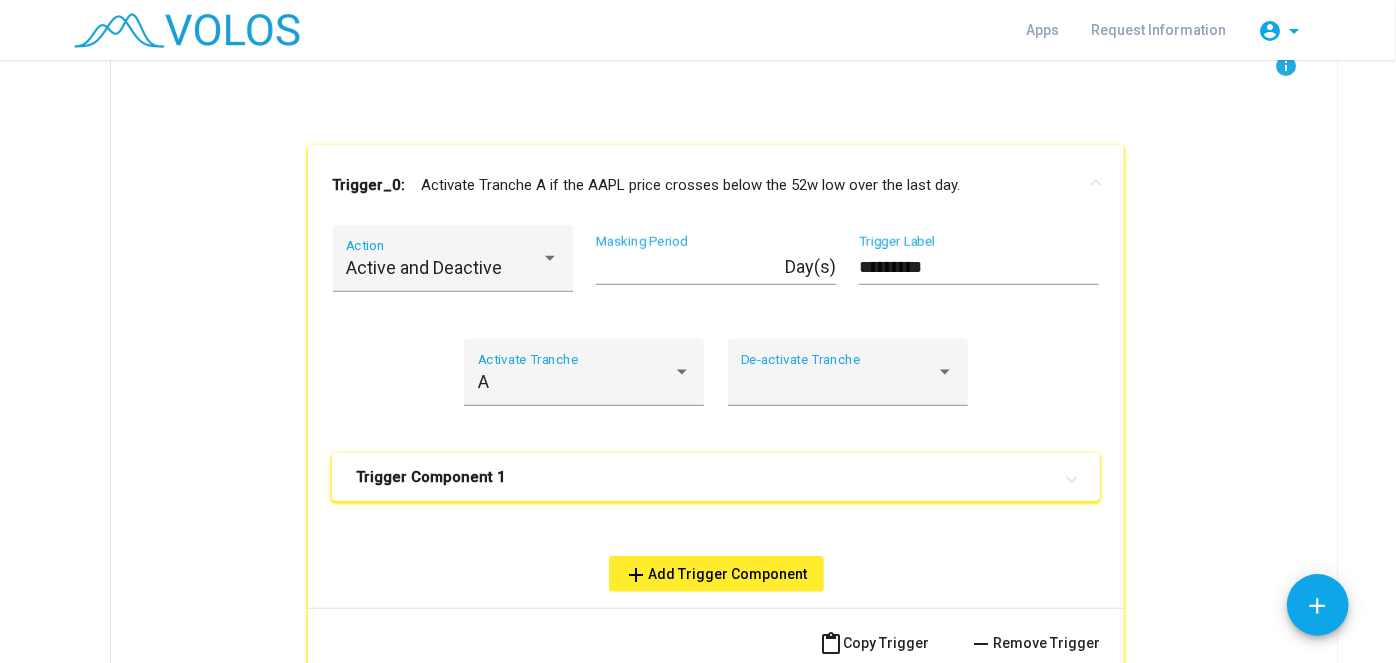 scroll, scrollTop: 672, scrollLeft: 0, axis: vertical 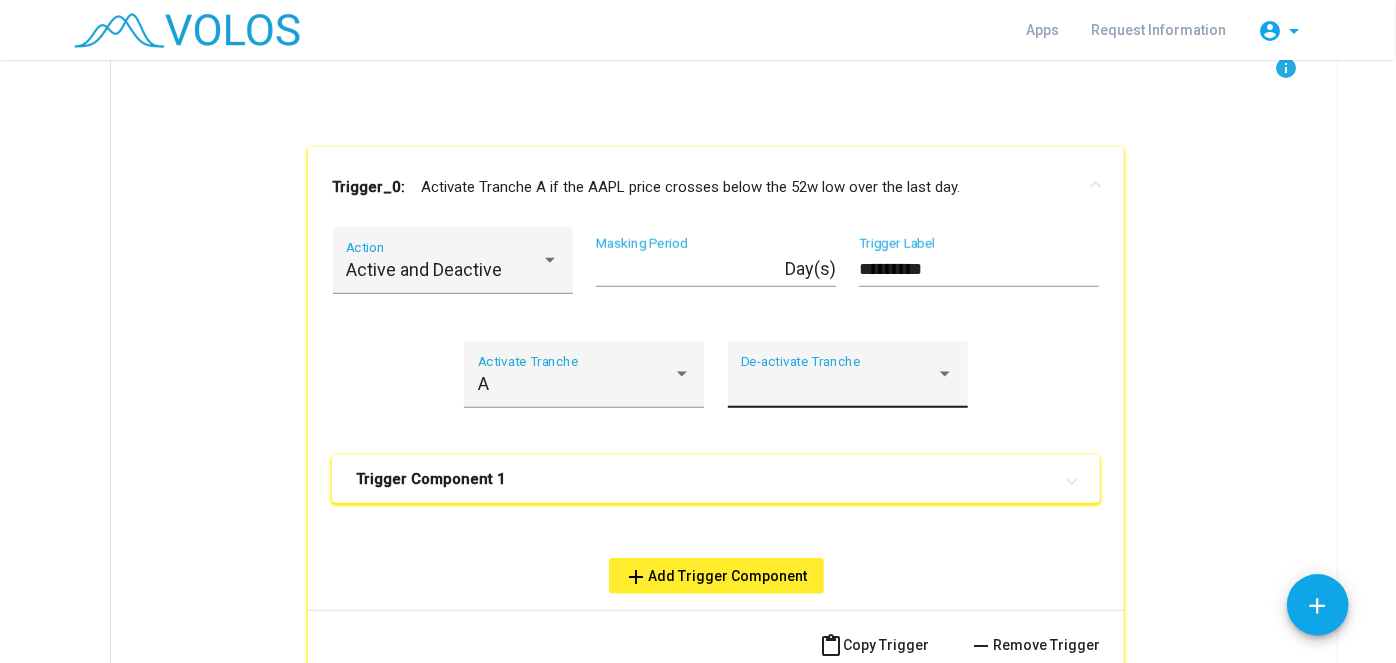 click at bounding box center [838, 384] 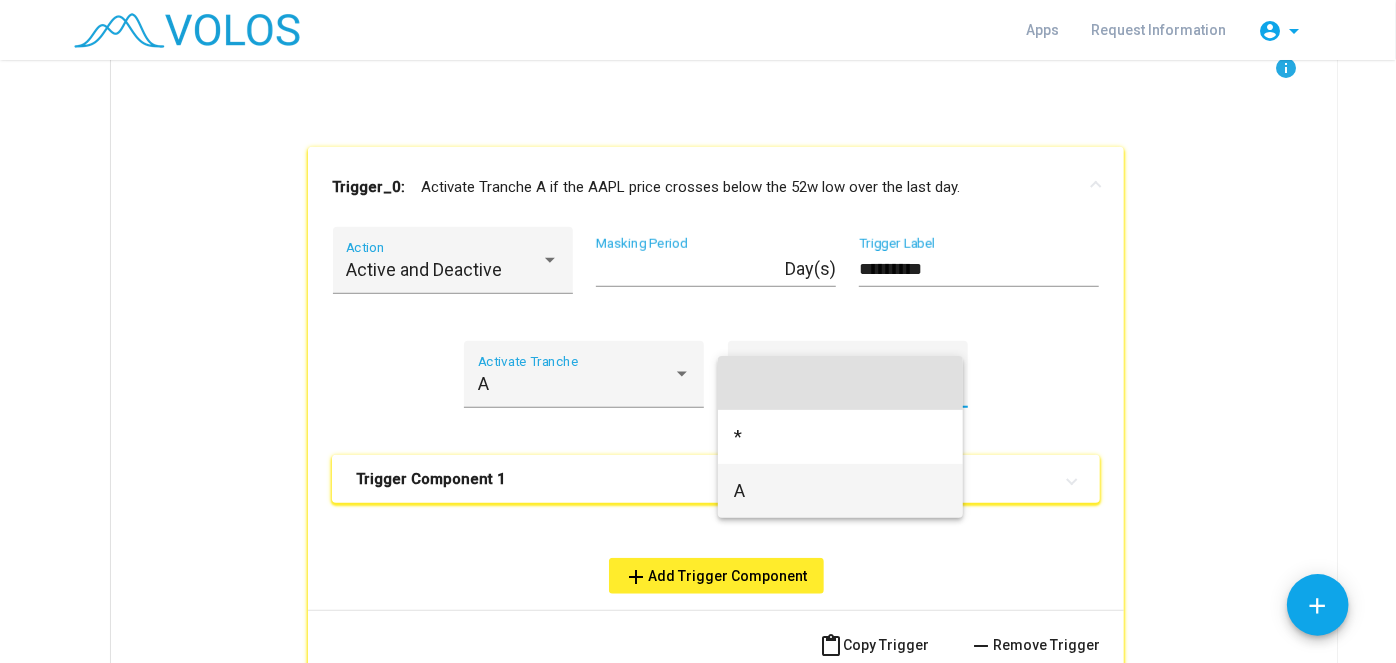 click on "A" at bounding box center (840, 491) 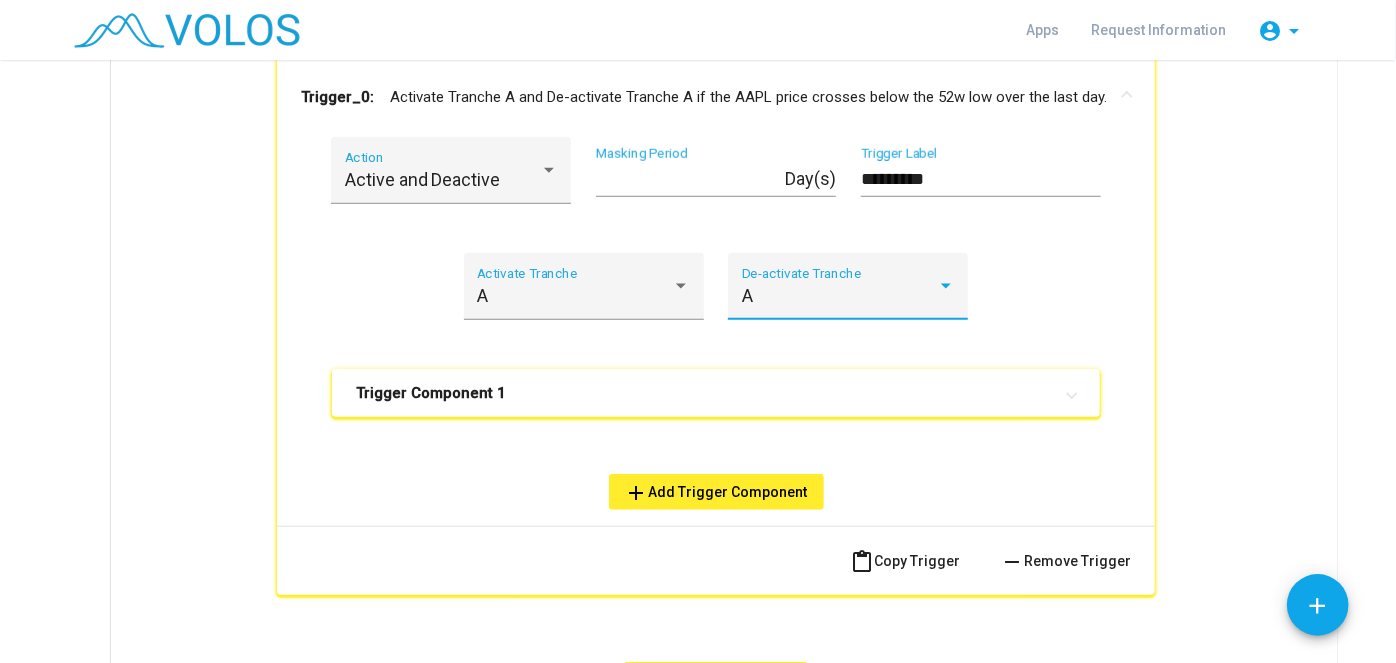 scroll, scrollTop: 766, scrollLeft: 0, axis: vertical 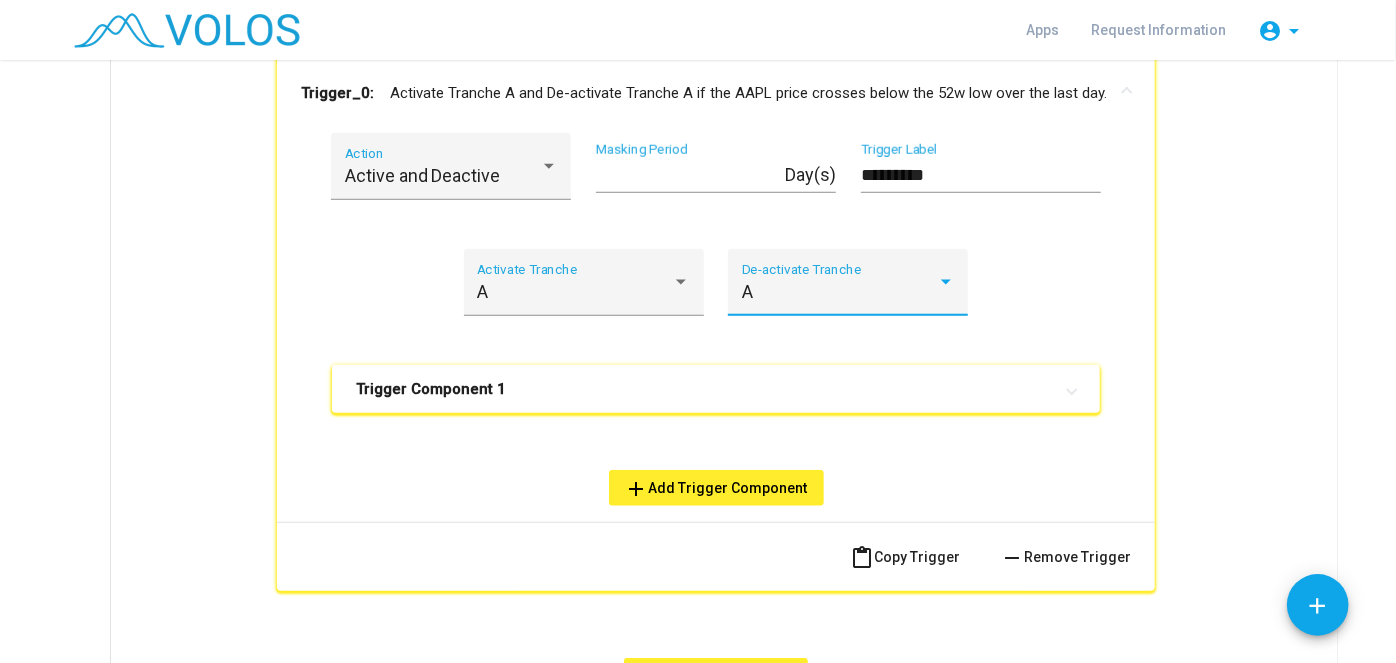 click on "A" at bounding box center (839, 292) 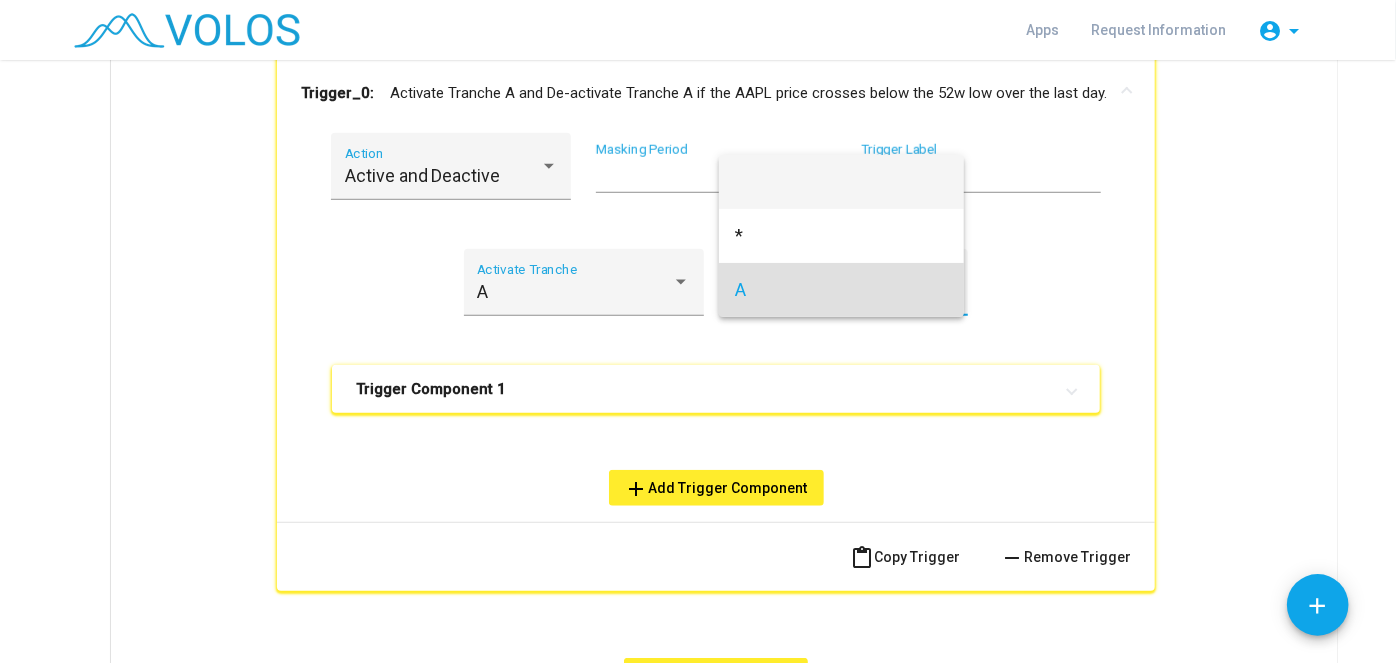 click at bounding box center (841, 182) 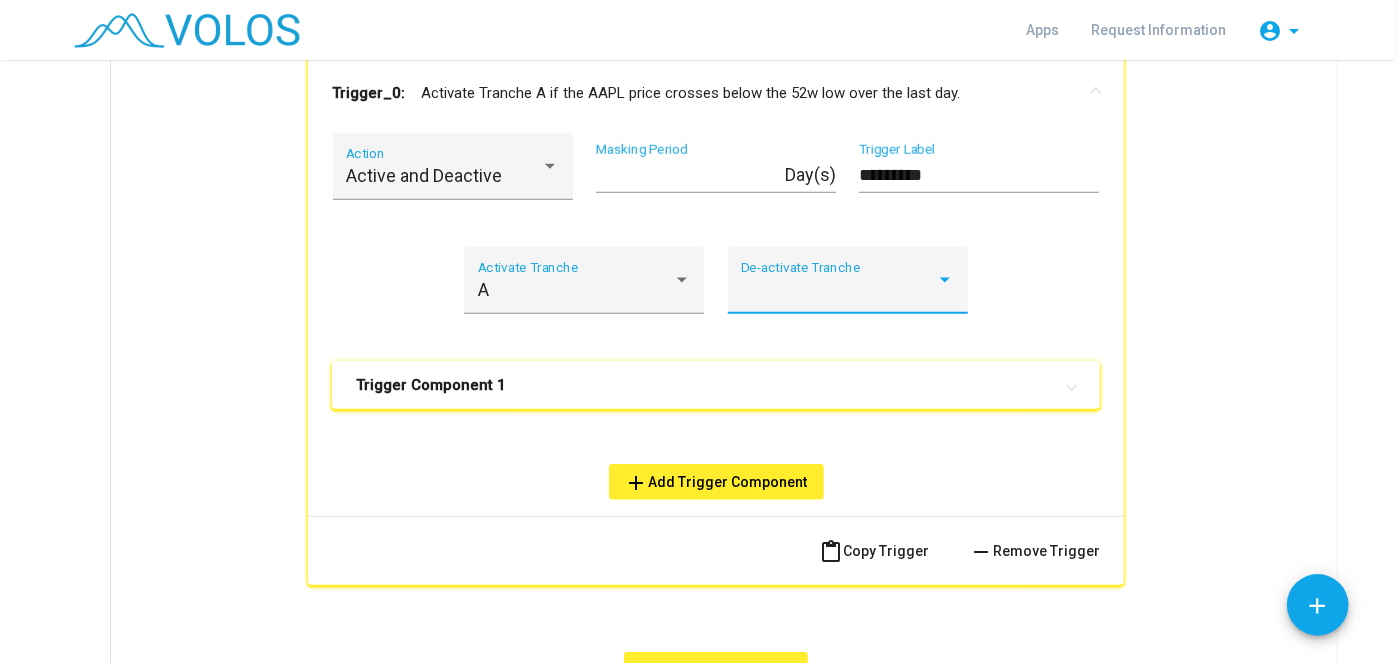 scroll, scrollTop: 801, scrollLeft: 0, axis: vertical 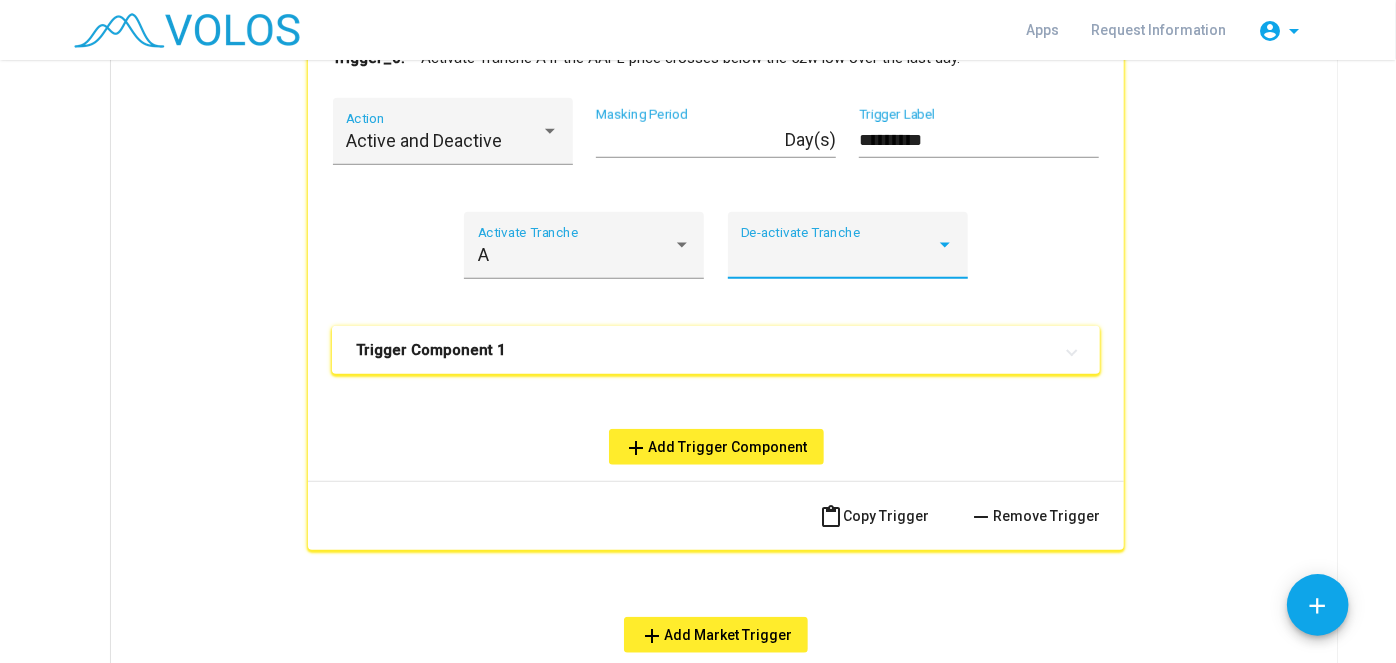 click on "De-activate Tranche" at bounding box center [847, 252] 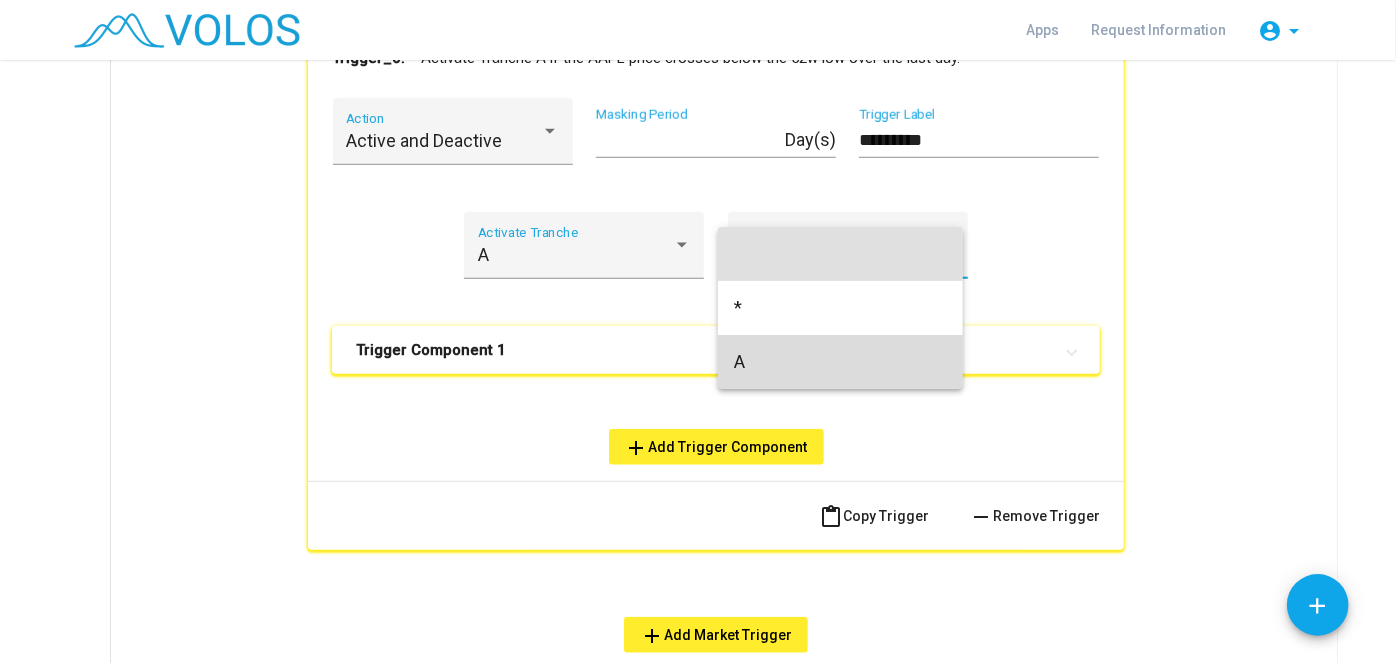 click on "A" at bounding box center (840, 362) 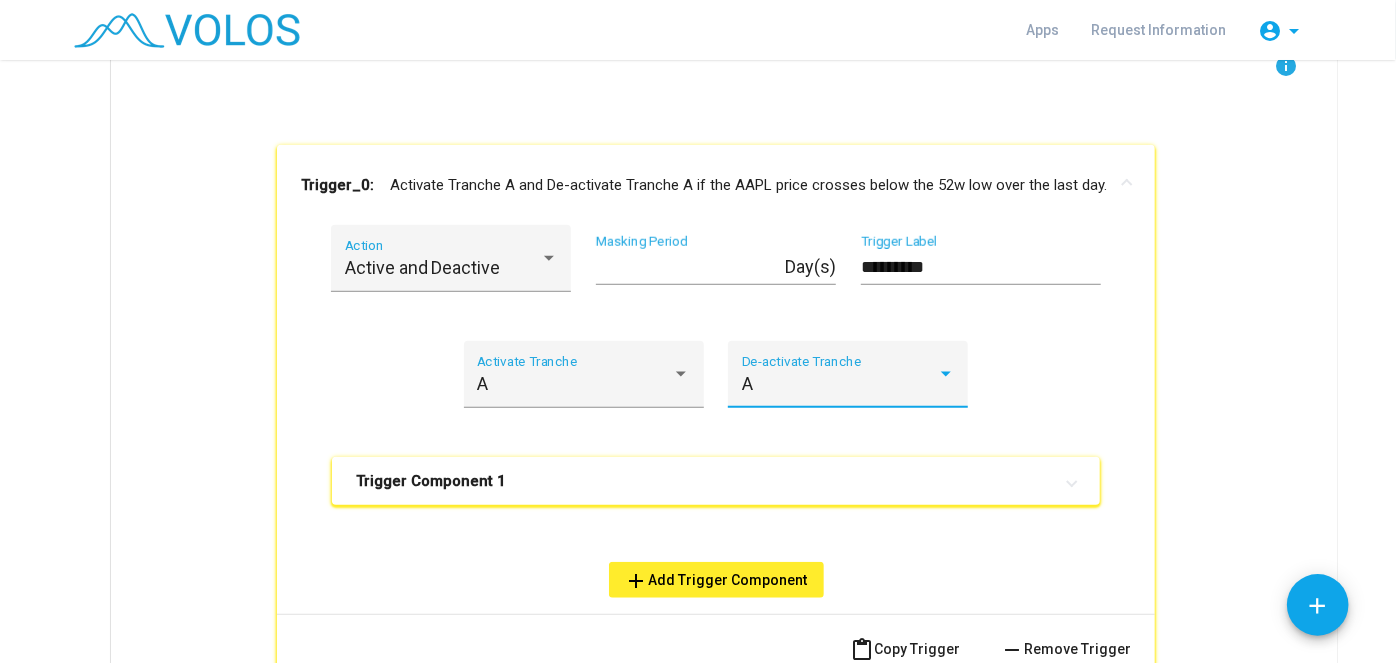 scroll, scrollTop: 682, scrollLeft: 0, axis: vertical 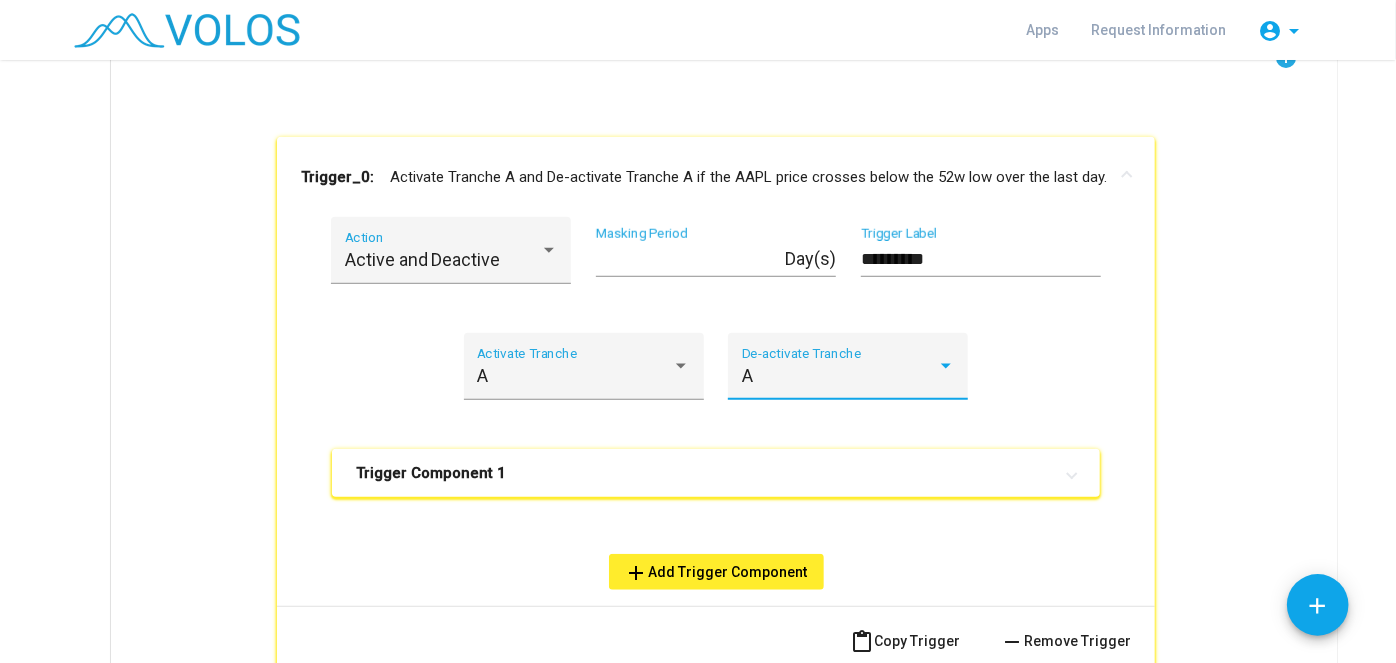 click on "A  De-activate Tranche" at bounding box center (848, 373) 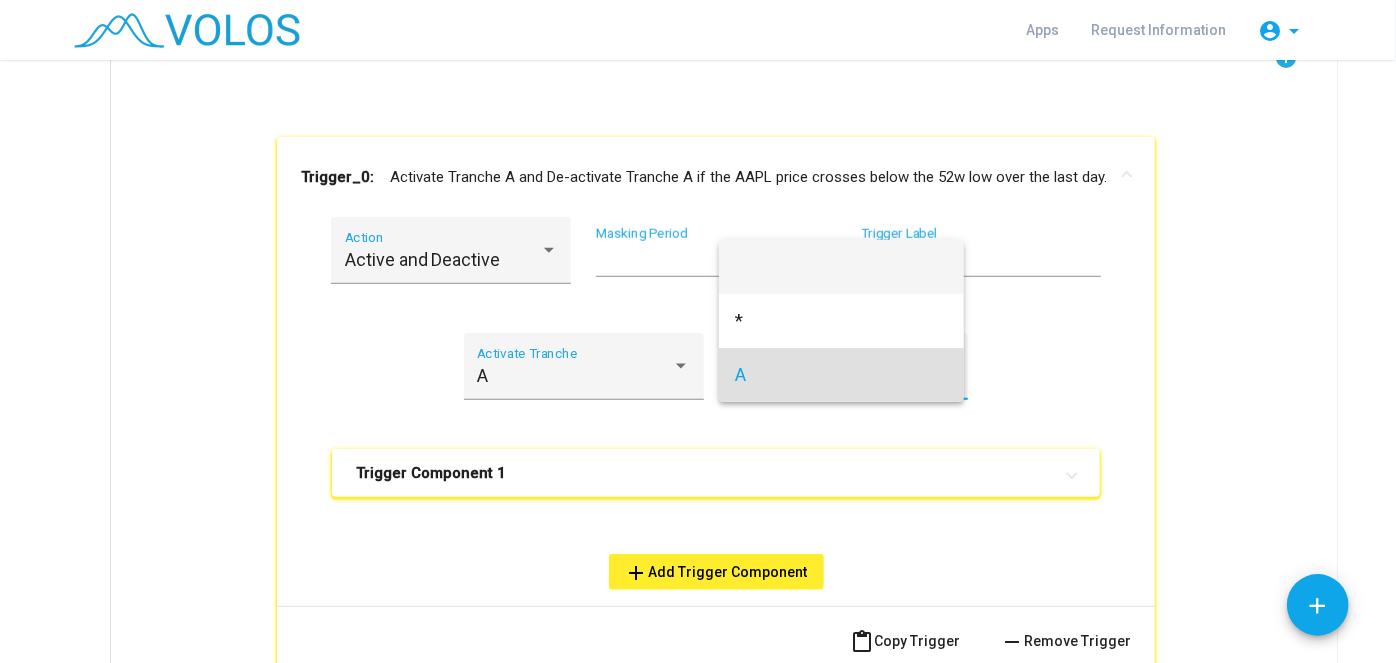 click at bounding box center (841, 267) 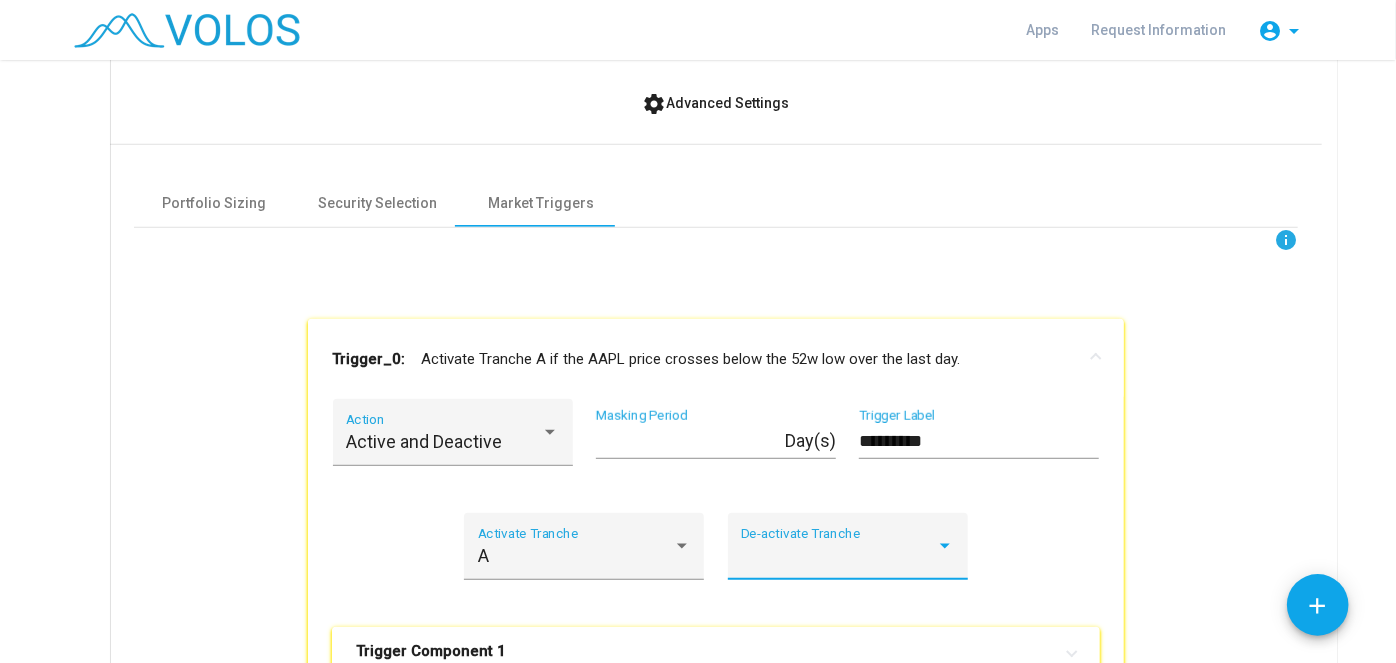 scroll, scrollTop: 499, scrollLeft: 0, axis: vertical 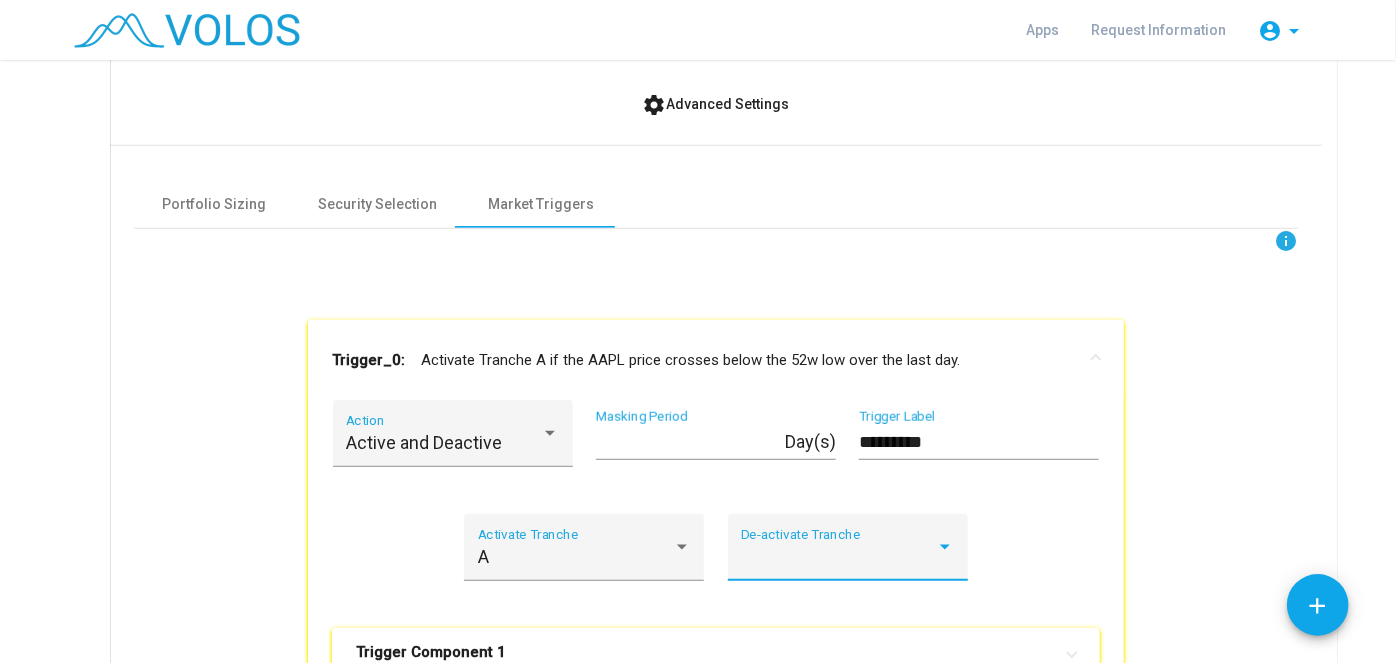 click on "Trigger_0:   Activate Tranche A if the AAPL price crosses below the 52w low over the last day." at bounding box center [704, 360] 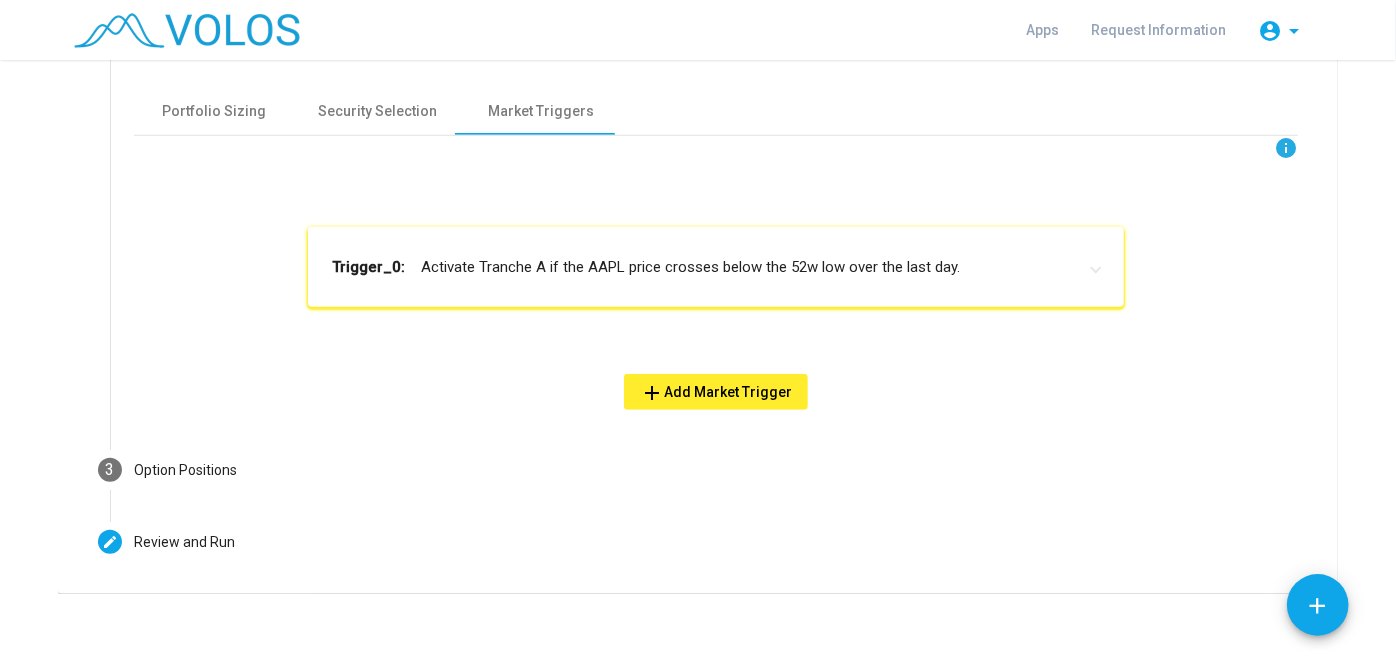 scroll, scrollTop: 593, scrollLeft: 0, axis: vertical 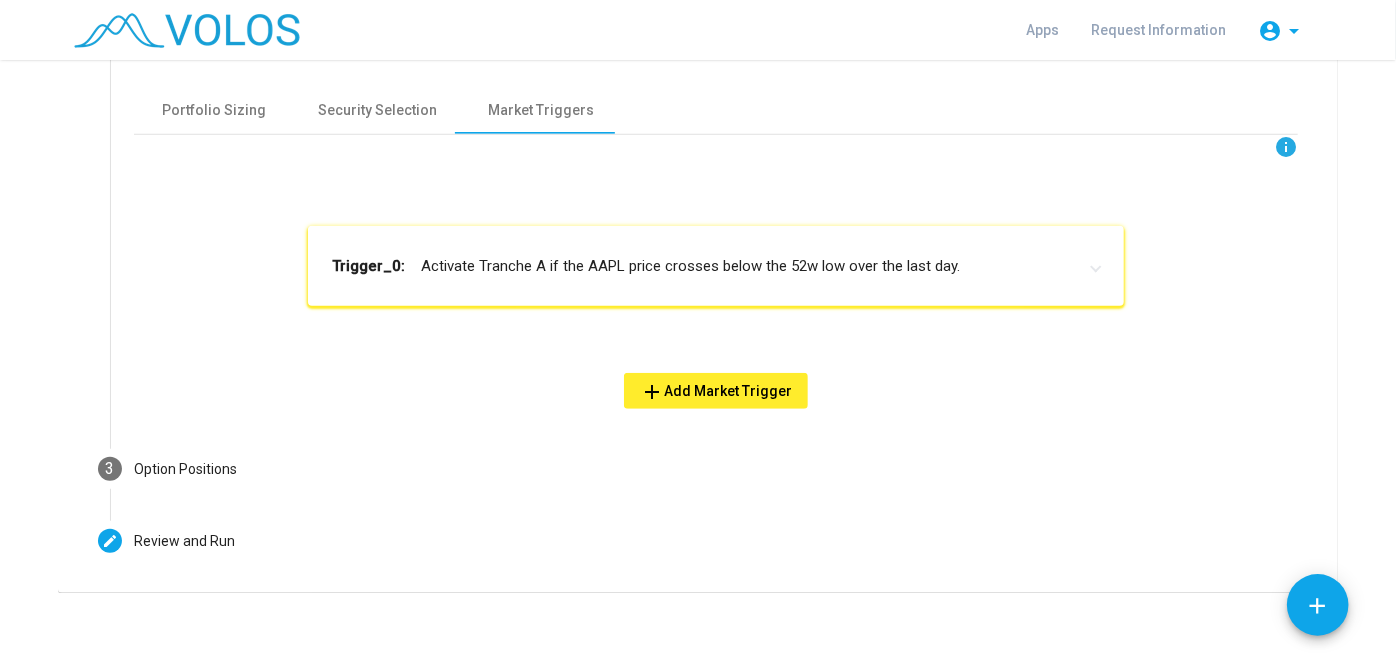 click on "add  Add Market Trigger" at bounding box center [716, 391] 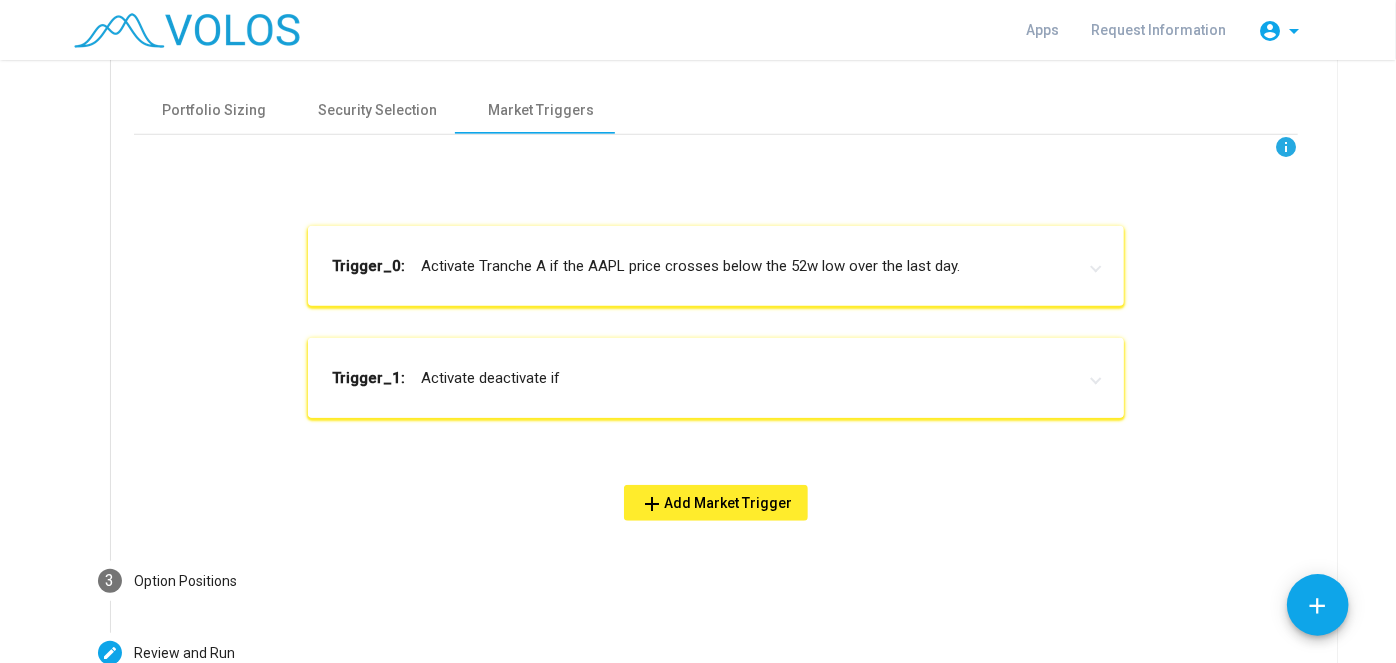 click on "Trigger_1:   Activate deactivate if" at bounding box center [716, 378] 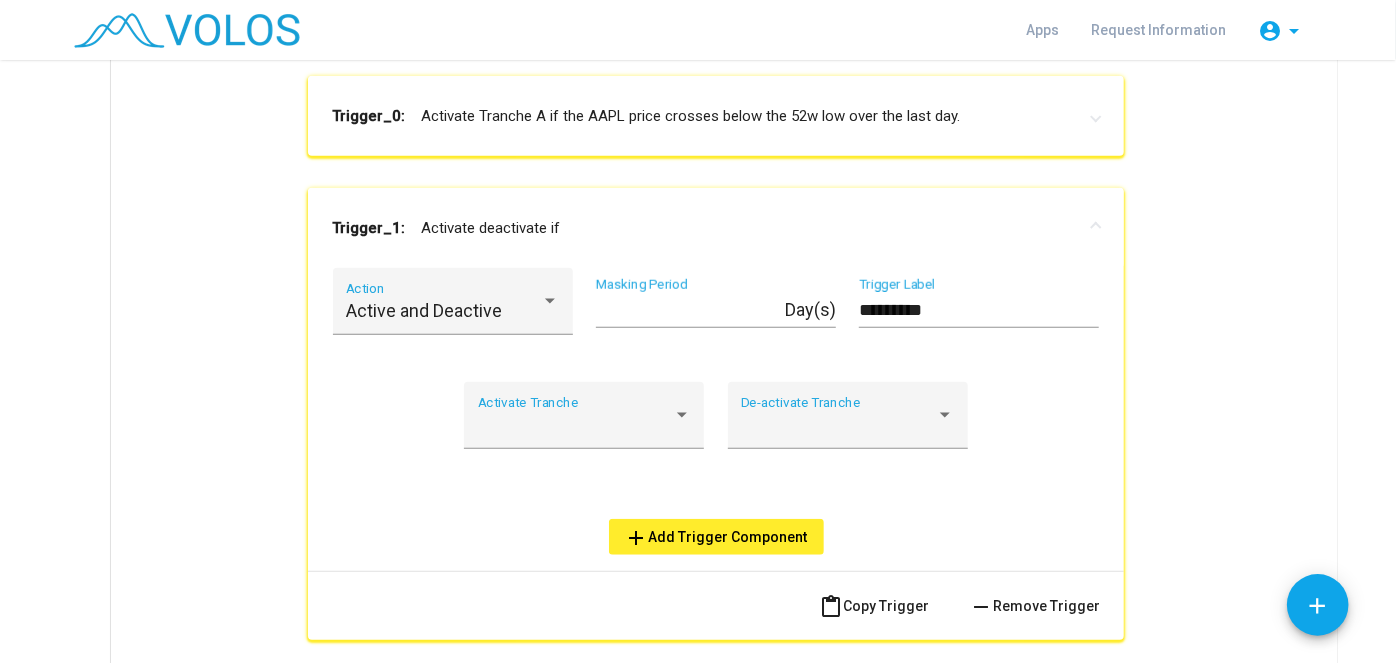 scroll, scrollTop: 744, scrollLeft: 0, axis: vertical 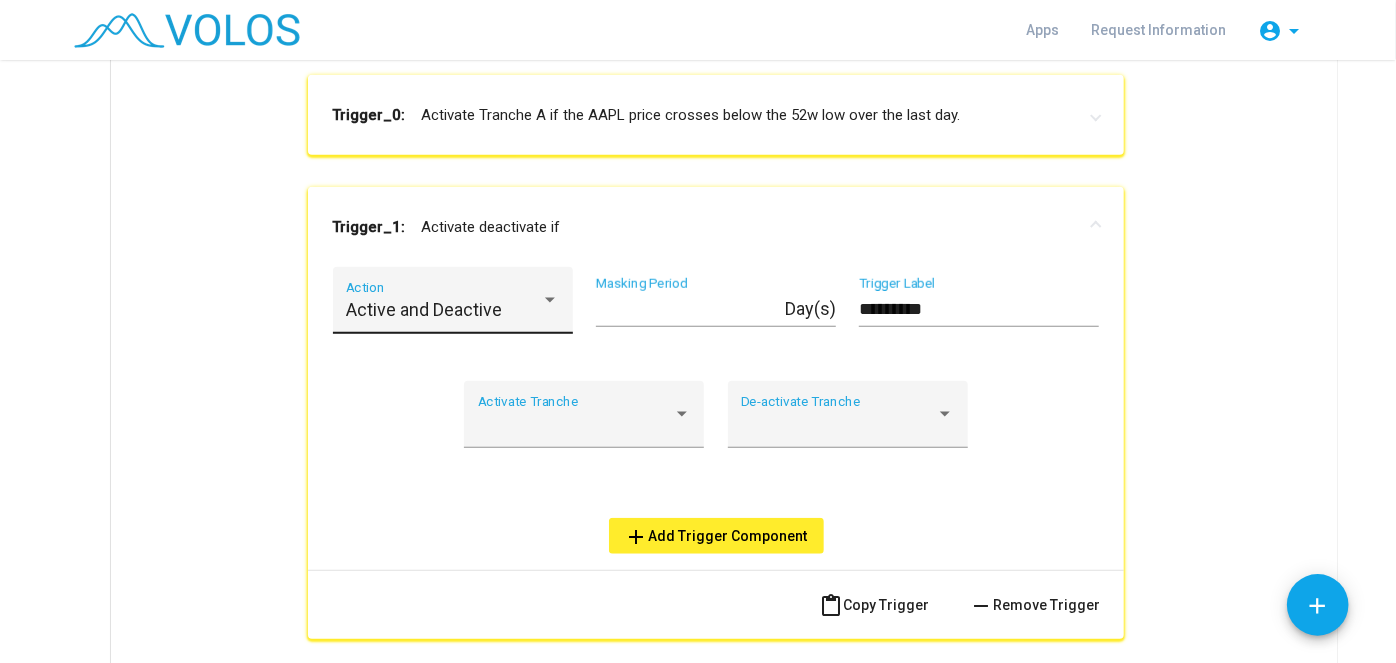click on "Active and Deactive" at bounding box center (452, 310) 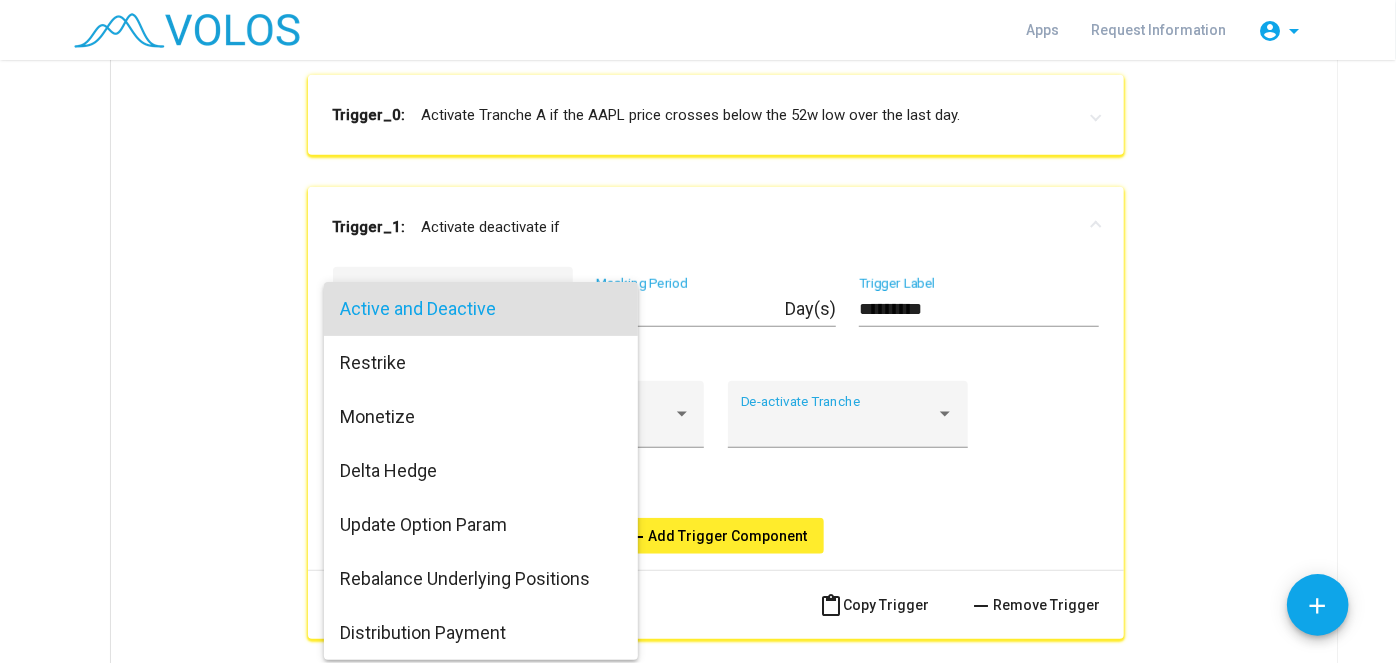 click on "Active and Deactive" at bounding box center (481, 309) 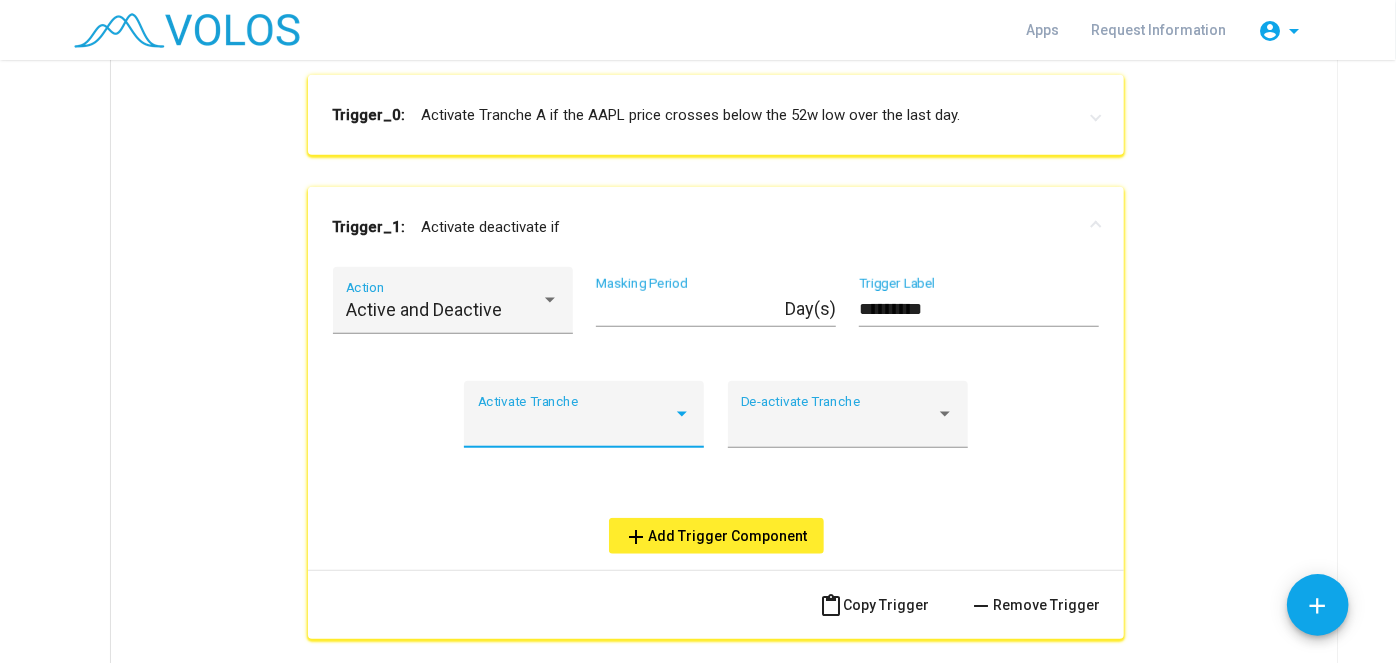 click at bounding box center (575, 424) 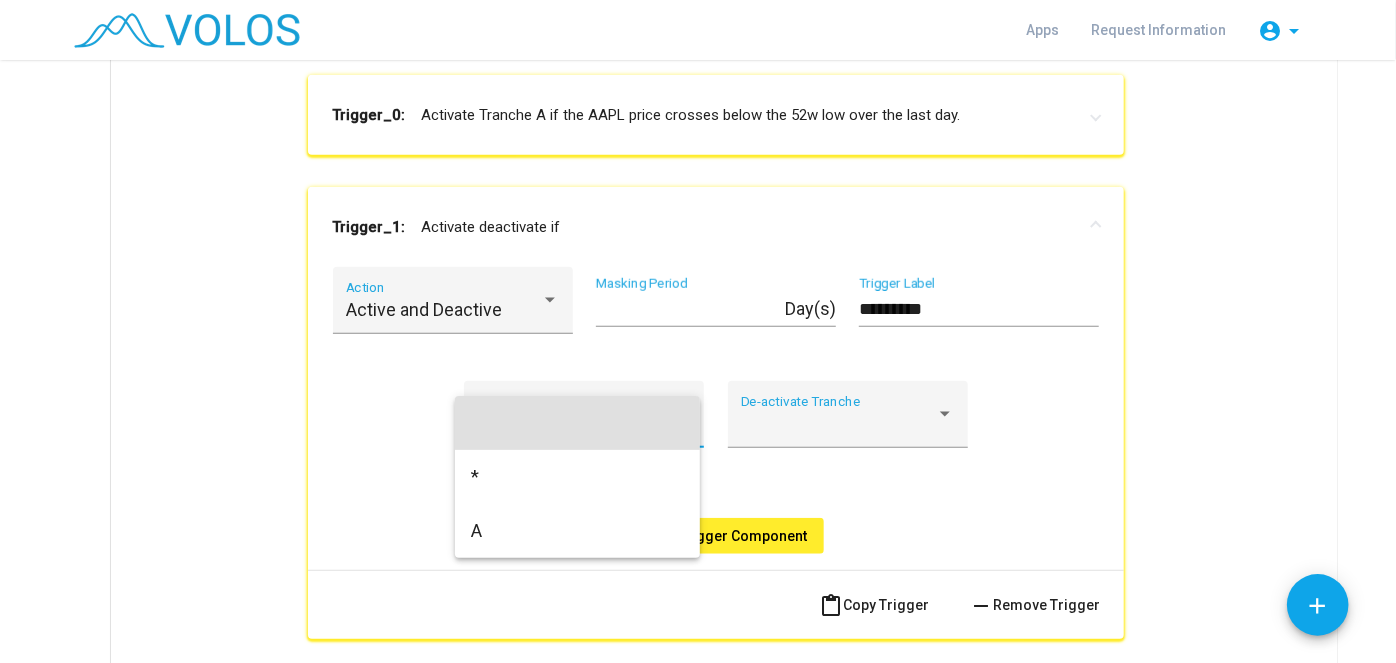 click at bounding box center (698, 331) 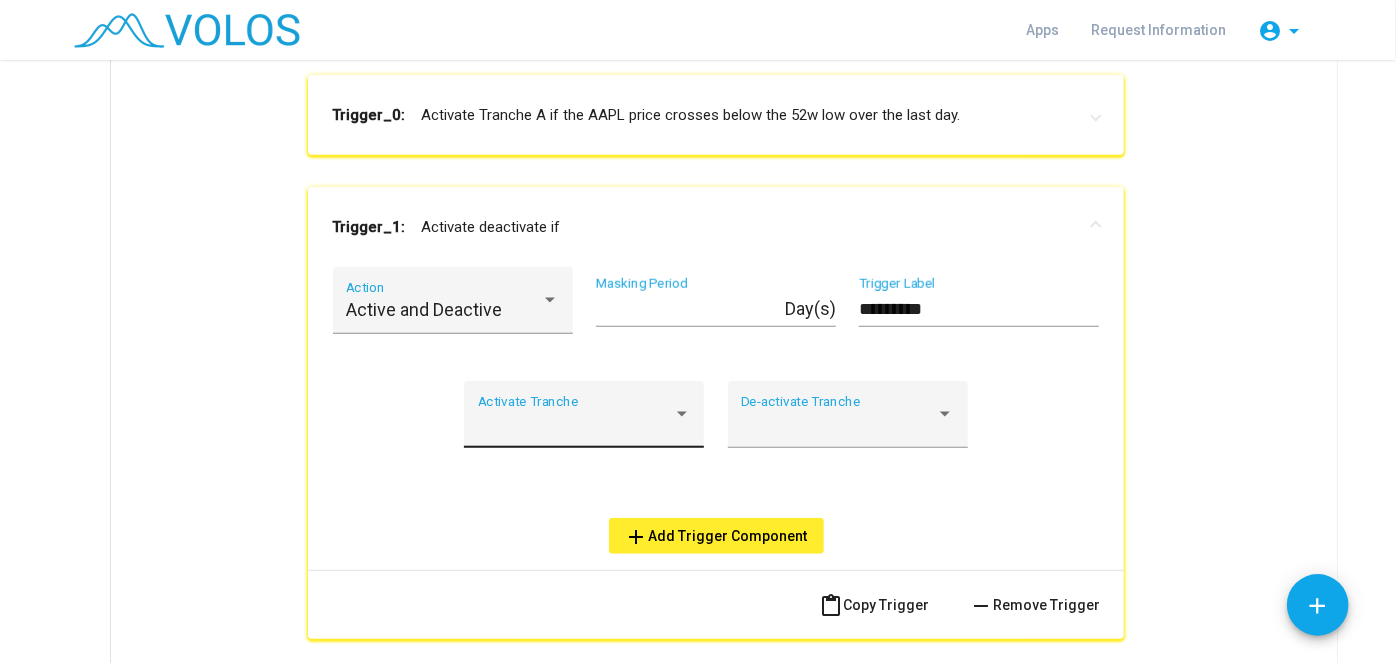 click at bounding box center [575, 424] 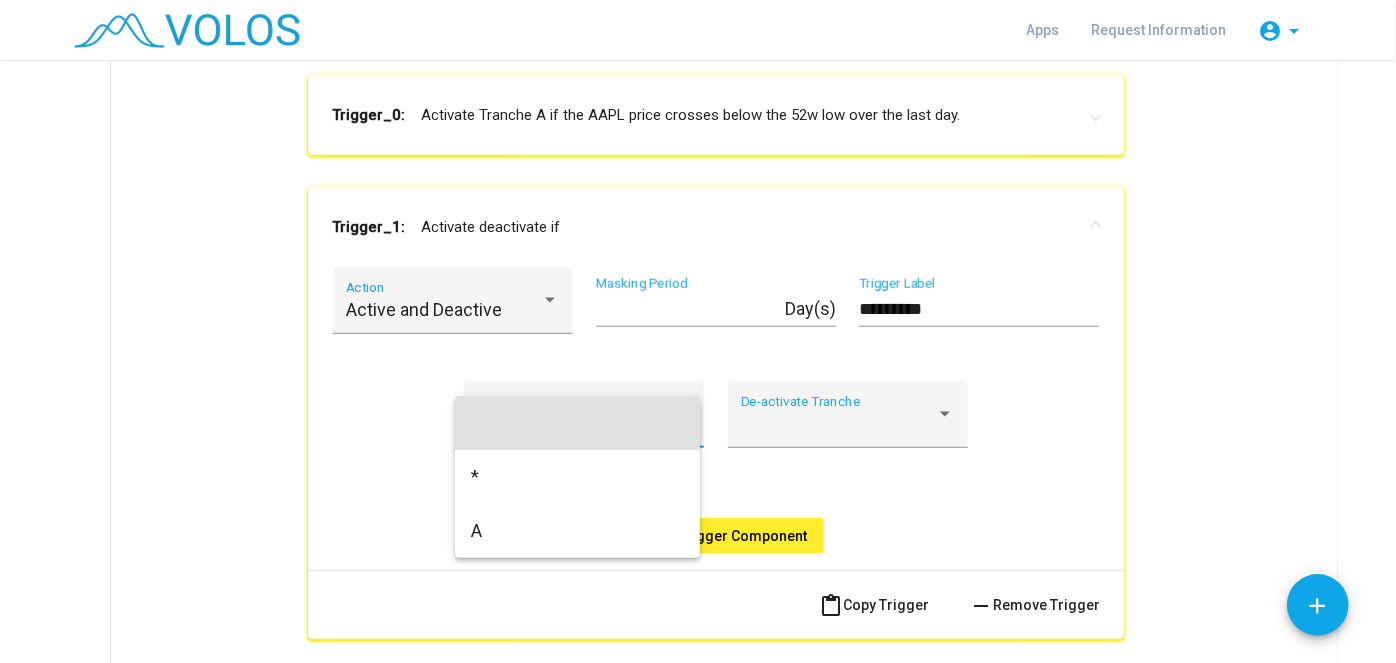click at bounding box center (698, 331) 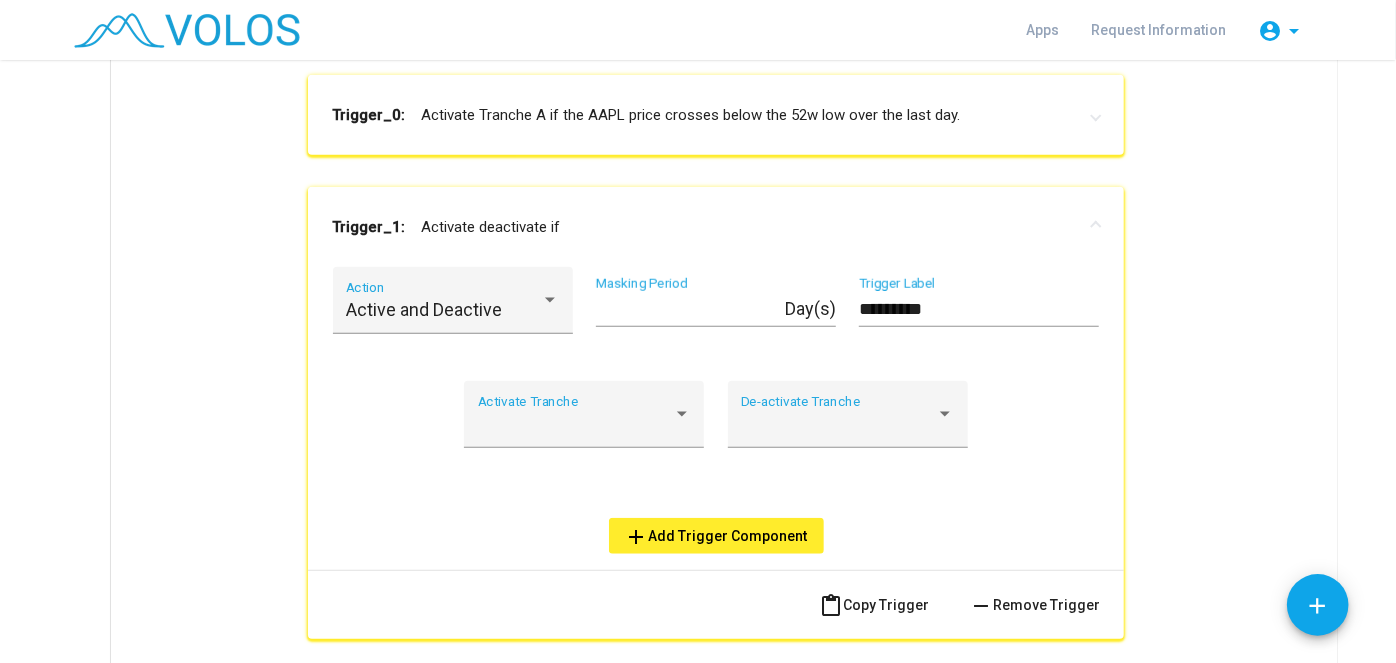 click at bounding box center (838, 424) 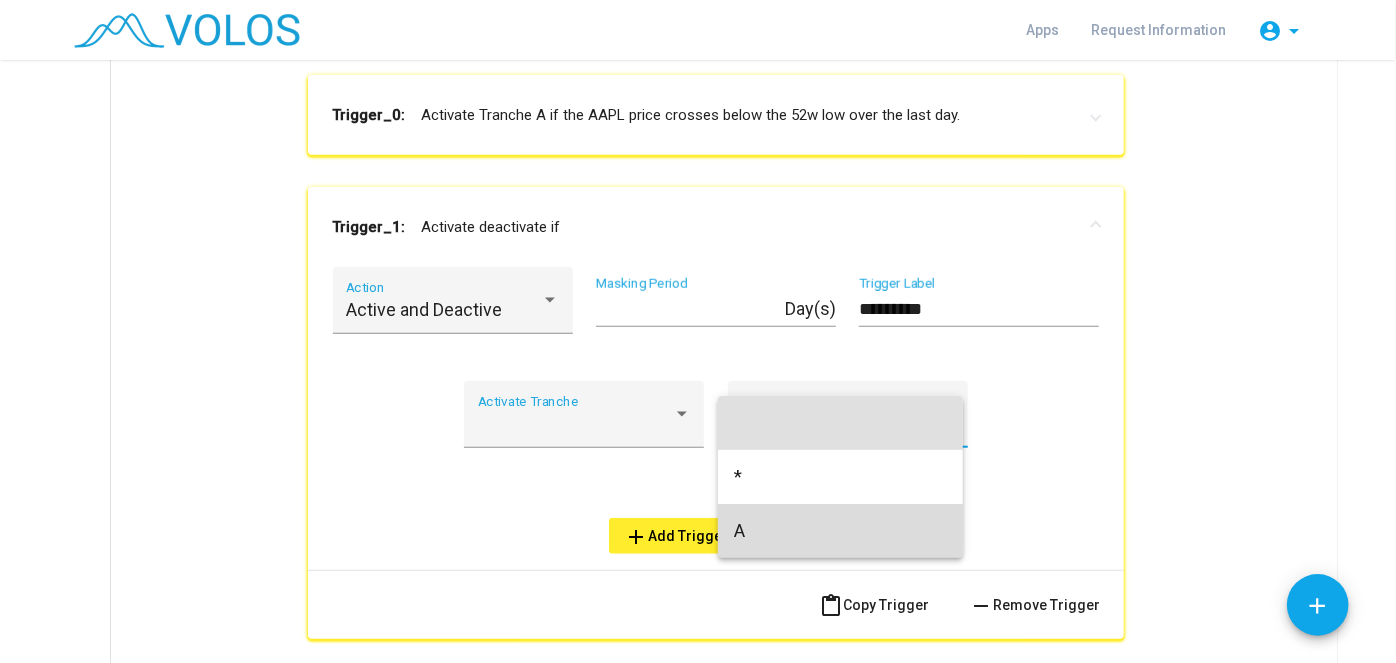 click on "A" at bounding box center [840, 531] 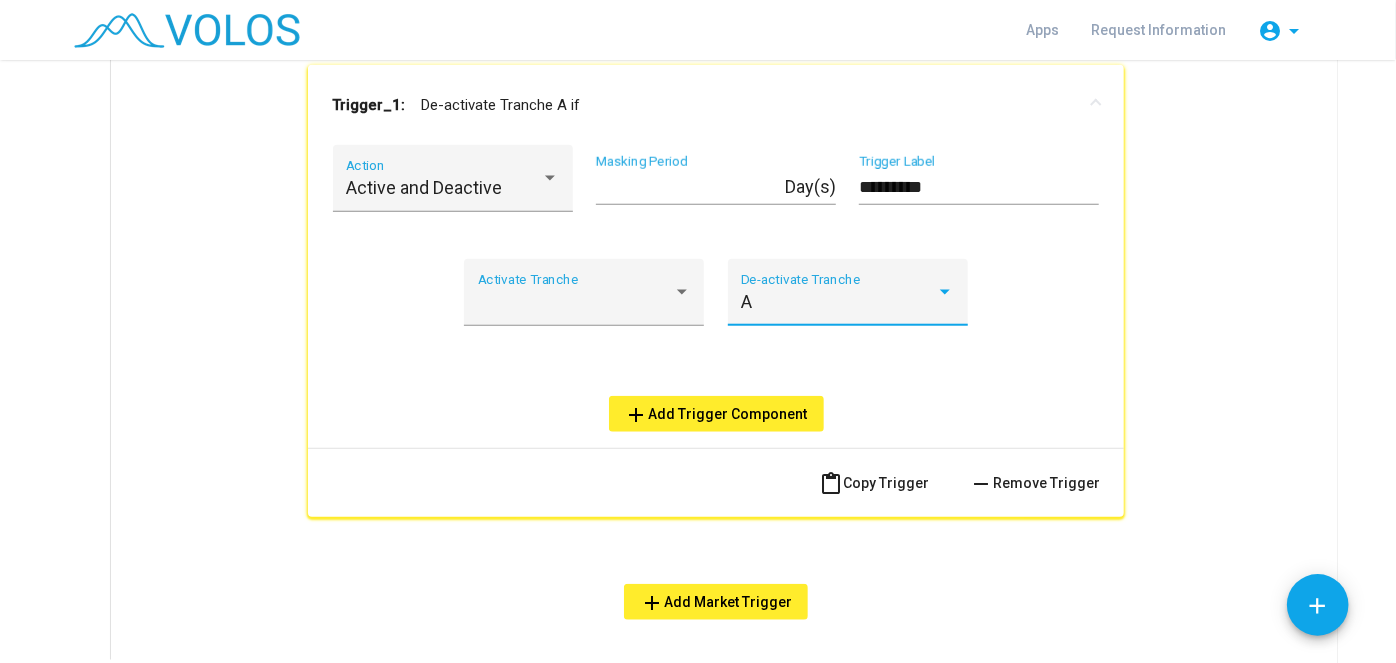 scroll, scrollTop: 869, scrollLeft: 0, axis: vertical 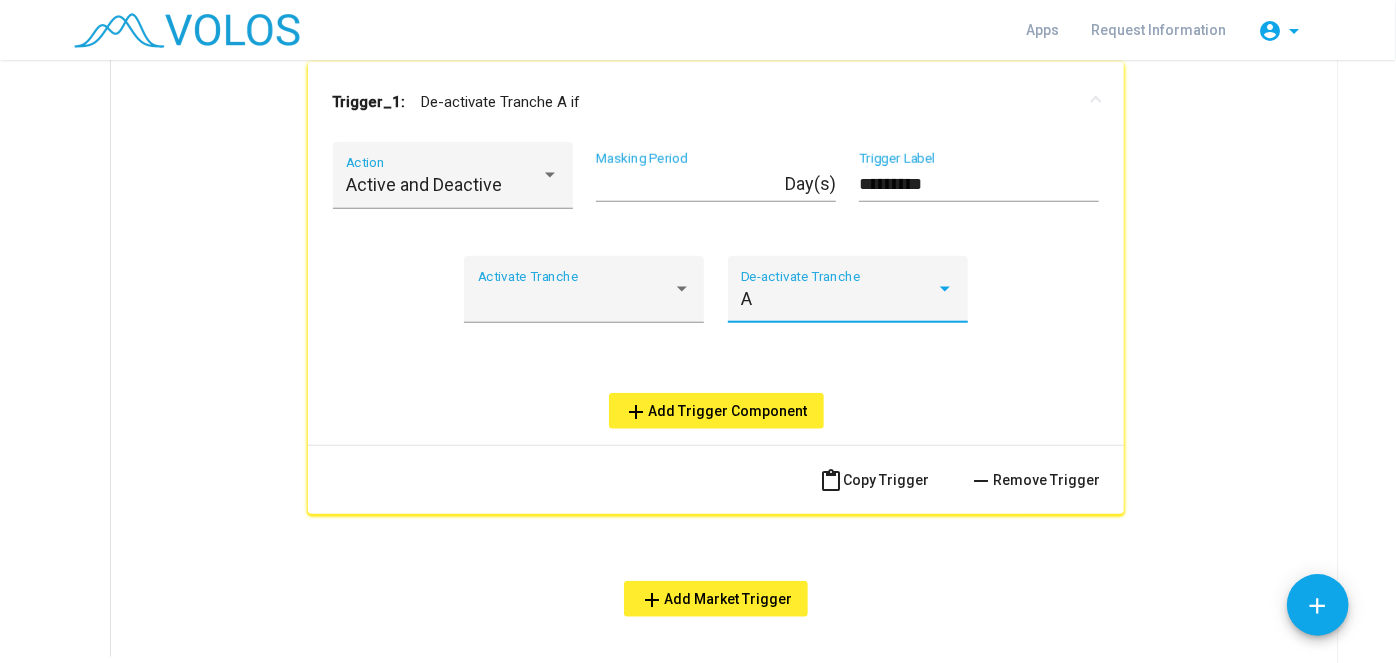 click on "add  Add Trigger Component" at bounding box center (716, 411) 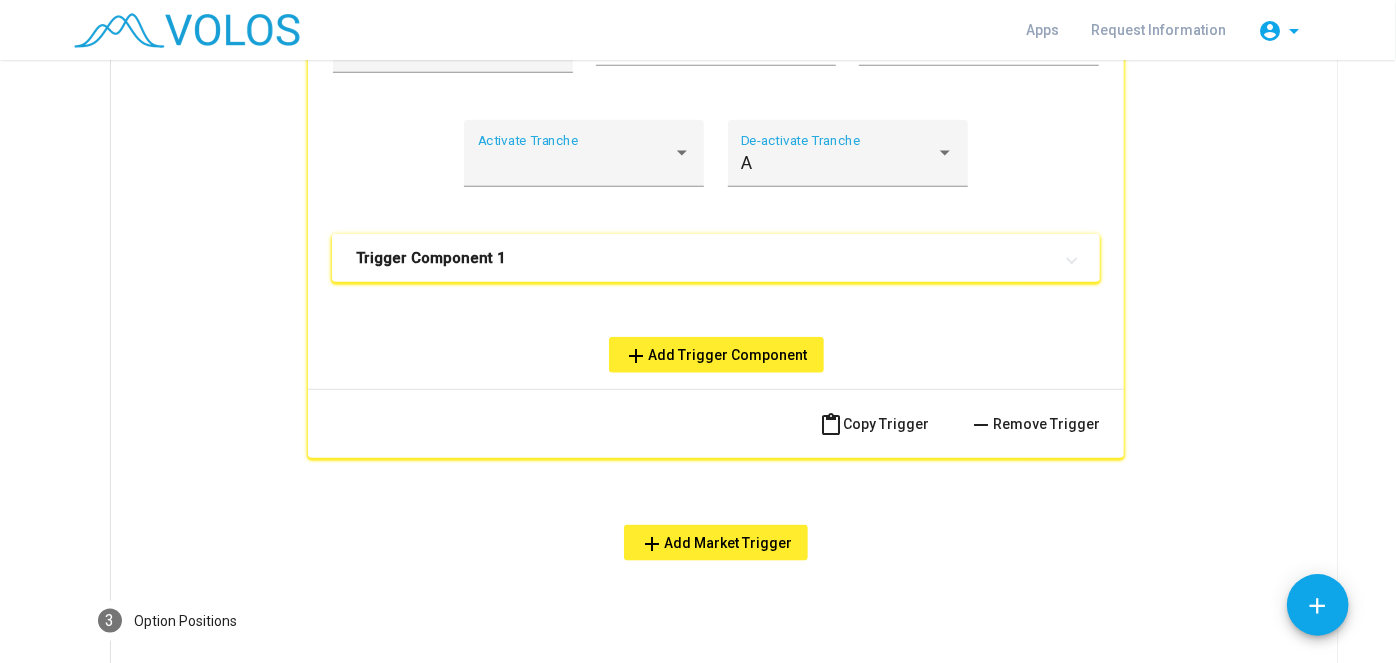 scroll, scrollTop: 1011, scrollLeft: 0, axis: vertical 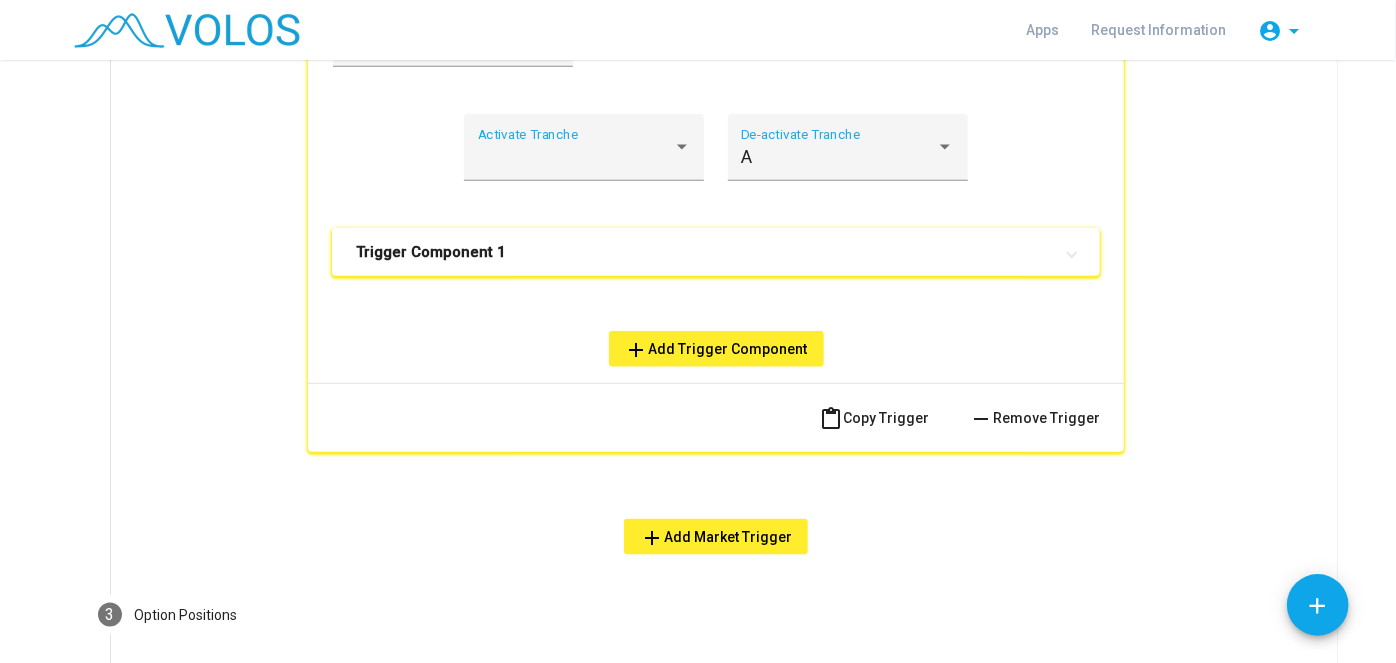 click on "add  Add Trigger Component" at bounding box center (716, 349) 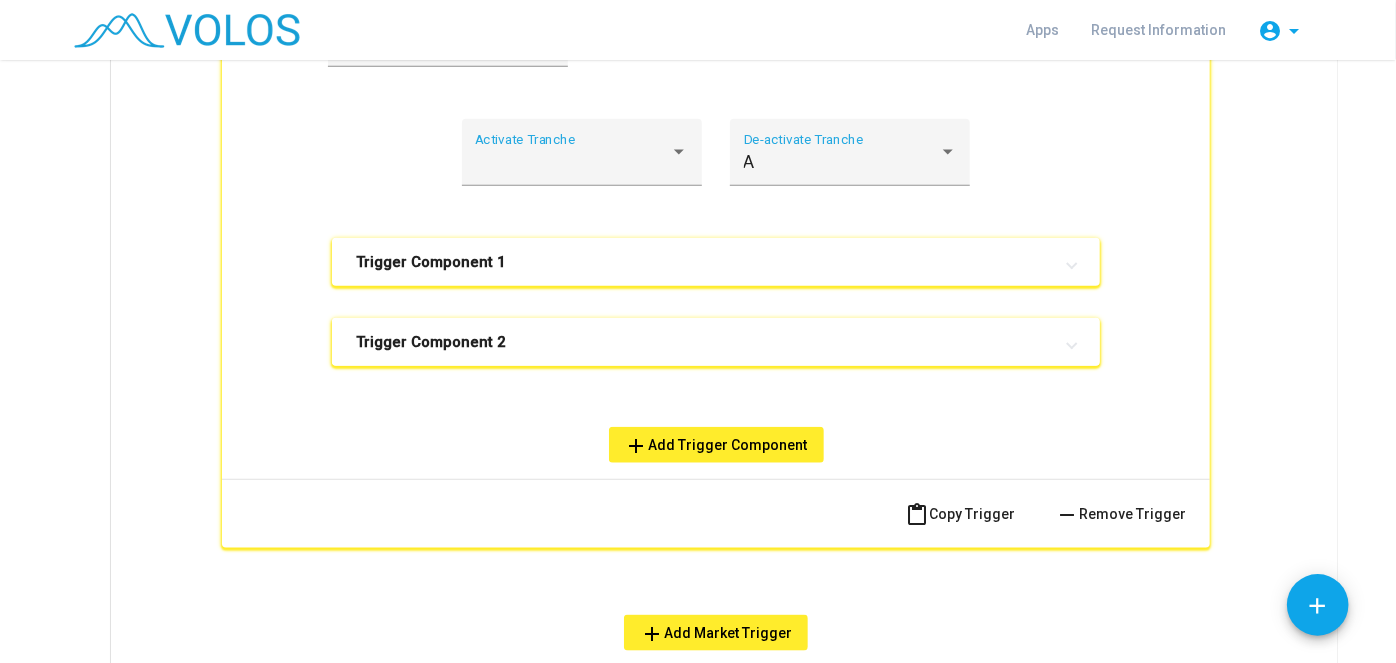 click on "Trigger Component 2" at bounding box center [704, 342] 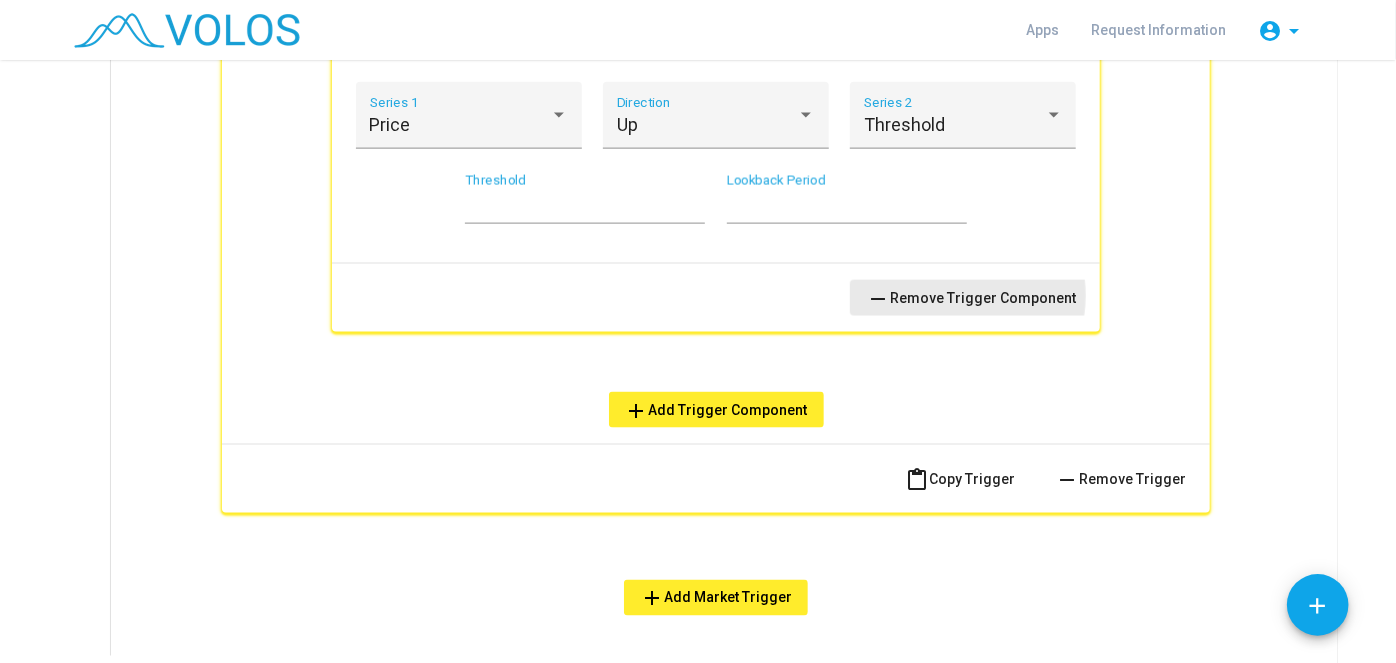 click on "remove  Remove Trigger Component" at bounding box center (971, 298) 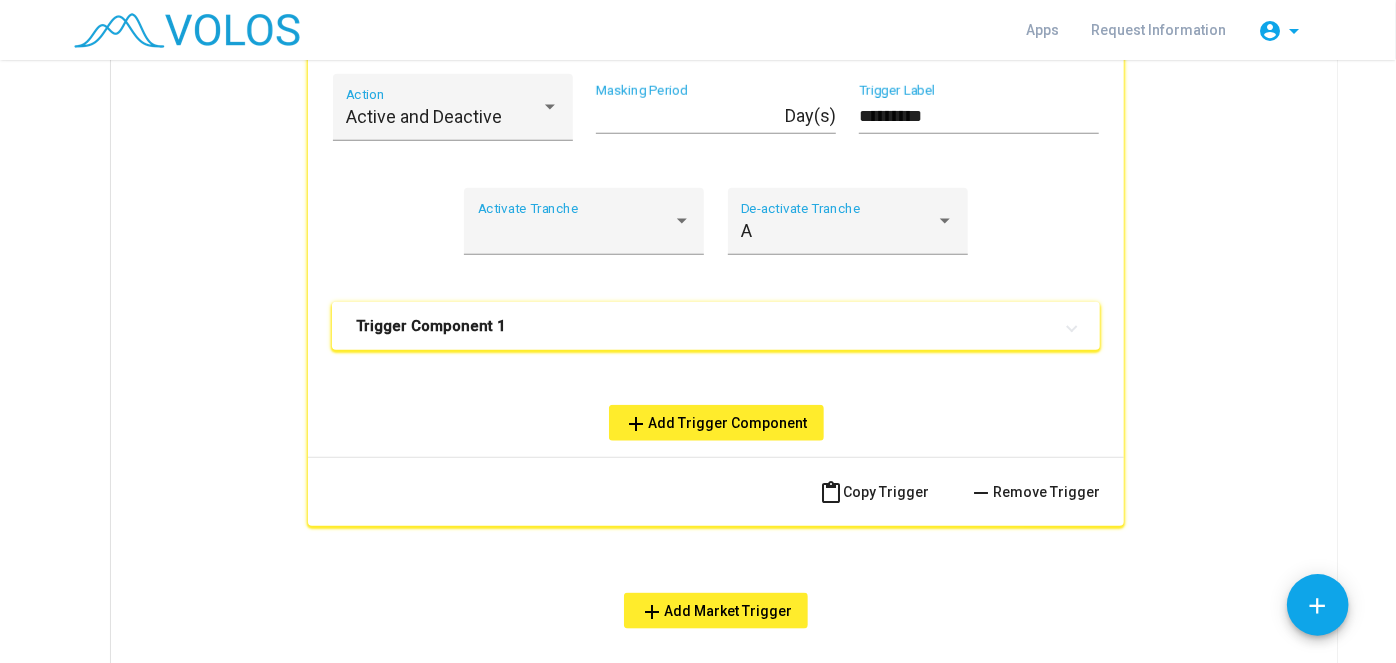 scroll, scrollTop: 918, scrollLeft: 0, axis: vertical 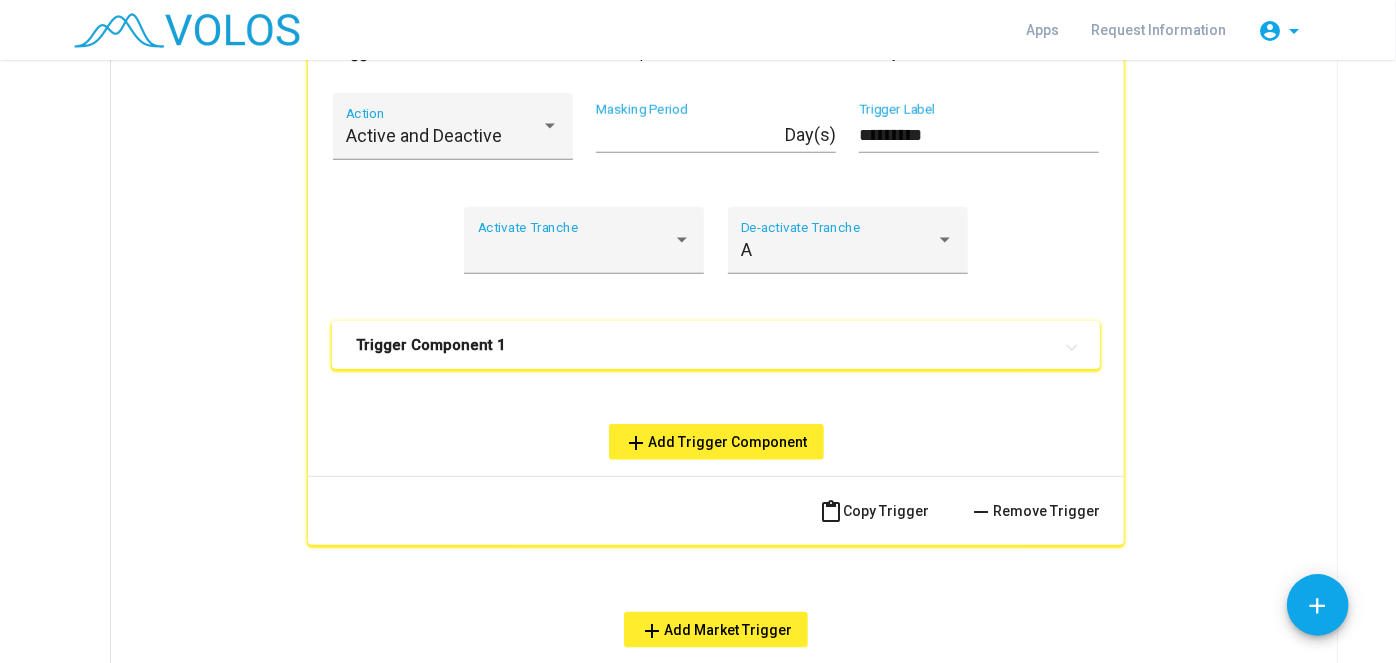 click on "Trigger Component 1" at bounding box center [716, 345] 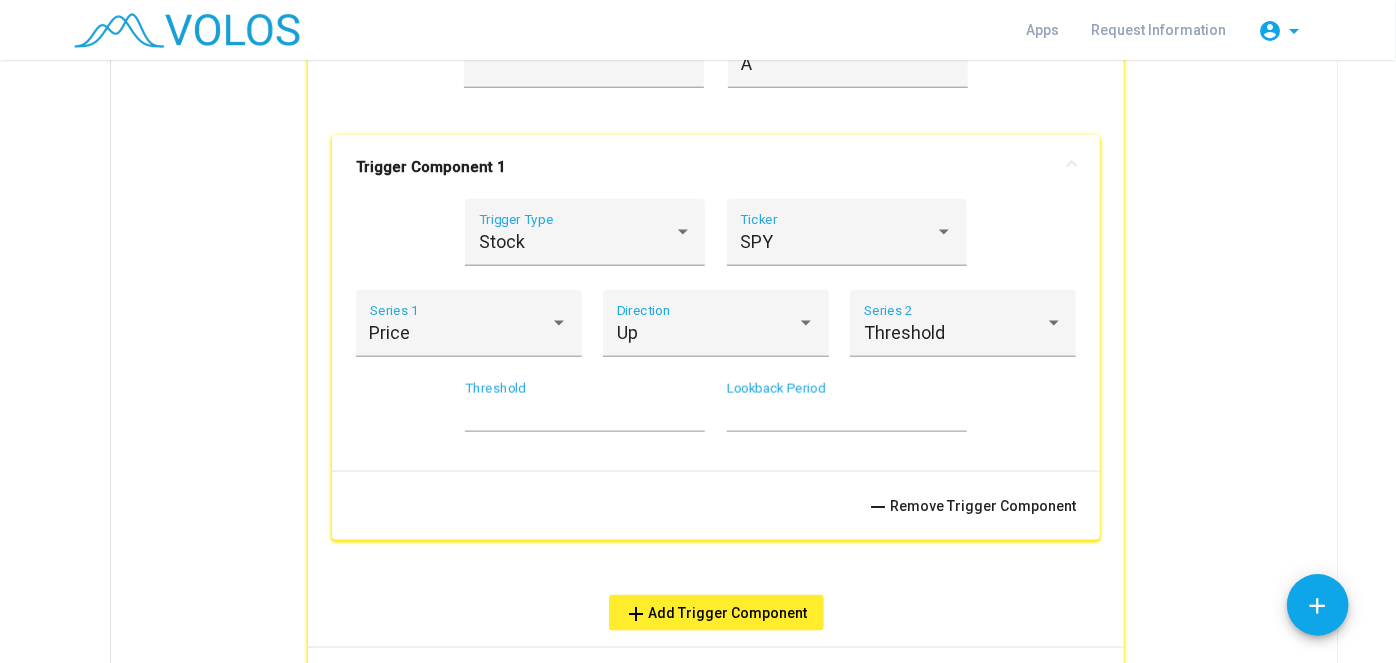 scroll, scrollTop: 1105, scrollLeft: 0, axis: vertical 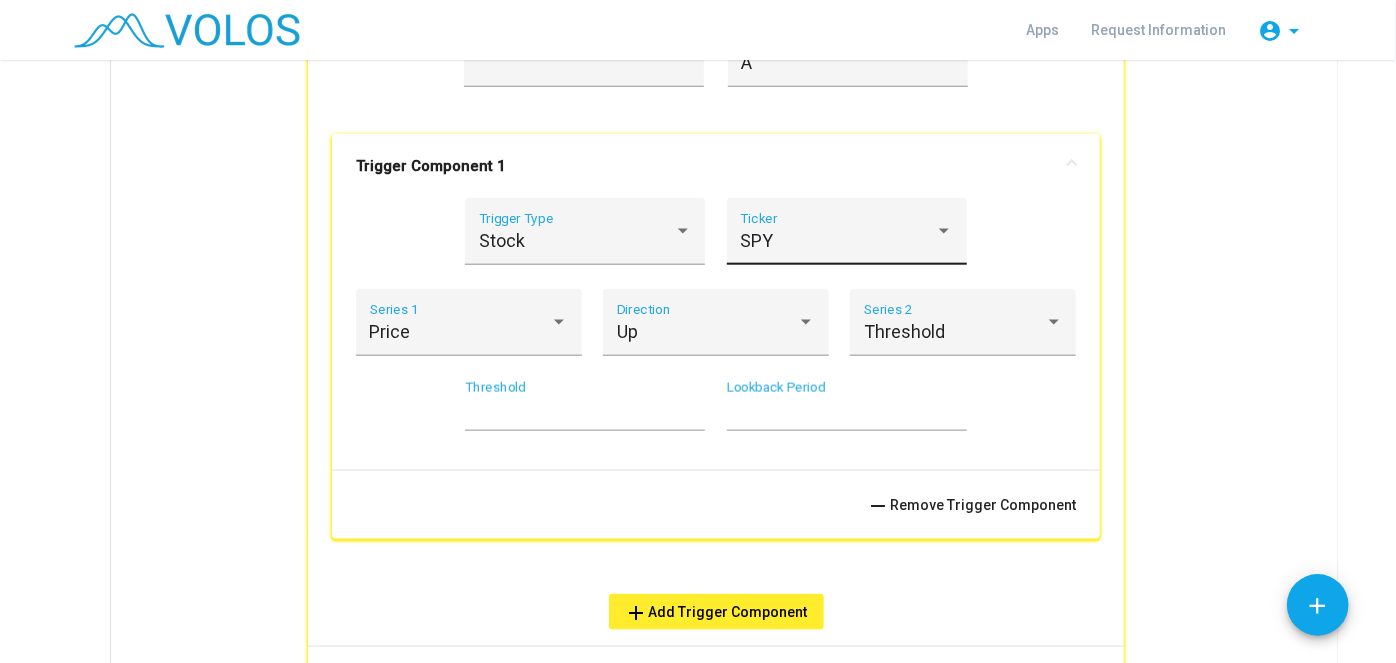 click on "SPY Ticker" at bounding box center (846, 238) 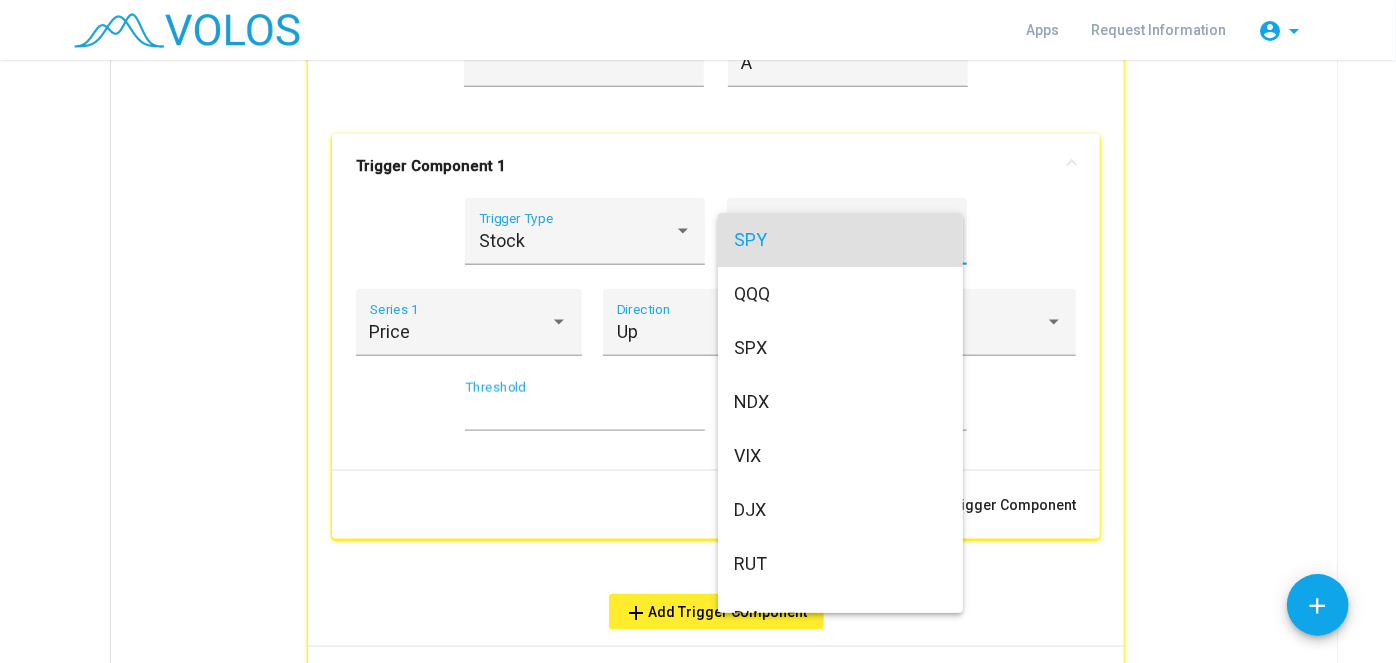 scroll, scrollTop: 1904, scrollLeft: 0, axis: vertical 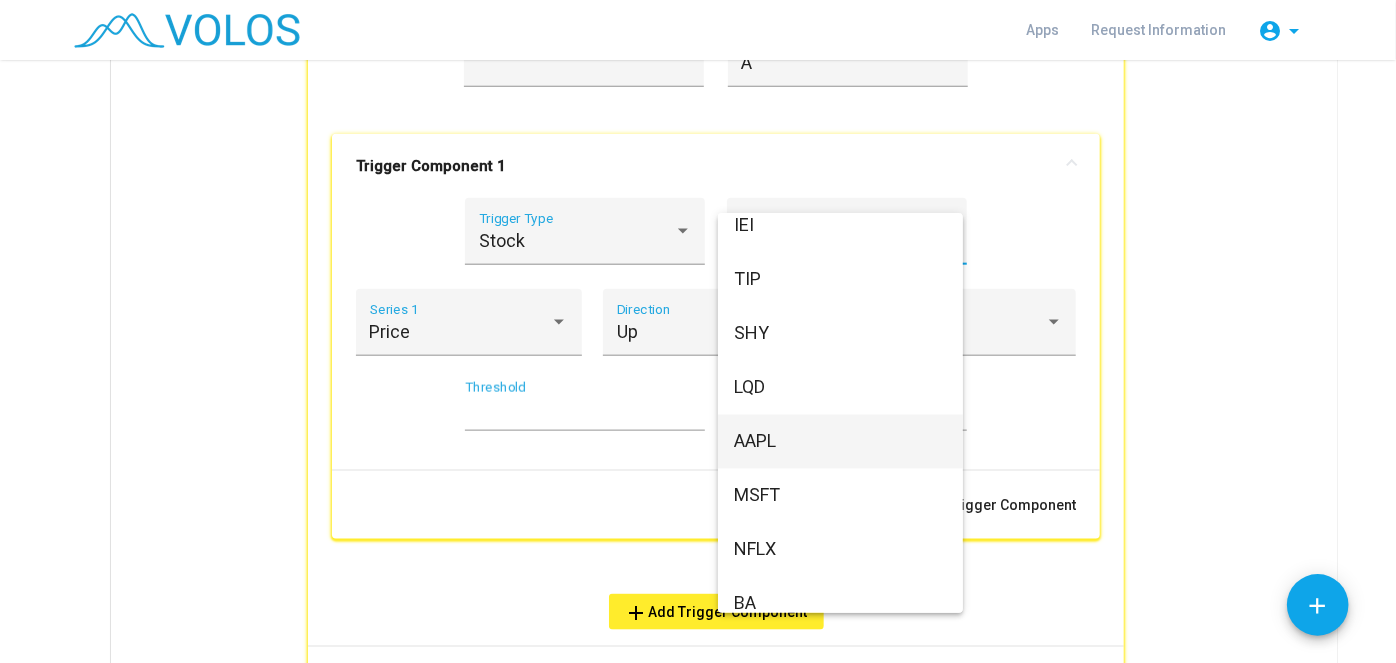 click on "AAPL" at bounding box center (840, 442) 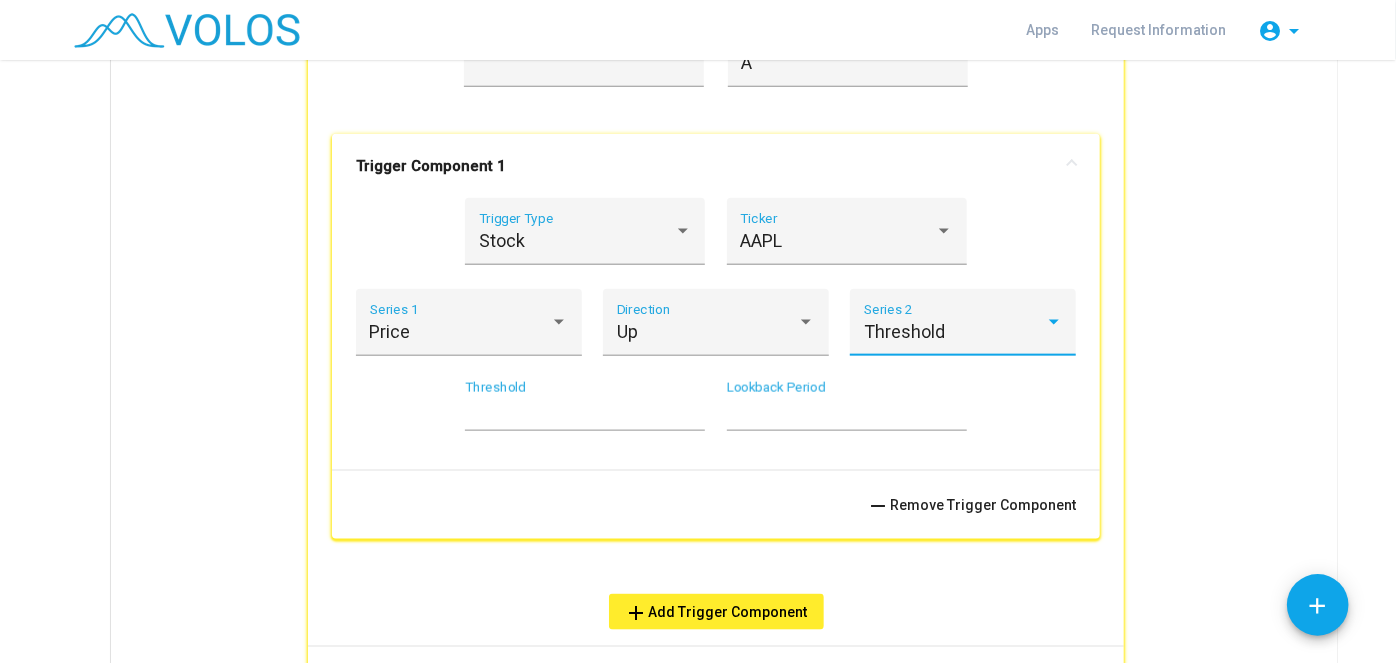 click on "Threshold" at bounding box center [904, 331] 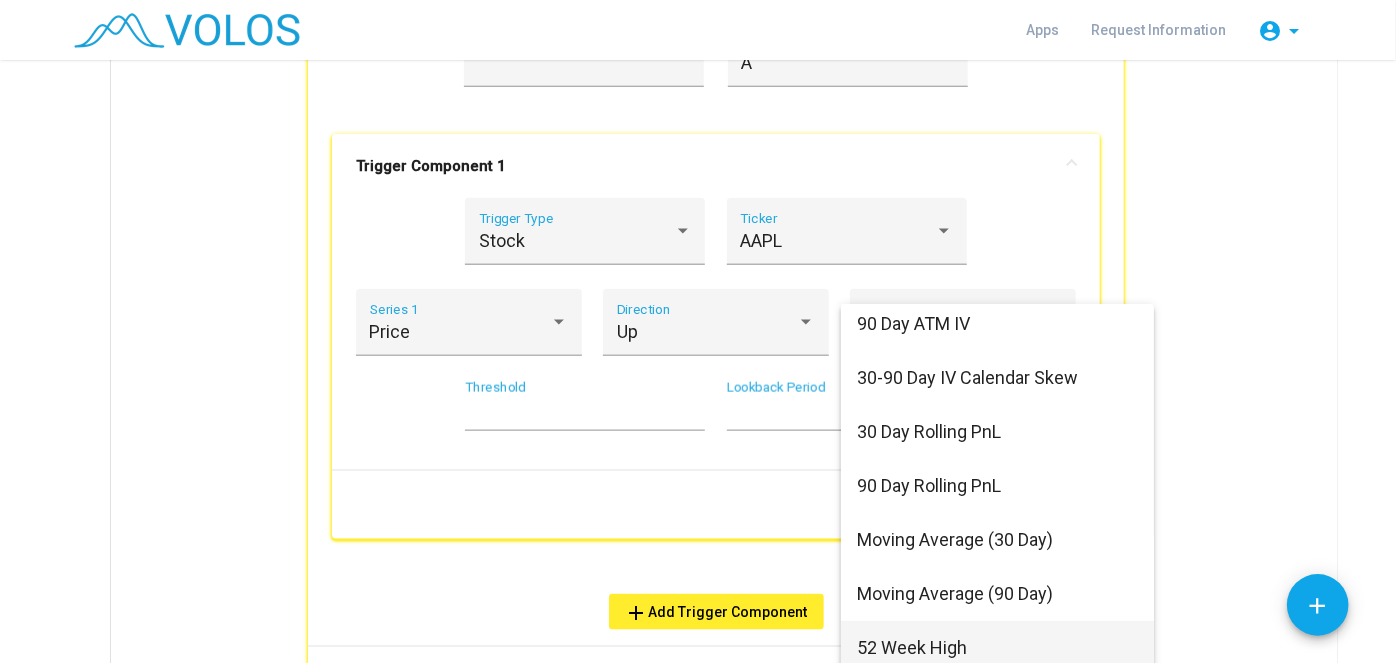 scroll, scrollTop: 258, scrollLeft: 0, axis: vertical 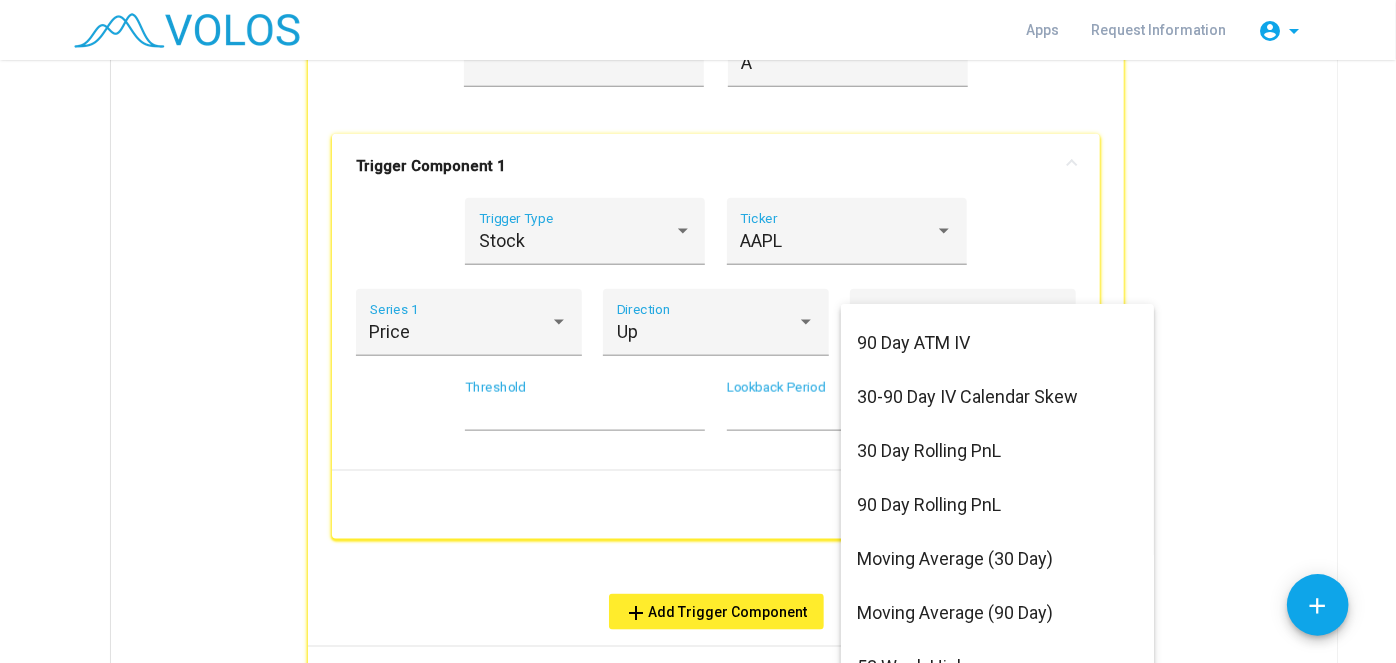 click at bounding box center [698, 331] 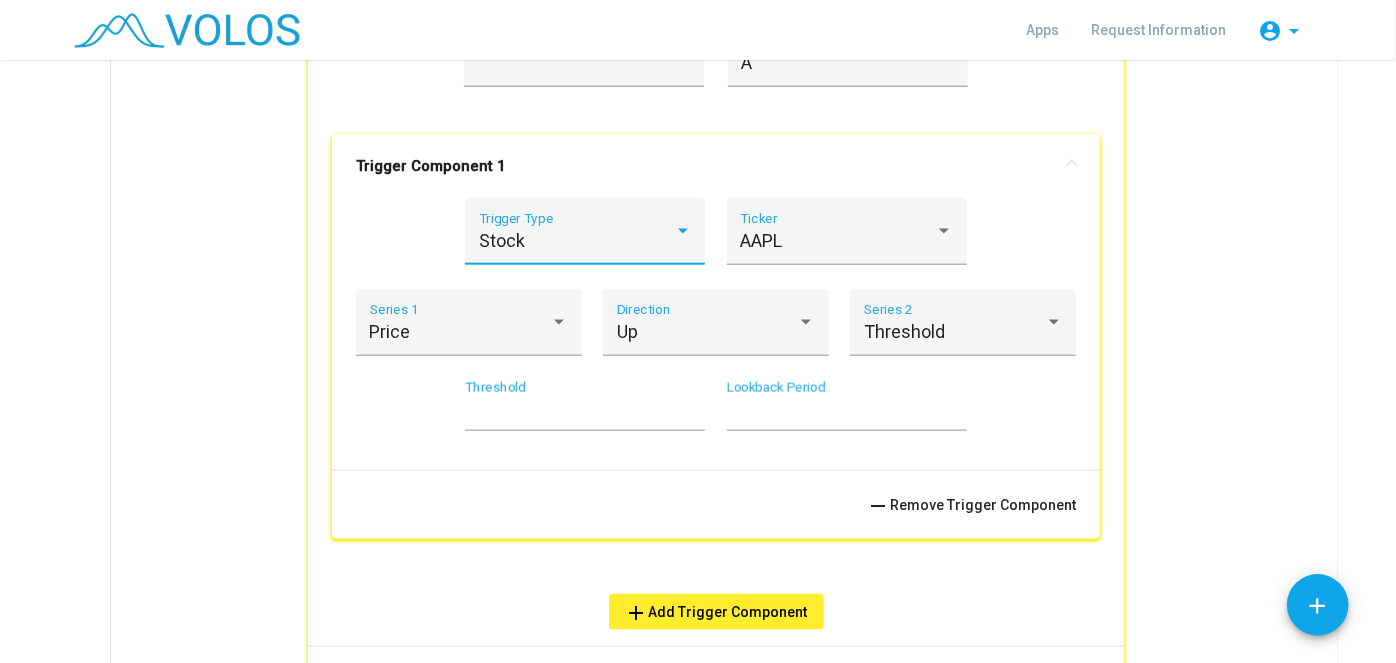 click on "Stock" at bounding box center [576, 241] 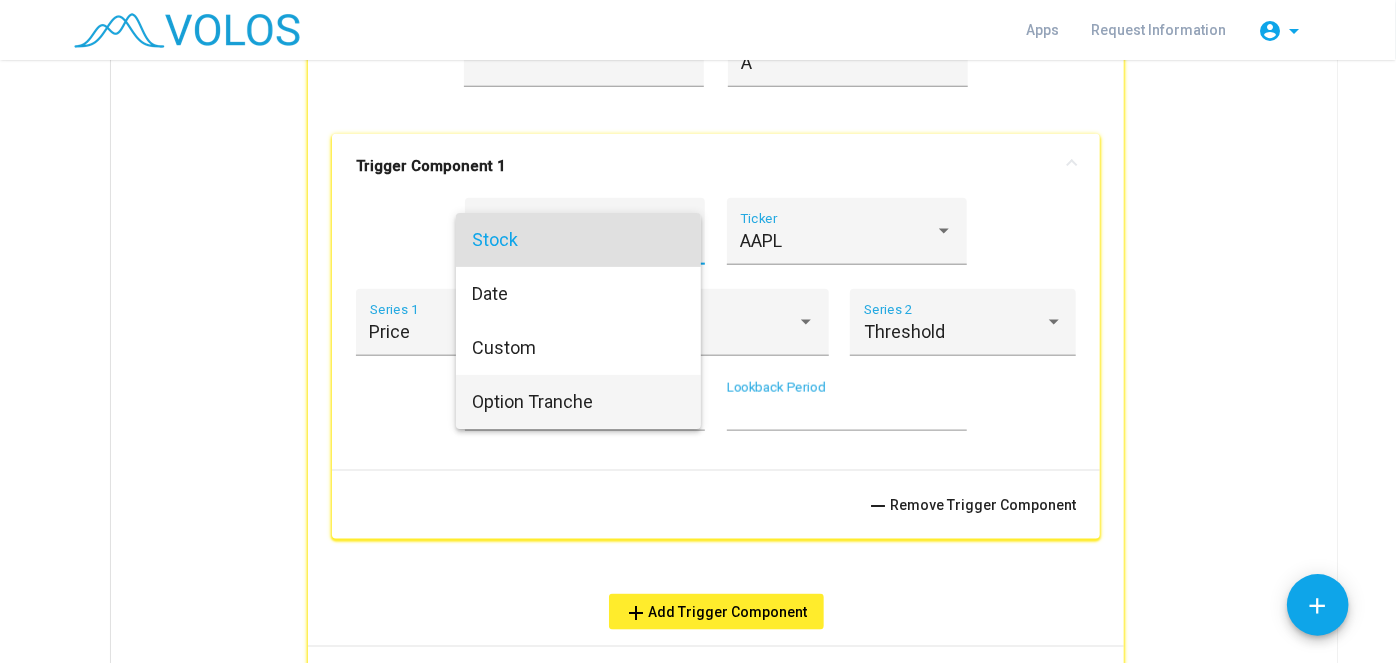 click on "Option Tranche" at bounding box center [578, 402] 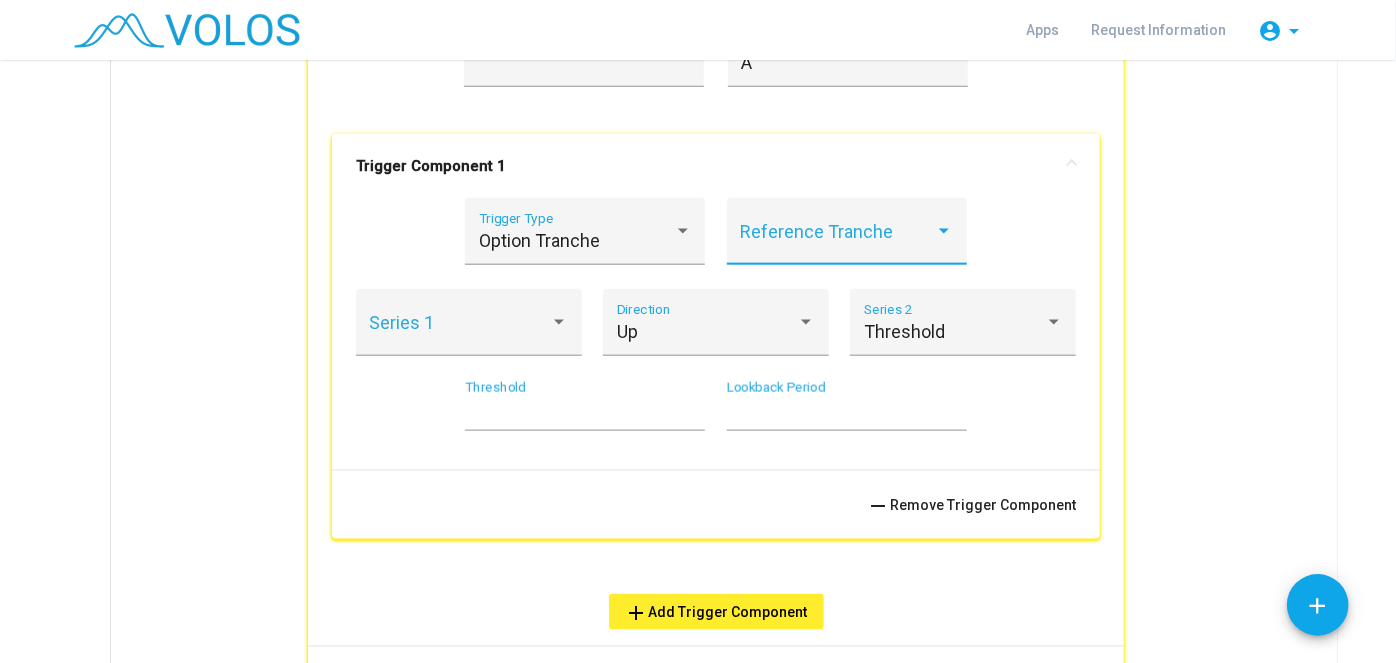 click at bounding box center [837, 241] 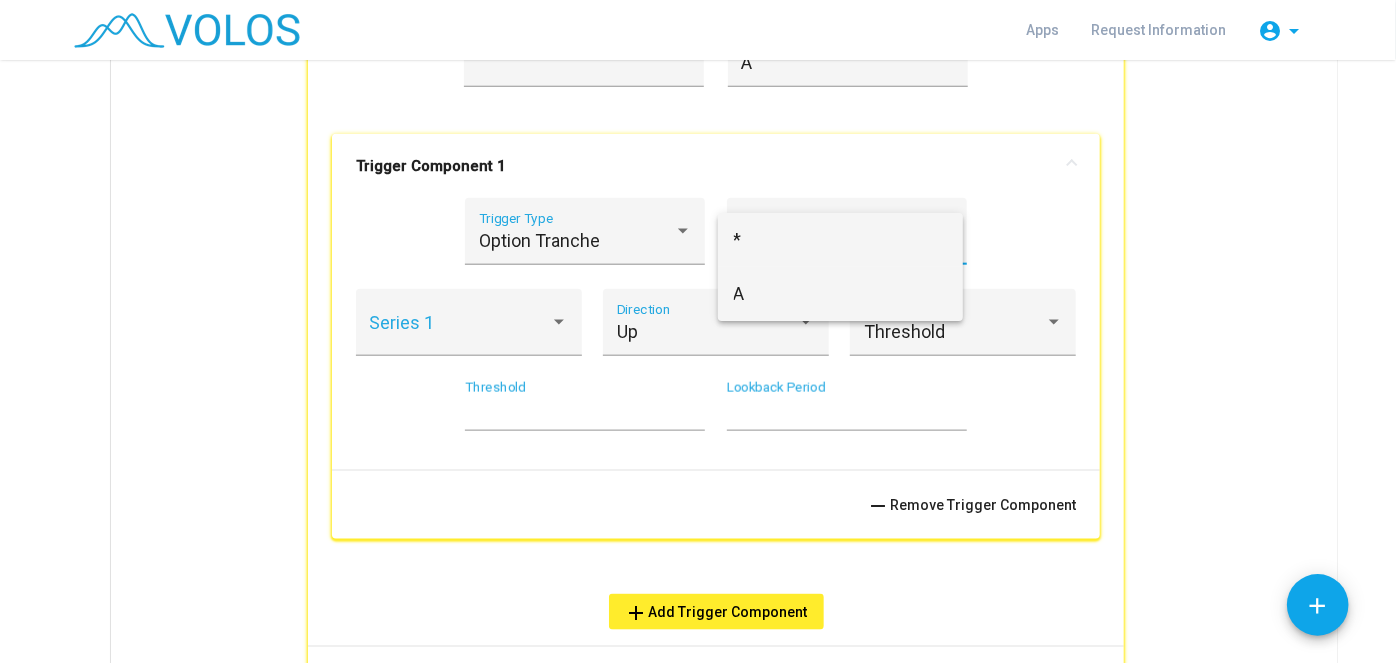 click on "A" at bounding box center [840, 294] 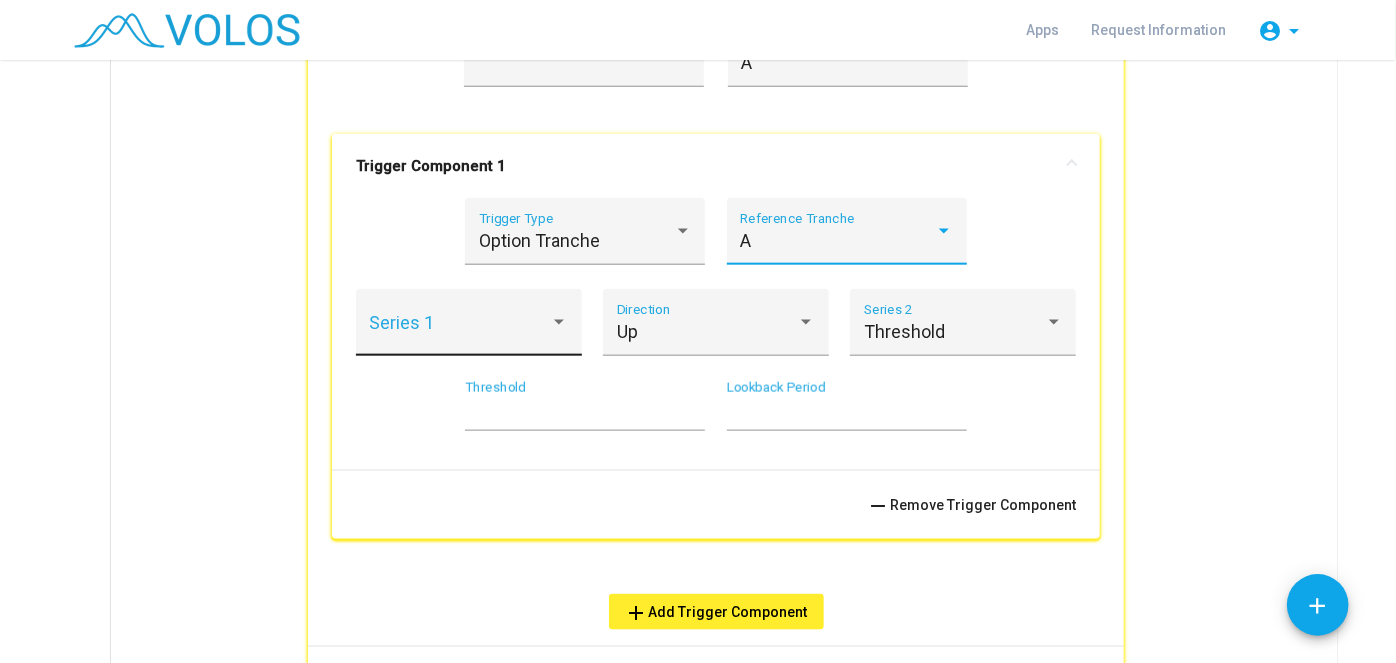 click at bounding box center (460, 332) 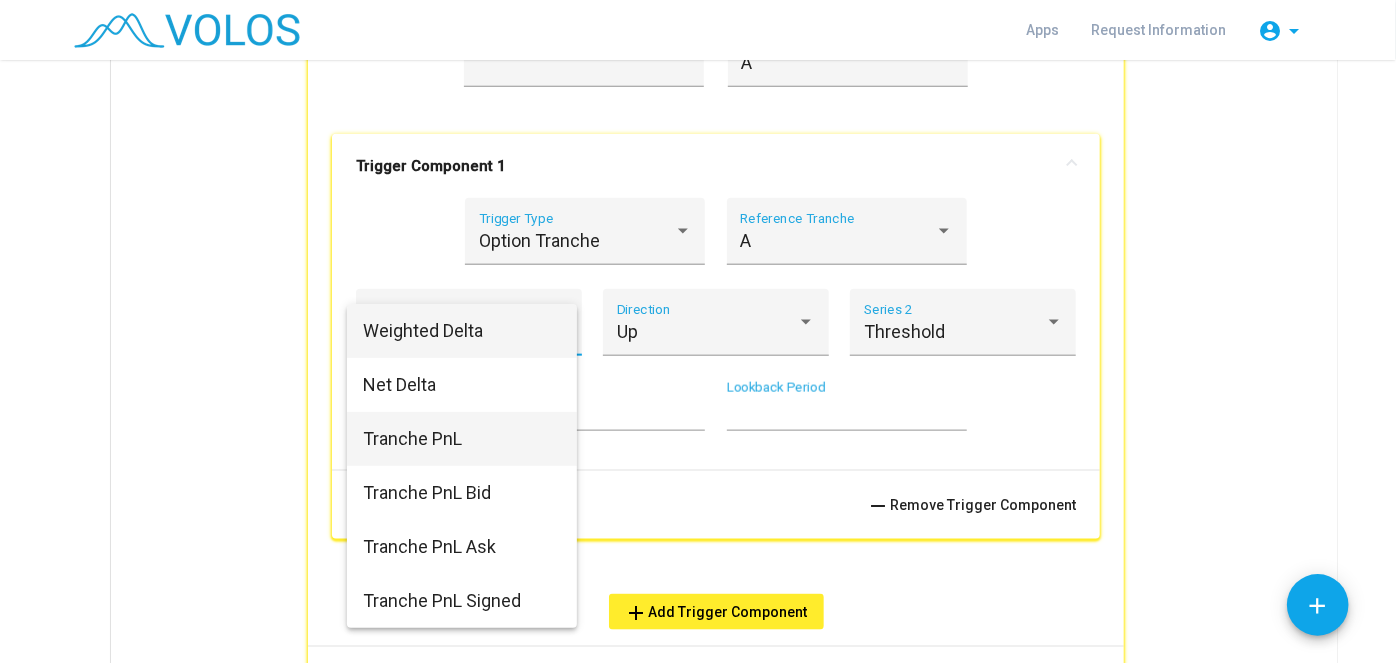 click on "Tranche PnL" at bounding box center (462, 439) 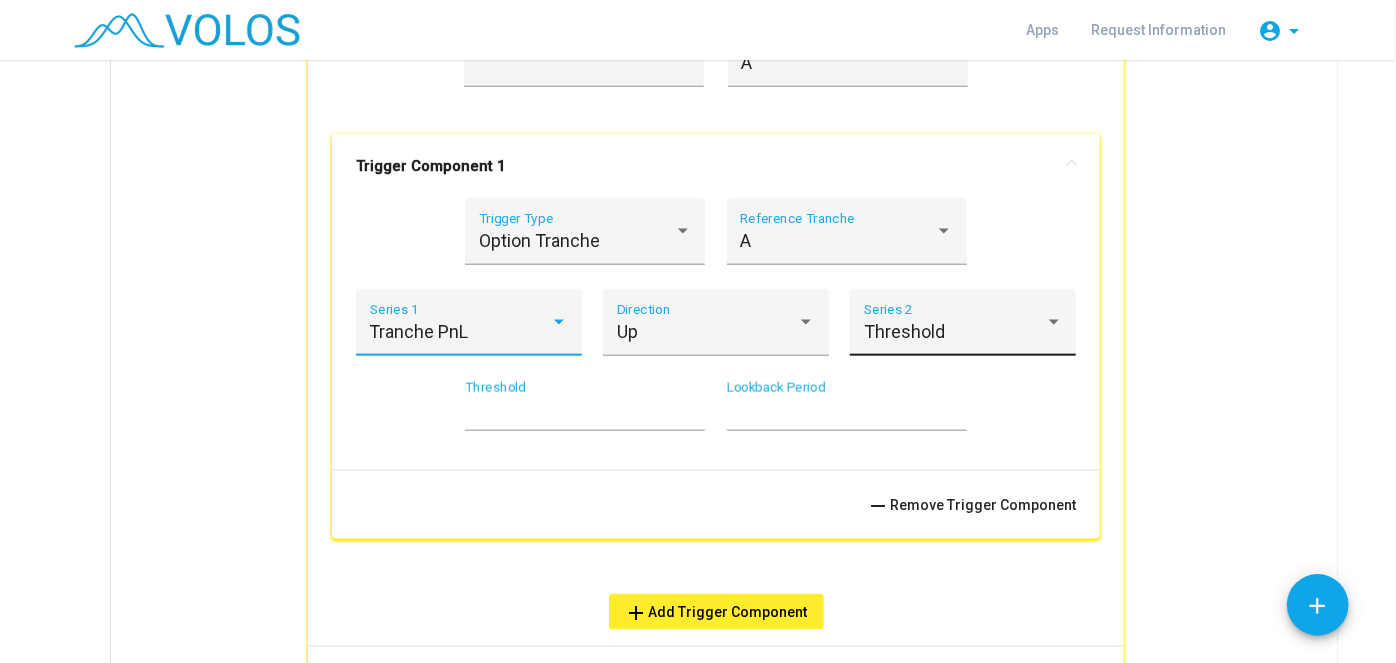 click on "Threshold Series 2" at bounding box center (963, 322) 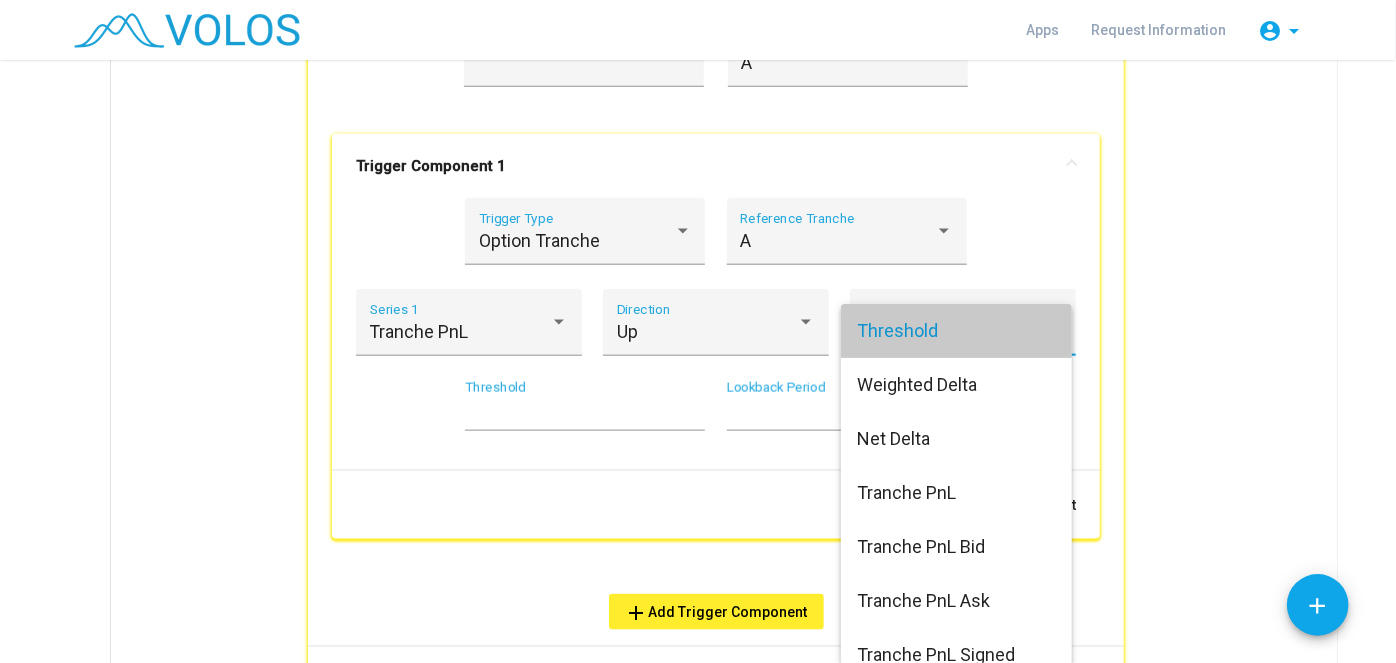 click on "Threshold" at bounding box center (956, 331) 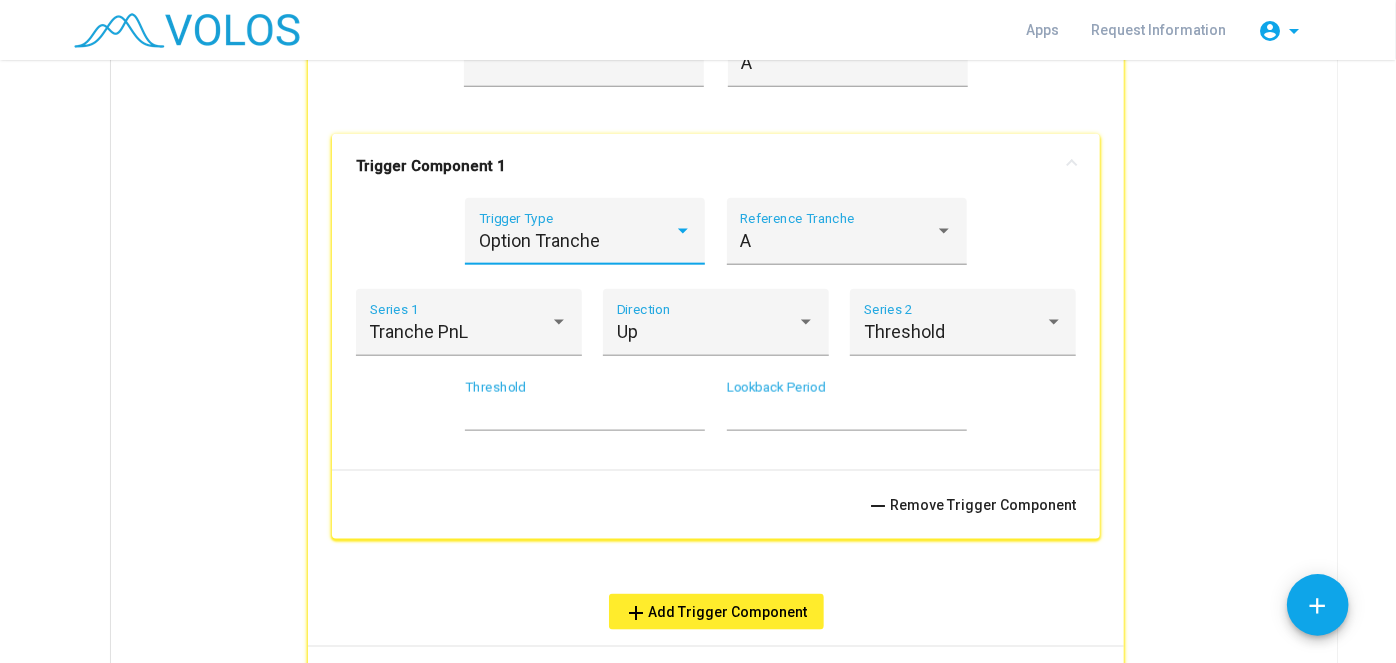 click on "Option Tranche" at bounding box center (576, 241) 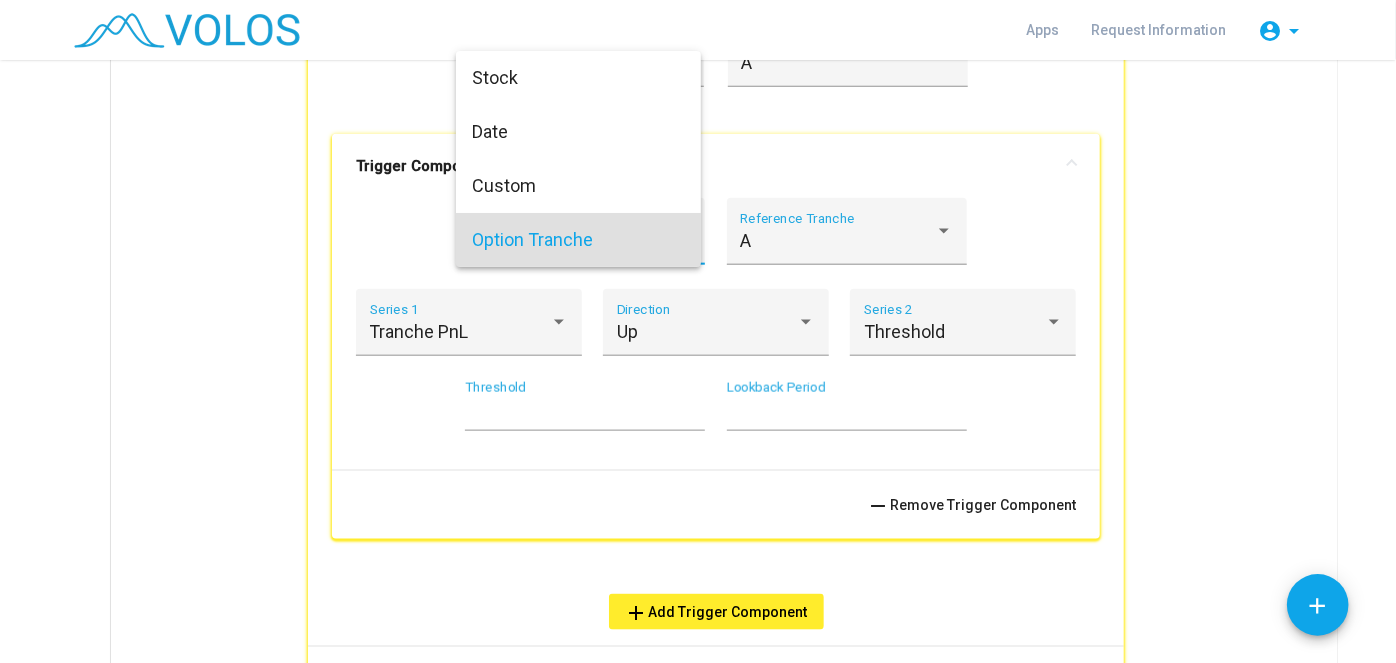 click on "Option Tranche" at bounding box center [578, 240] 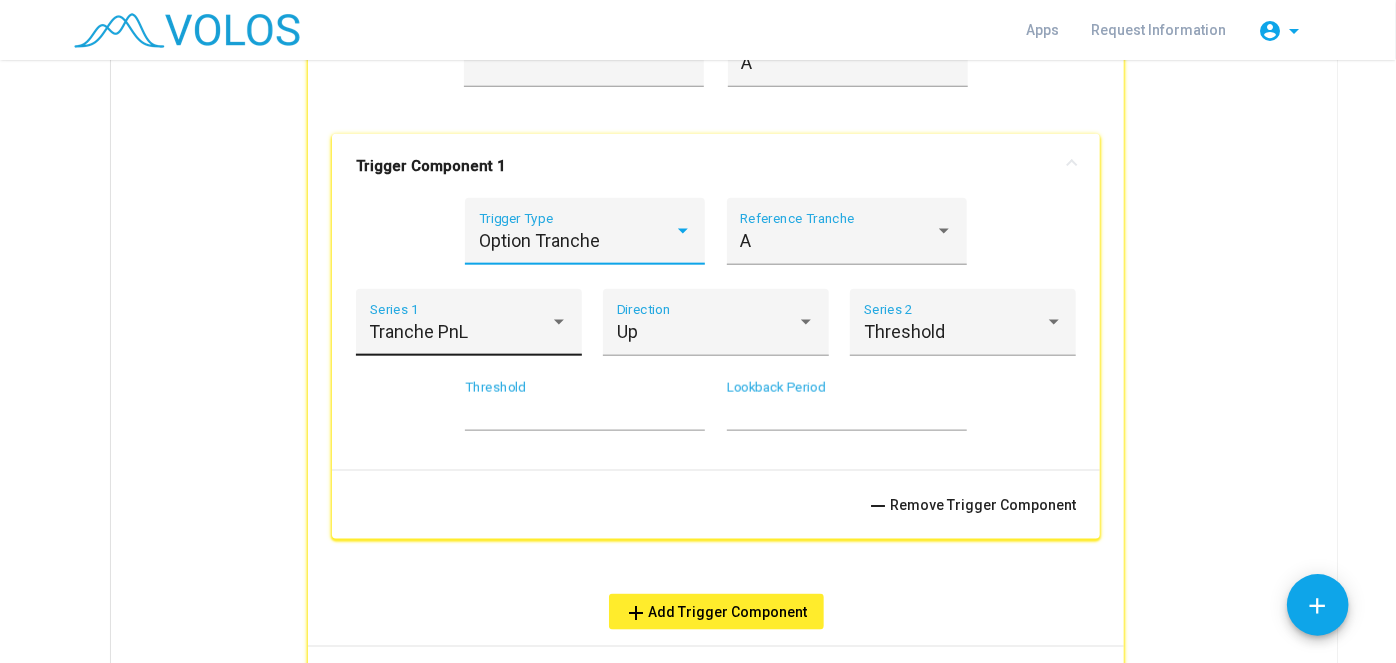 click on "Tranche PnL" at bounding box center [460, 332] 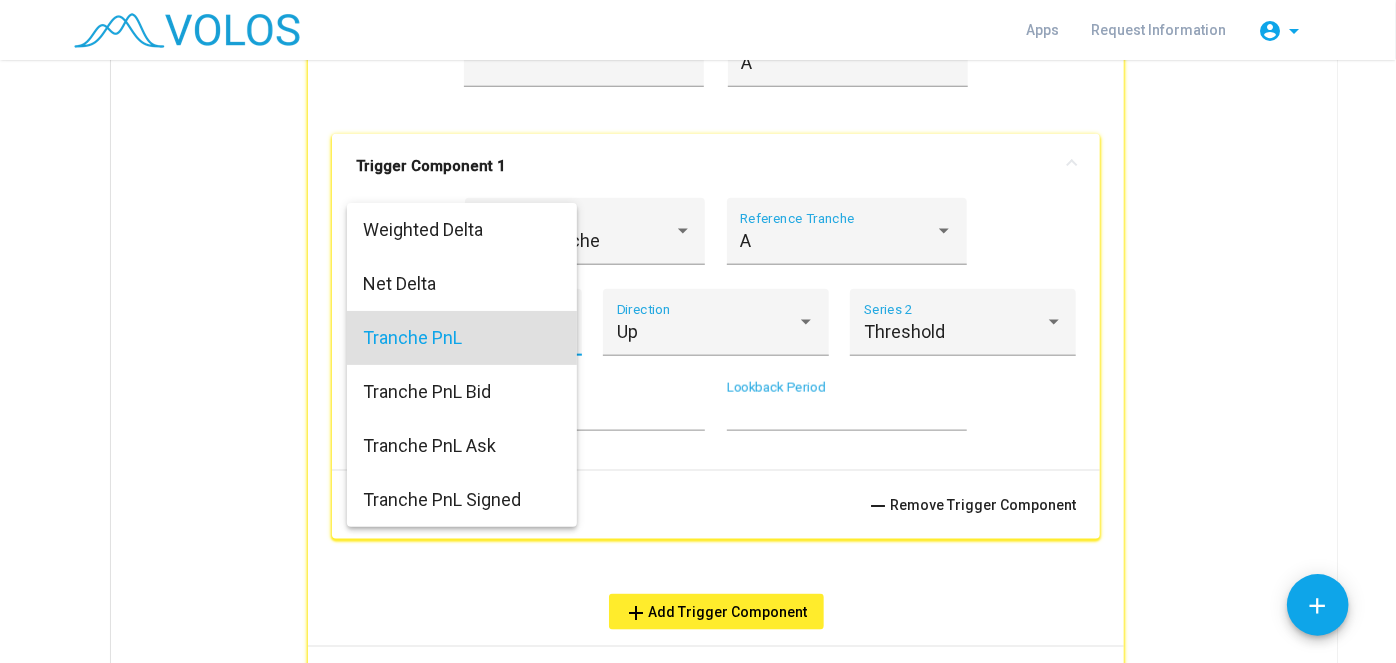 click at bounding box center [698, 331] 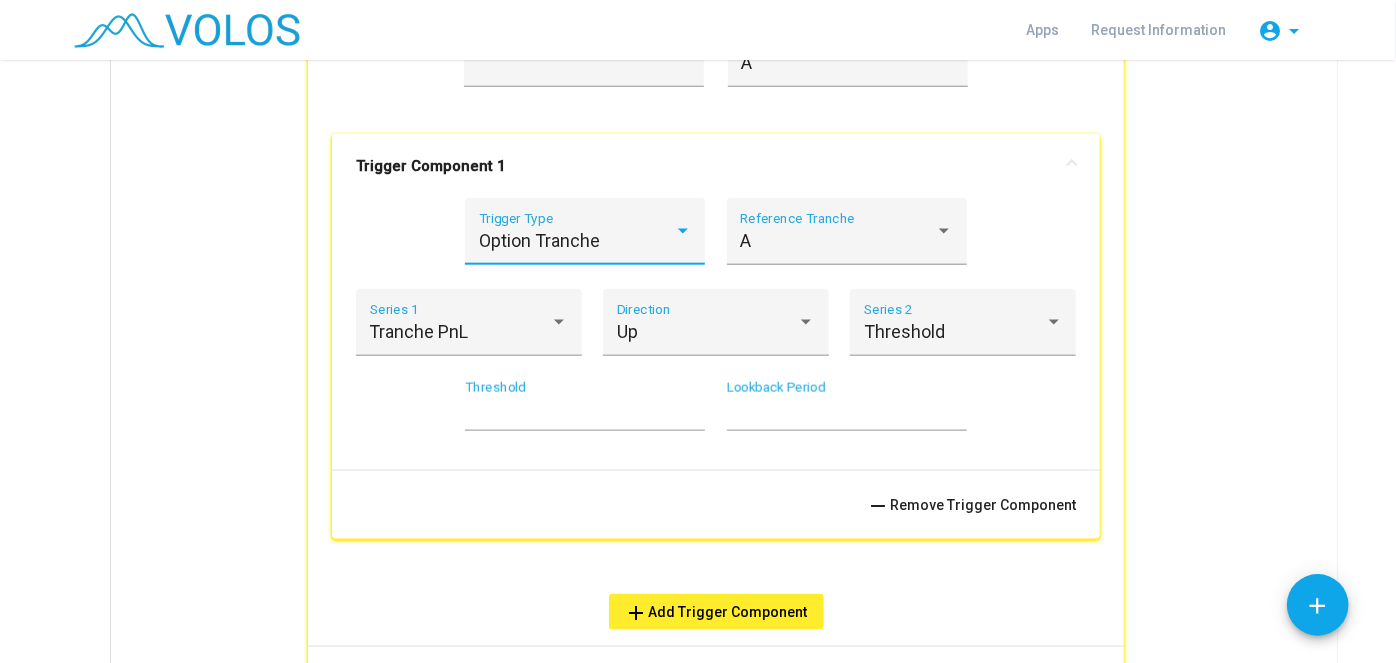 click on "Option Tranche" at bounding box center (576, 241) 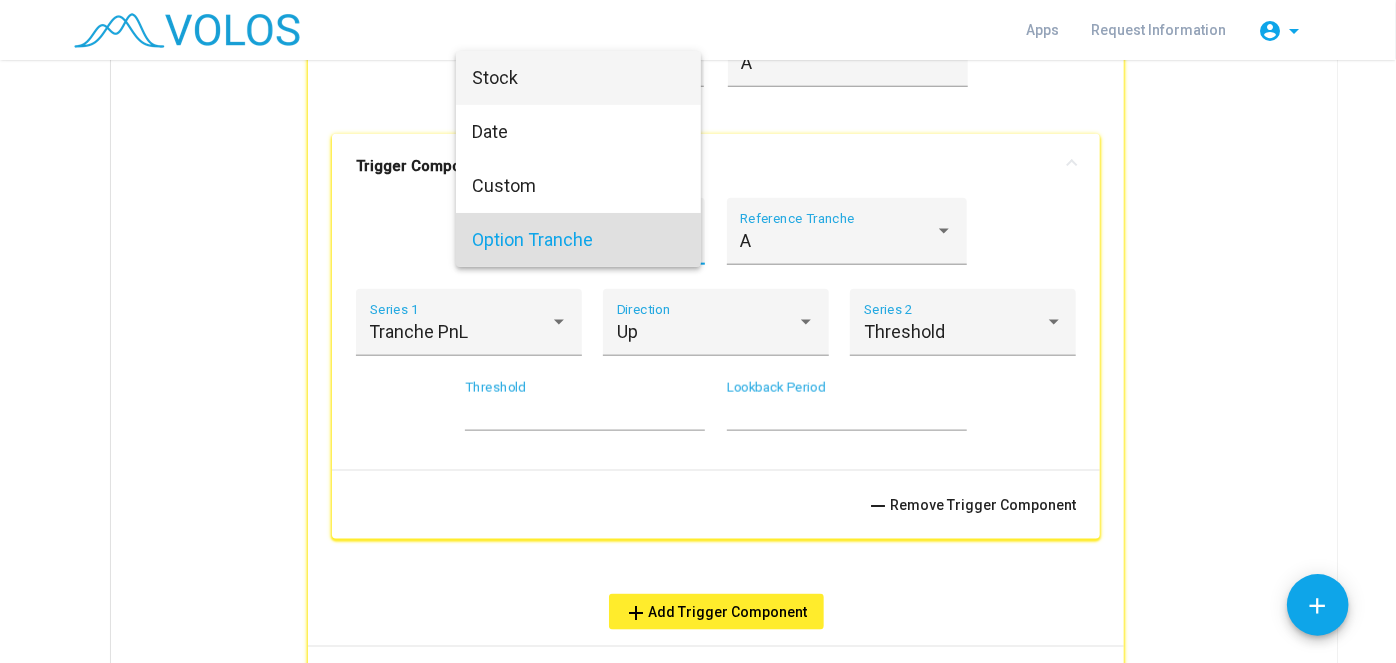 click on "Stock" at bounding box center (578, 78) 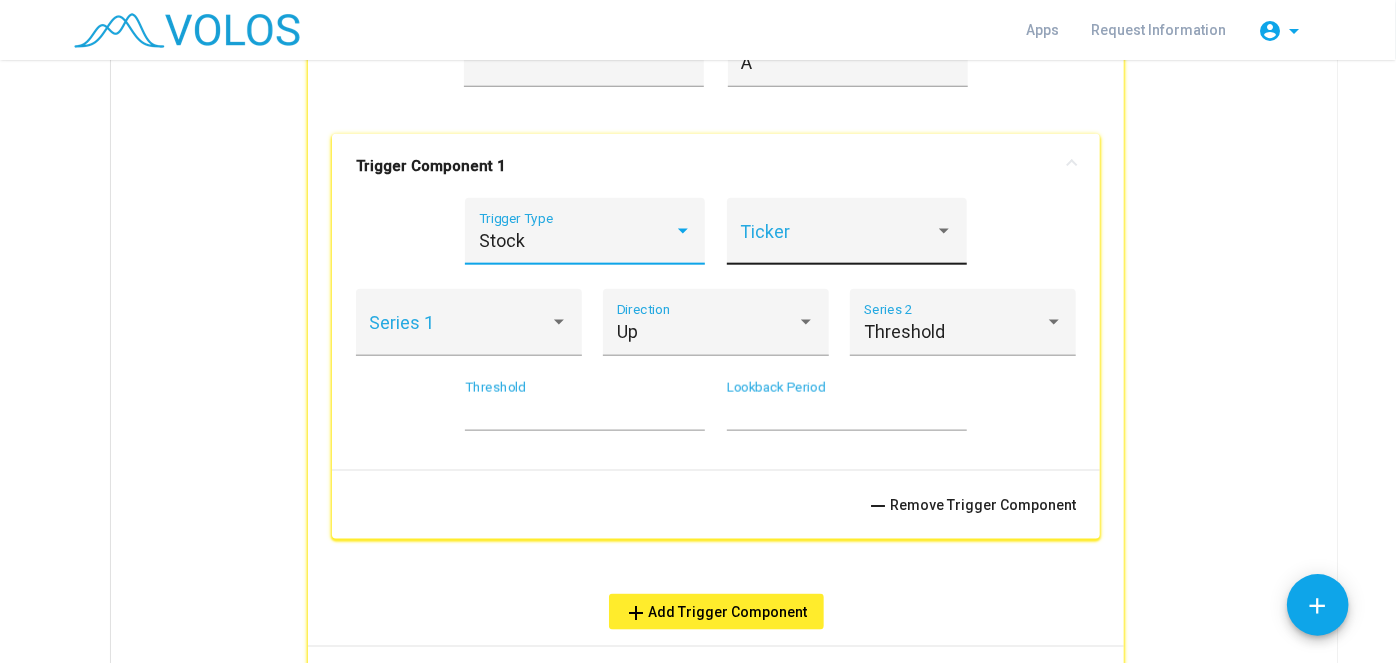 click on "Ticker" at bounding box center [846, 238] 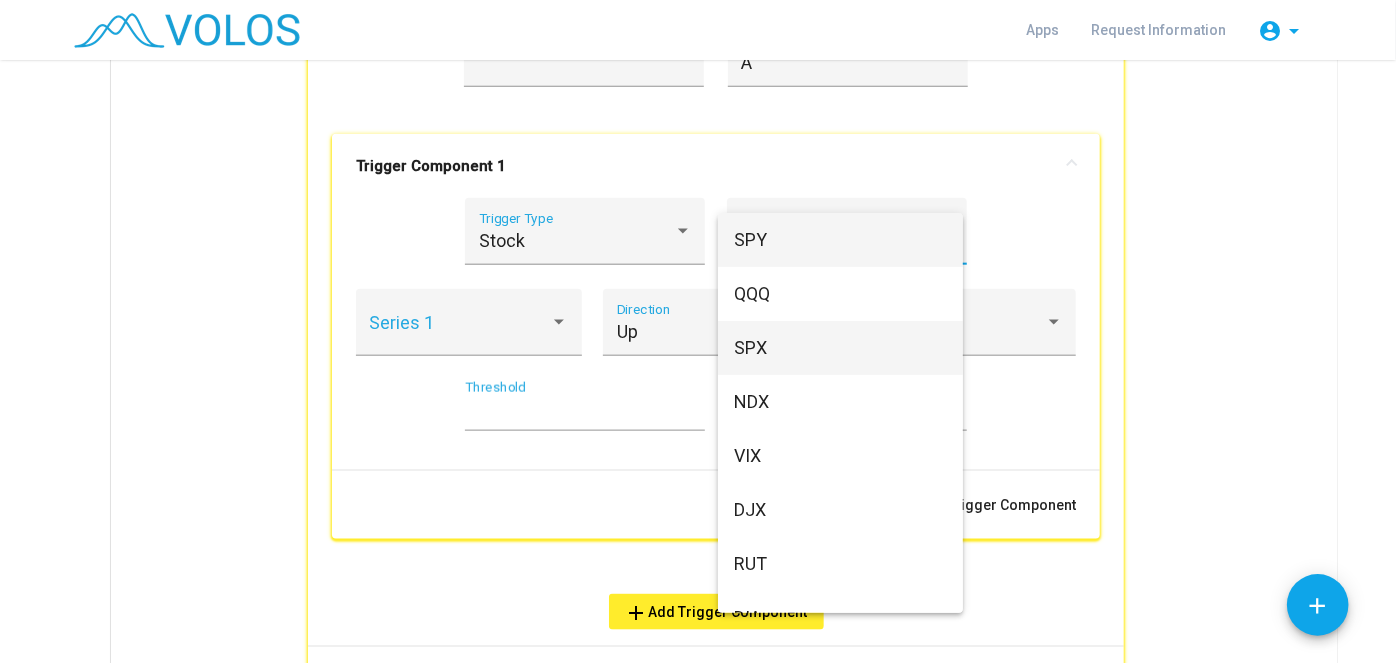 scroll, scrollTop: 1904, scrollLeft: 0, axis: vertical 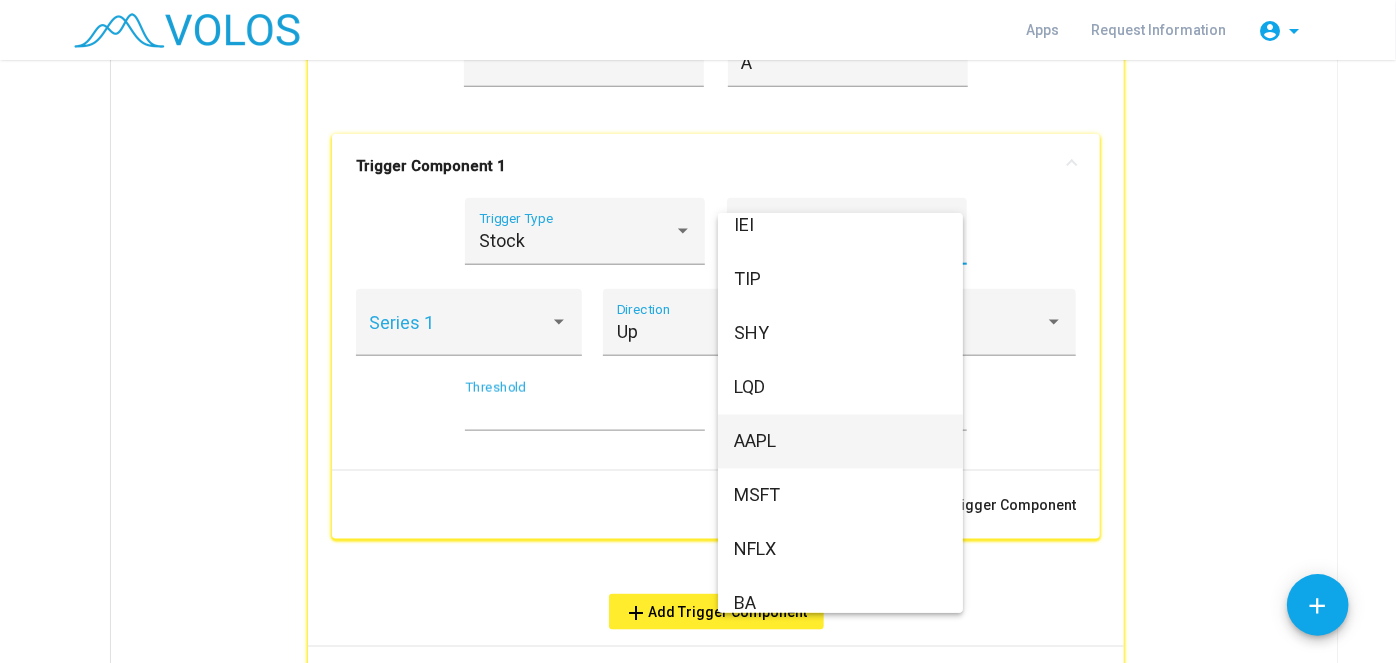 click on "AAPL" at bounding box center (840, 442) 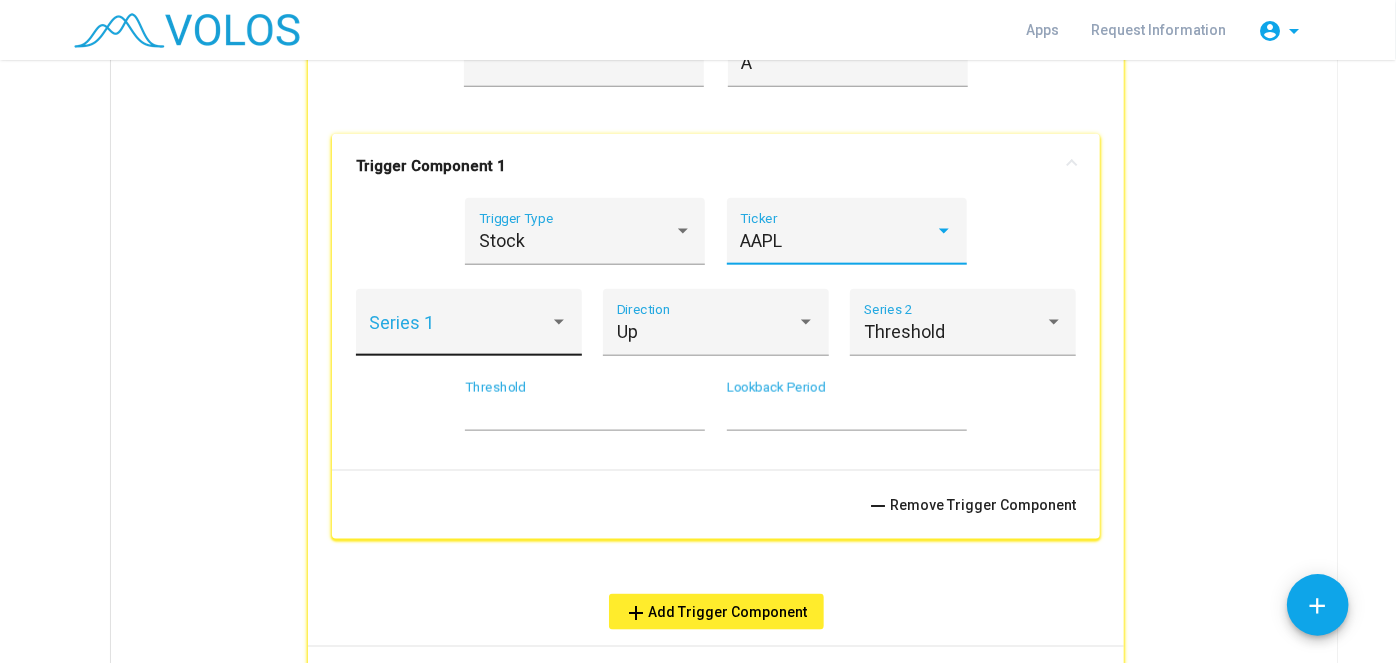 click at bounding box center [460, 332] 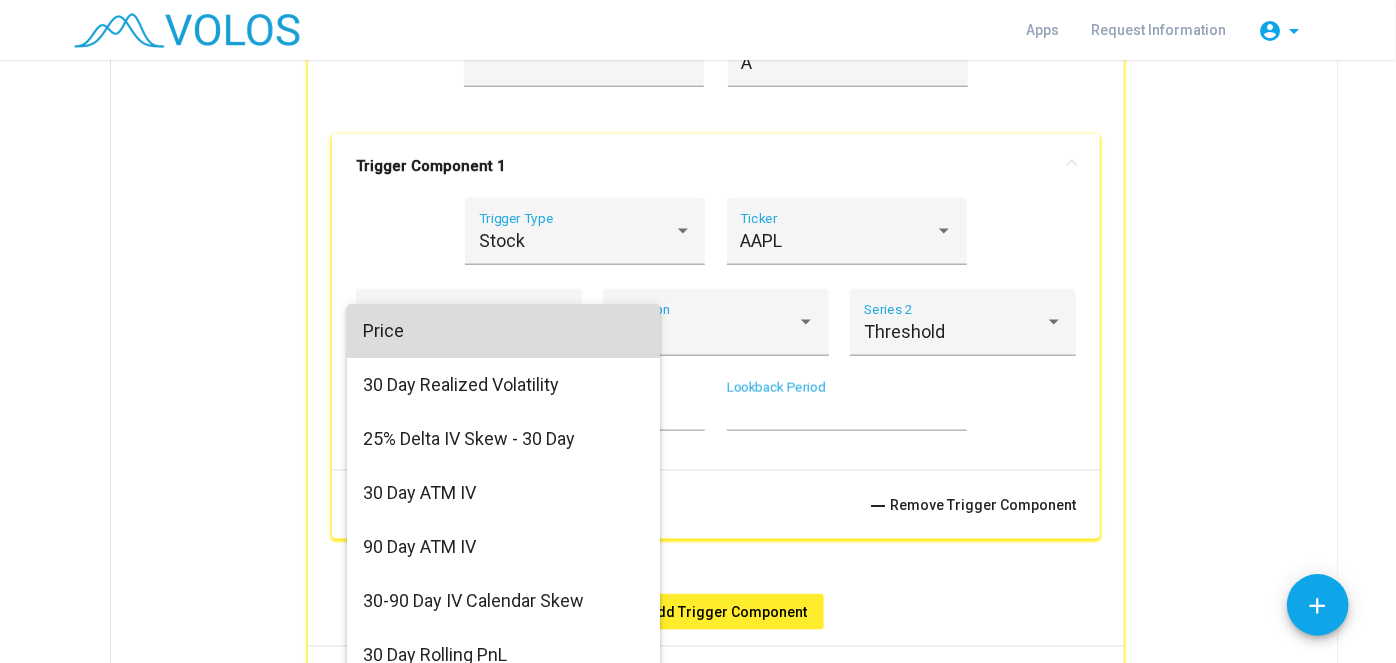 click on "Price" at bounding box center (503, 331) 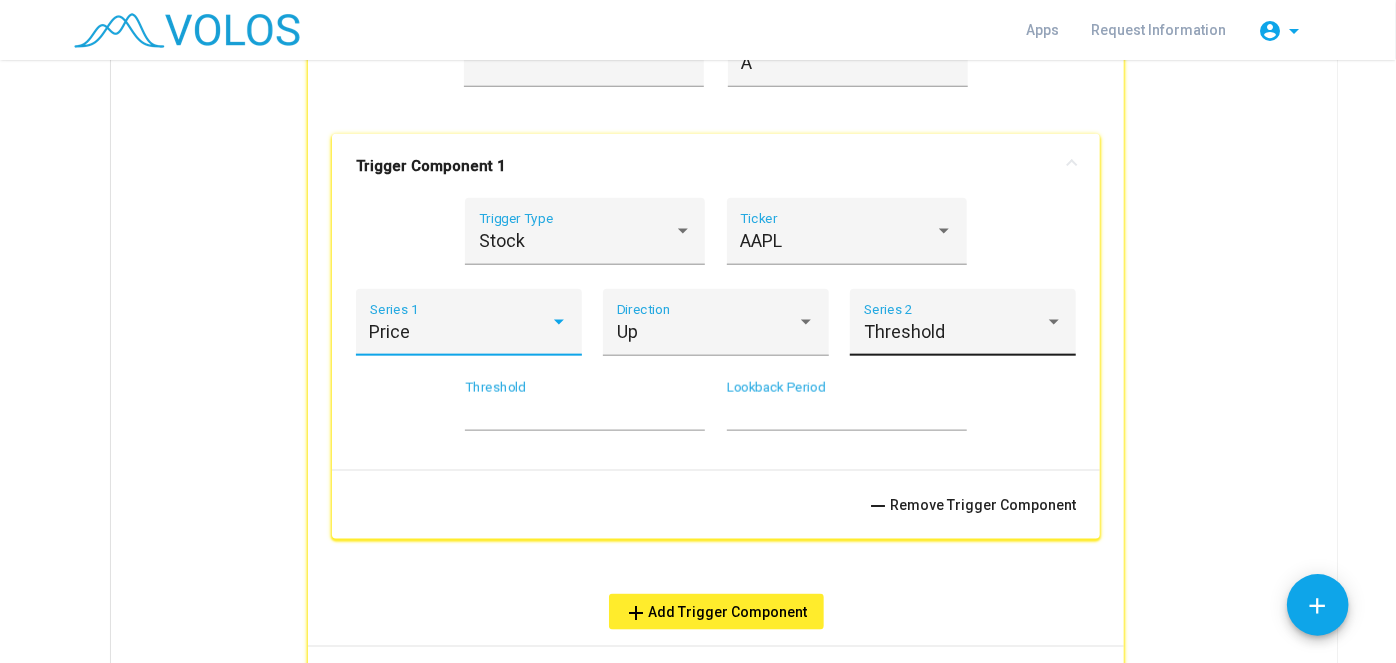 click on "Threshold" at bounding box center [954, 332] 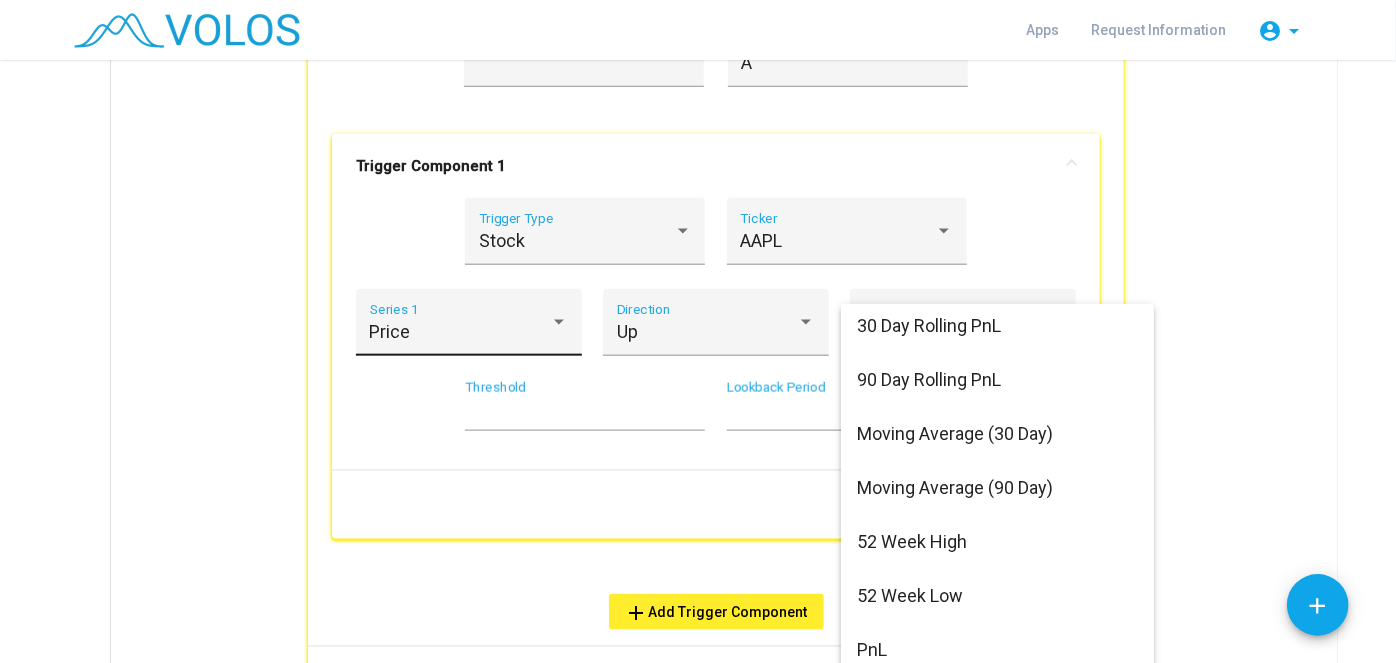 scroll, scrollTop: 382, scrollLeft: 0, axis: vertical 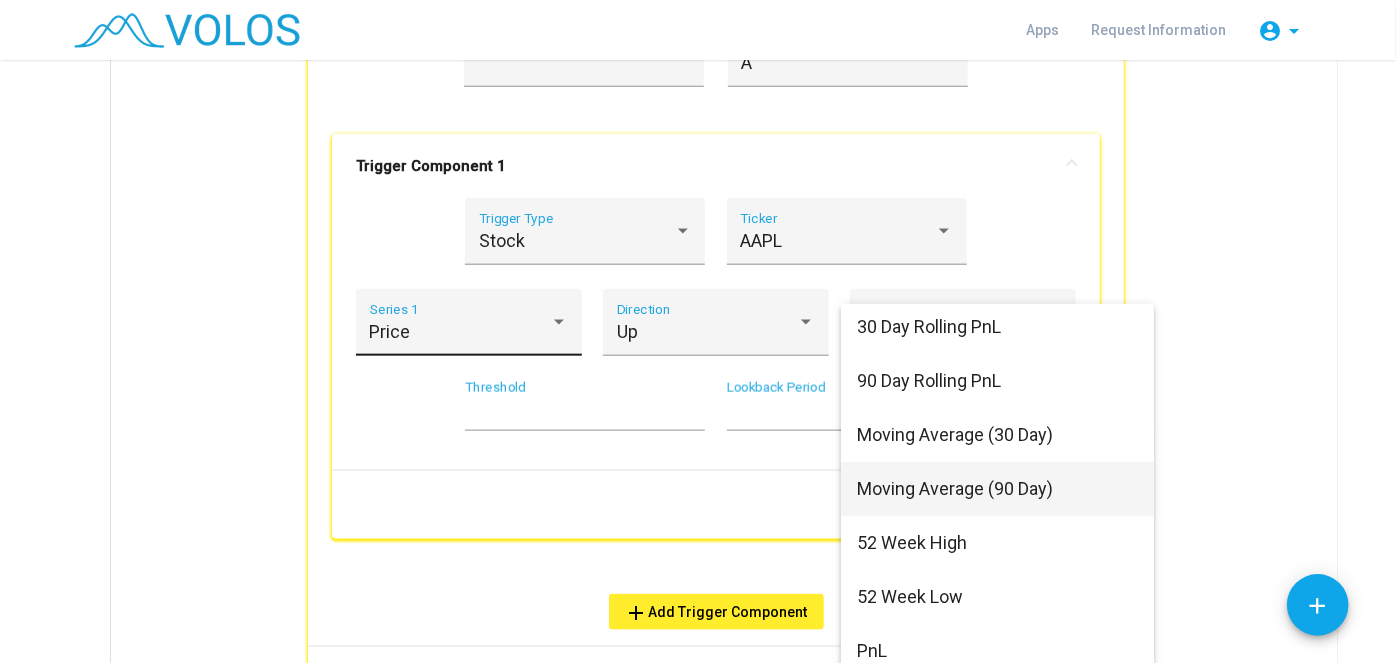 click on "Moving Average (90 Day)" at bounding box center [997, 489] 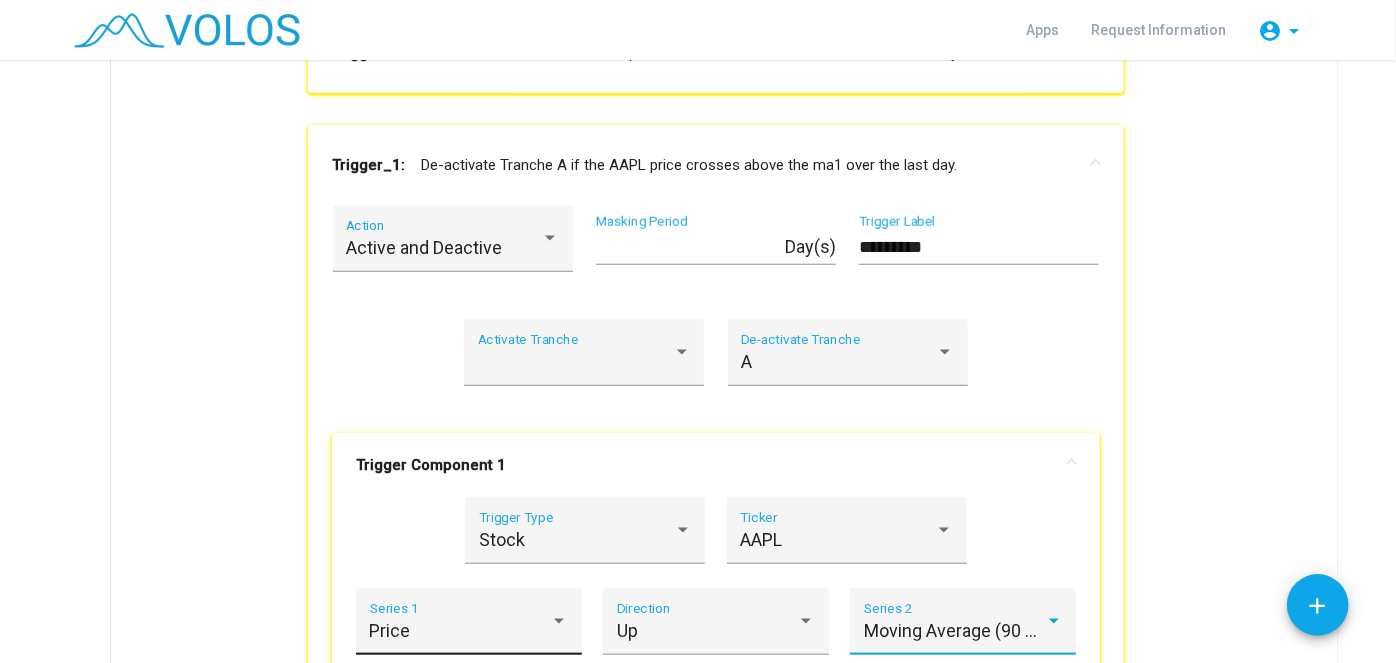 scroll, scrollTop: 805, scrollLeft: 0, axis: vertical 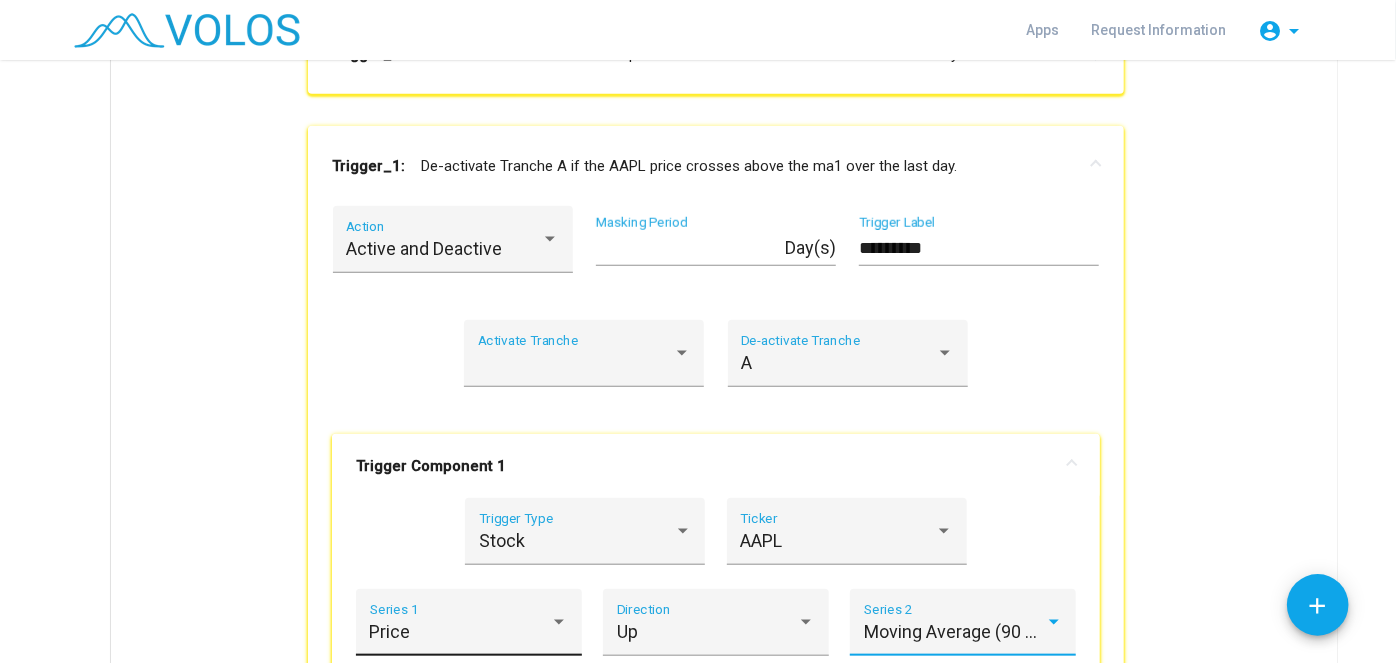 click on "Trigger Component 1" at bounding box center (716, 466) 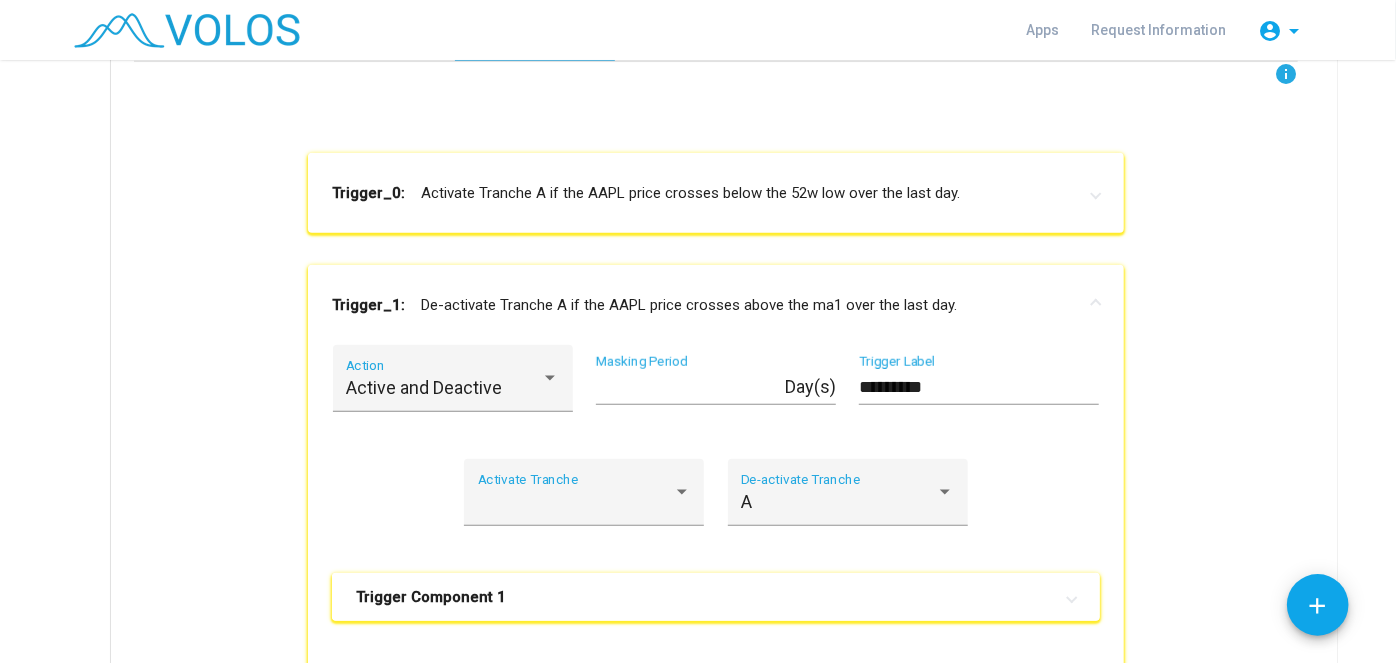 scroll, scrollTop: 661, scrollLeft: 0, axis: vertical 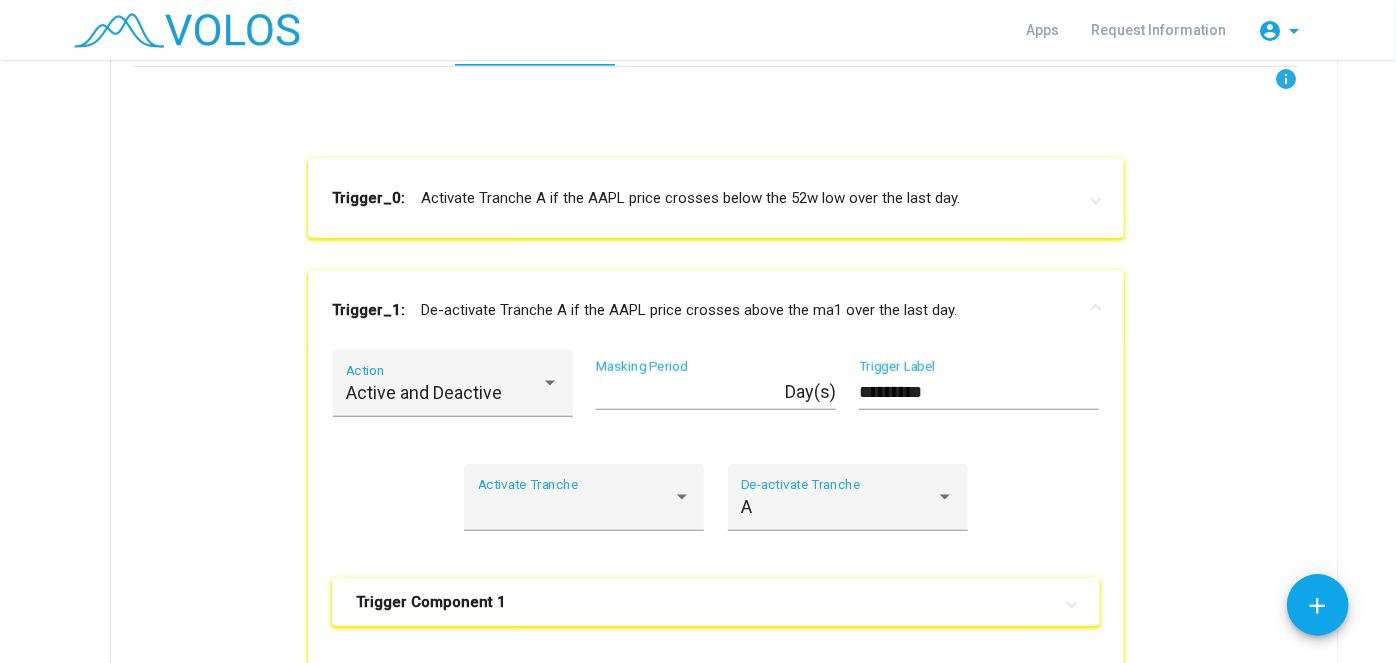 click on "Trigger_1:   De-activate Tranche A if the AAPL price crosses above the ma1 over the last day." at bounding box center [716, 310] 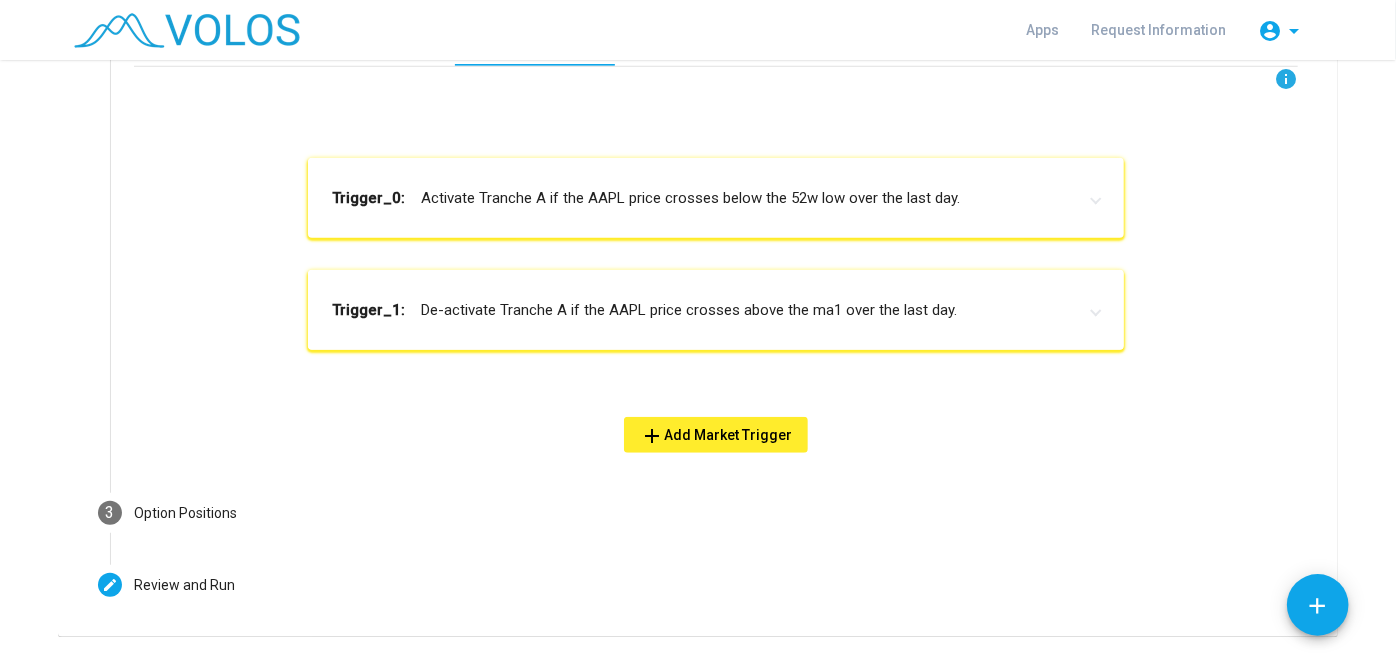 scroll, scrollTop: 714, scrollLeft: 0, axis: vertical 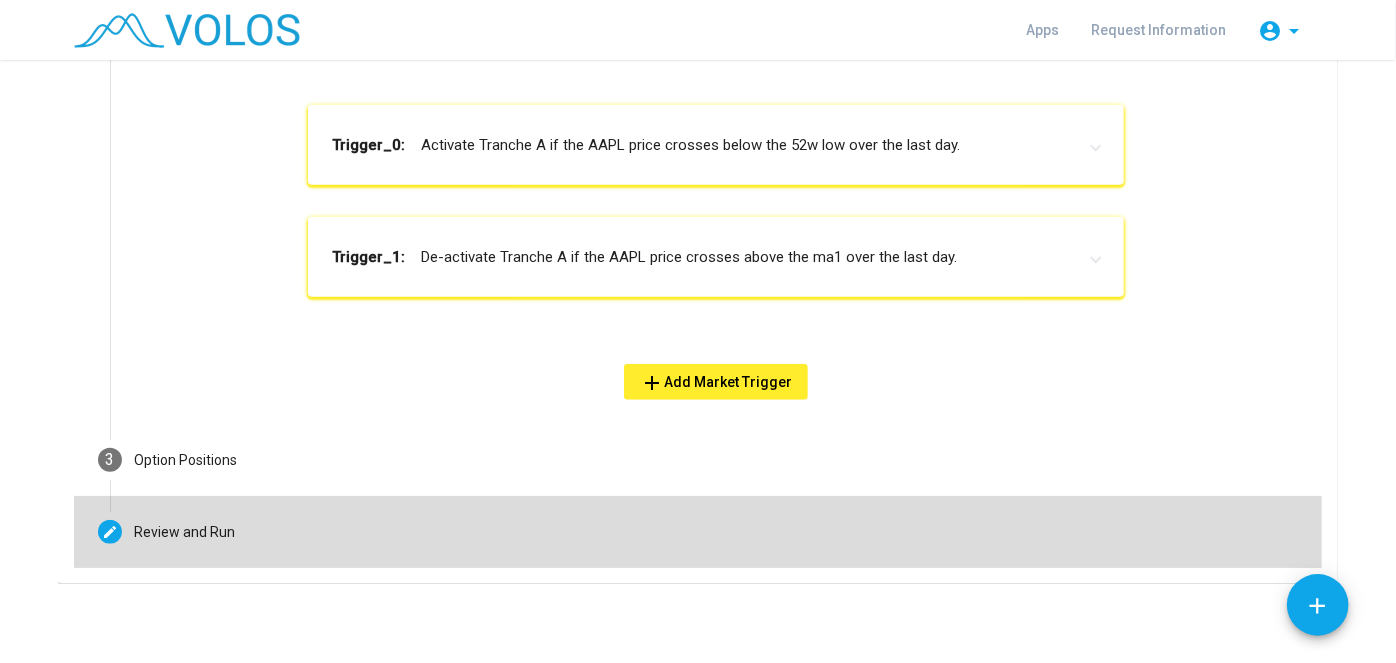 click on "Editable create Review and Run" at bounding box center (698, 532) 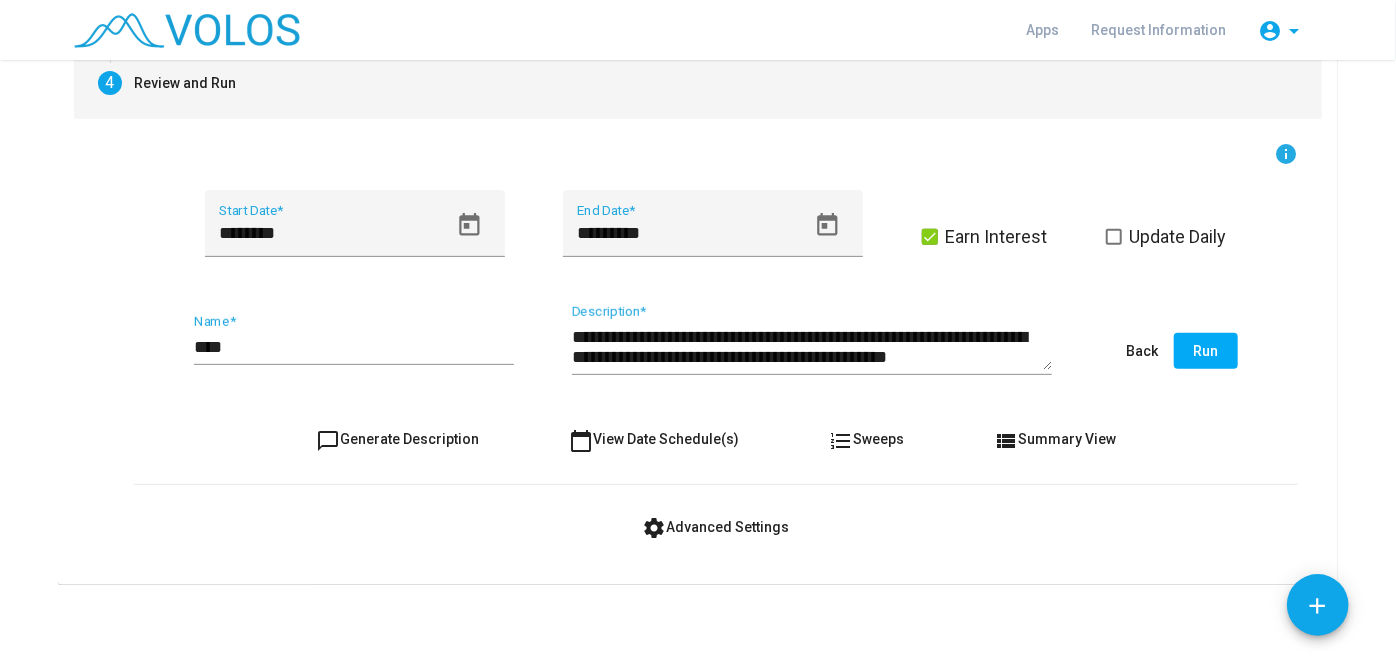 click at bounding box center (930, 237) 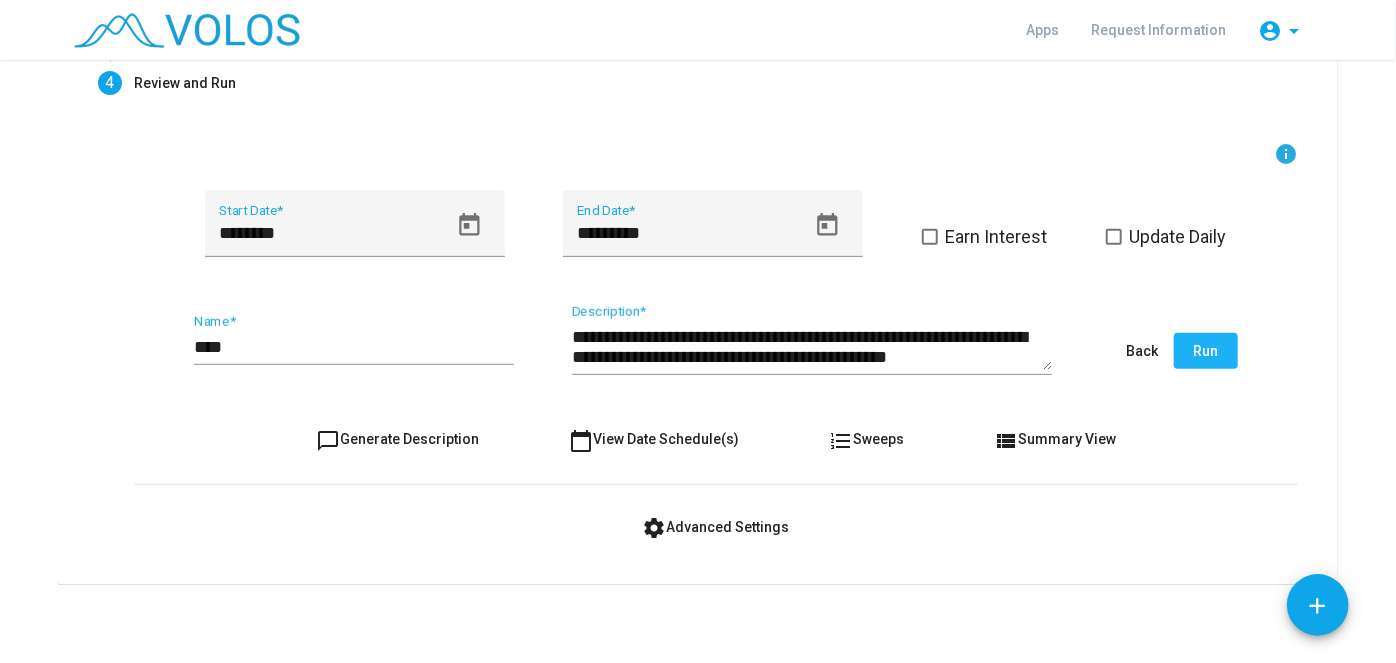click on "Run" at bounding box center (1206, 351) 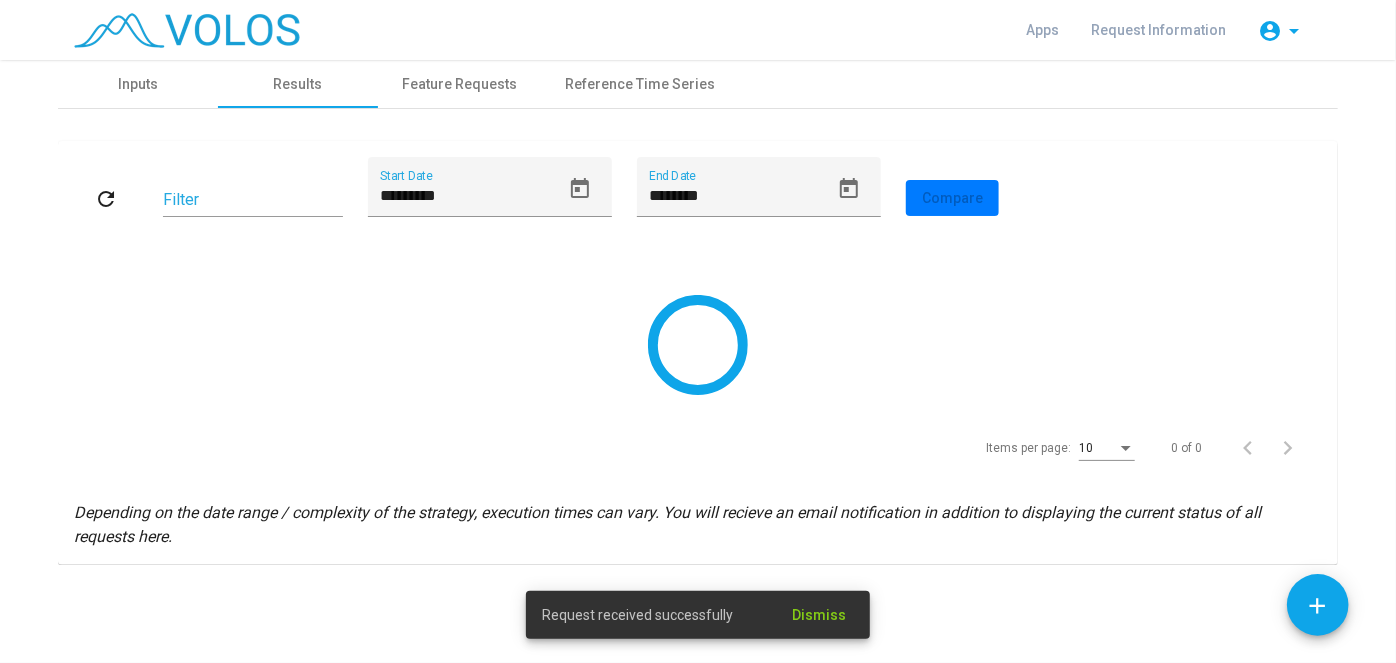 scroll, scrollTop: 0, scrollLeft: 0, axis: both 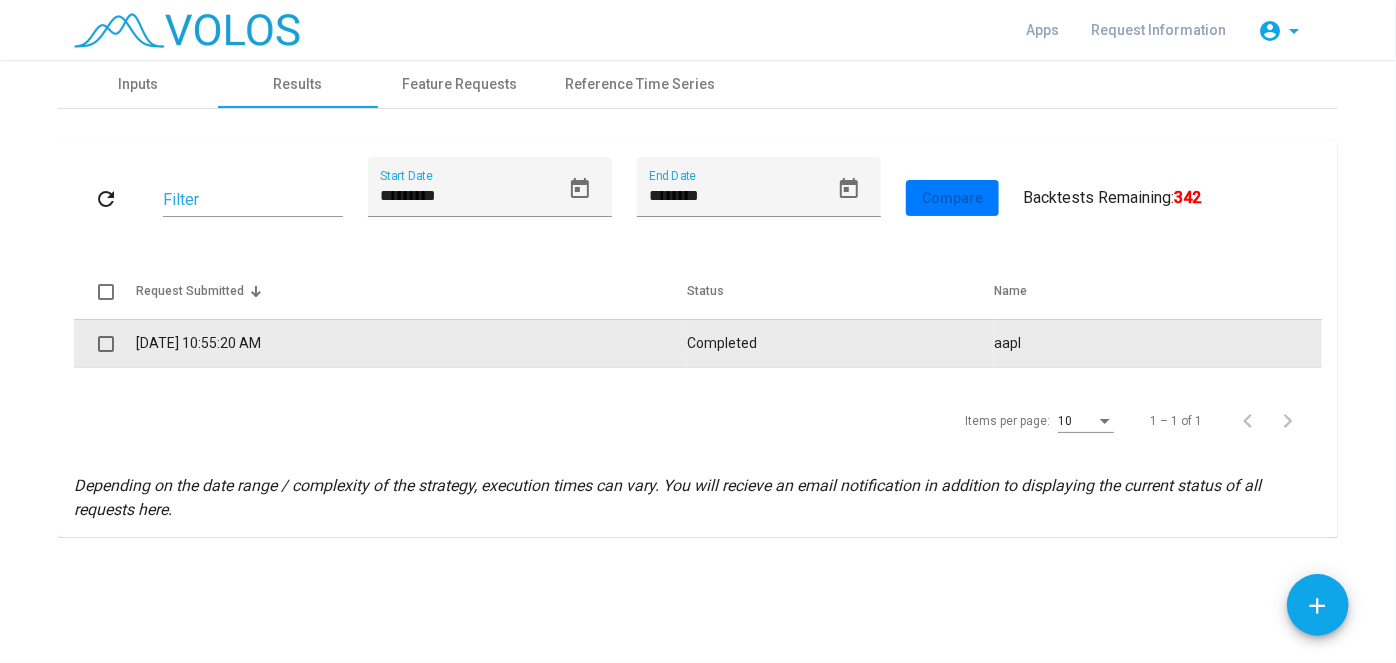 click on "7/1/2025 10:55:20 AM" at bounding box center [411, 343] 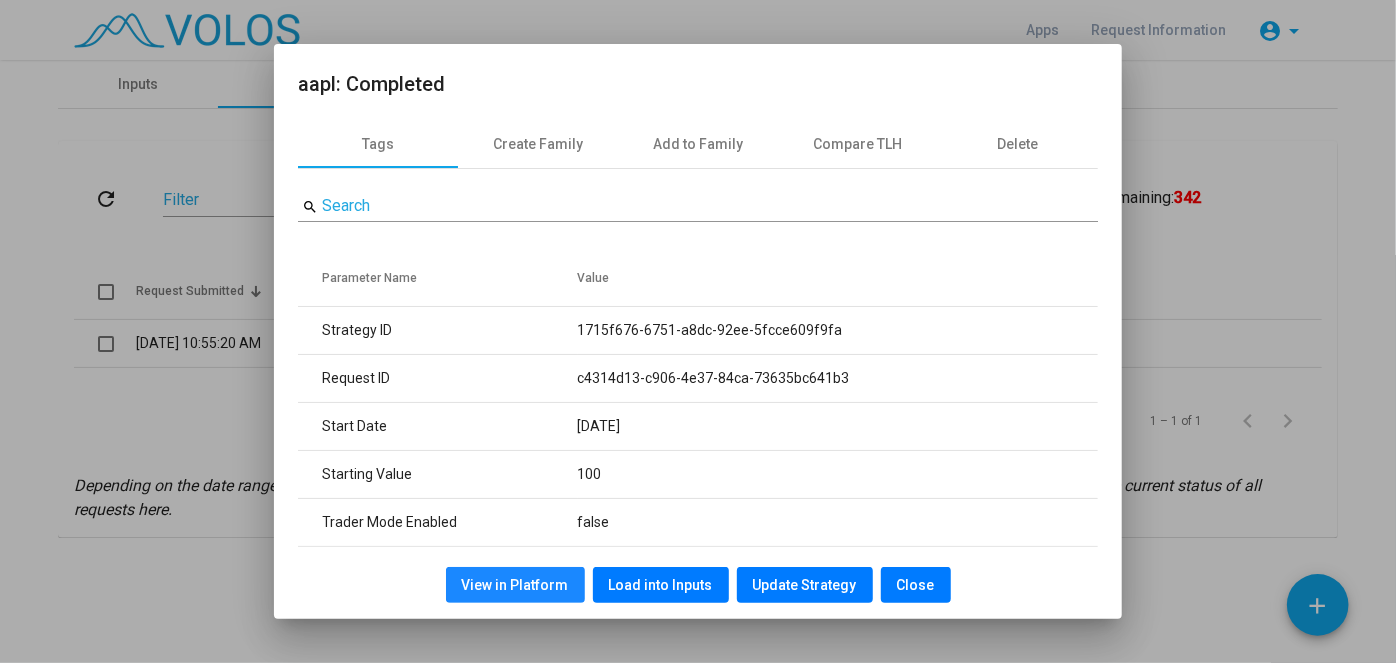 click on "View in Platform" at bounding box center [515, 585] 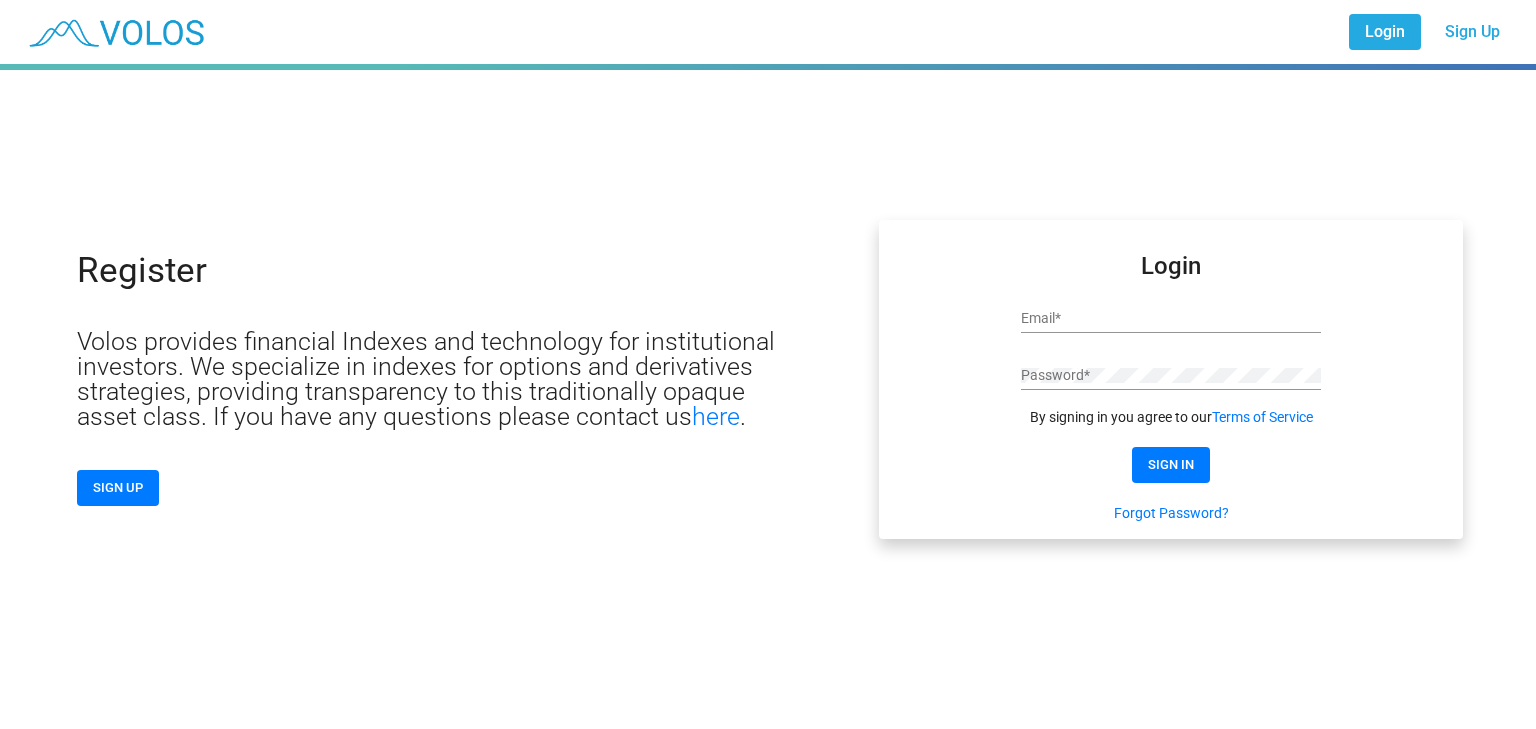 scroll, scrollTop: 0, scrollLeft: 0, axis: both 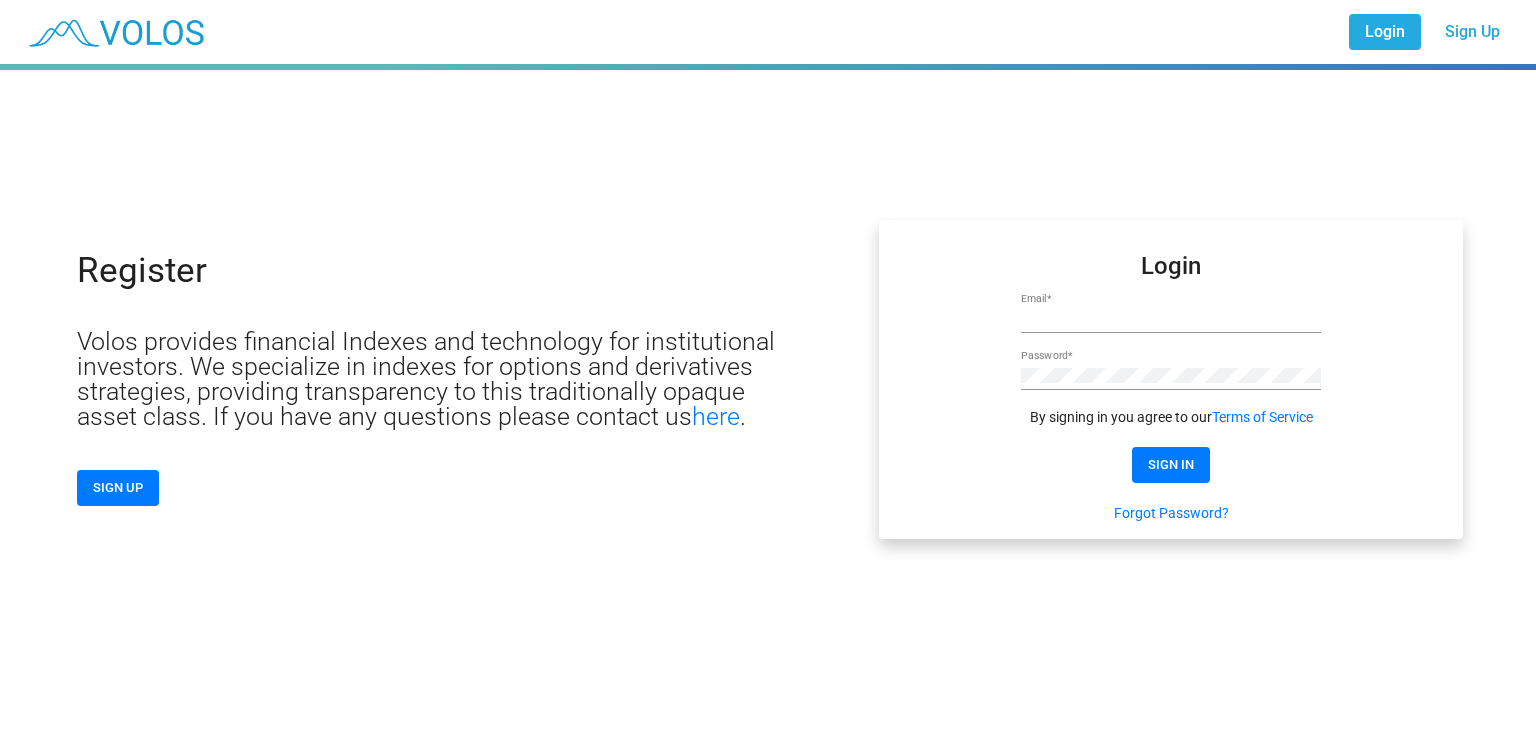 type on "**********" 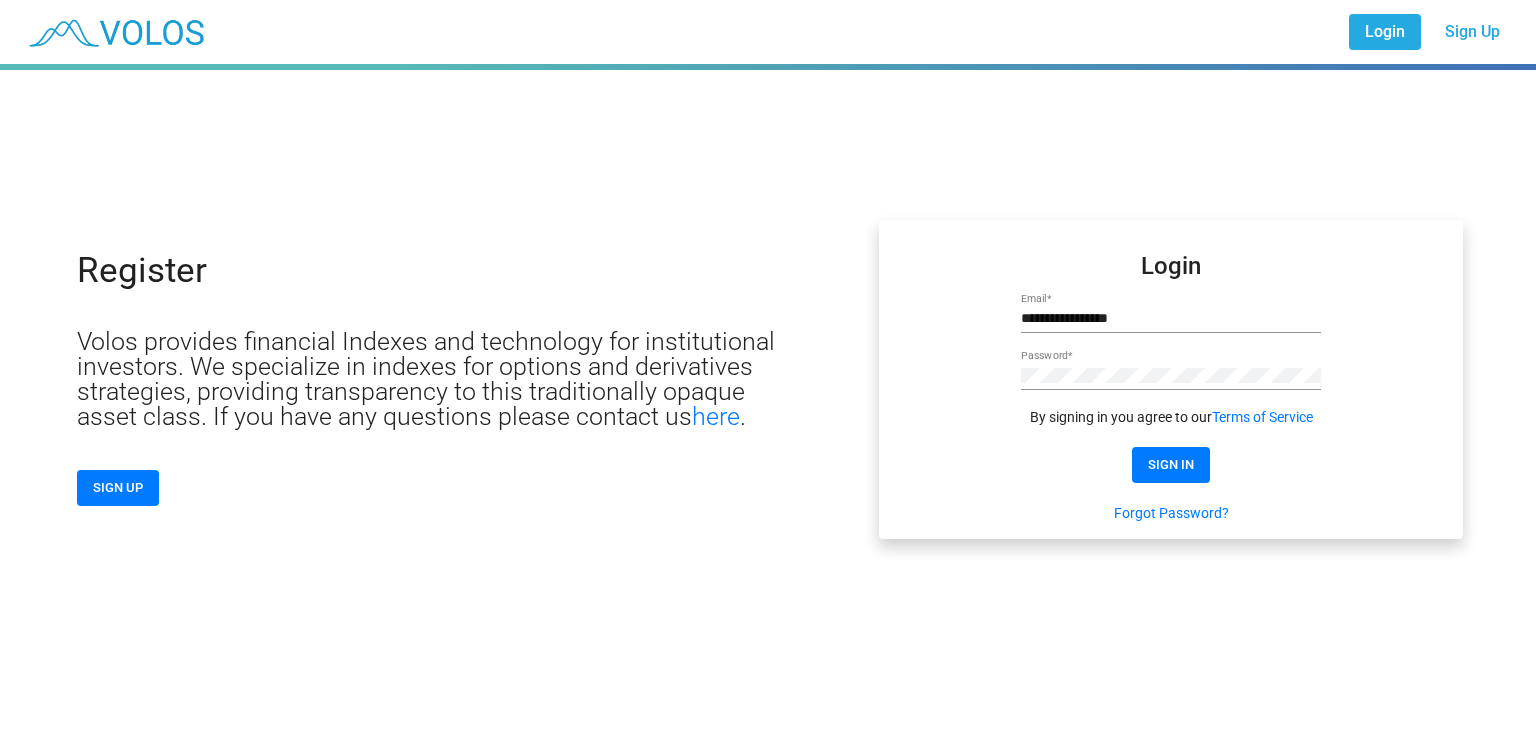 click on "SIGN IN" 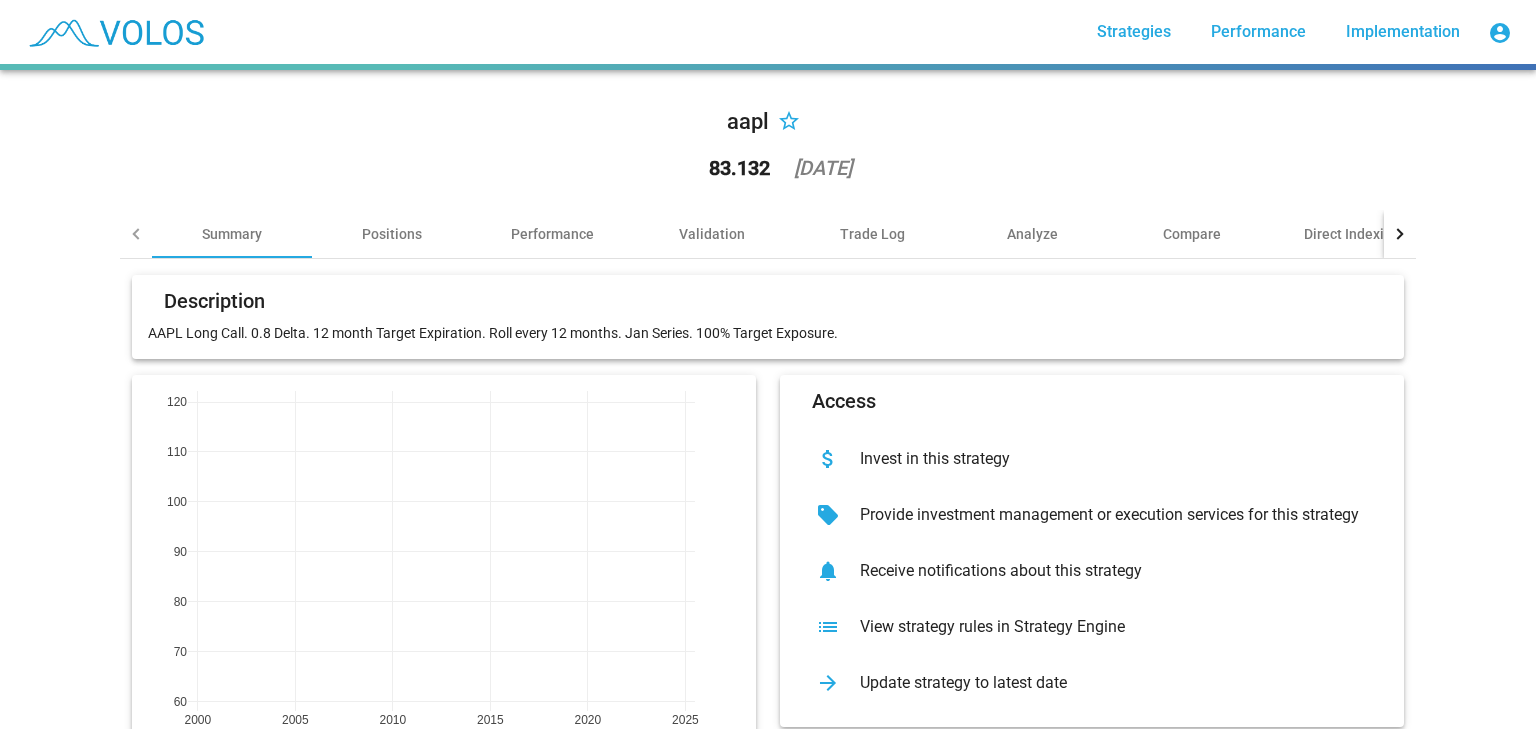 scroll, scrollTop: 110, scrollLeft: 0, axis: vertical 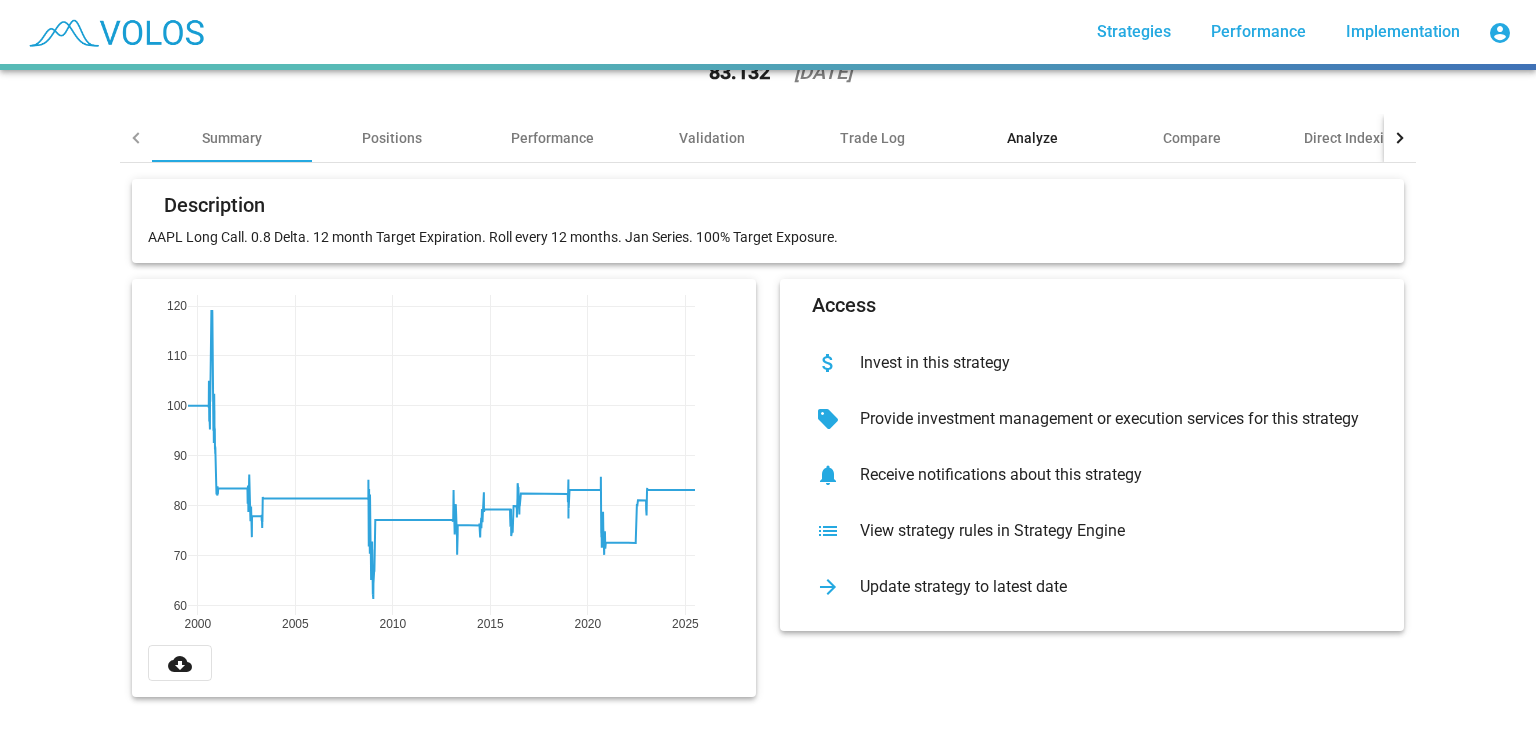 click on "Analyze" at bounding box center (1032, 138) 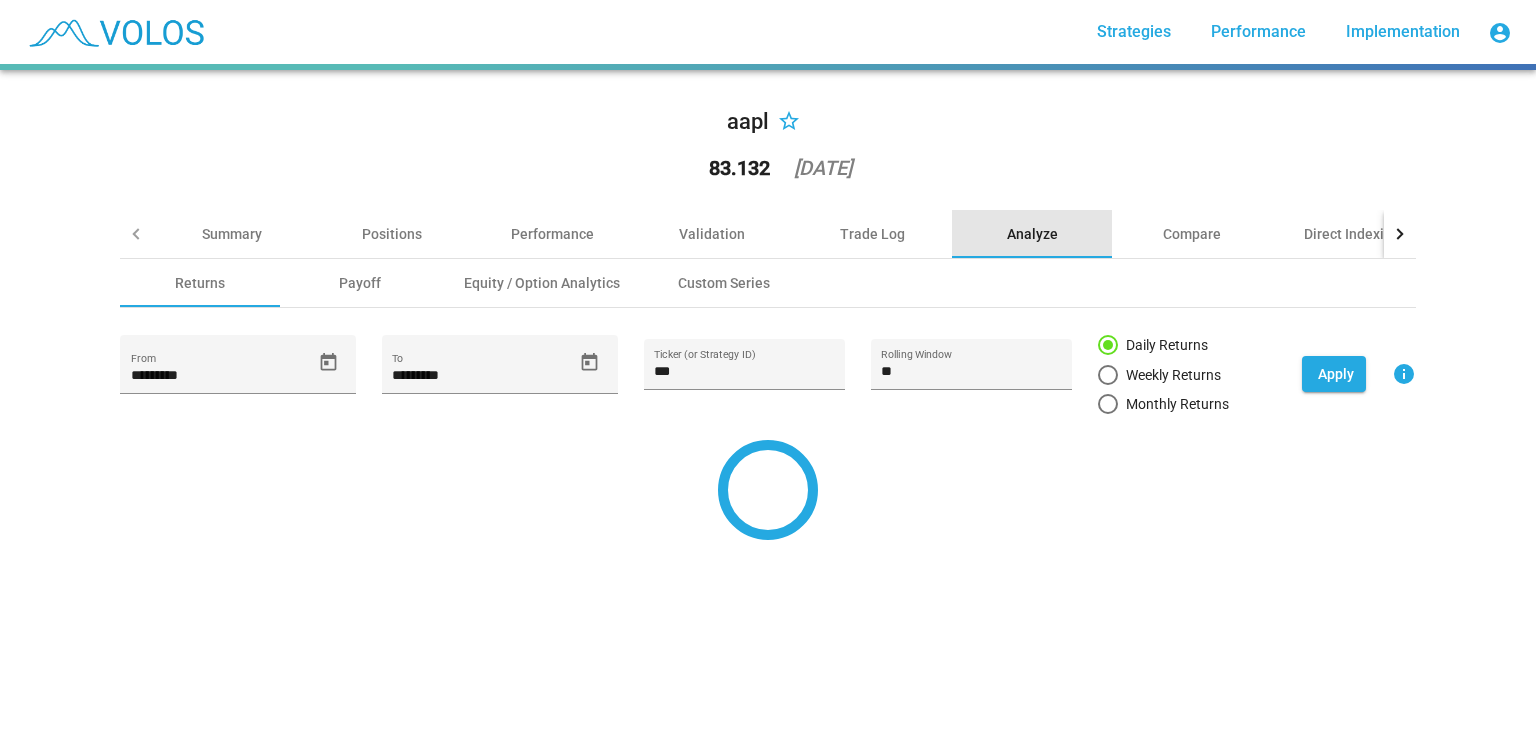 scroll, scrollTop: 0, scrollLeft: 0, axis: both 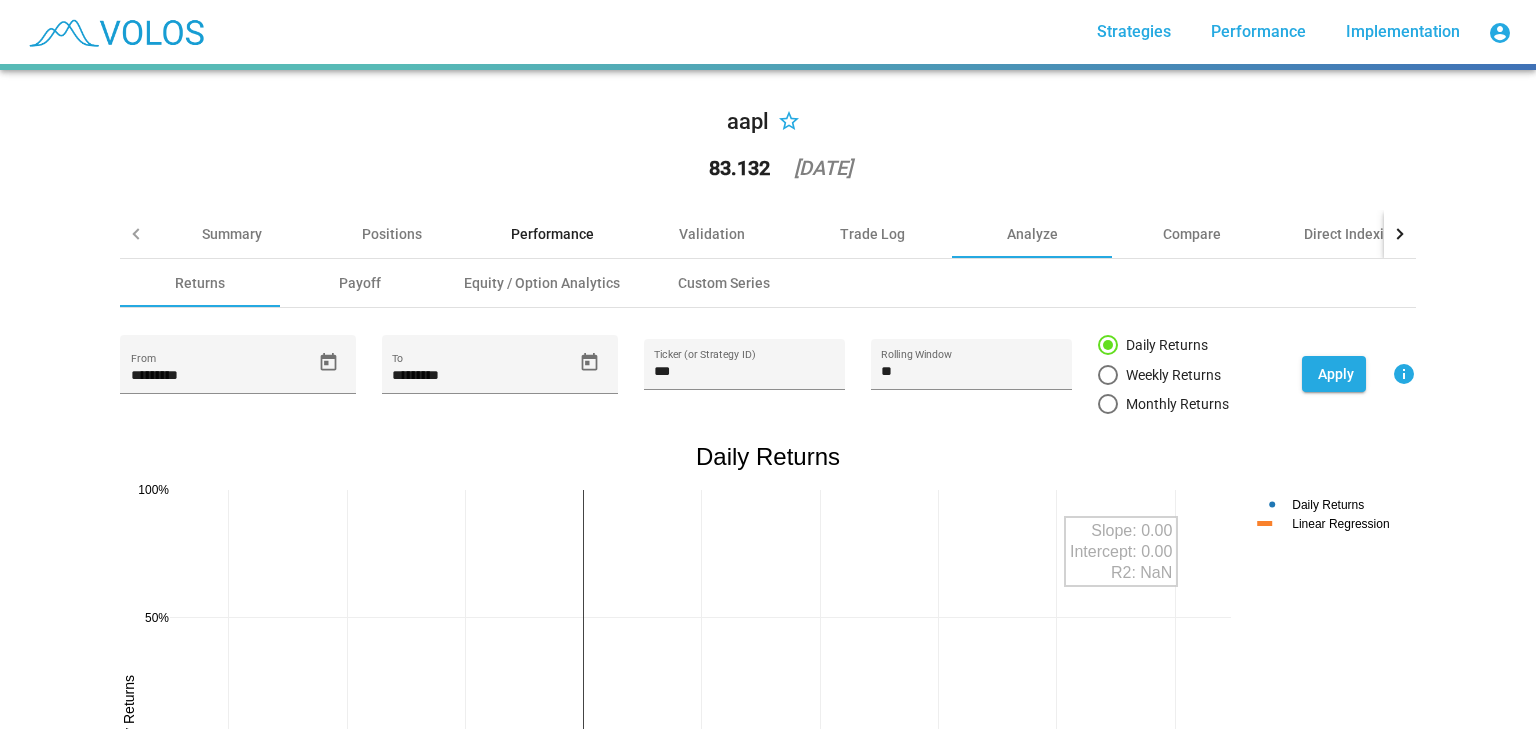 click on "Performance" at bounding box center [552, 234] 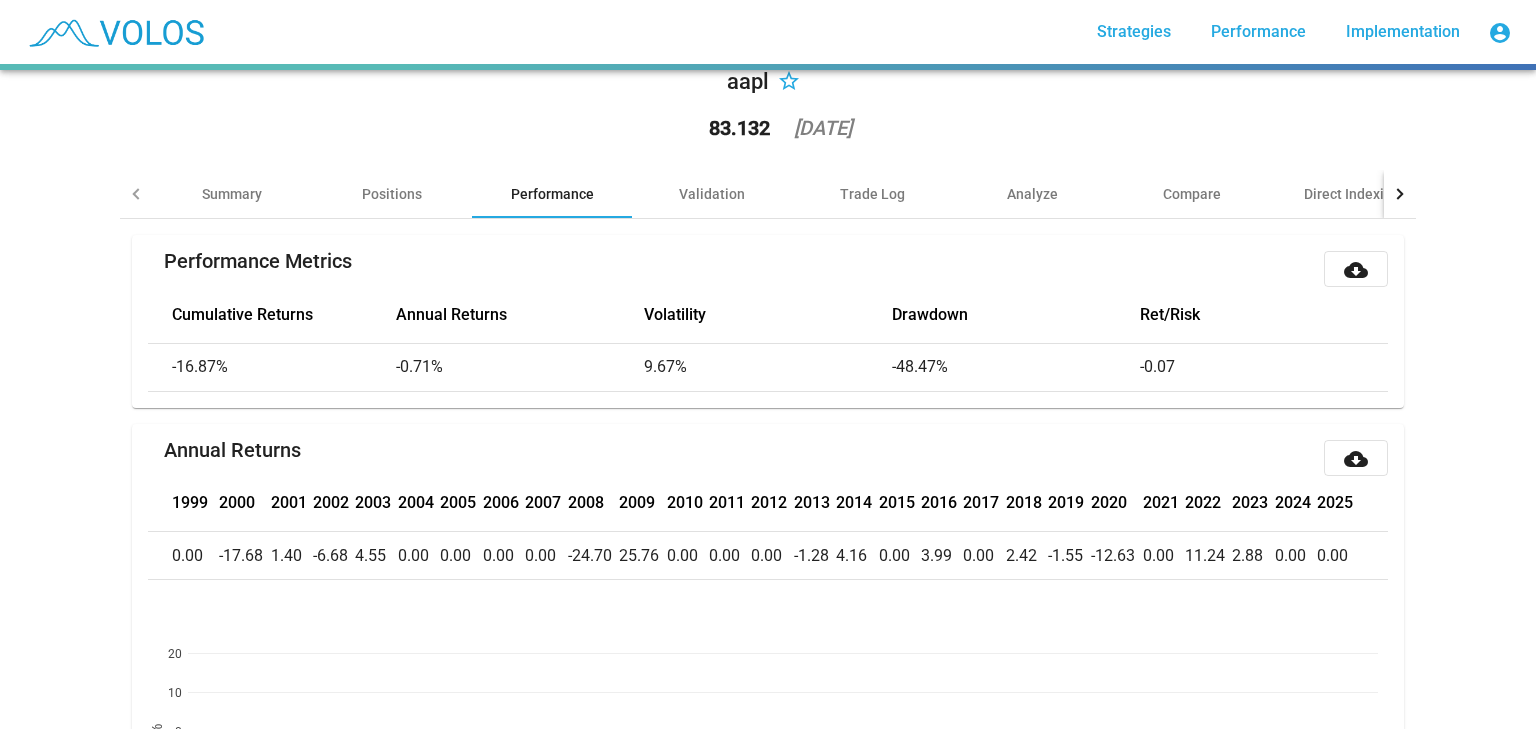 scroll, scrollTop: 0, scrollLeft: 0, axis: both 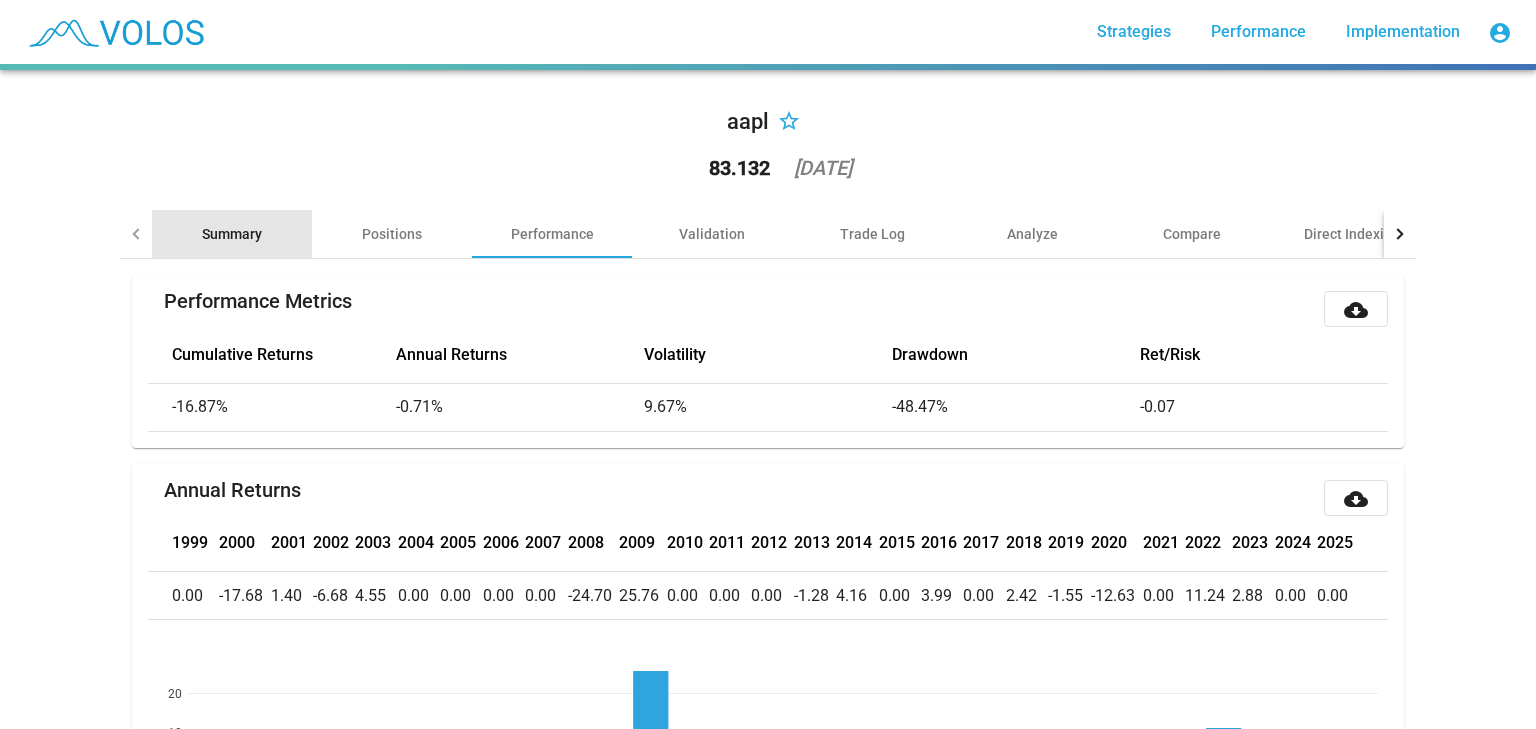 click on "Summary" at bounding box center (232, 234) 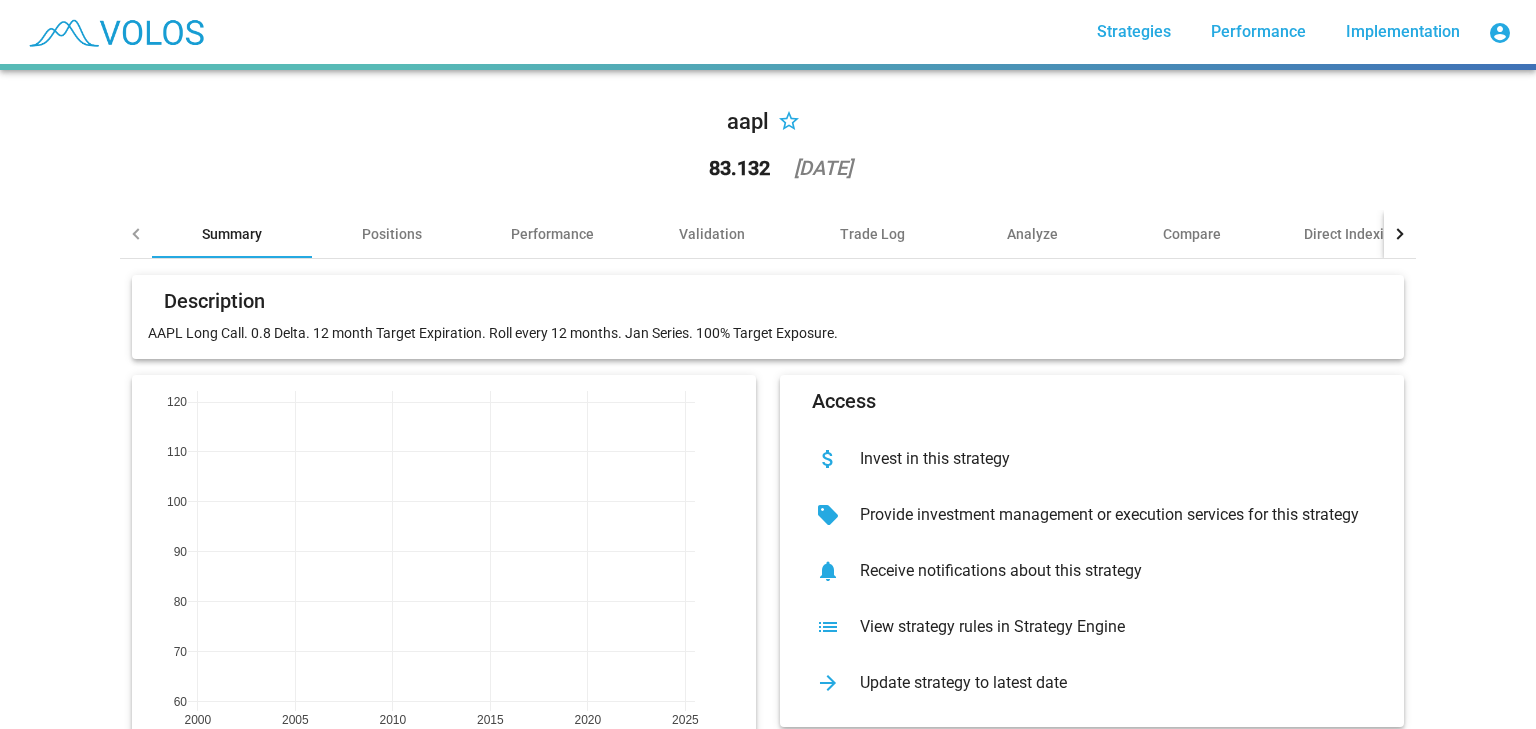 scroll, scrollTop: 110, scrollLeft: 0, axis: vertical 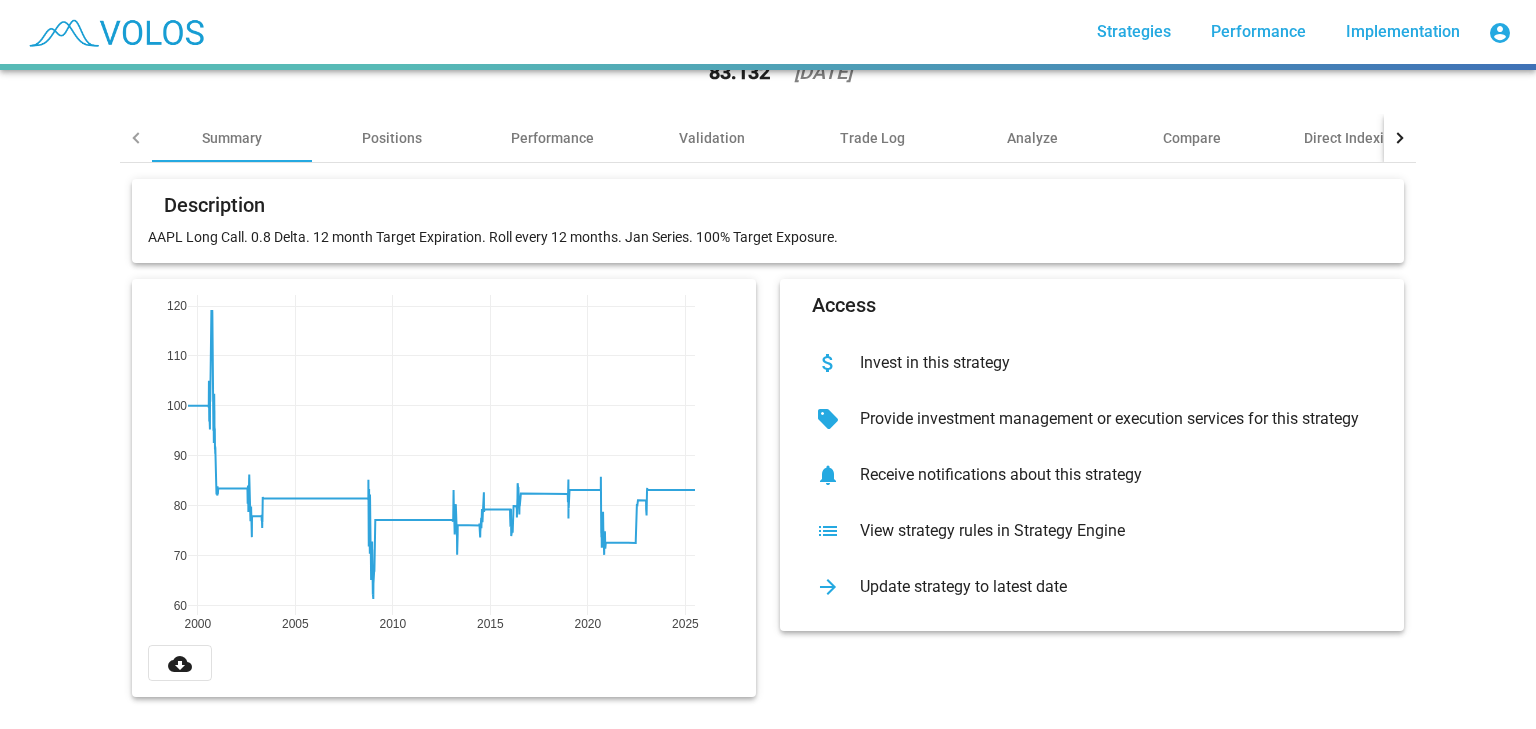 click on "View strategy rules in Strategy Engine" 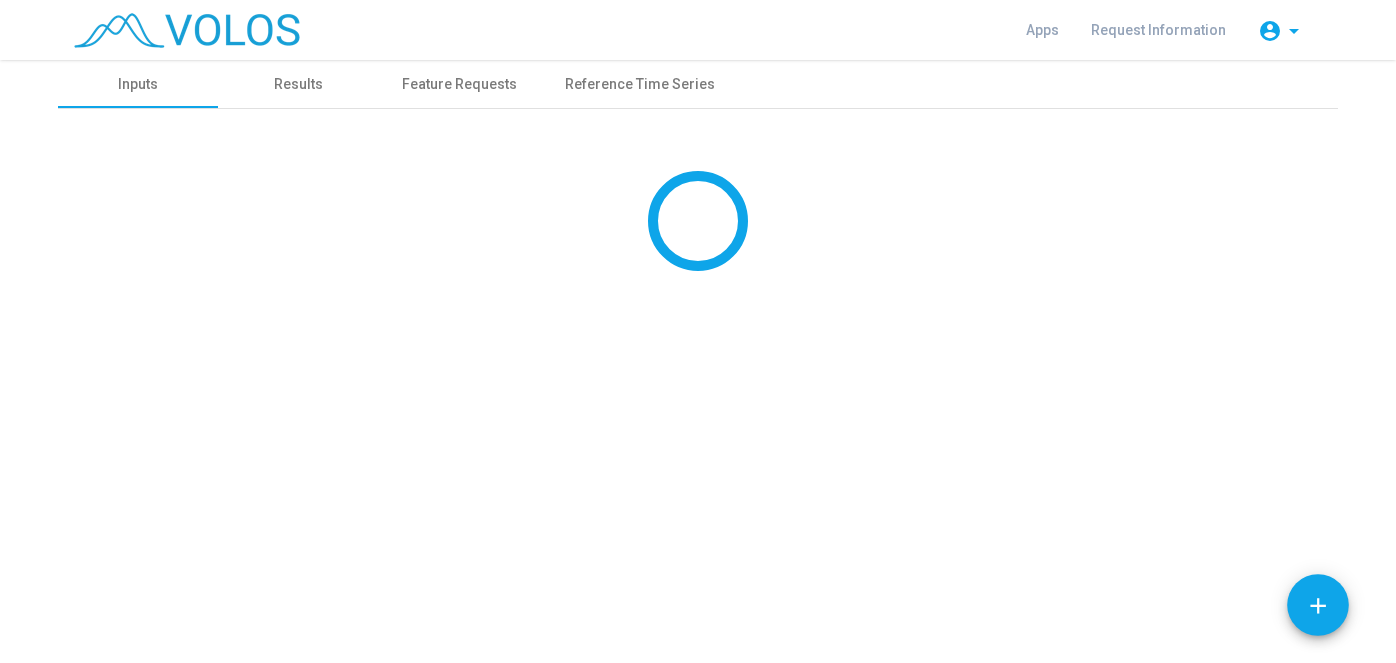 scroll, scrollTop: 0, scrollLeft: 0, axis: both 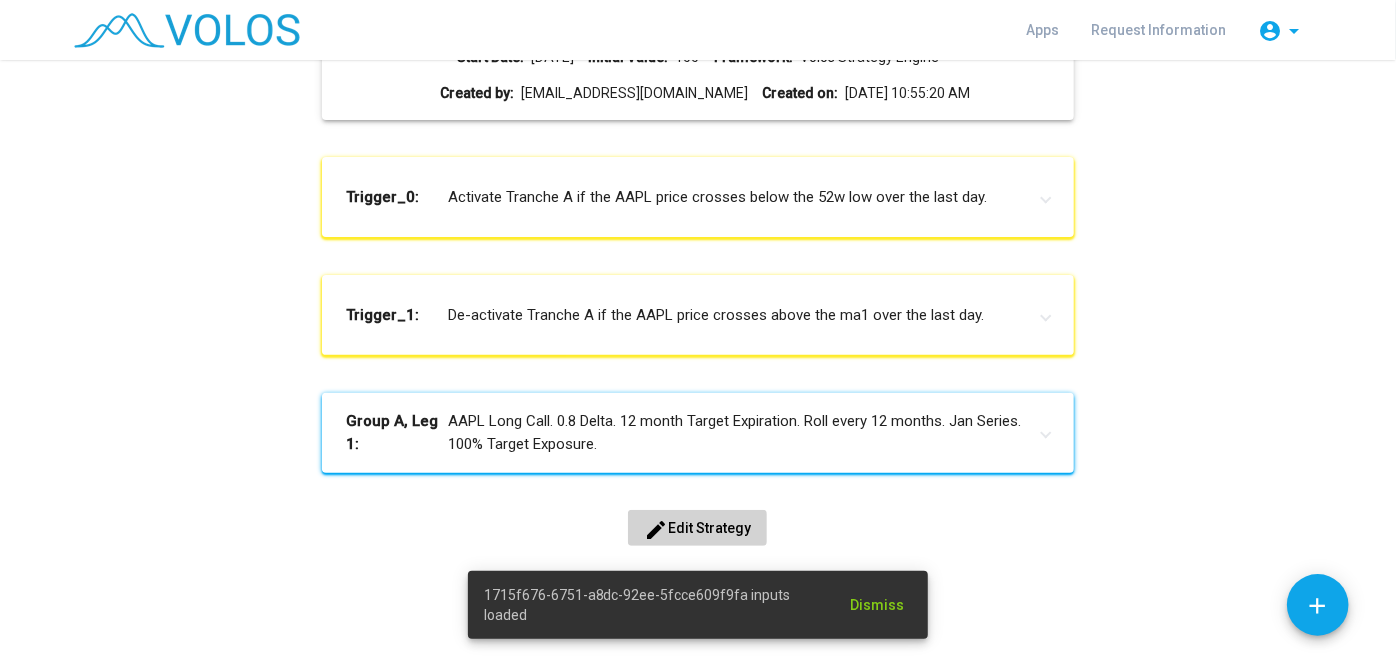 click on "edit  Edit Strategy" at bounding box center (697, 528) 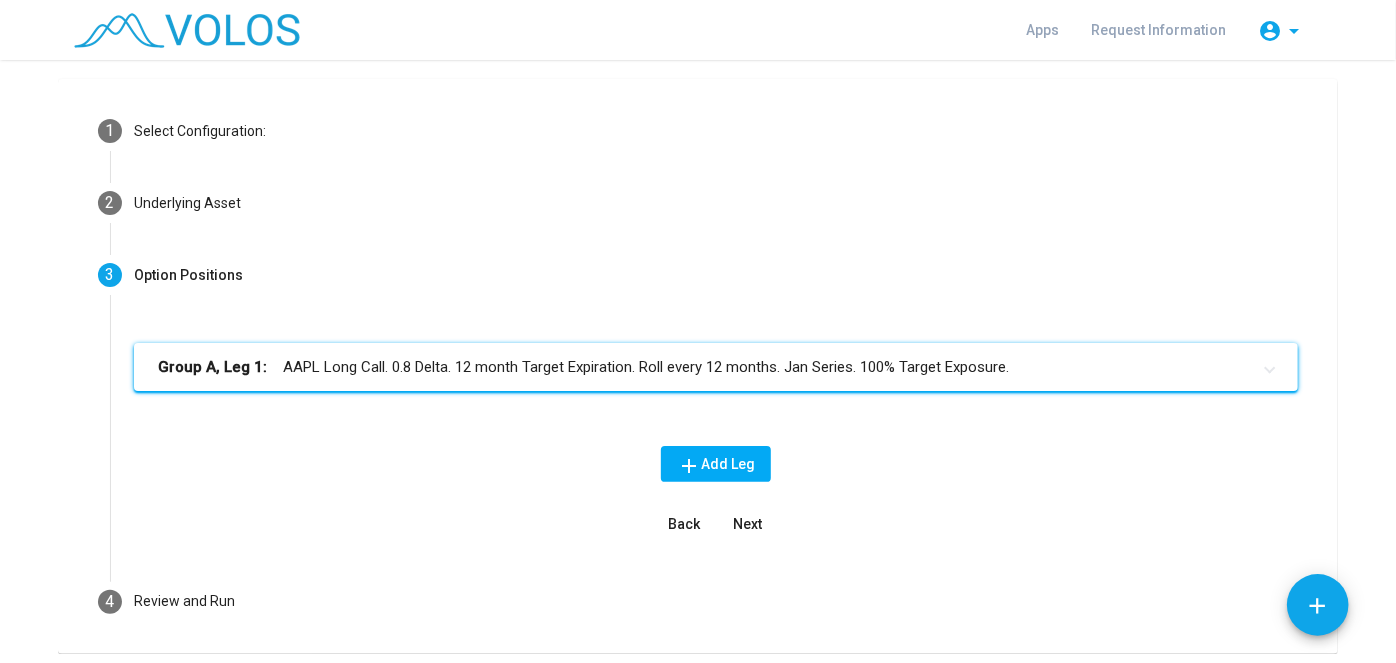 scroll, scrollTop: 58, scrollLeft: 0, axis: vertical 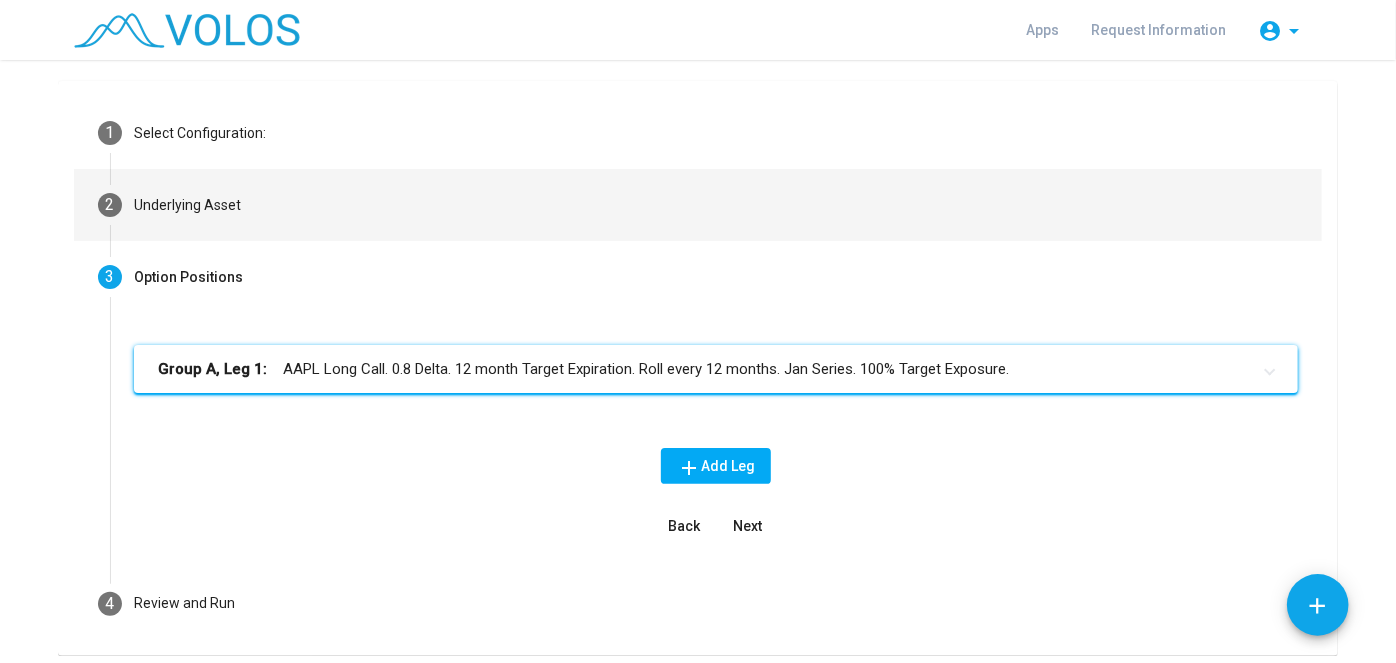 click on "2 Underlying Asset" at bounding box center [698, 205] 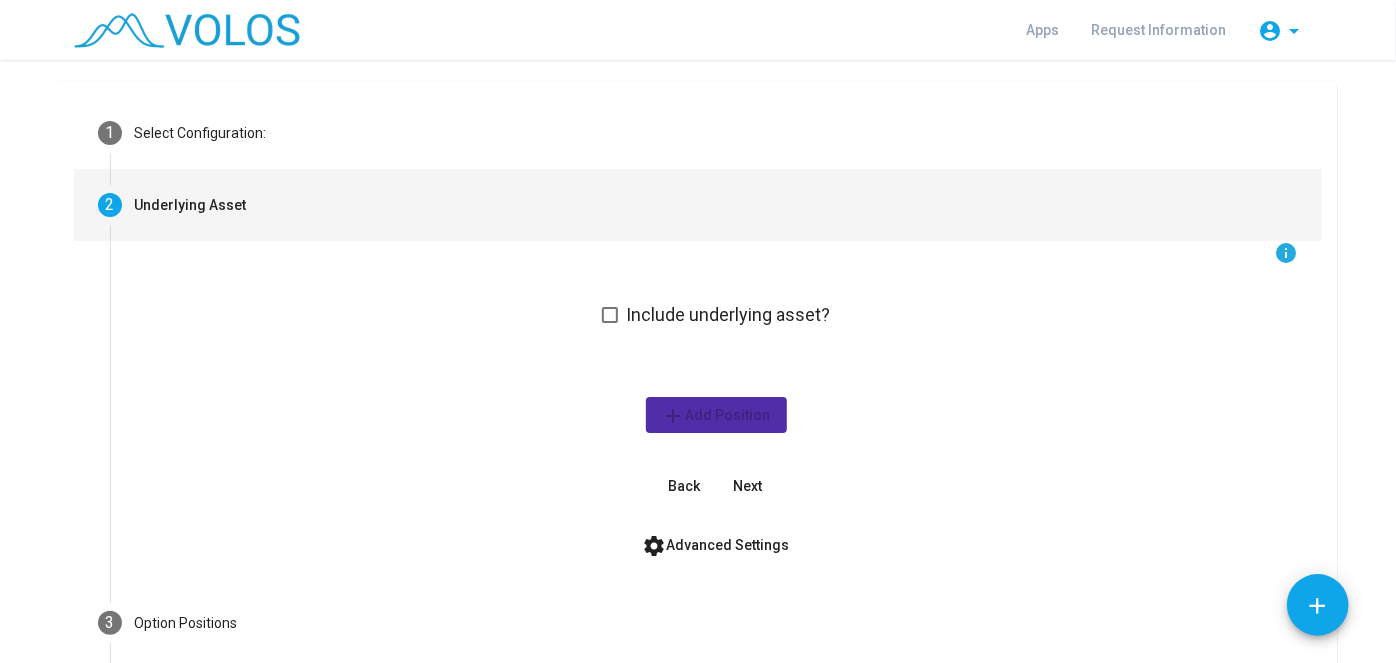 scroll, scrollTop: 221, scrollLeft: 0, axis: vertical 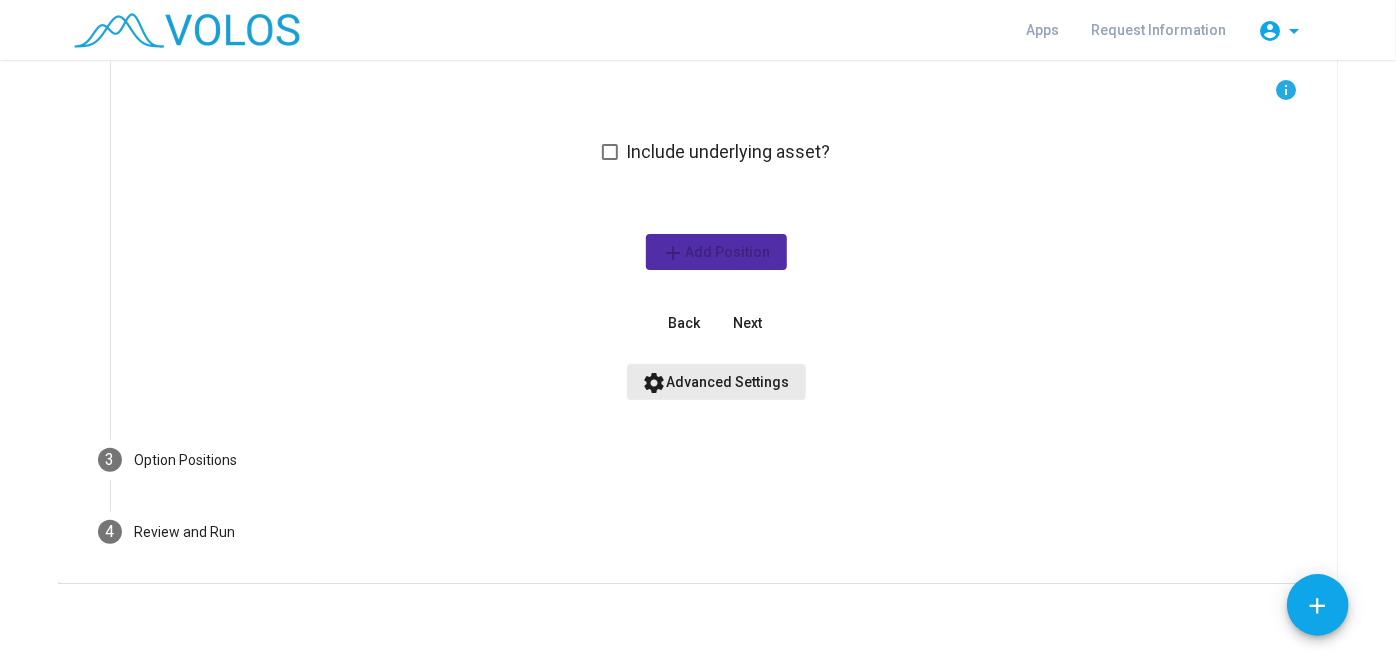 click on "settings  Advanced Settings" at bounding box center [716, 382] 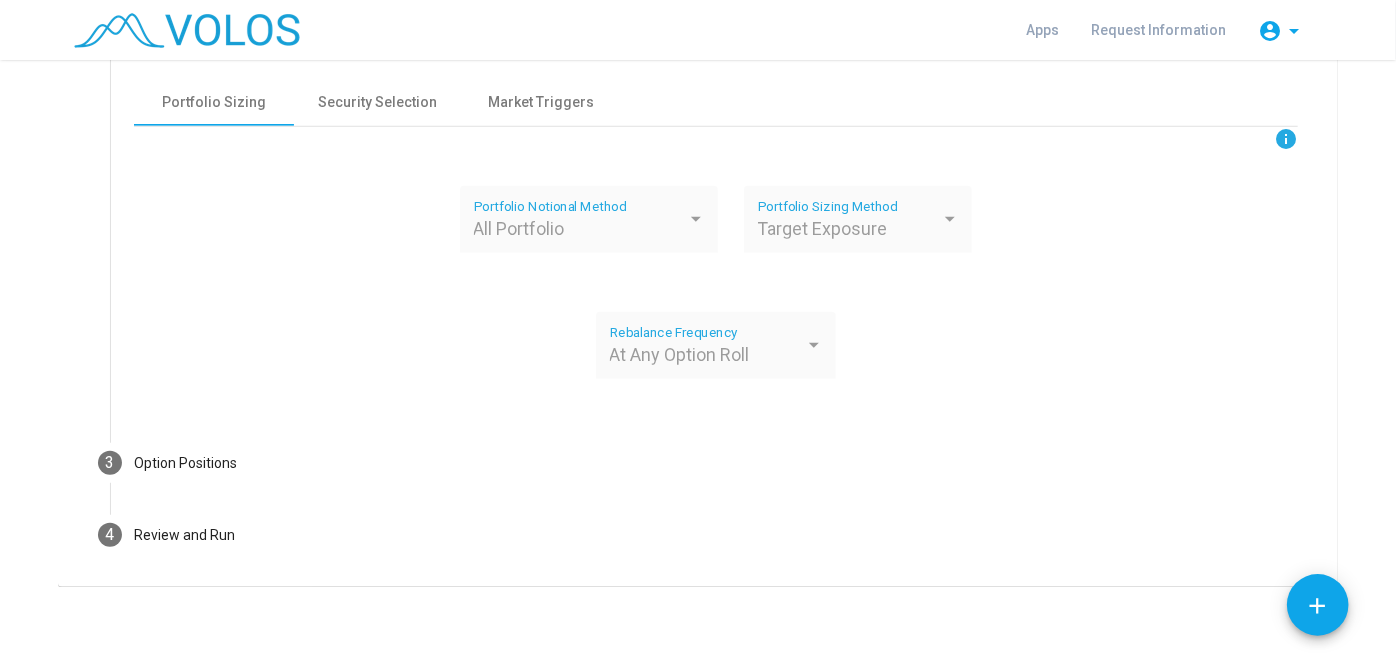 scroll, scrollTop: 604, scrollLeft: 0, axis: vertical 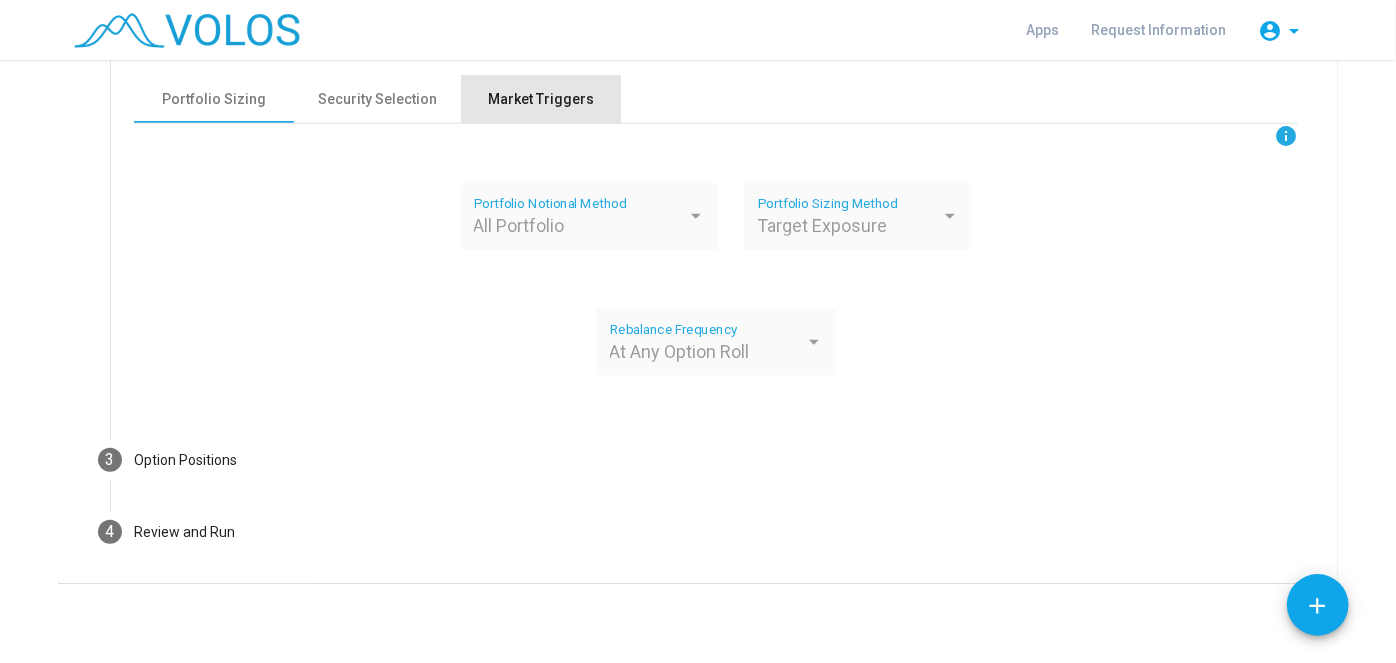 click on "Market Triggers" at bounding box center (541, 99) 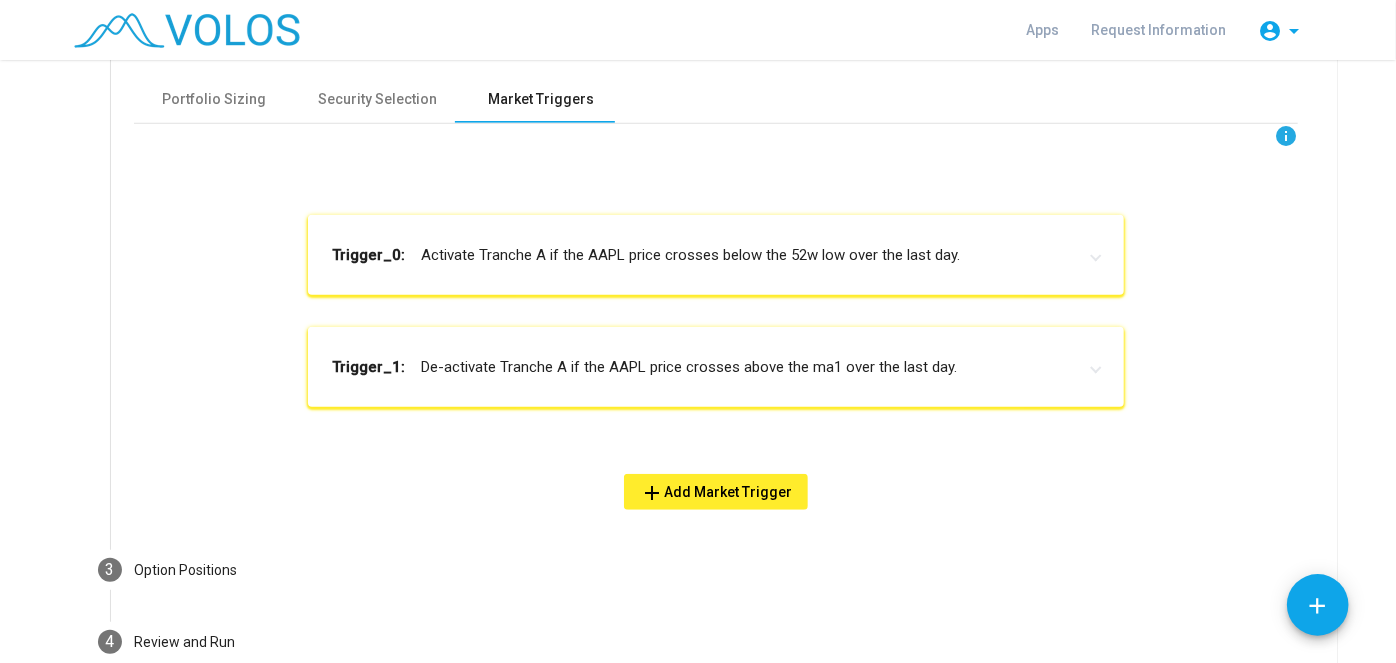 scroll, scrollTop: 714, scrollLeft: 0, axis: vertical 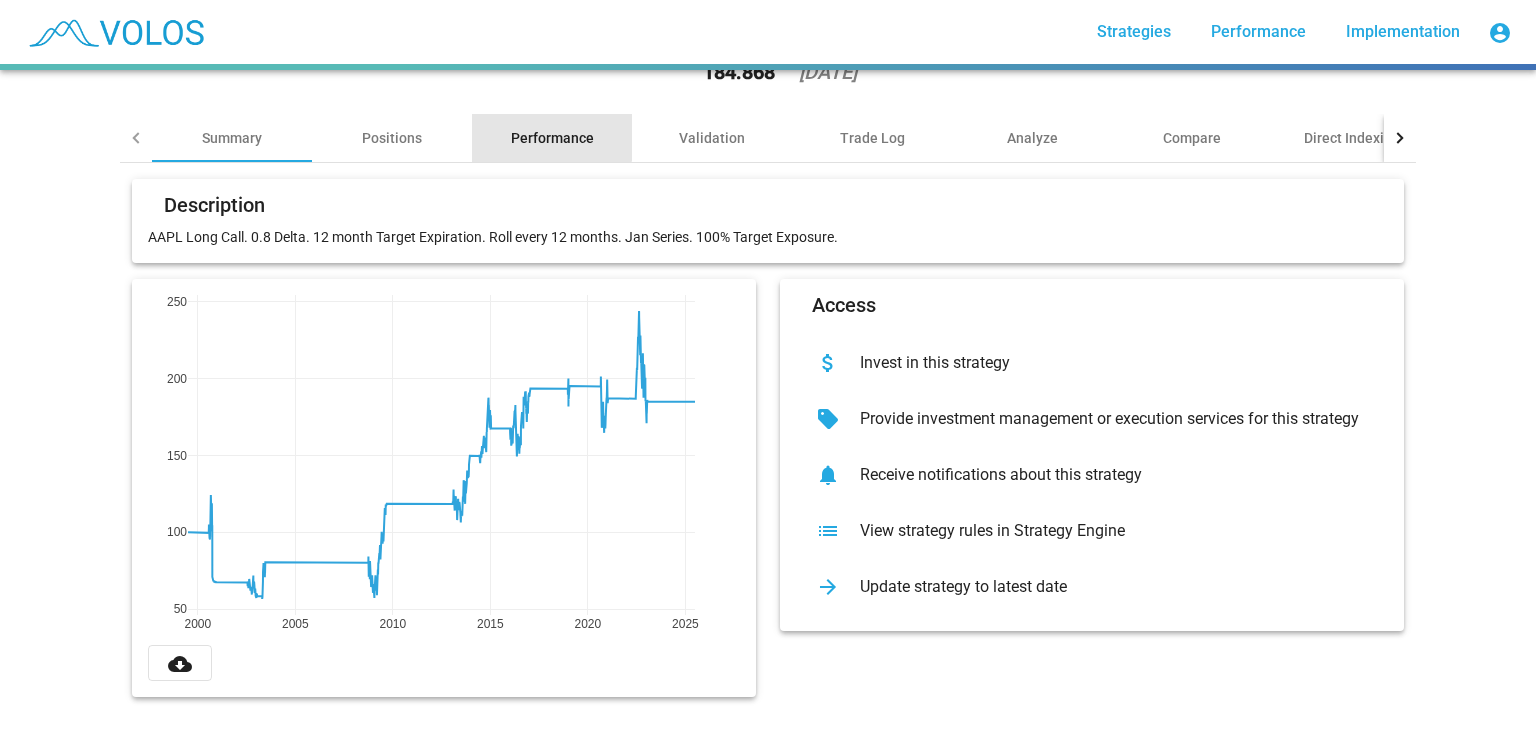 click on "Performance" at bounding box center (552, 138) 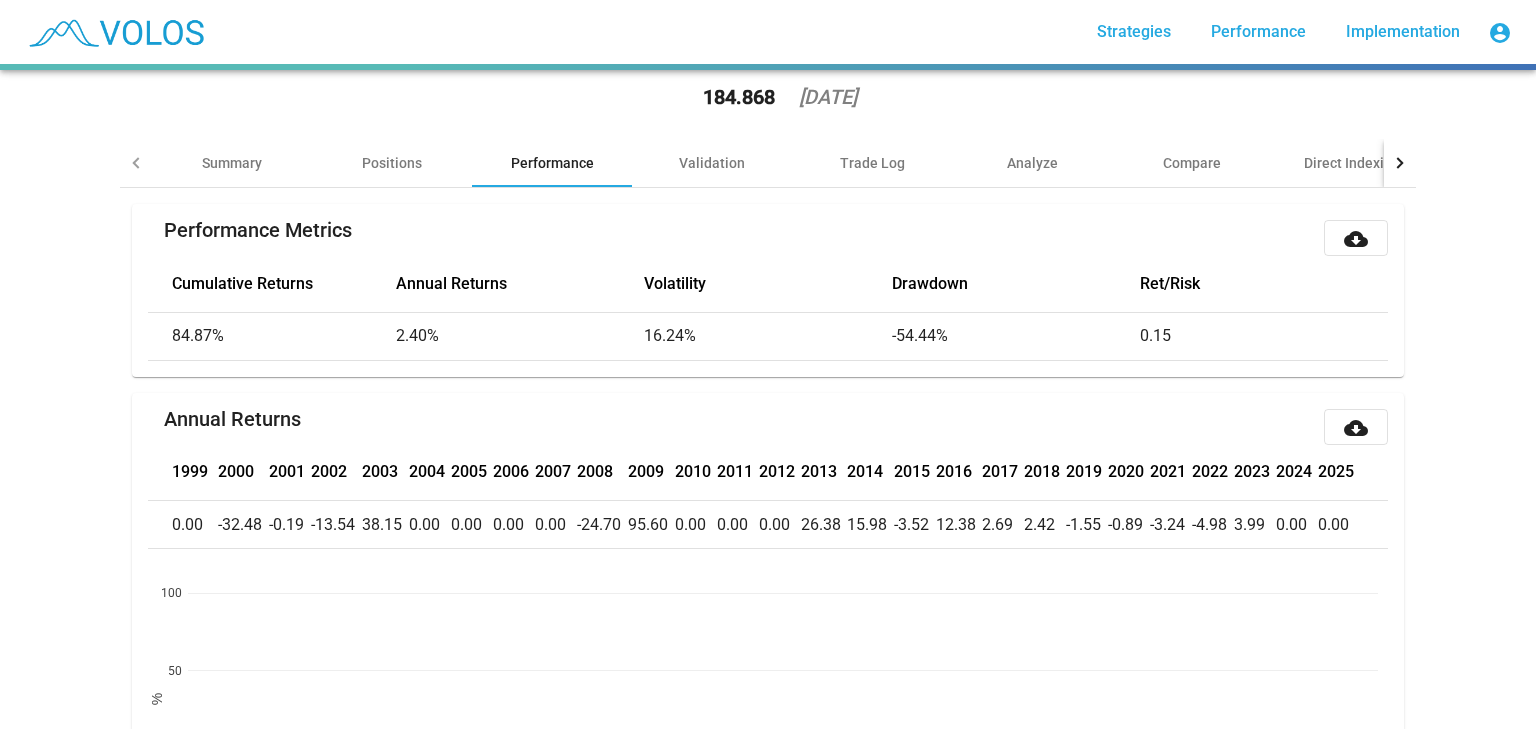 scroll, scrollTop: 64, scrollLeft: 0, axis: vertical 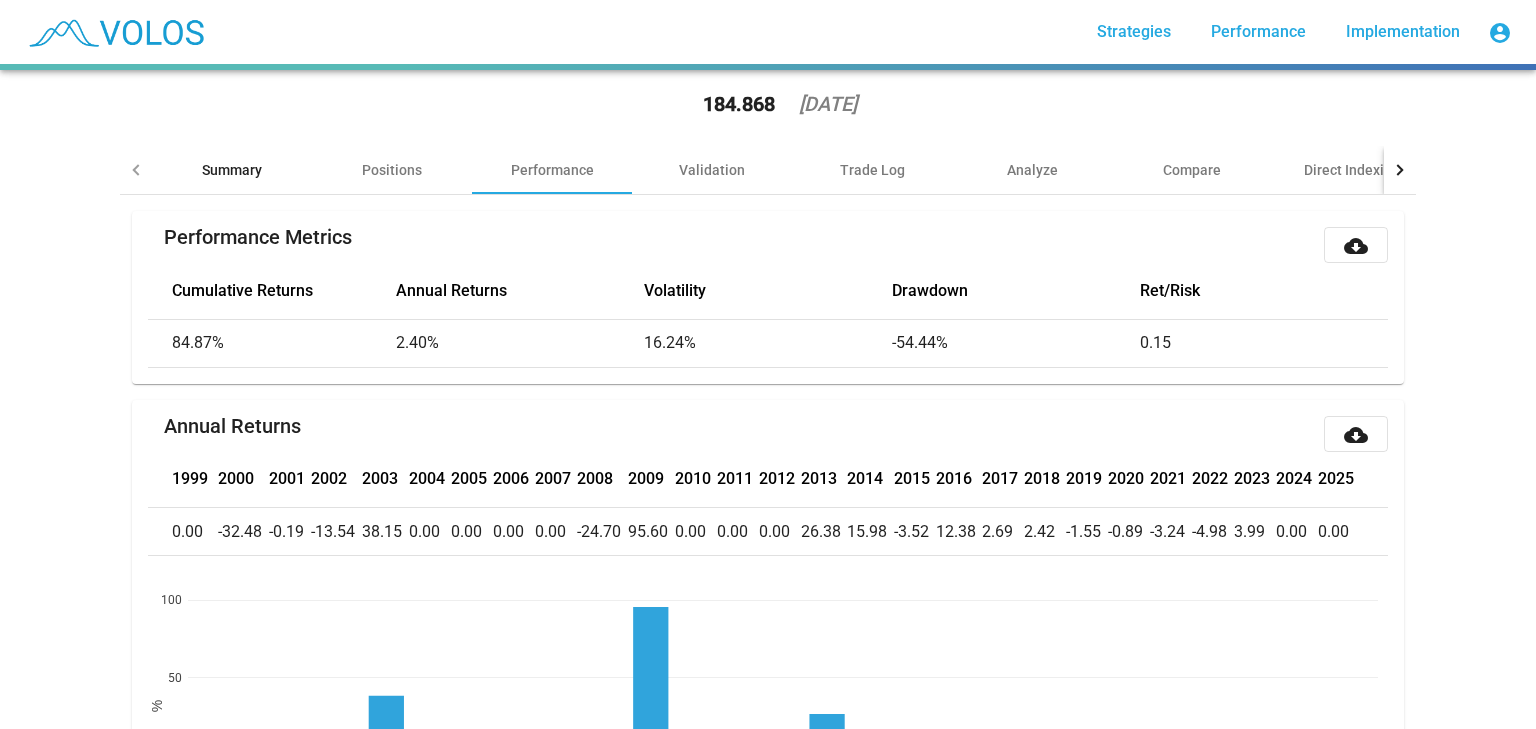 click on "Summary" at bounding box center [232, 170] 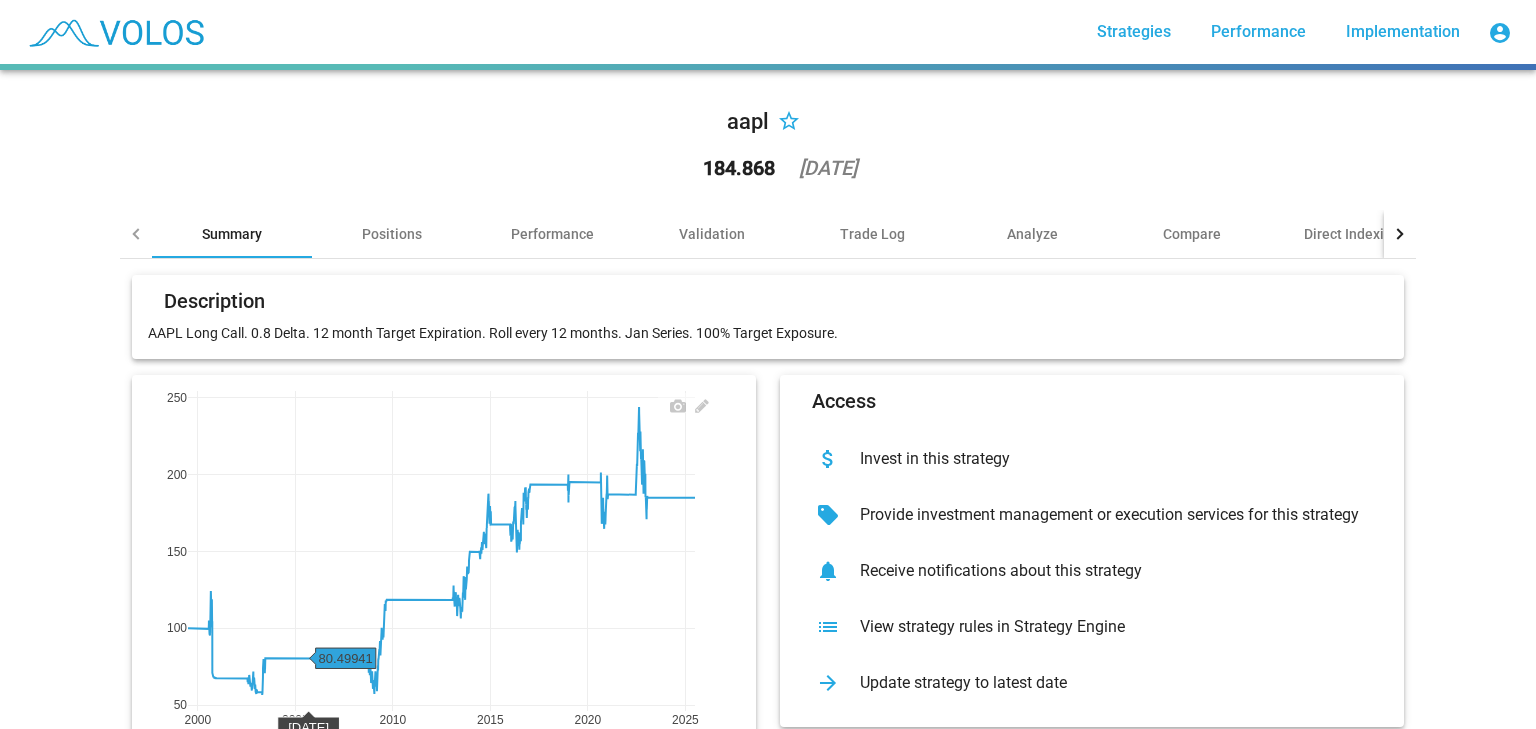 scroll, scrollTop: 110, scrollLeft: 0, axis: vertical 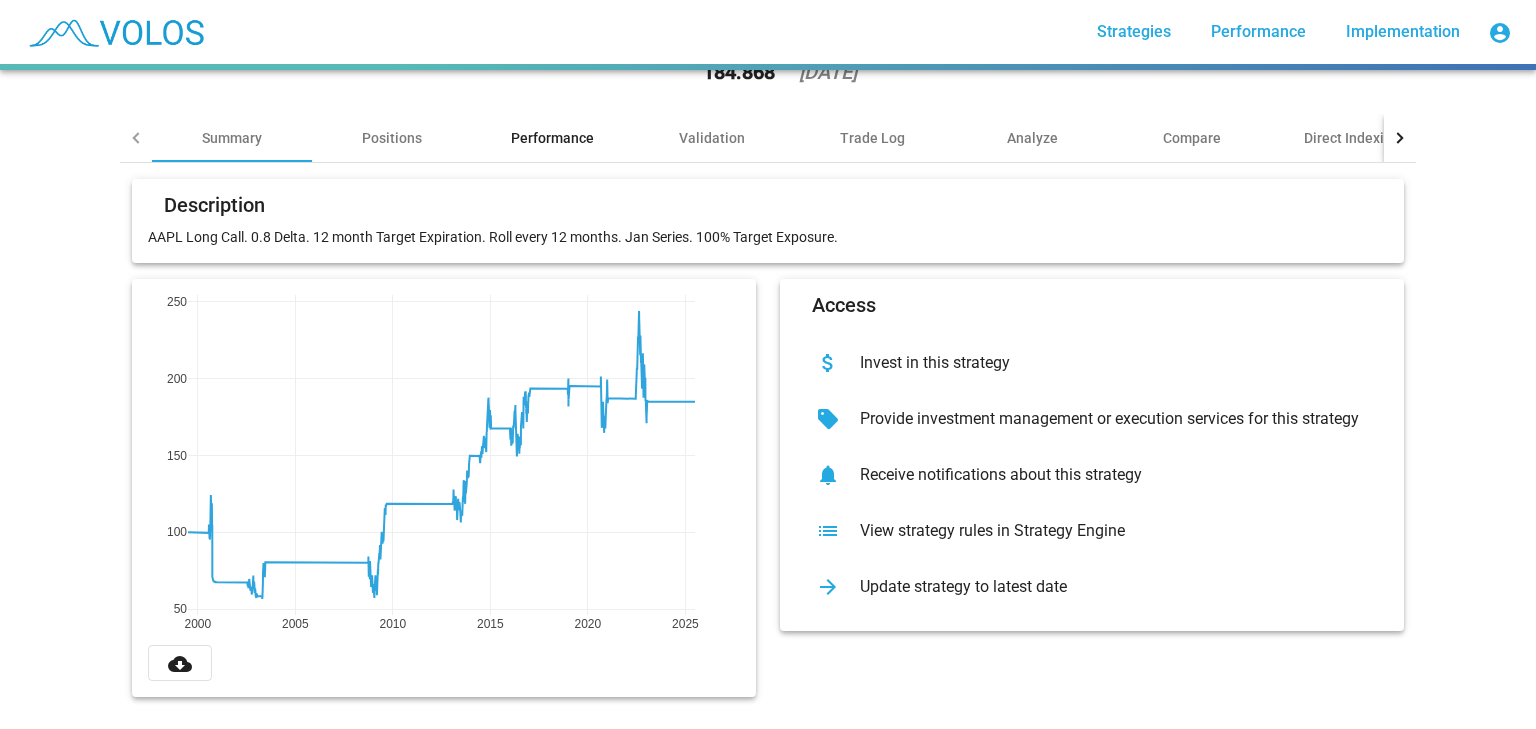 click on "Performance" at bounding box center (552, 138) 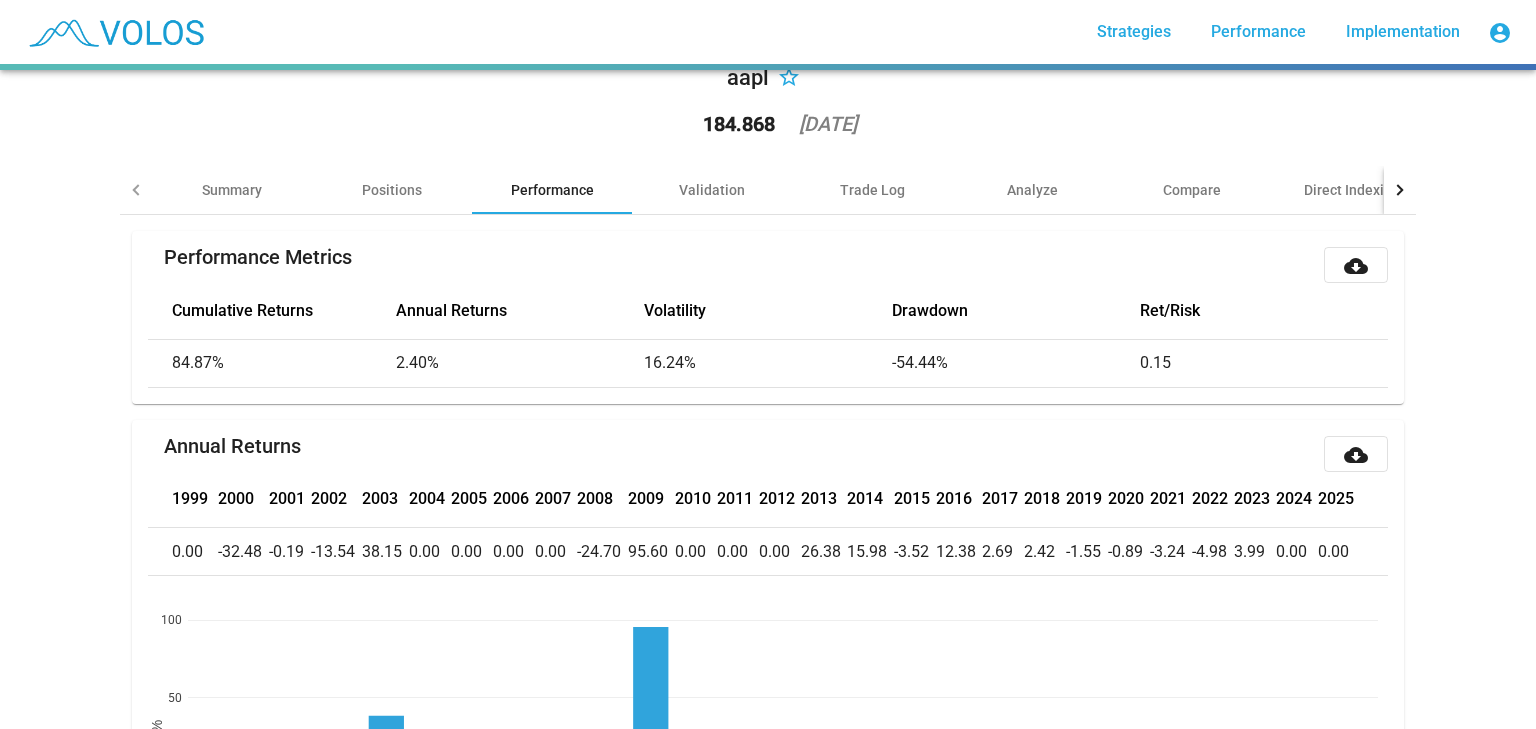 scroll, scrollTop: 0, scrollLeft: 0, axis: both 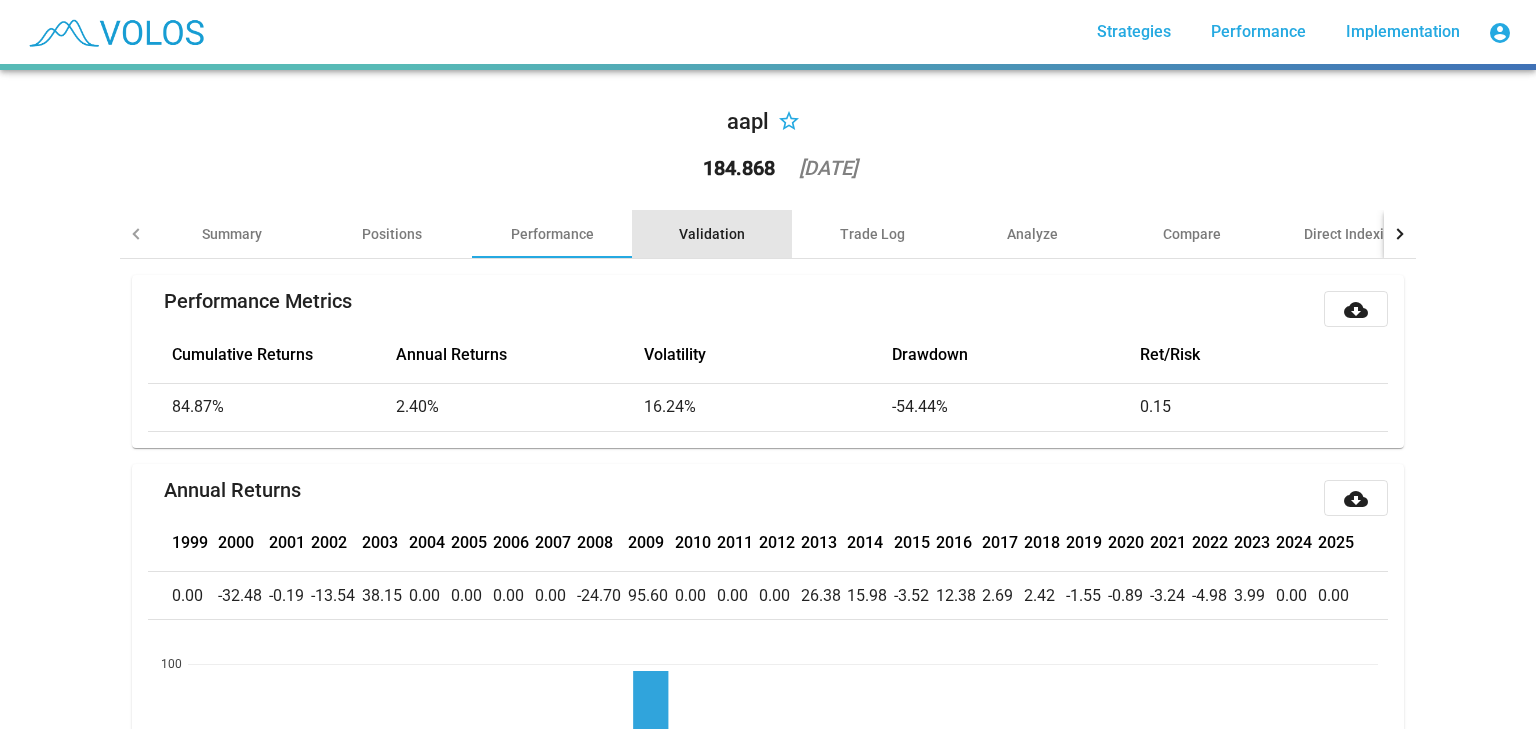 click on "Validation" at bounding box center [712, 234] 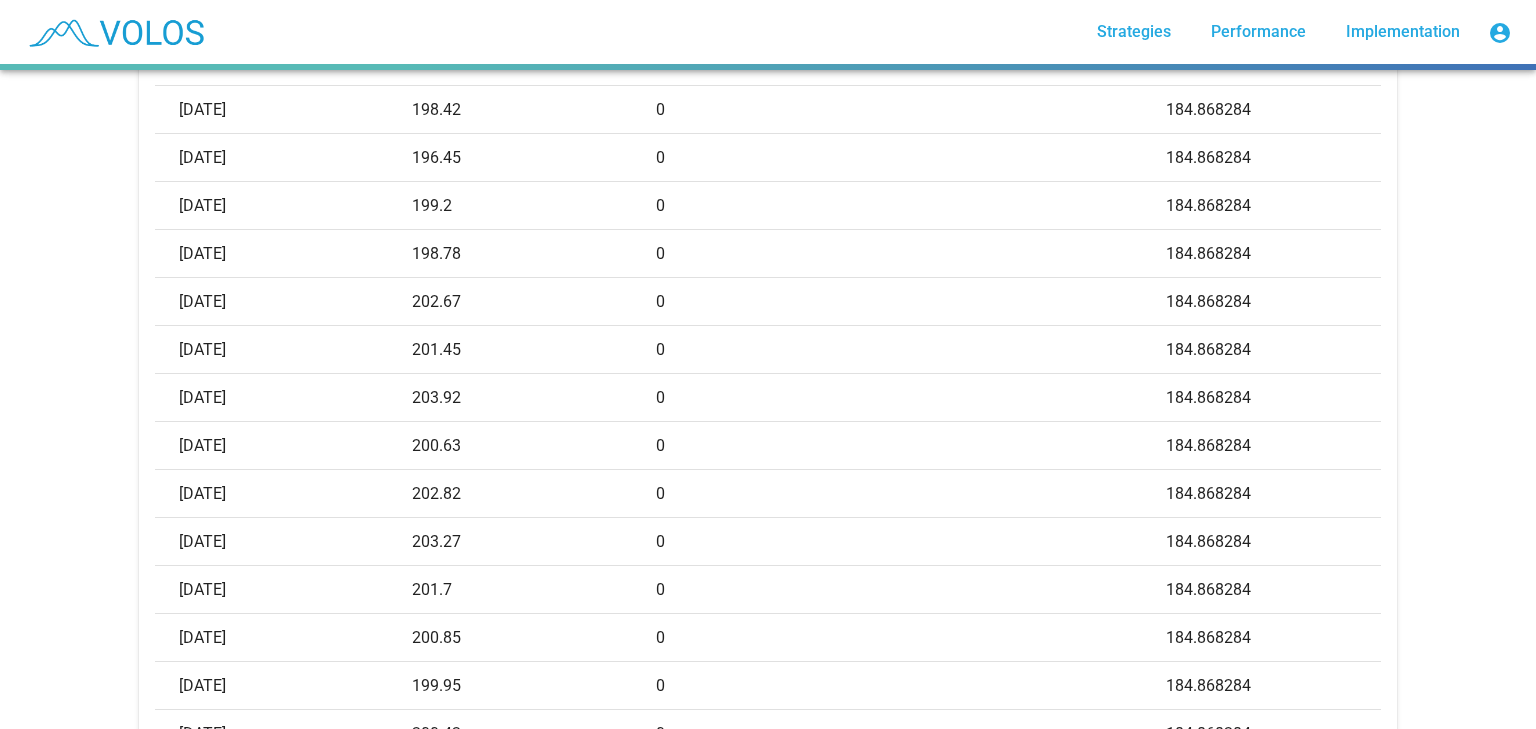 scroll, scrollTop: 0, scrollLeft: 0, axis: both 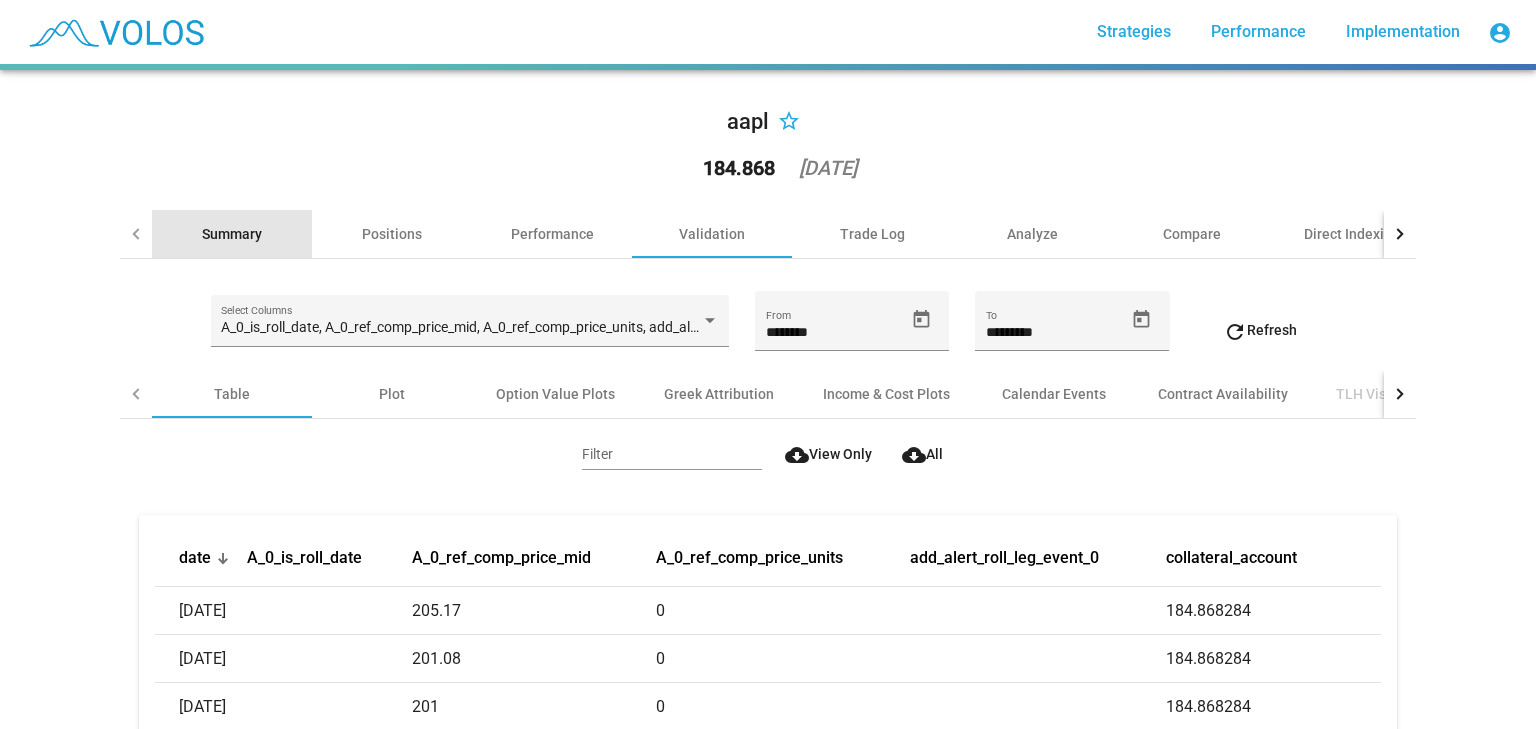click on "Summary" at bounding box center [232, 234] 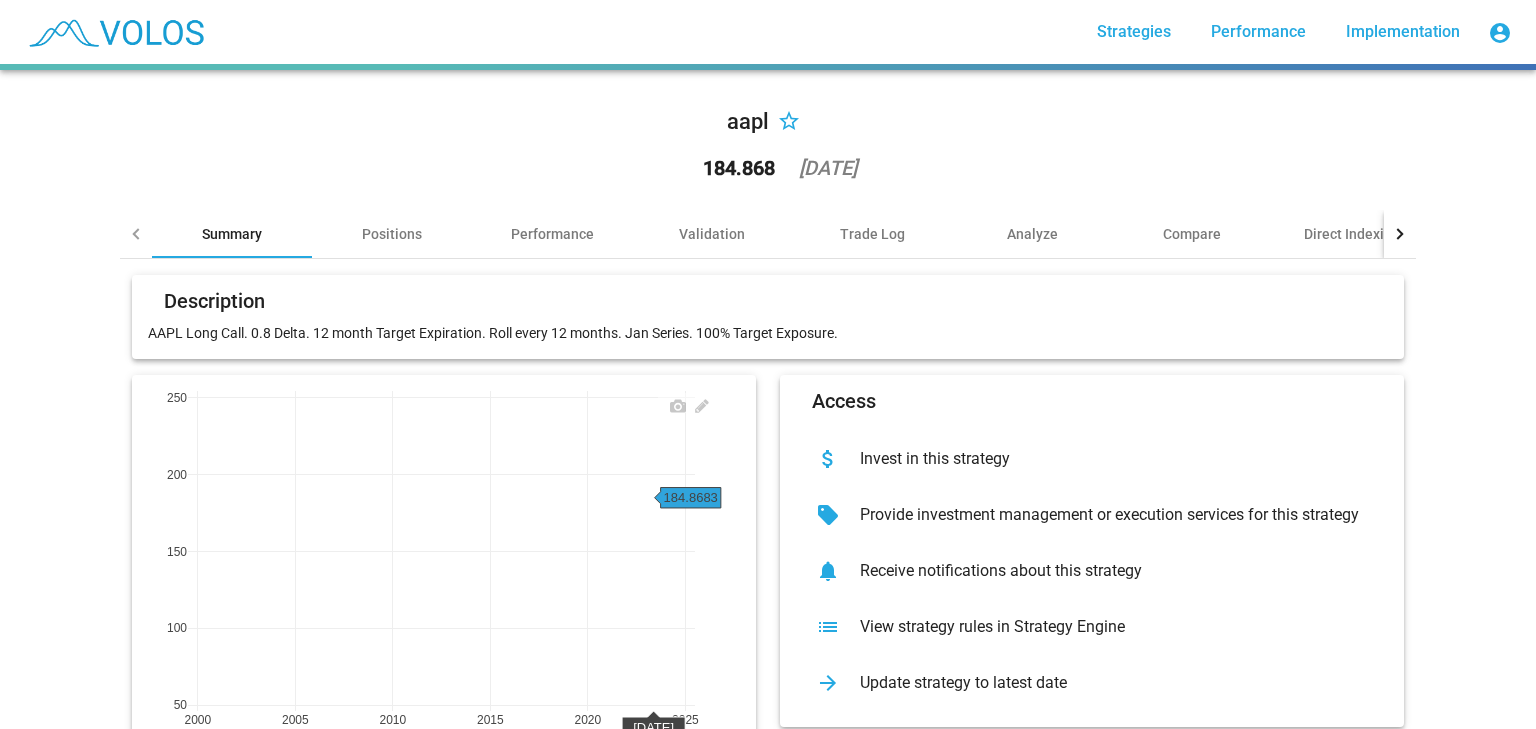 scroll, scrollTop: 110, scrollLeft: 0, axis: vertical 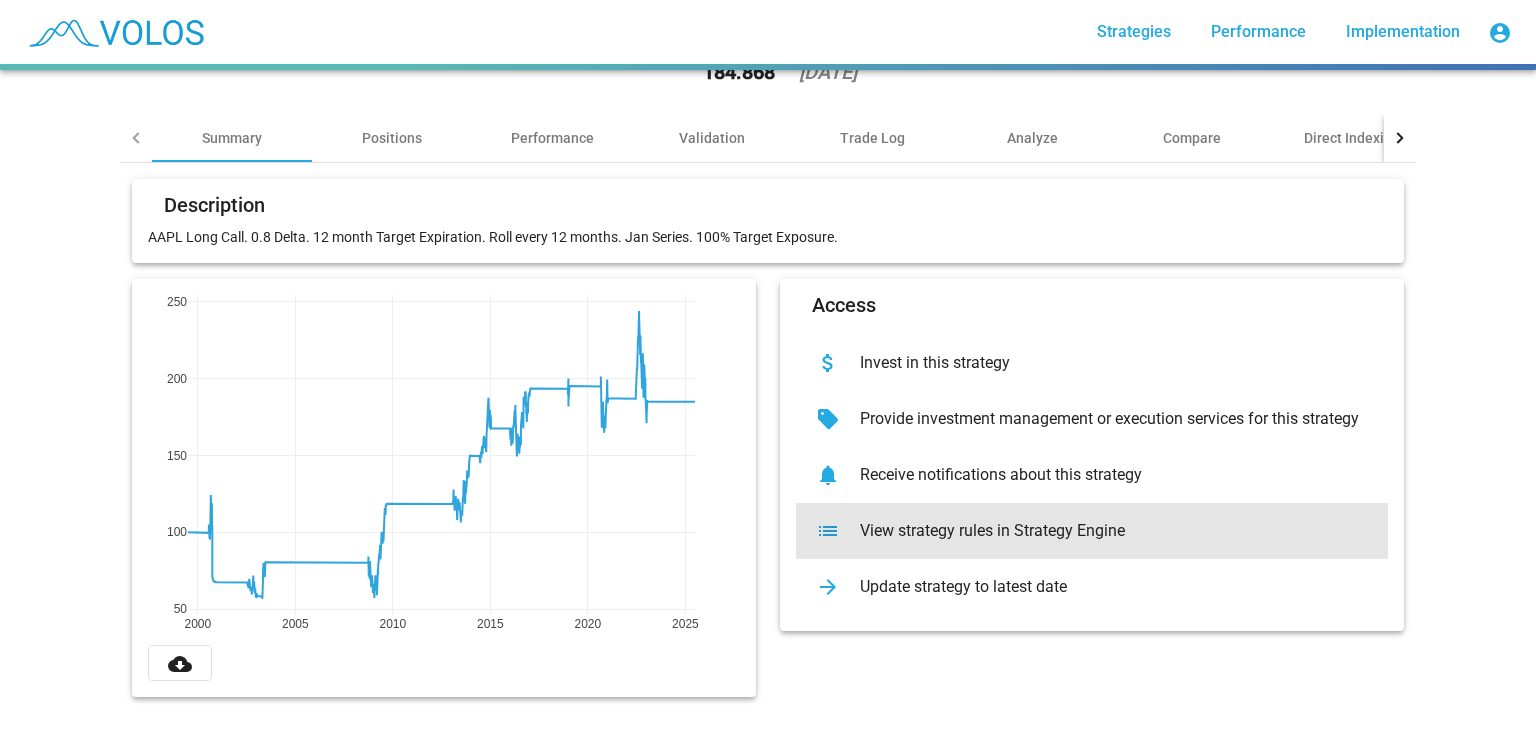 click on "View strategy rules in Strategy Engine" 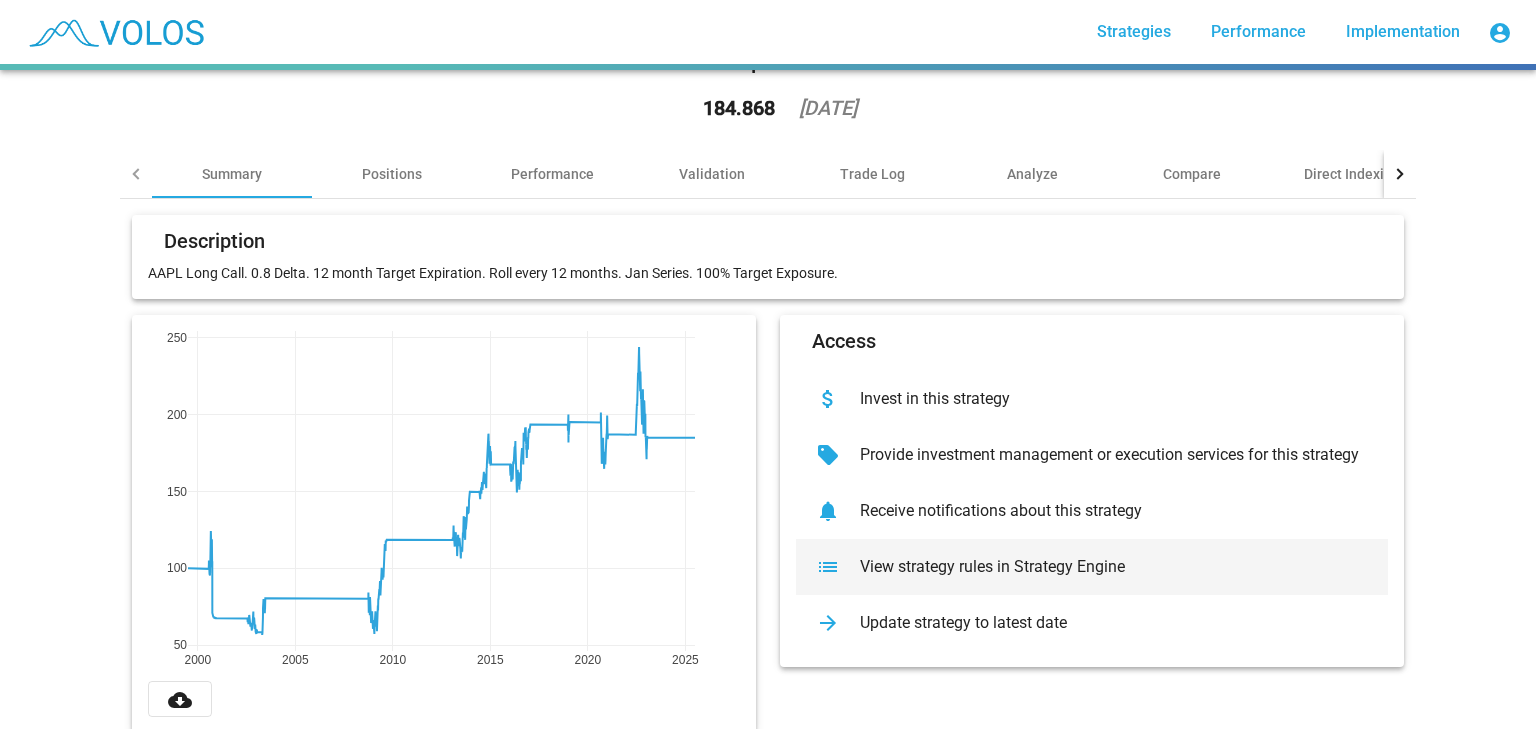 scroll, scrollTop: 61, scrollLeft: 0, axis: vertical 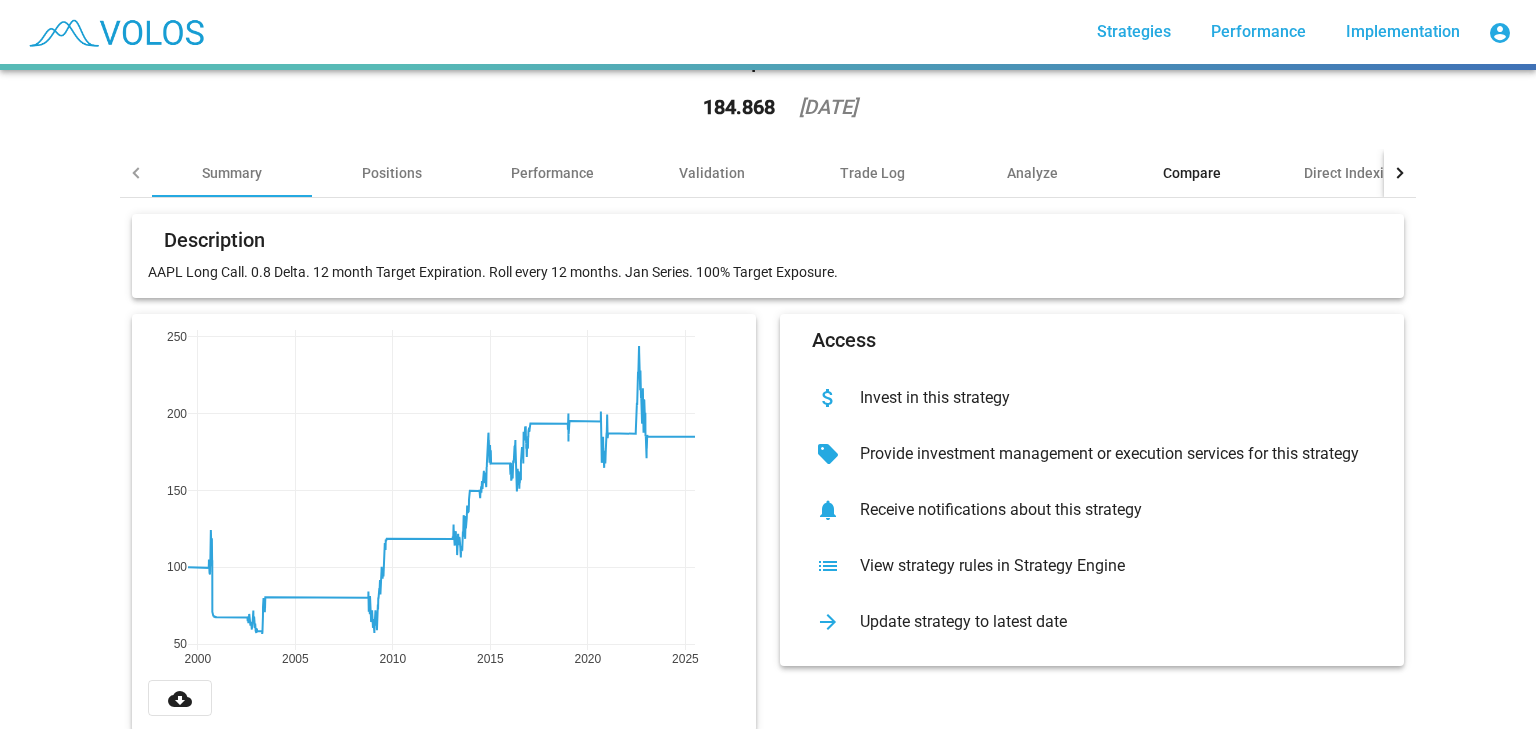 click on "Compare" at bounding box center (1192, 173) 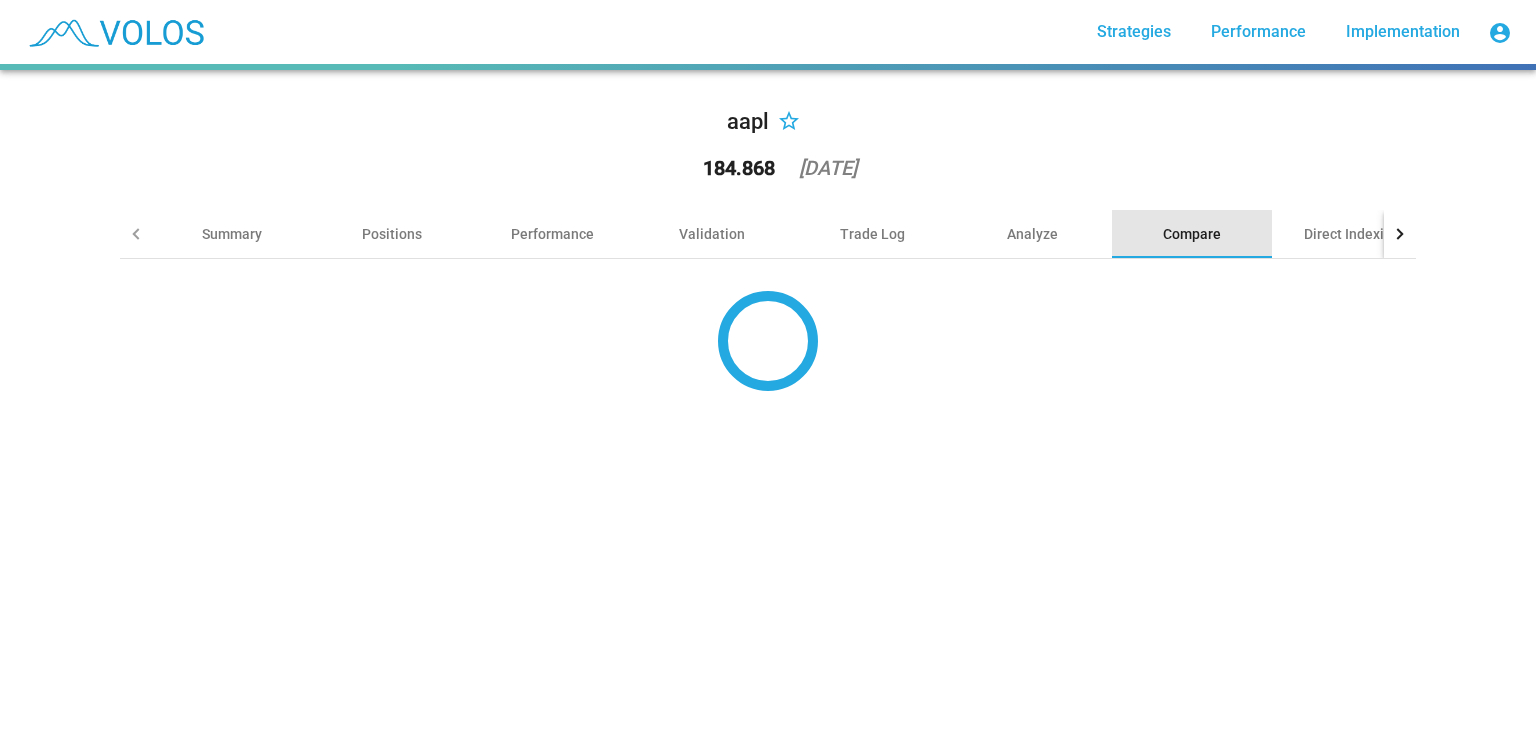 scroll, scrollTop: 0, scrollLeft: 0, axis: both 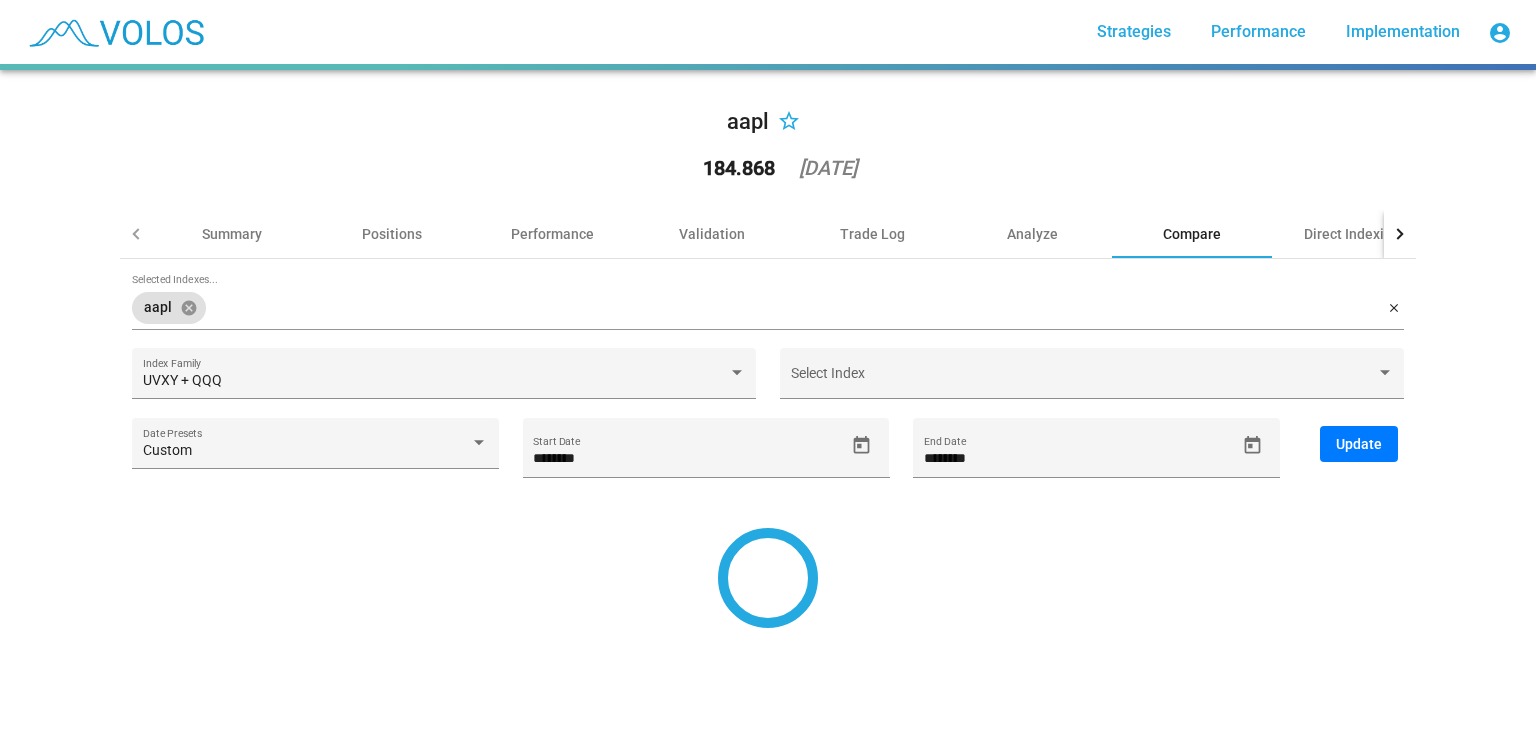 type on "*********" 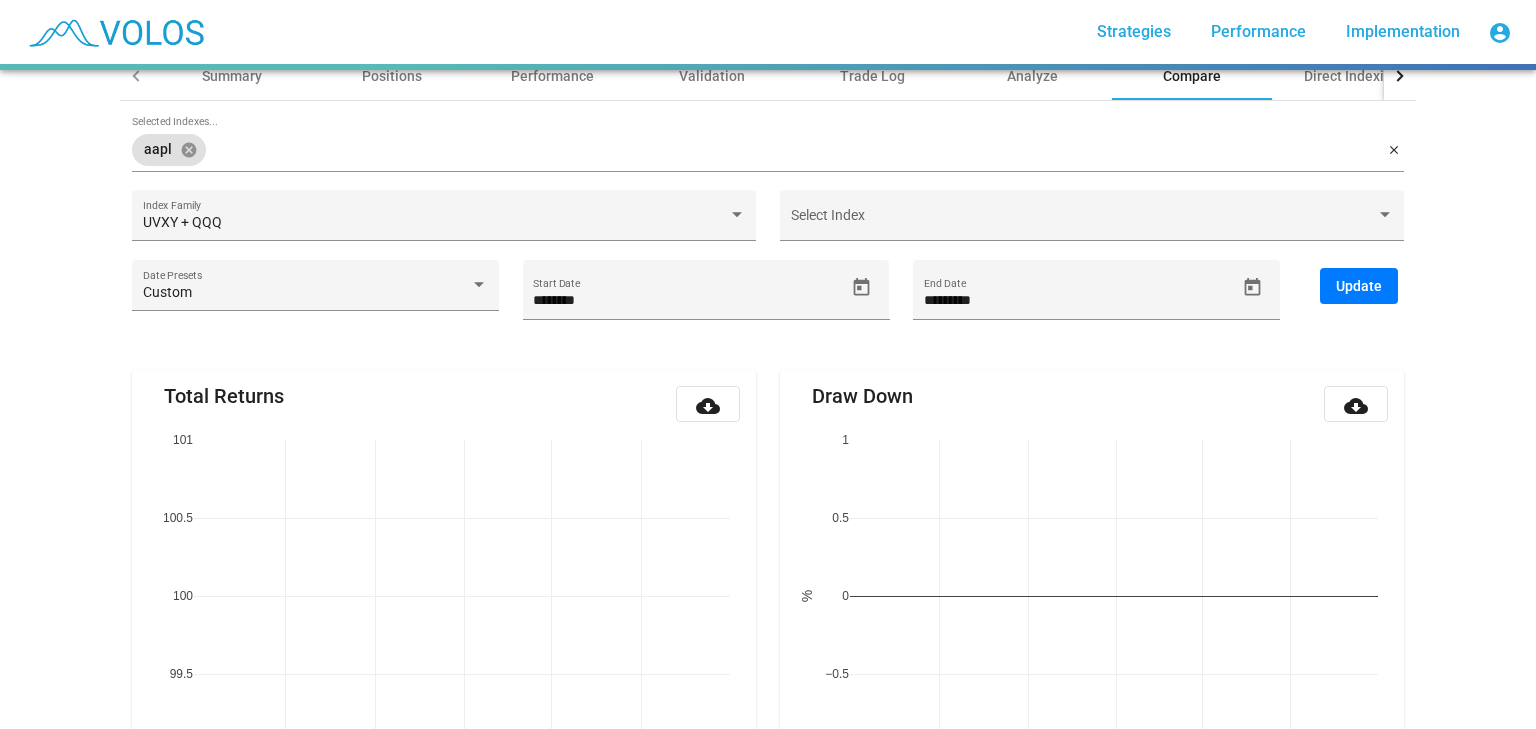 scroll, scrollTop: 156, scrollLeft: 0, axis: vertical 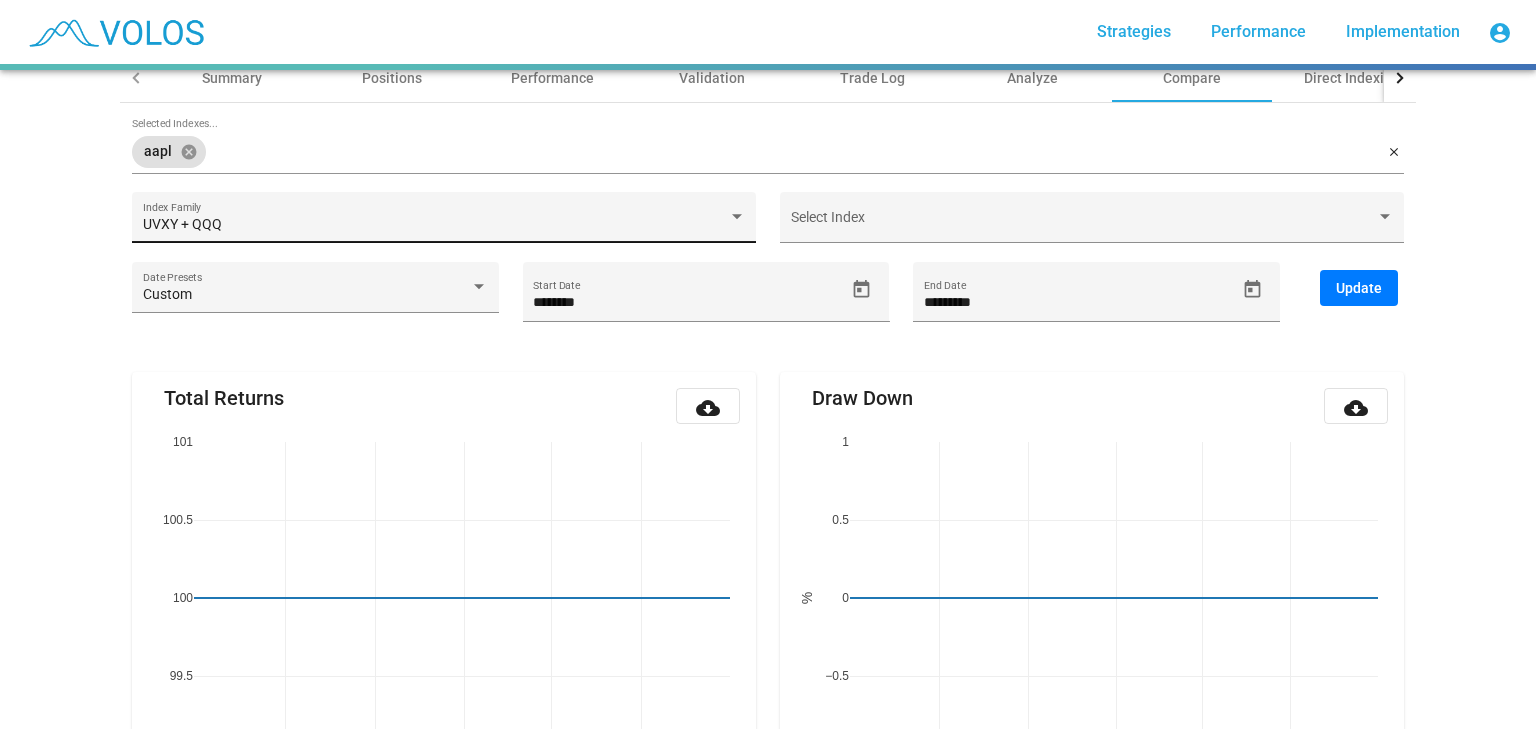 click on "UVXY + QQQ" at bounding box center [444, 225] 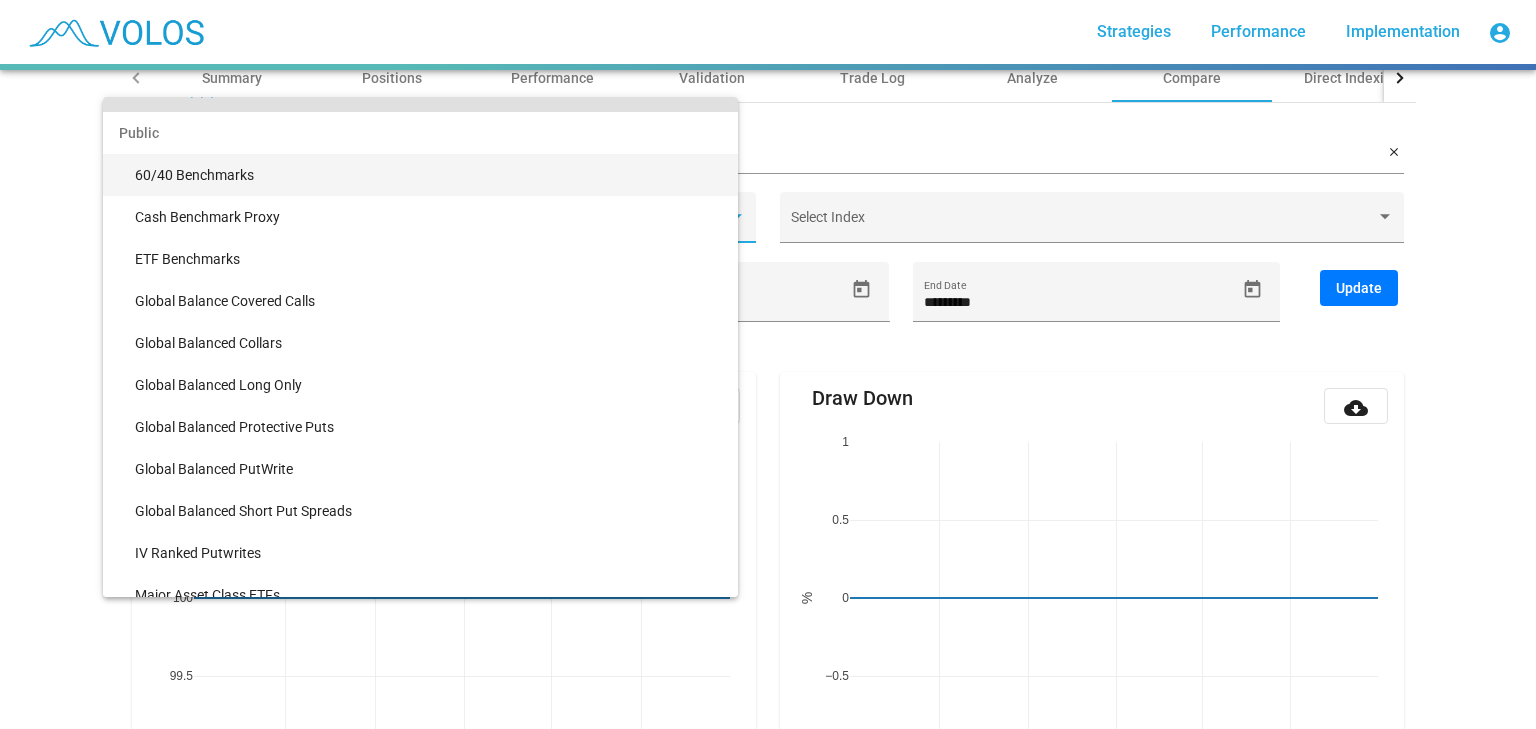 scroll, scrollTop: 0, scrollLeft: 0, axis: both 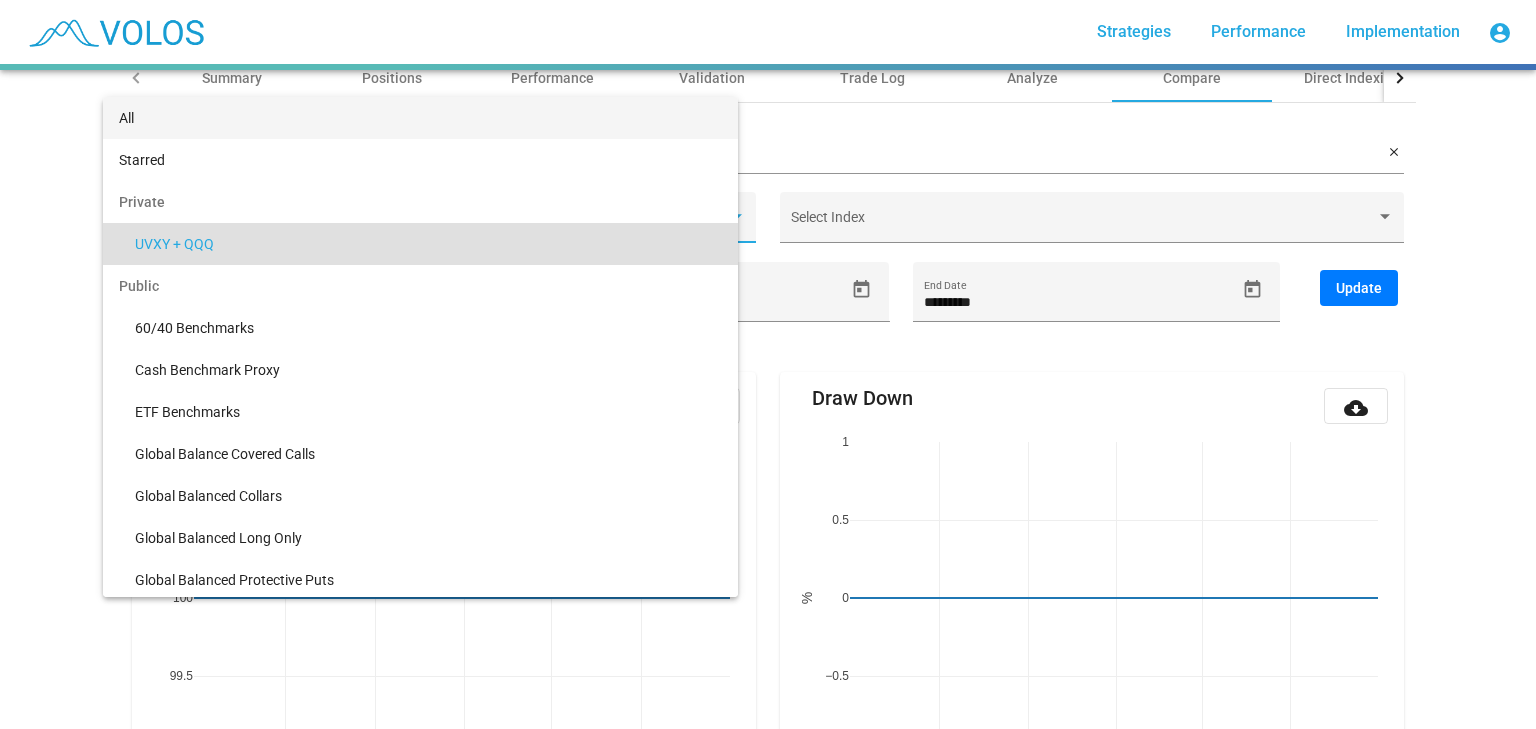 click on "All" at bounding box center [420, 118] 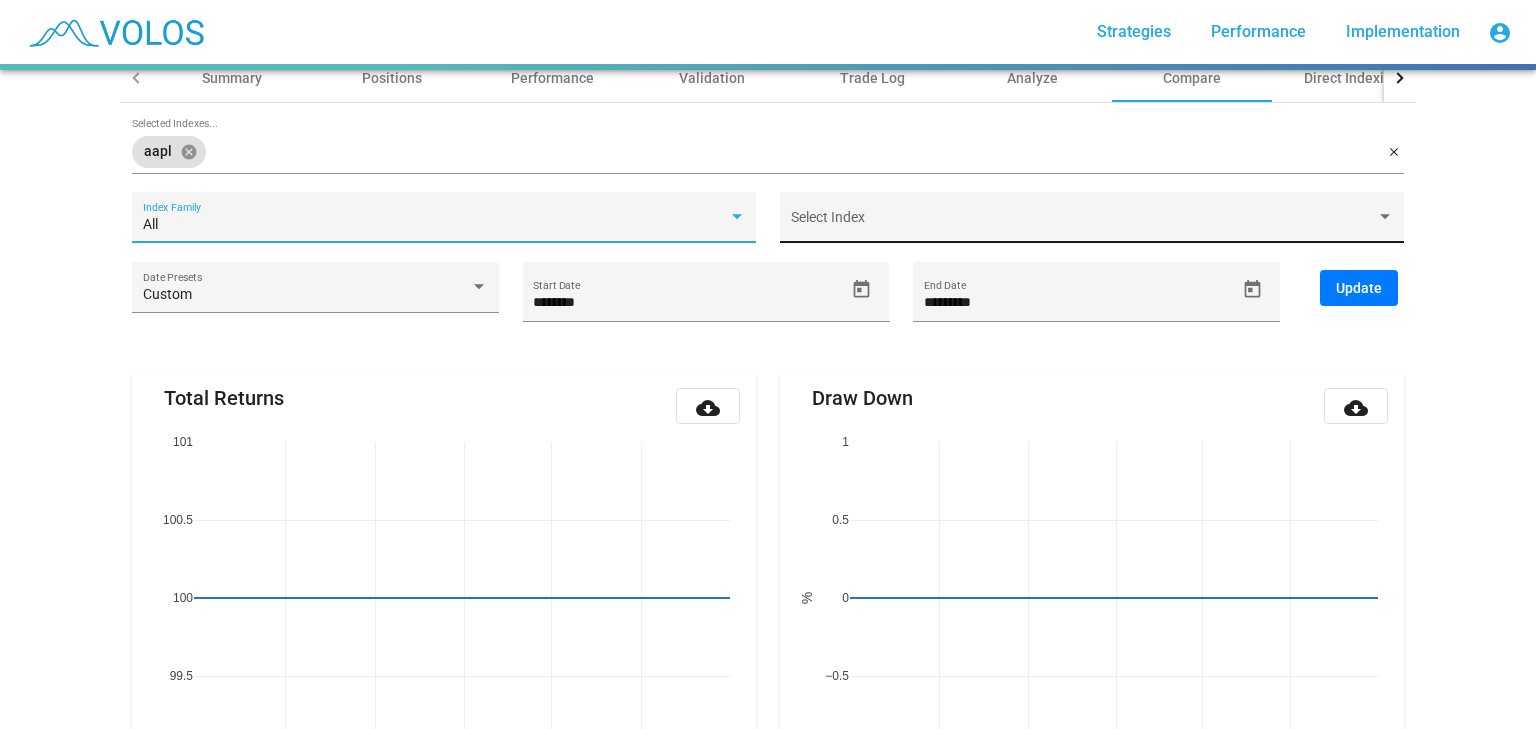 click at bounding box center [1083, 225] 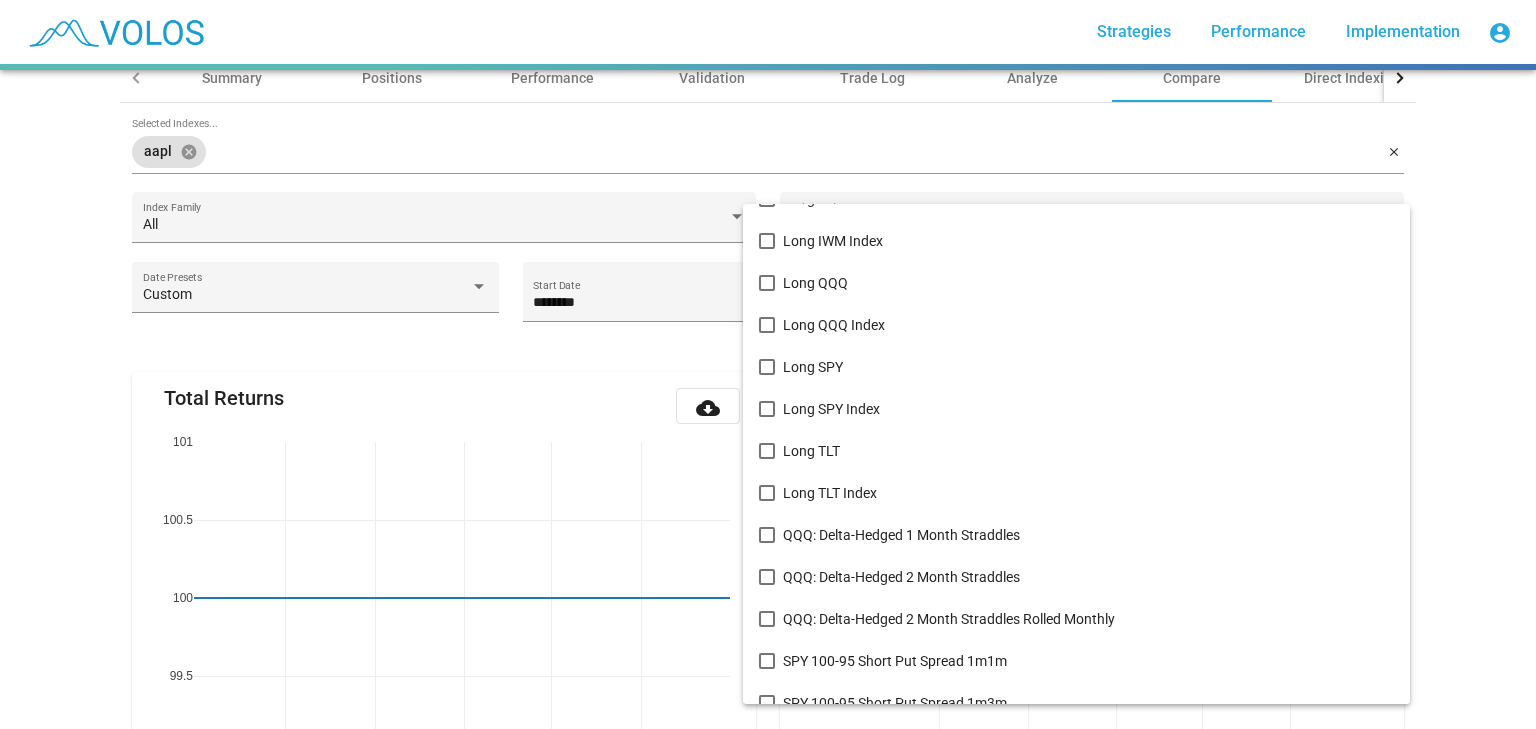 scroll, scrollTop: 1825, scrollLeft: 0, axis: vertical 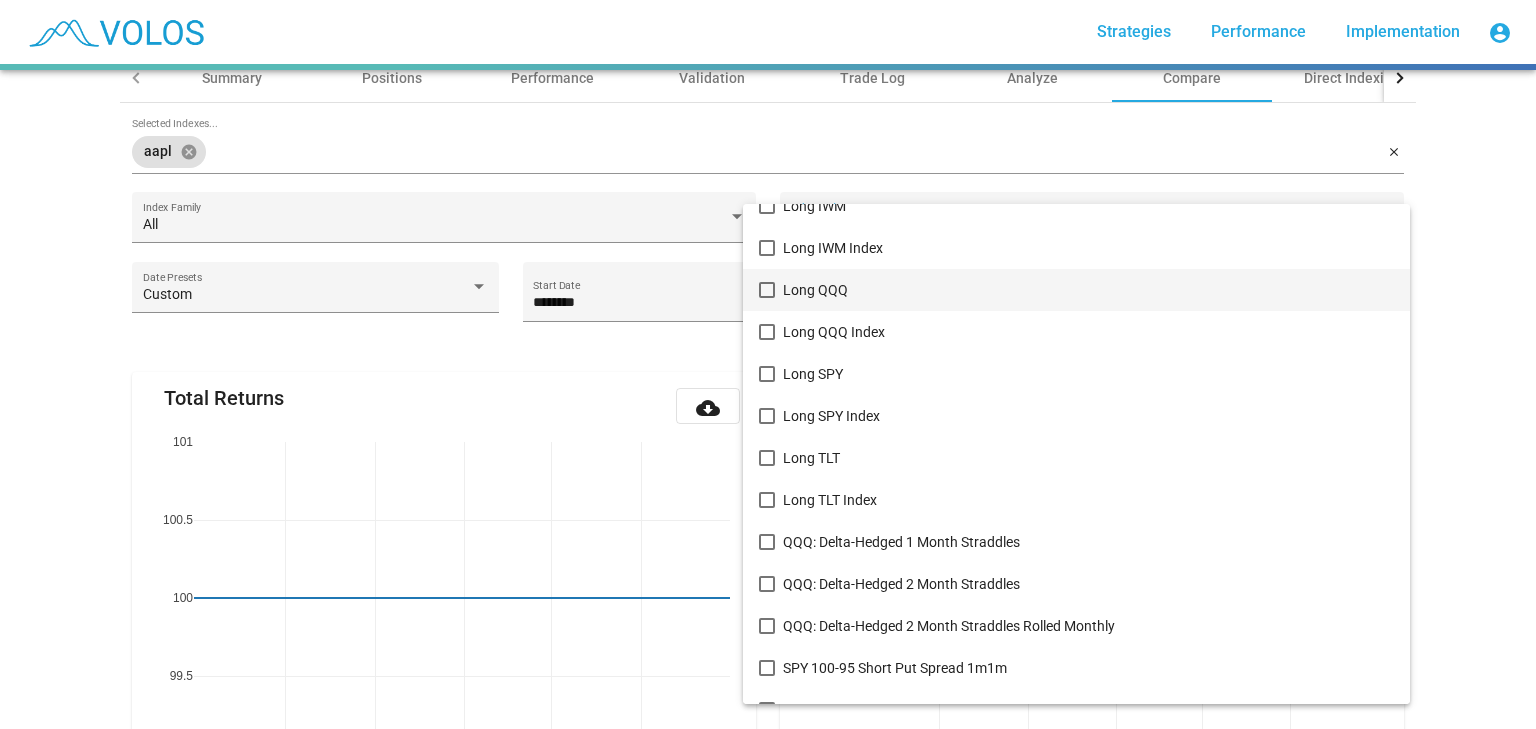 click at bounding box center (767, 290) 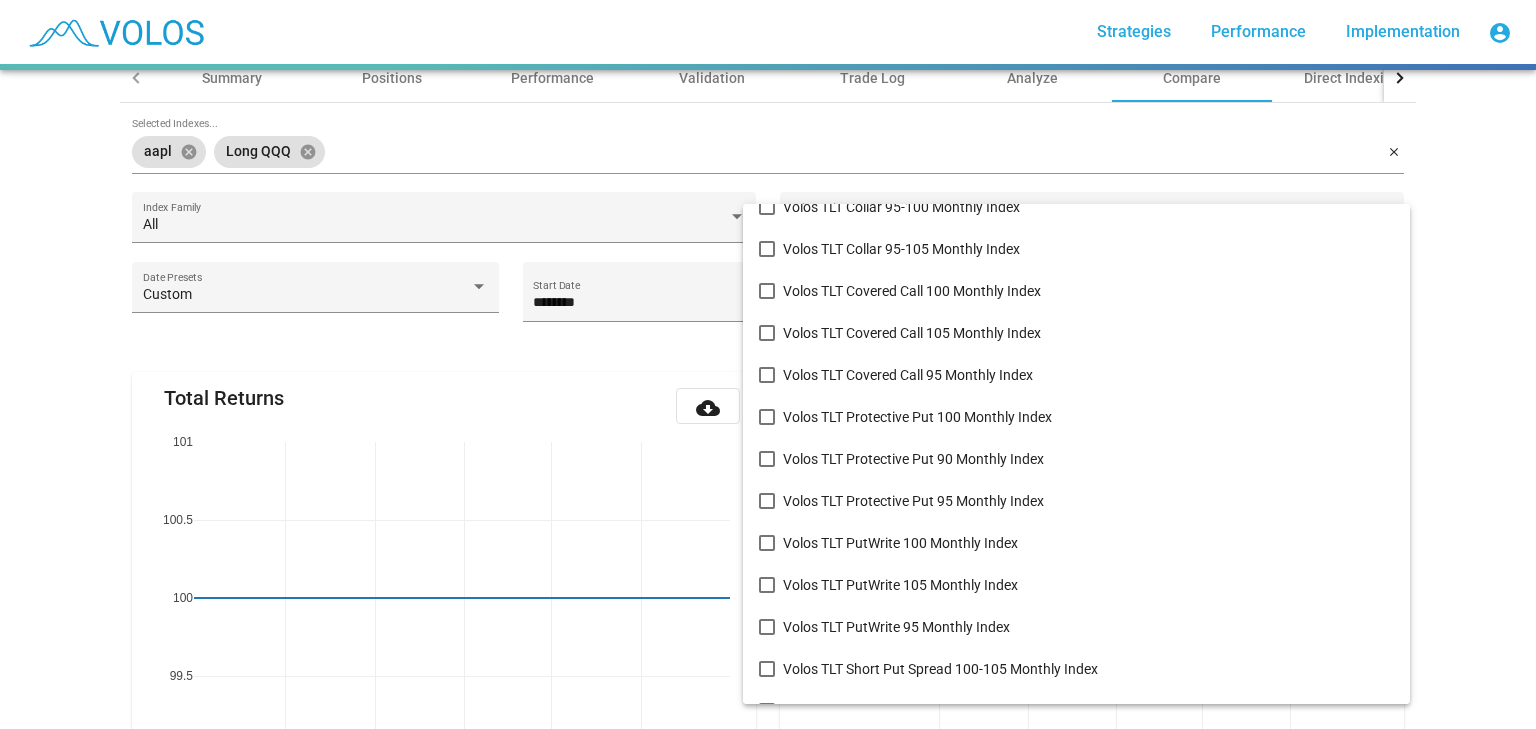 scroll, scrollTop: 8278, scrollLeft: 0, axis: vertical 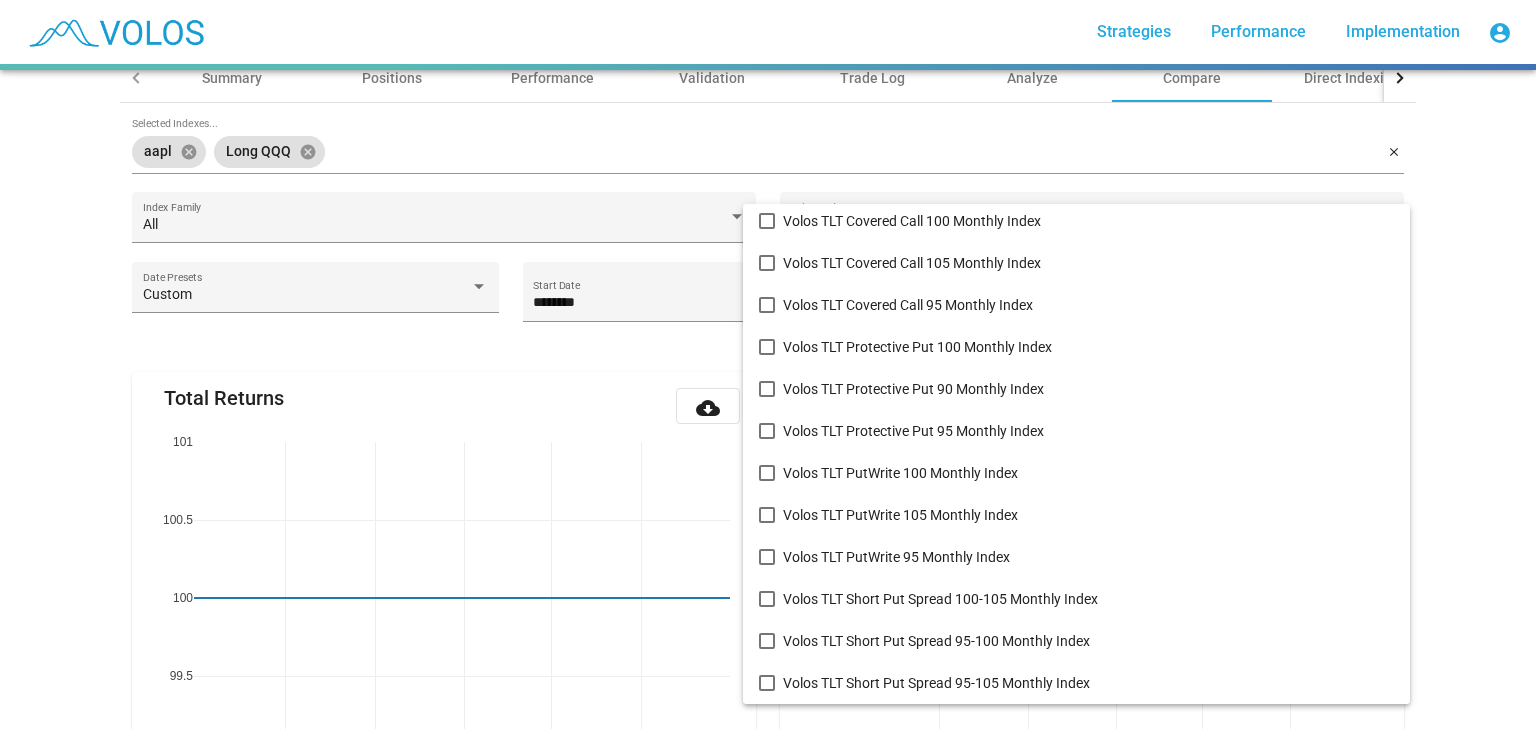 click at bounding box center (768, 364) 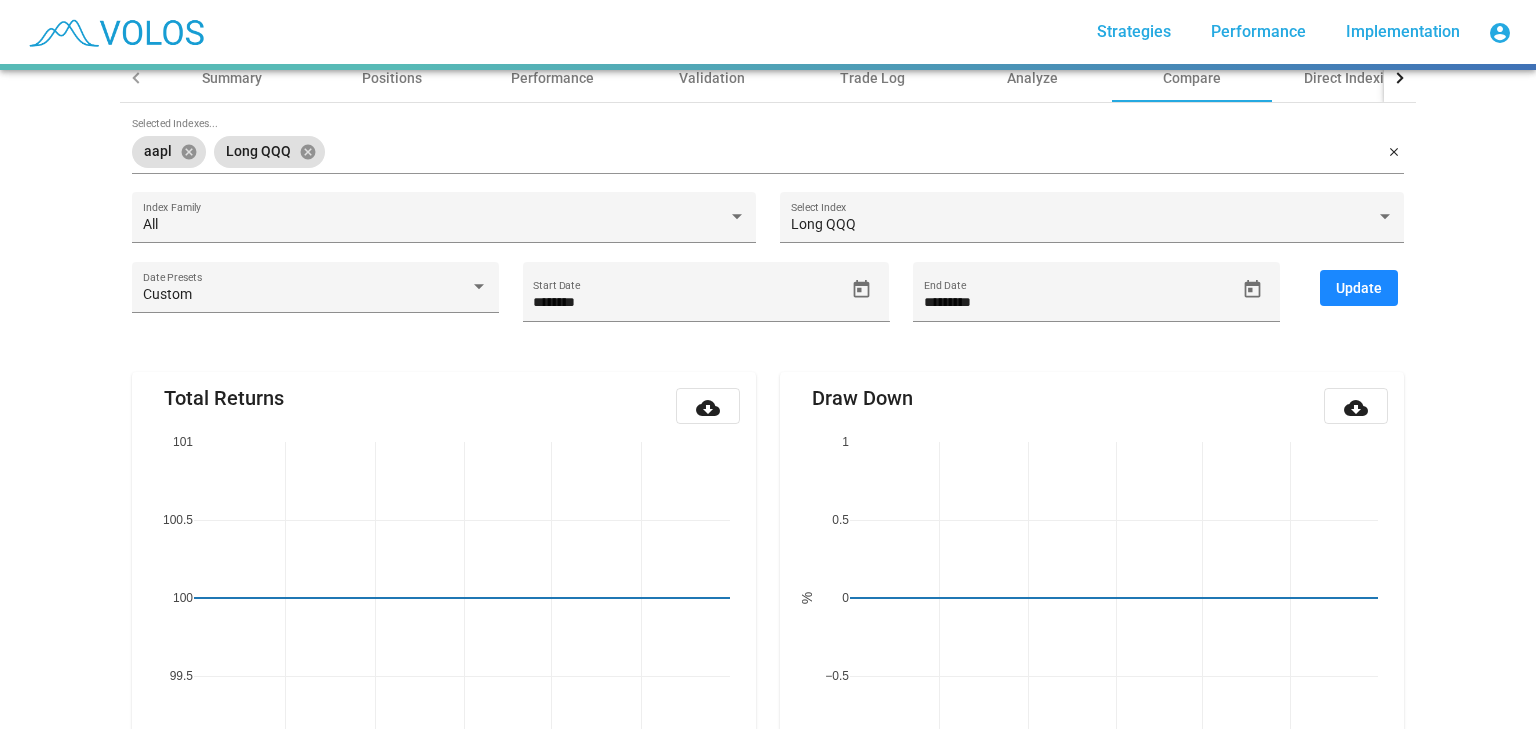 click on "Update" at bounding box center (1359, 288) 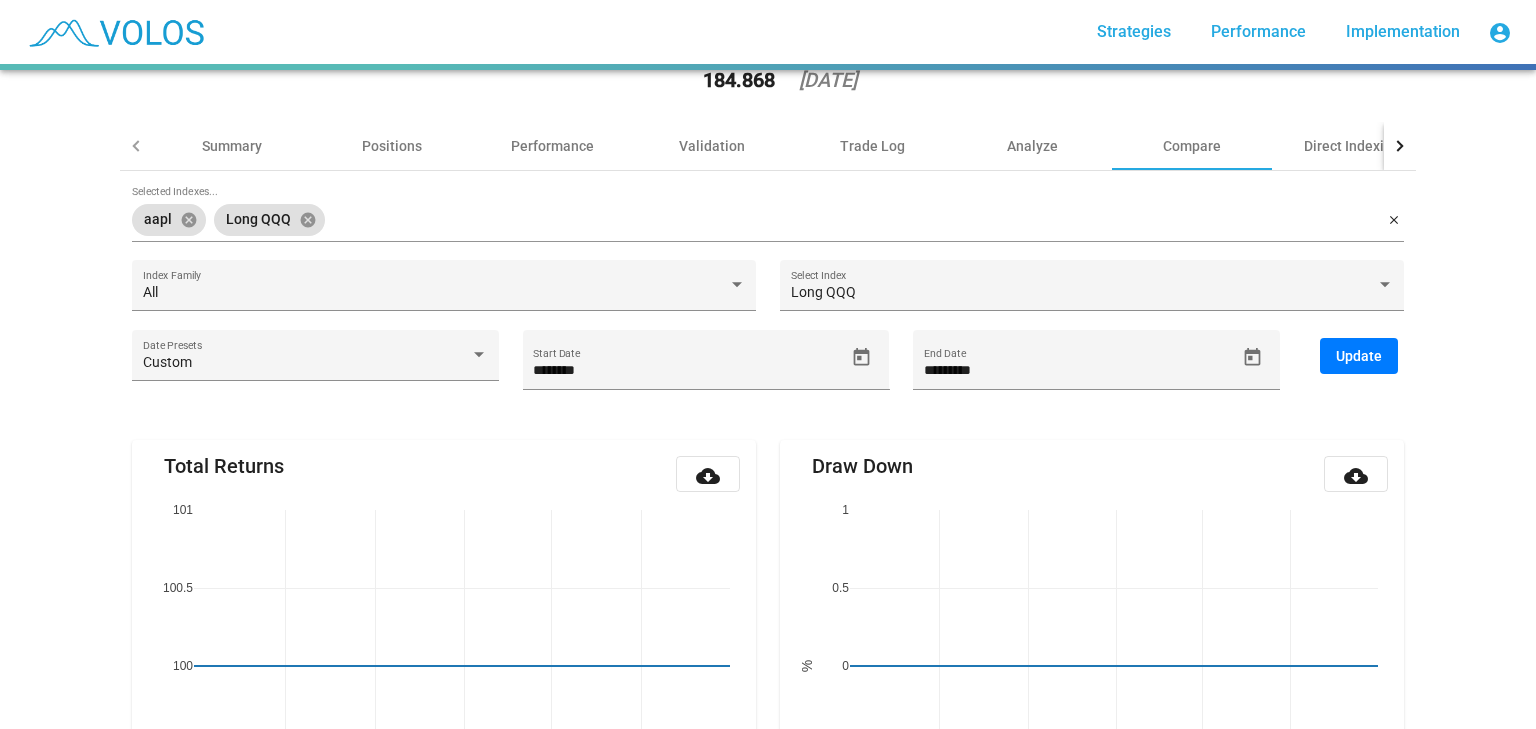 scroll, scrollTop: 86, scrollLeft: 0, axis: vertical 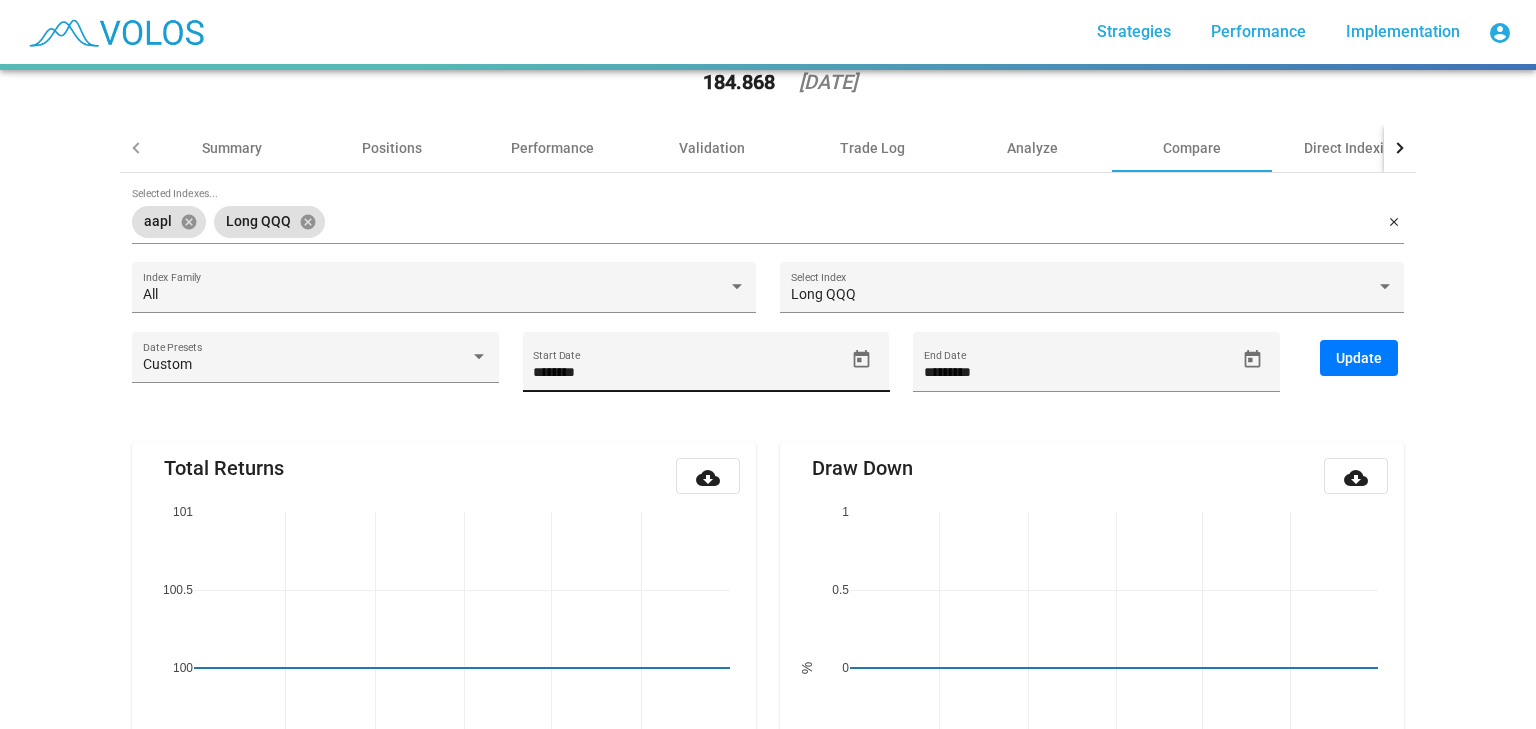 click on "********" at bounding box center (688, 373) 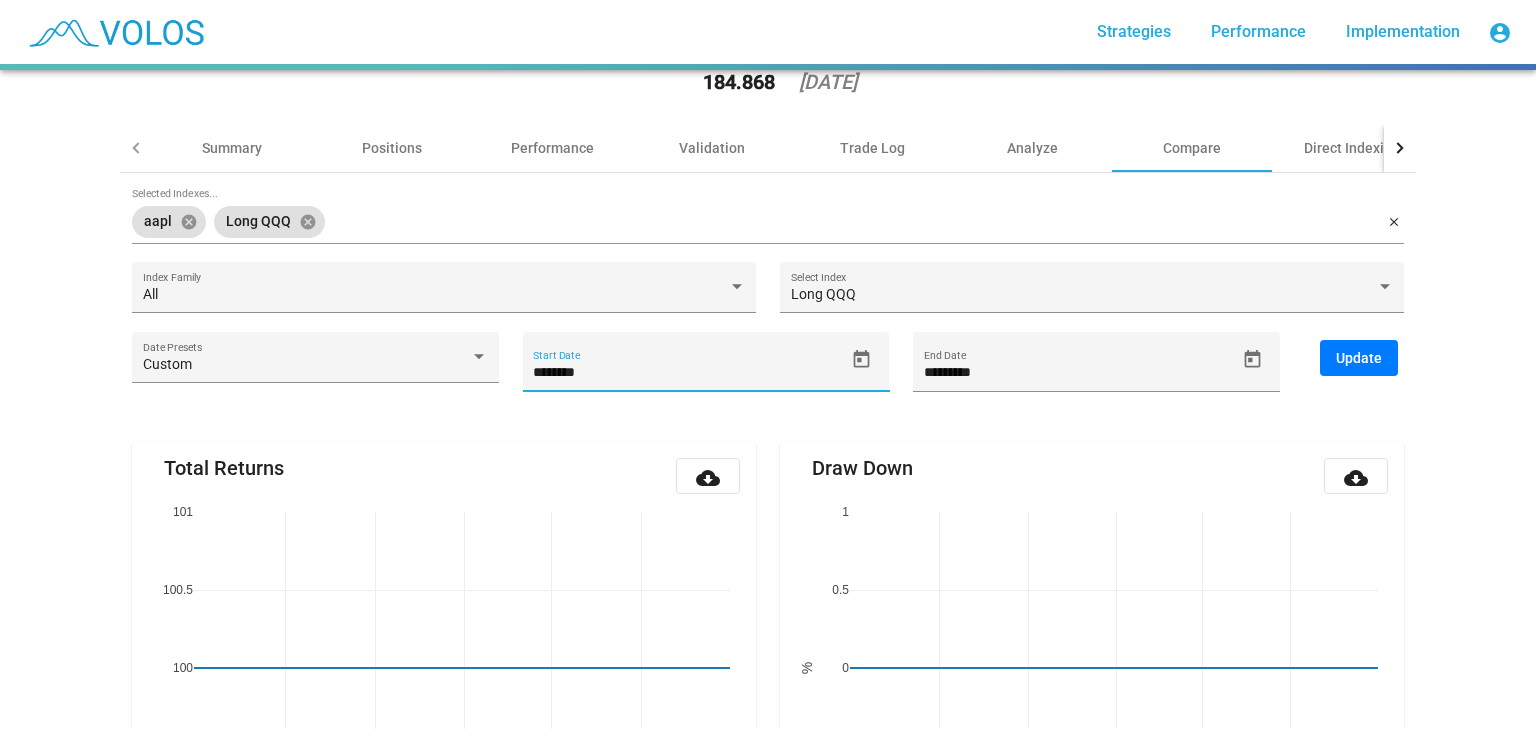 type on "********" 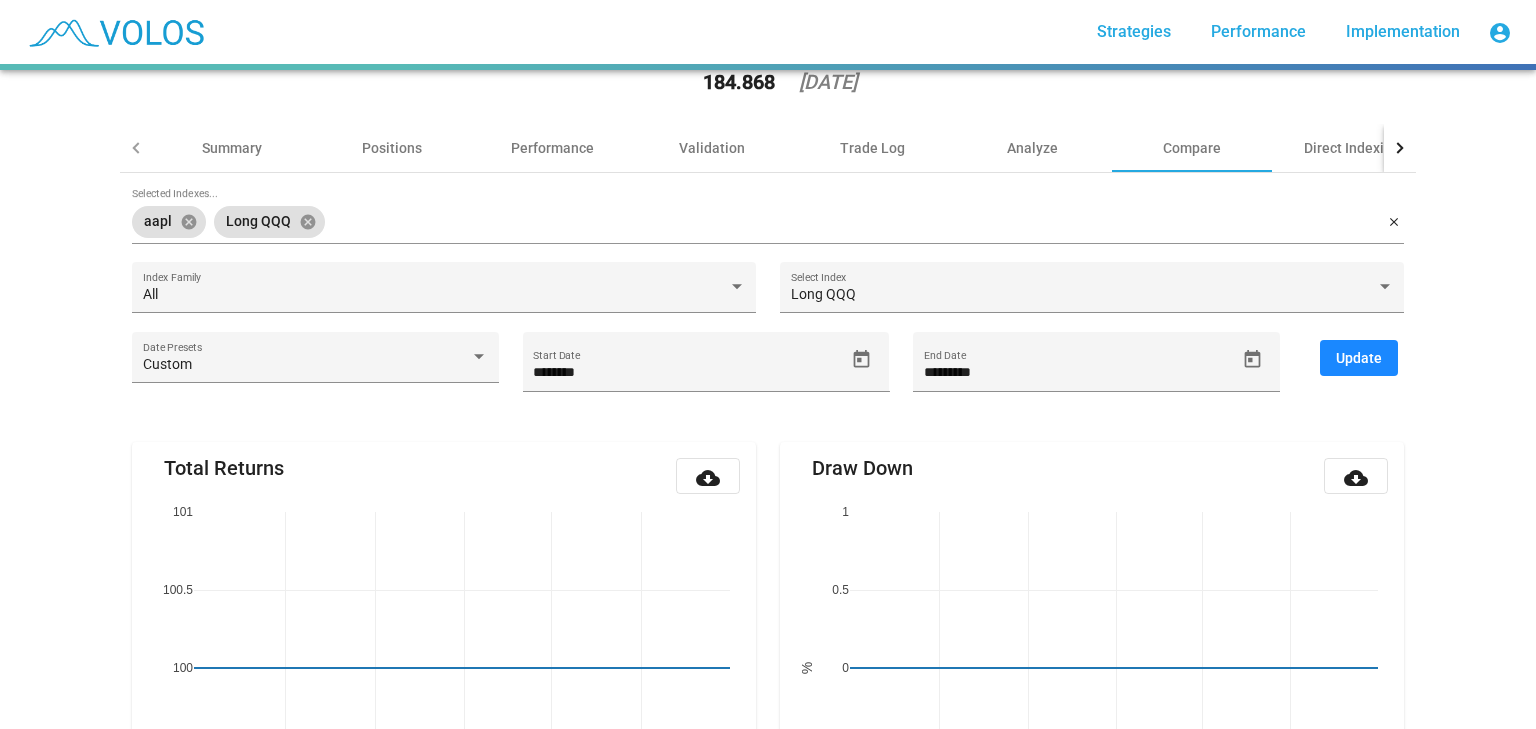 click on "Update" at bounding box center (1359, 358) 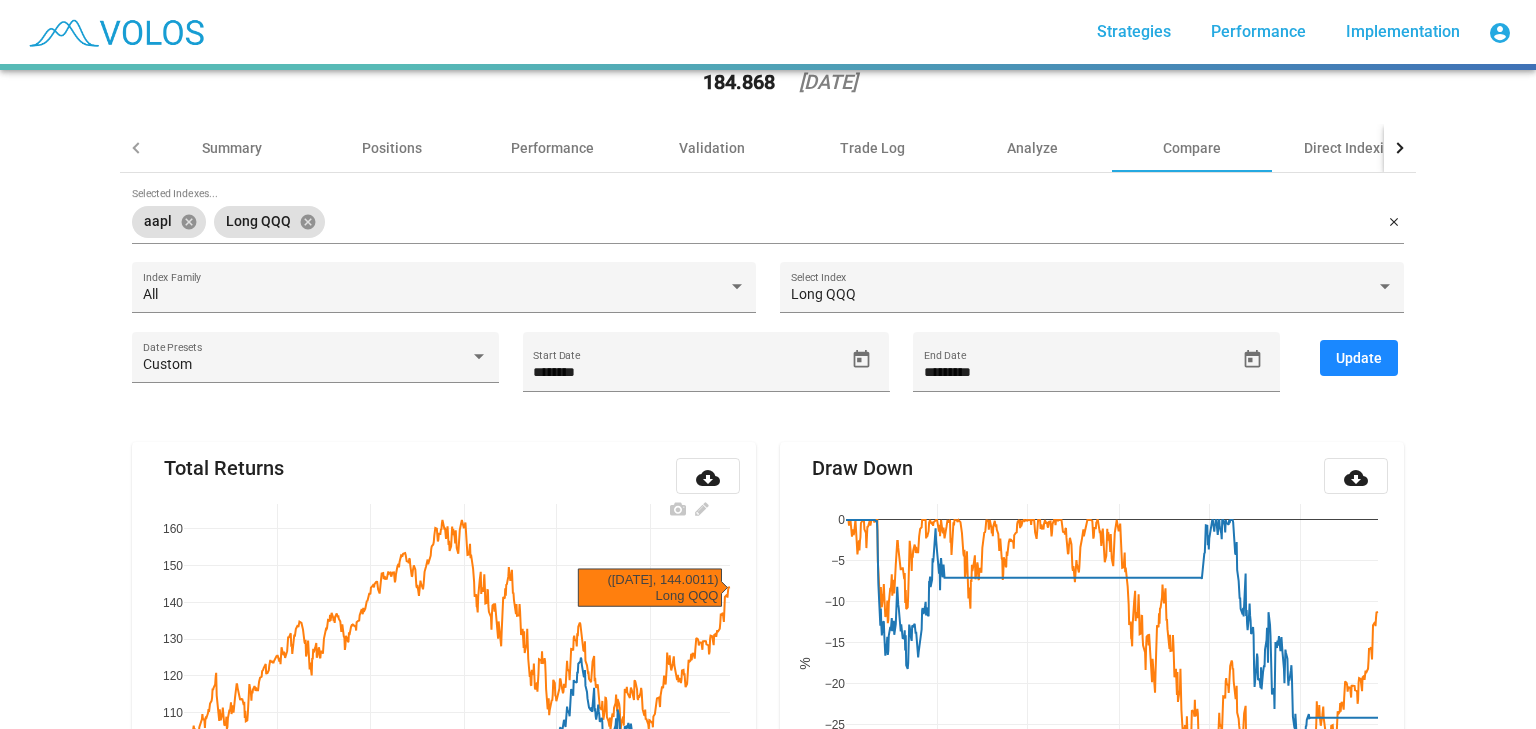 type on "********" 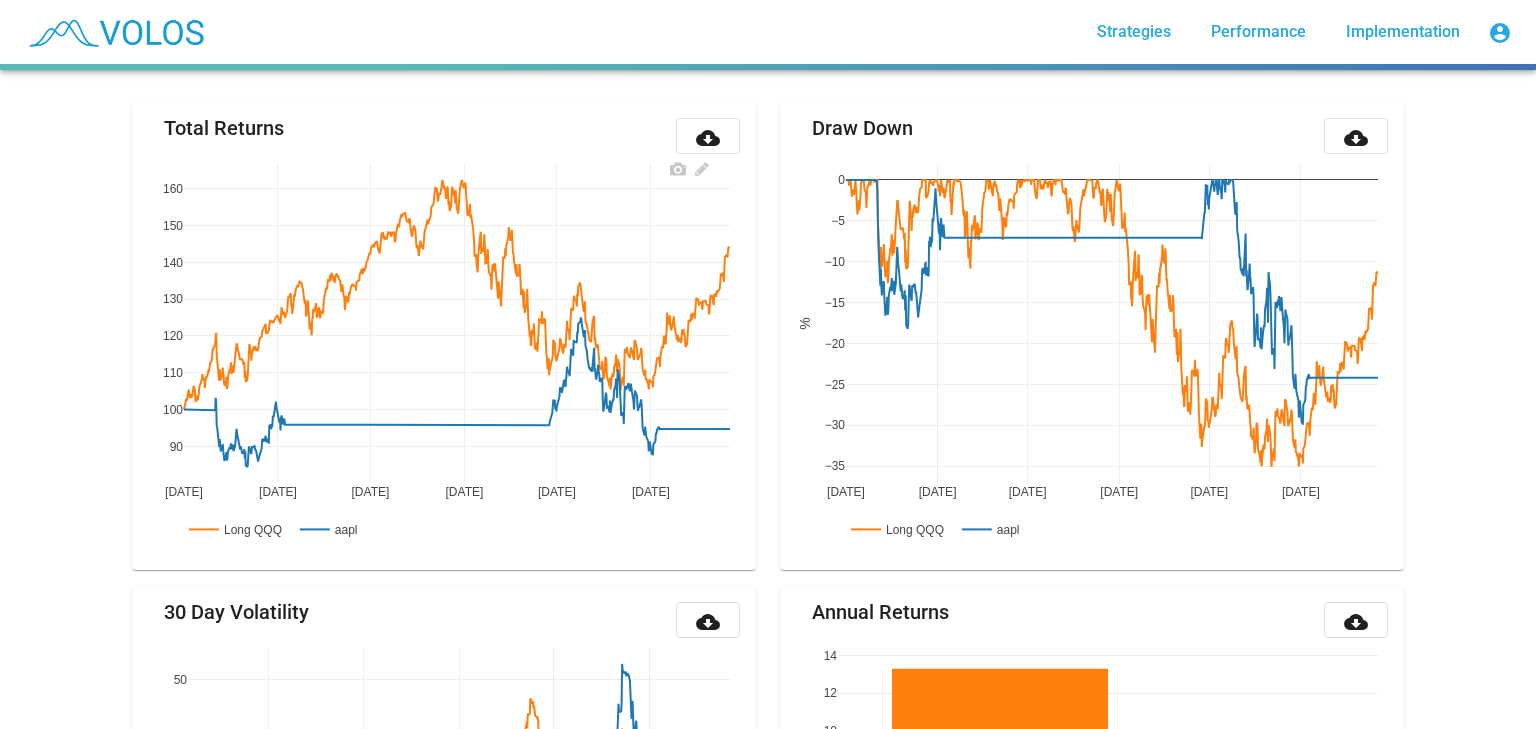 scroll, scrollTop: 426, scrollLeft: 0, axis: vertical 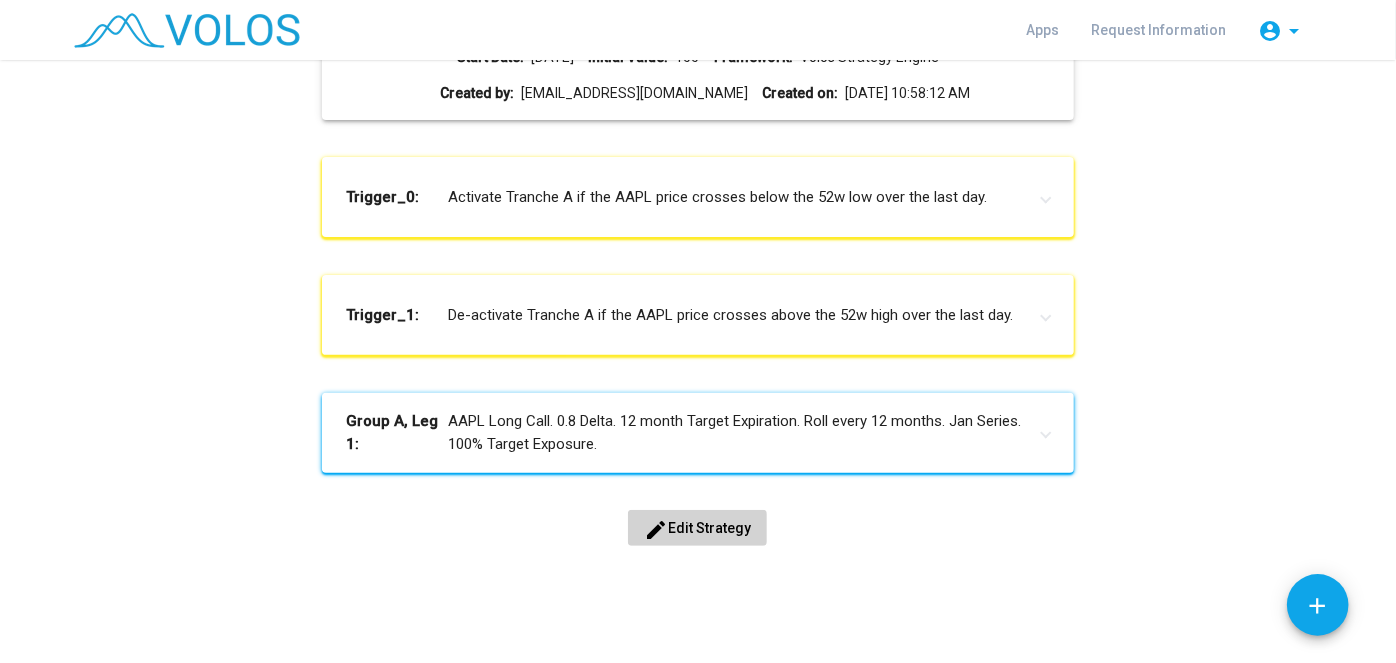click on "edit  Edit Strategy" at bounding box center [697, 528] 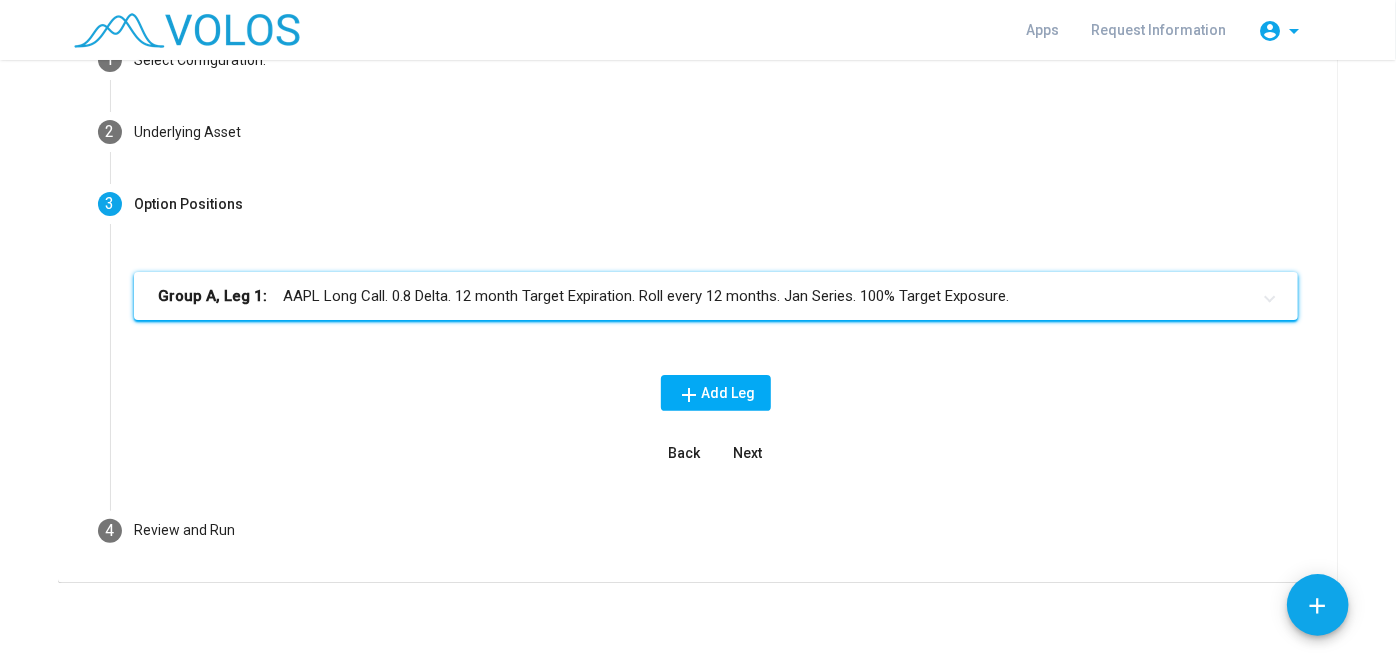 scroll, scrollTop: 130, scrollLeft: 0, axis: vertical 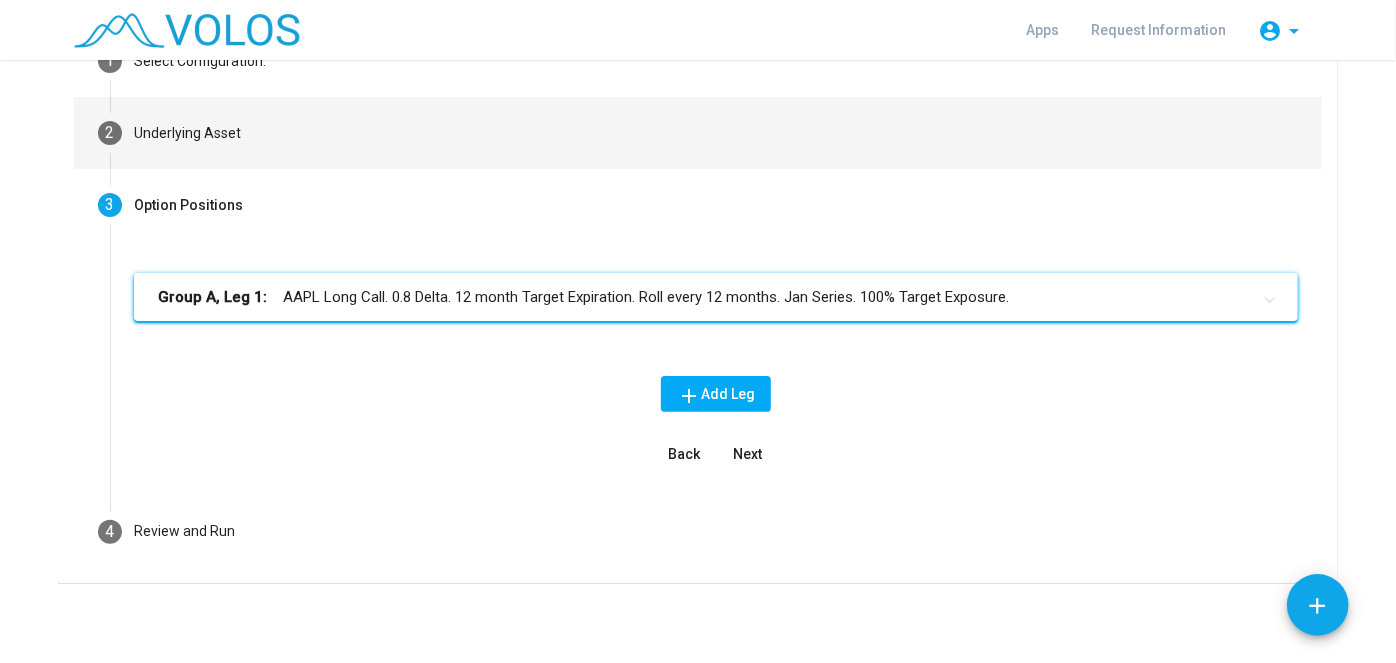 click on "2 Underlying Asset" at bounding box center (698, 133) 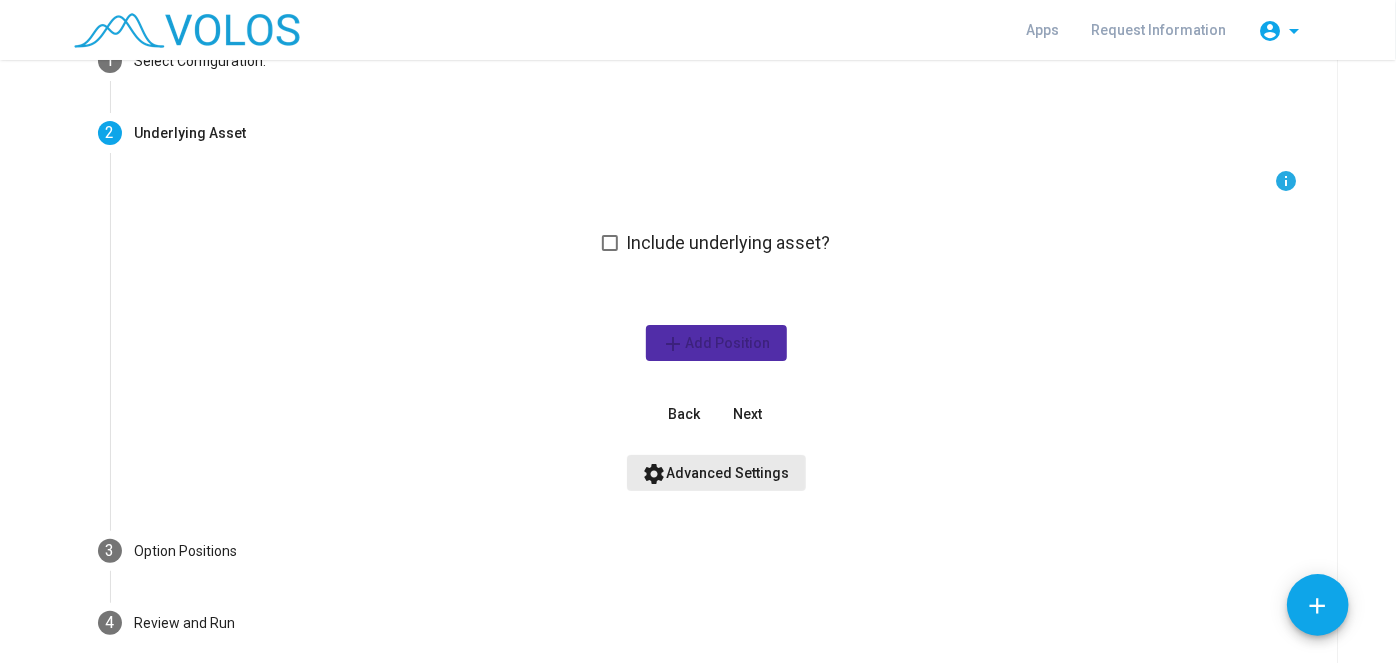 click on "settings  Advanced Settings" at bounding box center (716, 473) 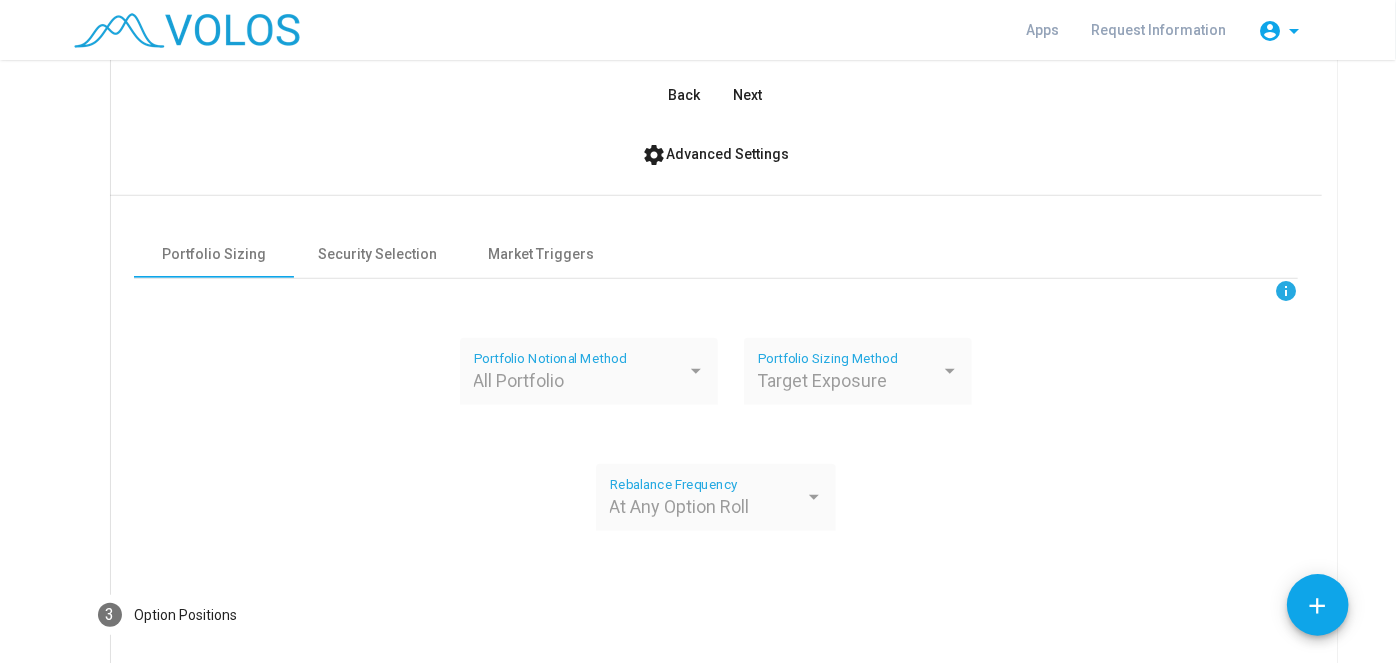 scroll, scrollTop: 493, scrollLeft: 0, axis: vertical 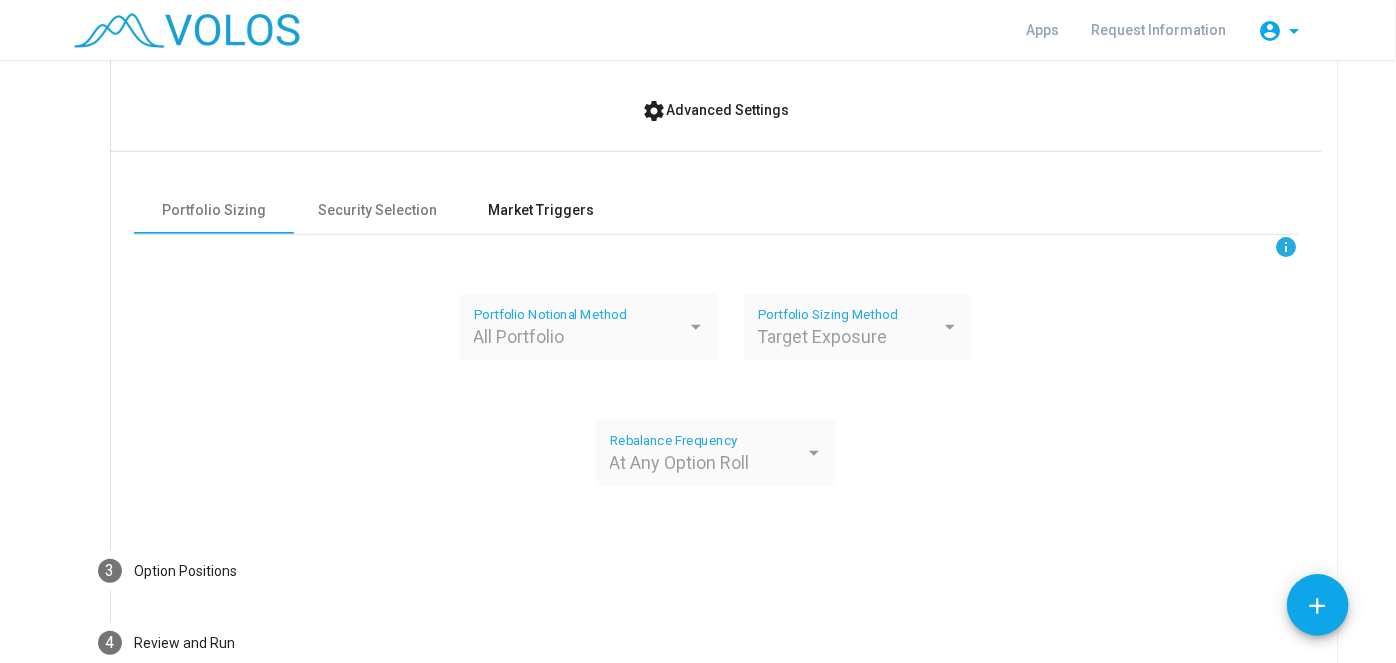 click on "Market Triggers" at bounding box center (541, 210) 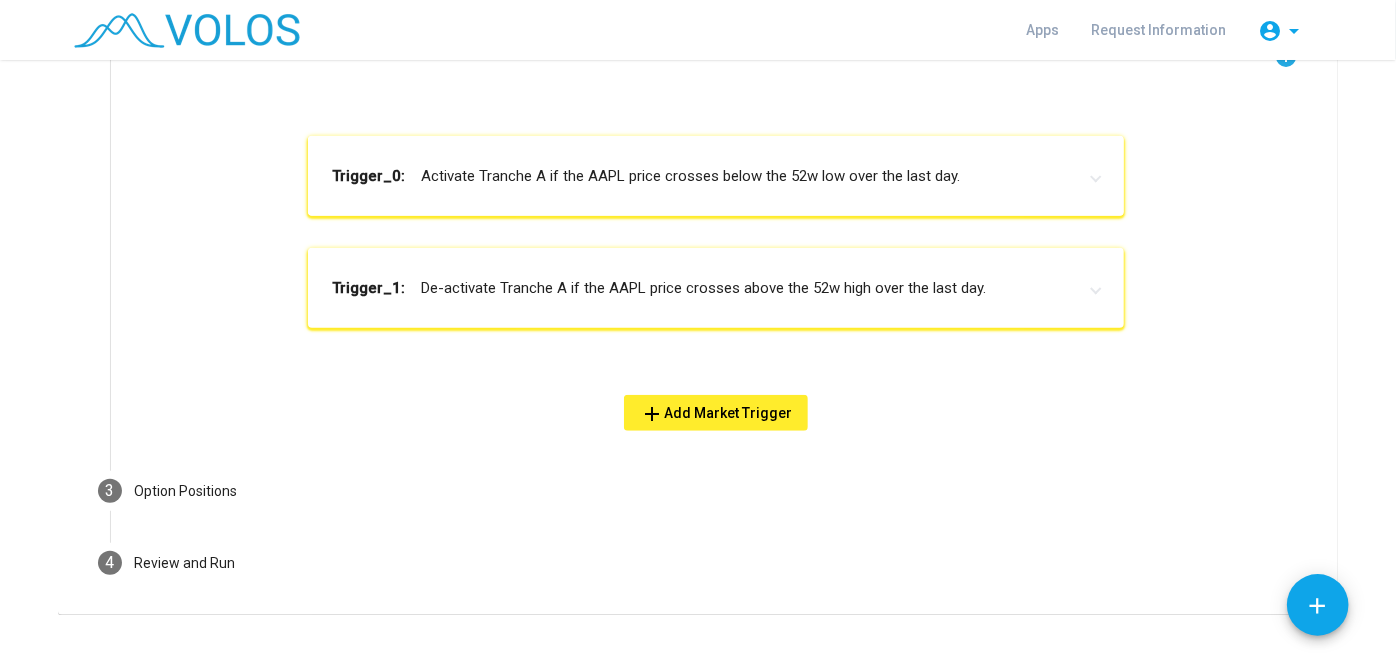 scroll, scrollTop: 684, scrollLeft: 0, axis: vertical 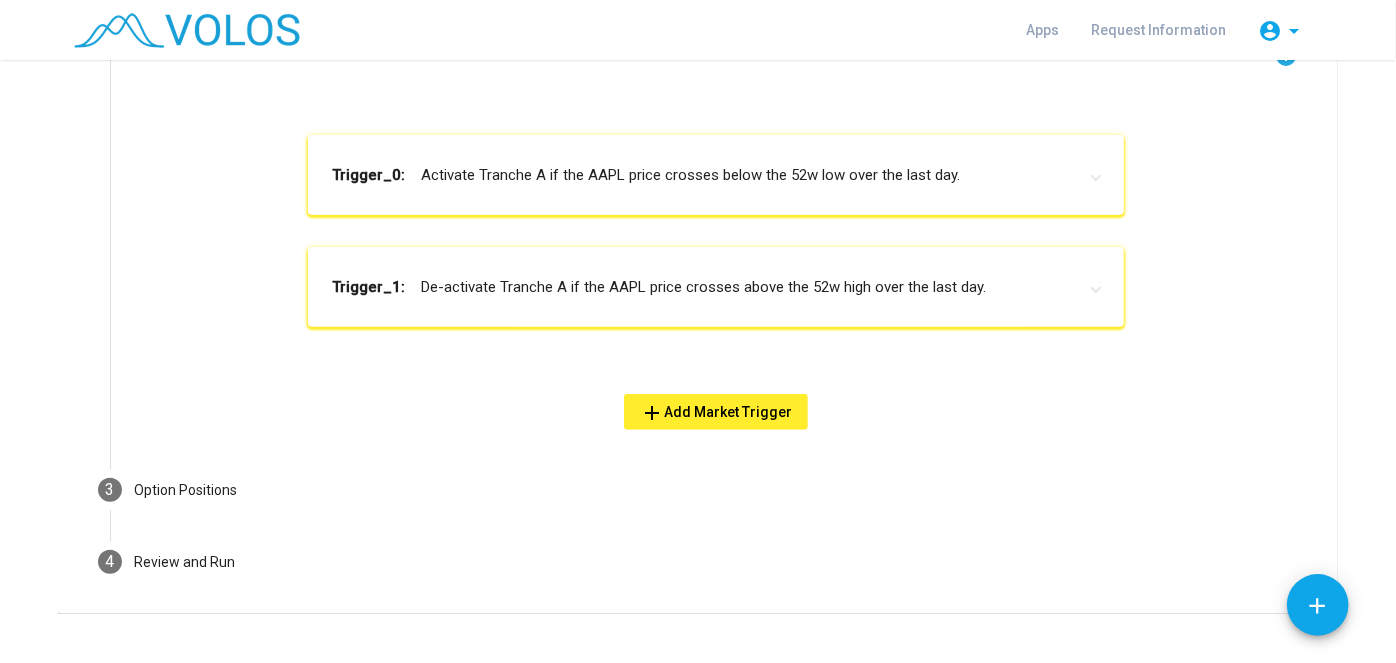 click on "Trigger_0:   Activate Tranche A if the AAPL price crosses below the 52w low over the last day." at bounding box center (704, 175) 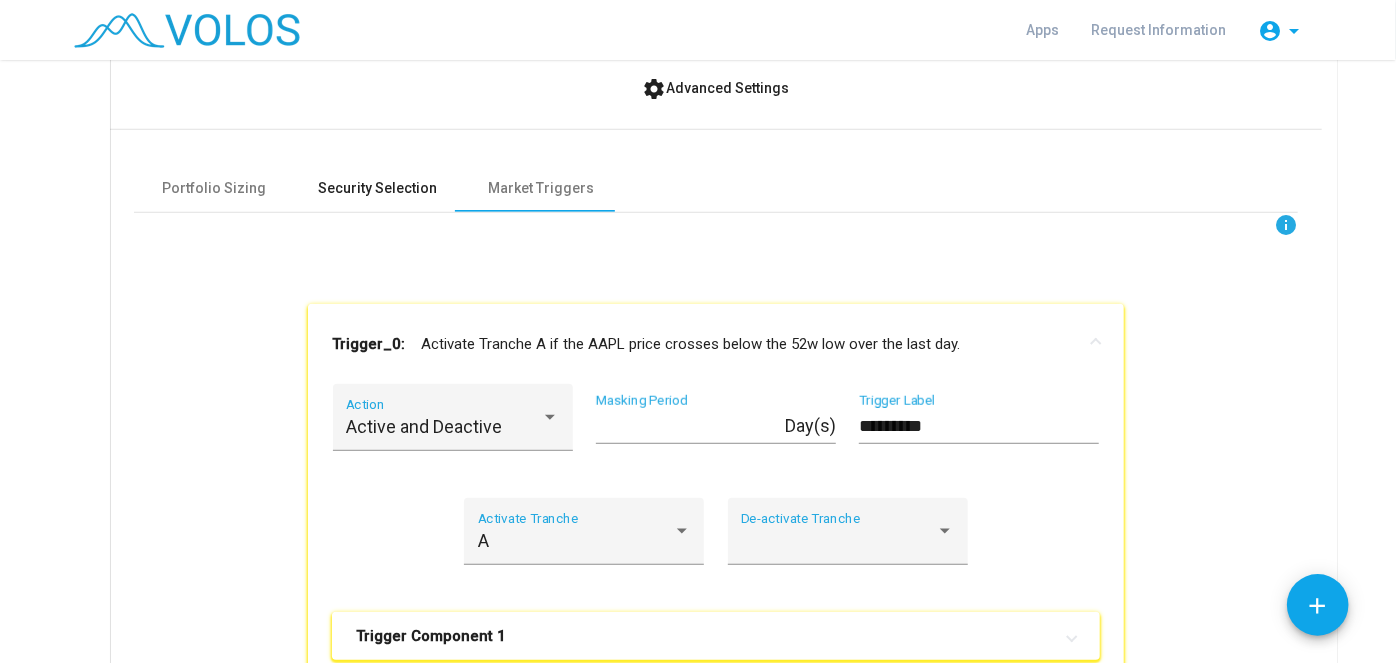 click on "Security Selection" at bounding box center (377, 188) 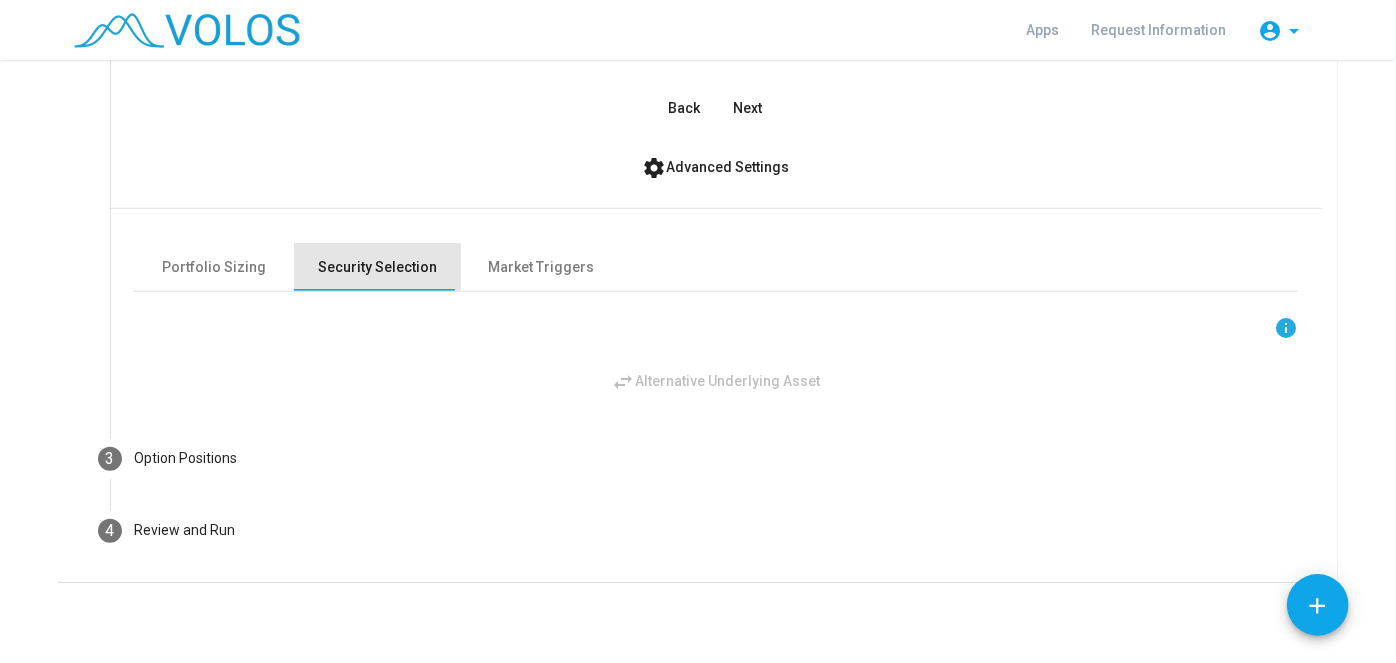 scroll, scrollTop: 435, scrollLeft: 0, axis: vertical 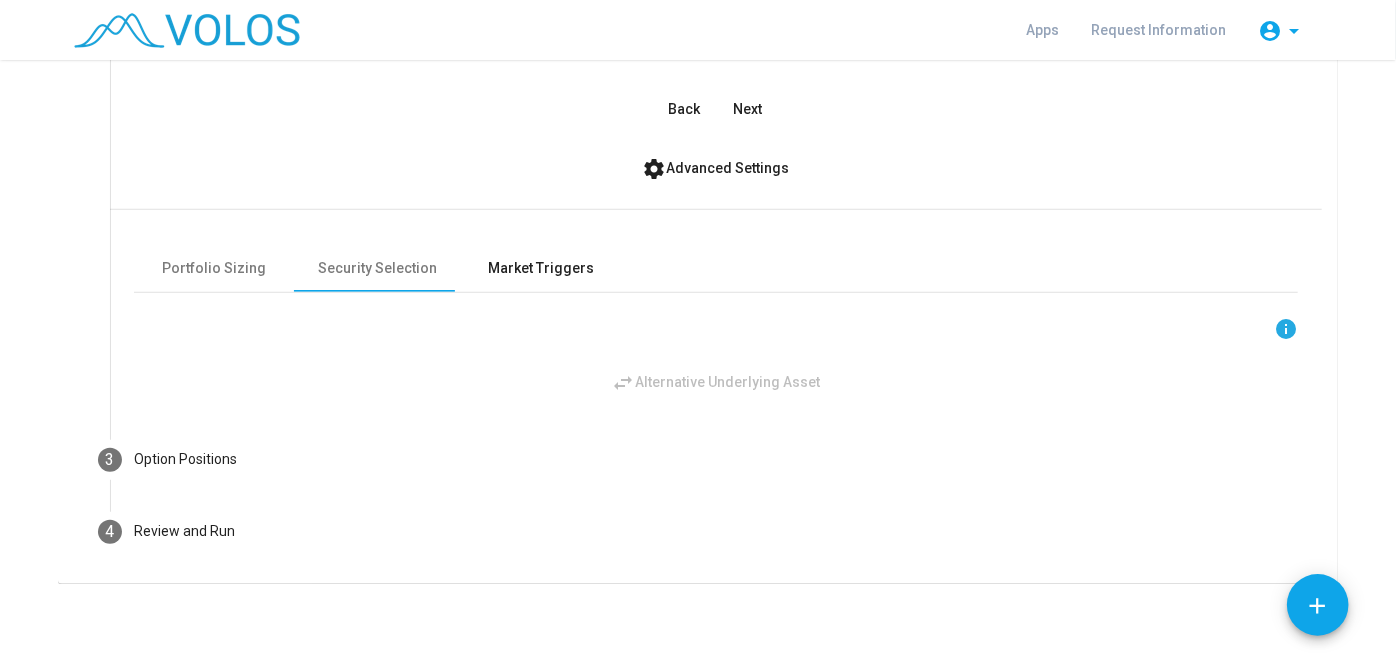 click on "Market Triggers" at bounding box center [541, 268] 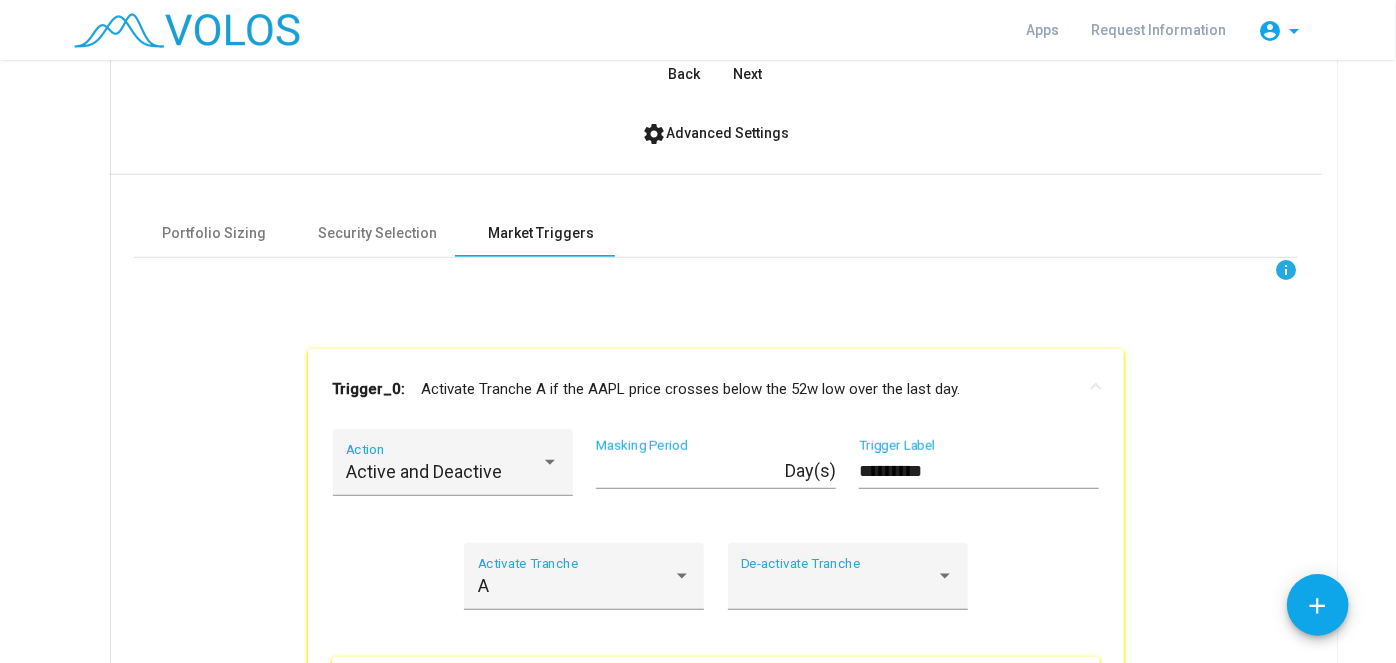 scroll, scrollTop: 469, scrollLeft: 0, axis: vertical 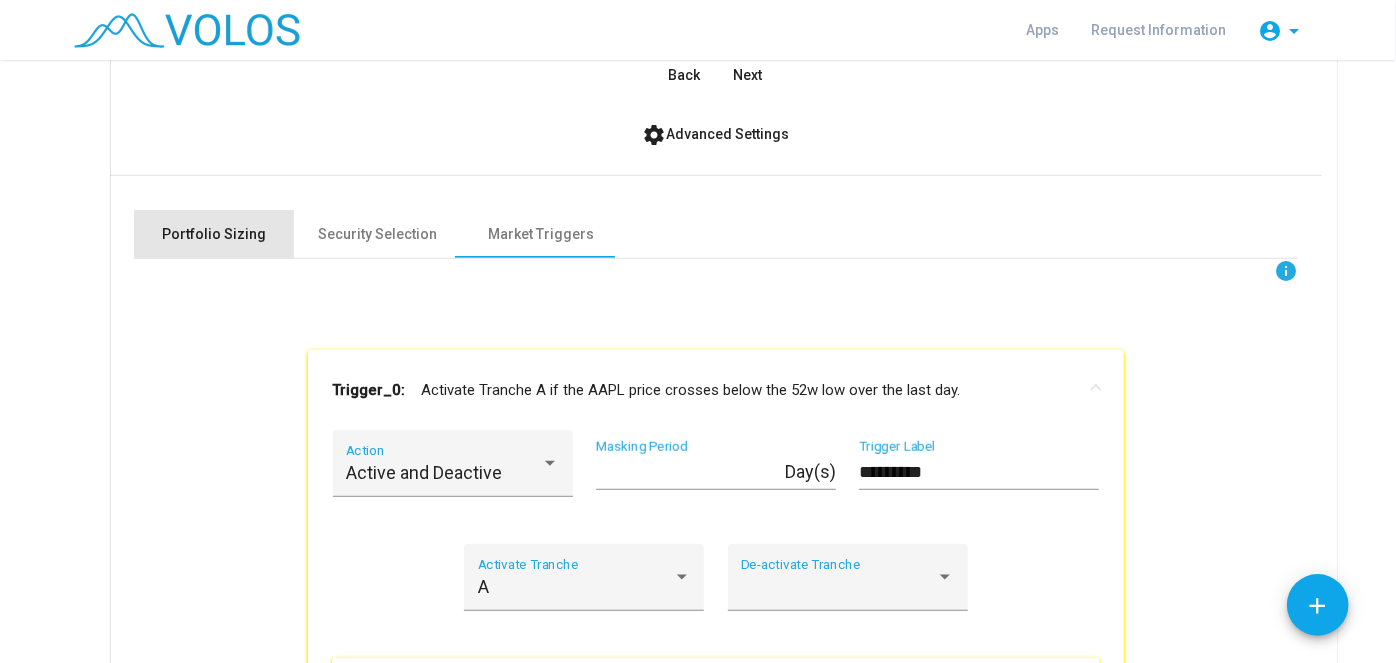 click on "Portfolio Sizing" at bounding box center [214, 234] 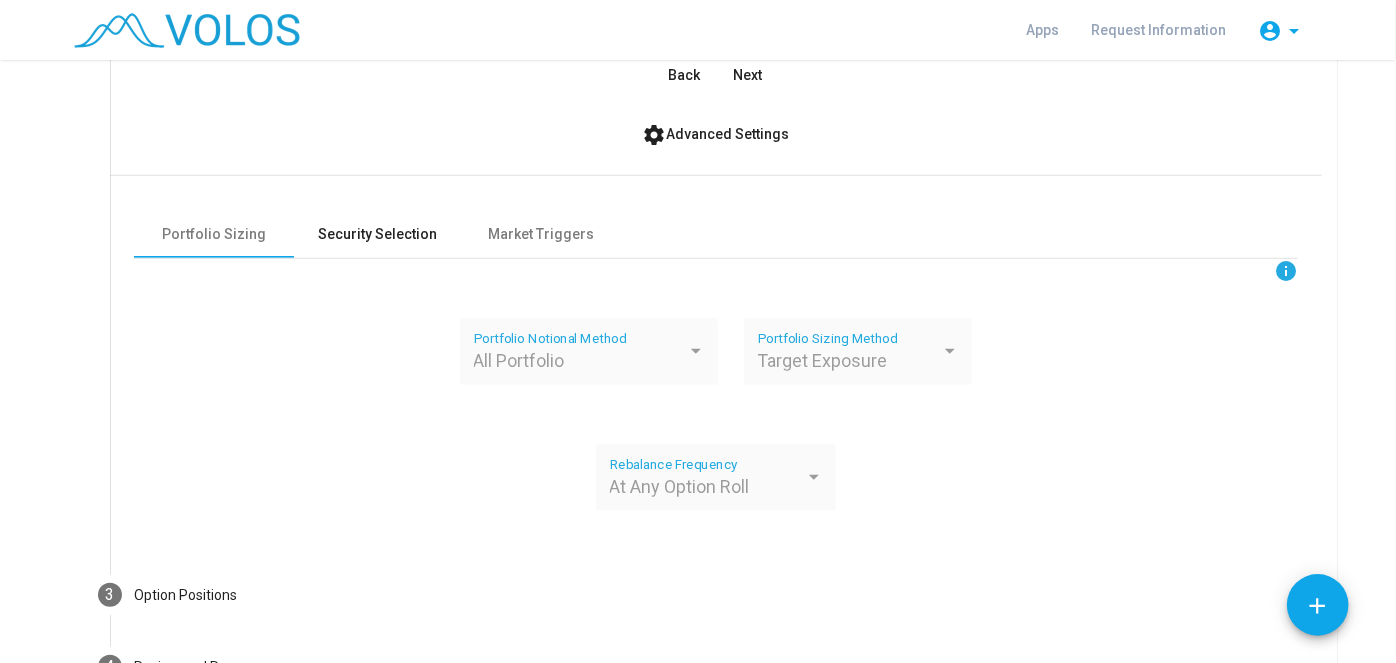 click on "Security Selection" at bounding box center (377, 234) 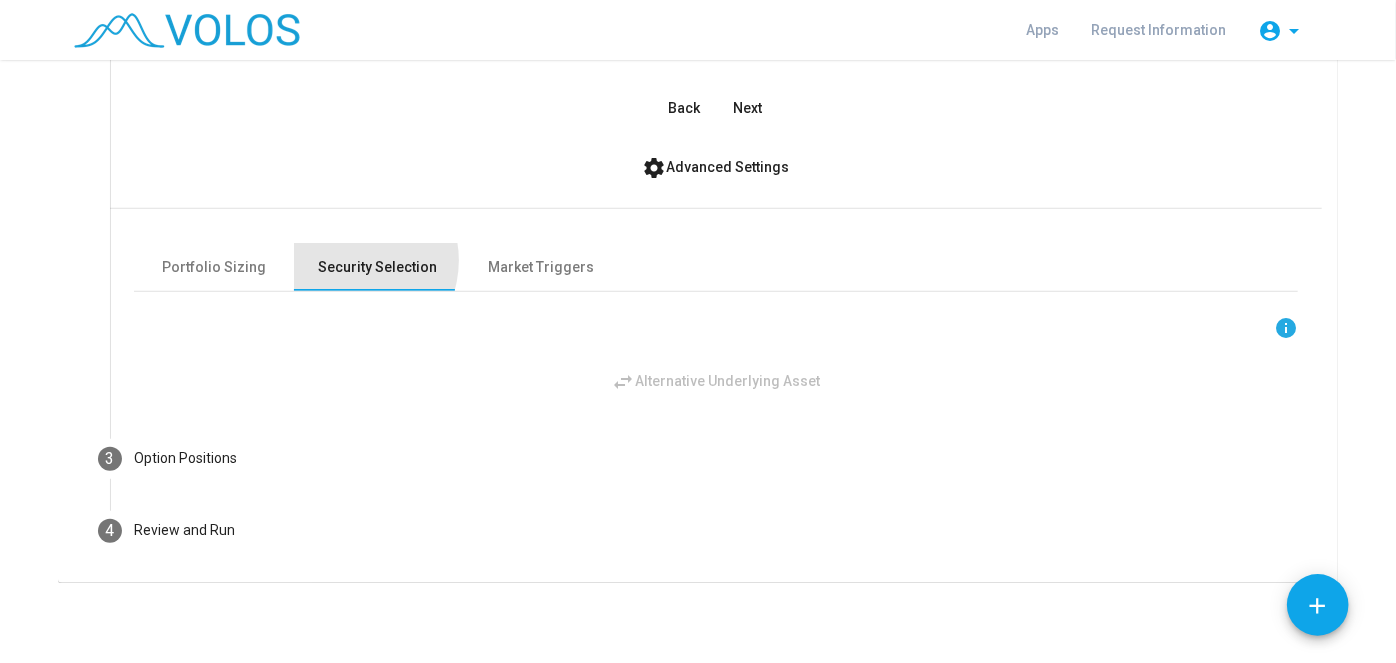 scroll, scrollTop: 435, scrollLeft: 0, axis: vertical 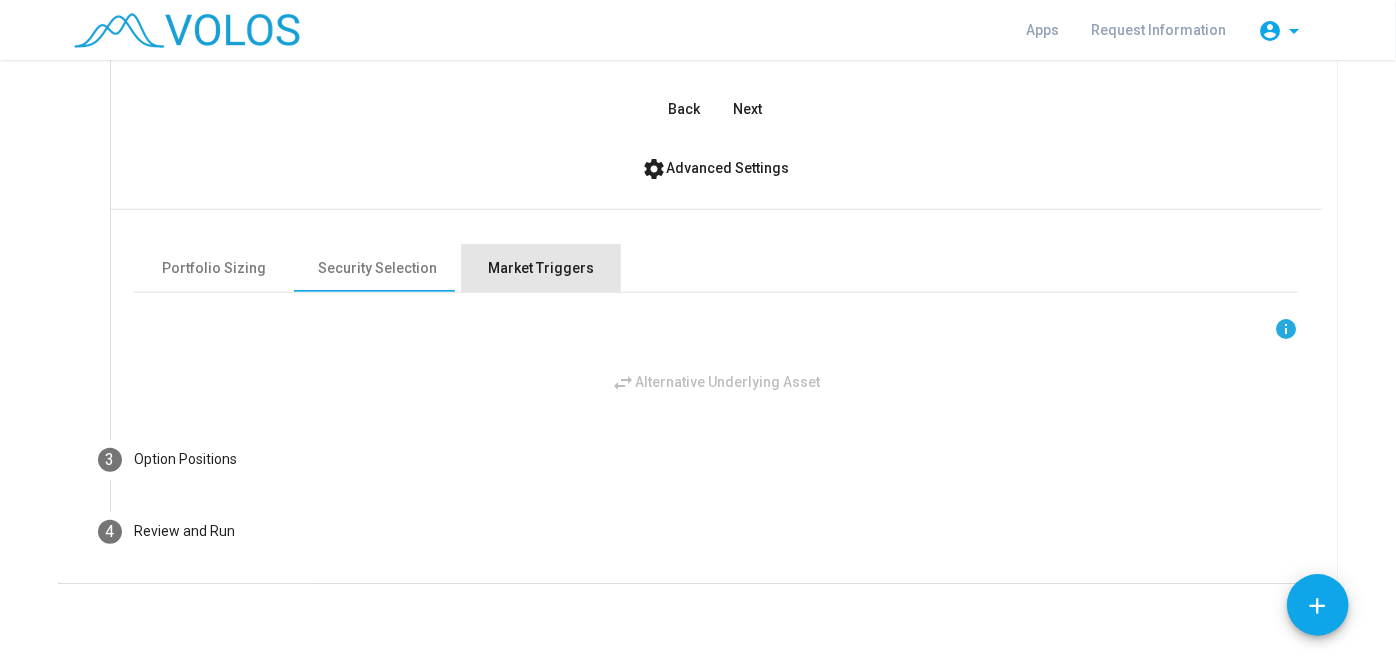 click on "Market Triggers" at bounding box center (541, 268) 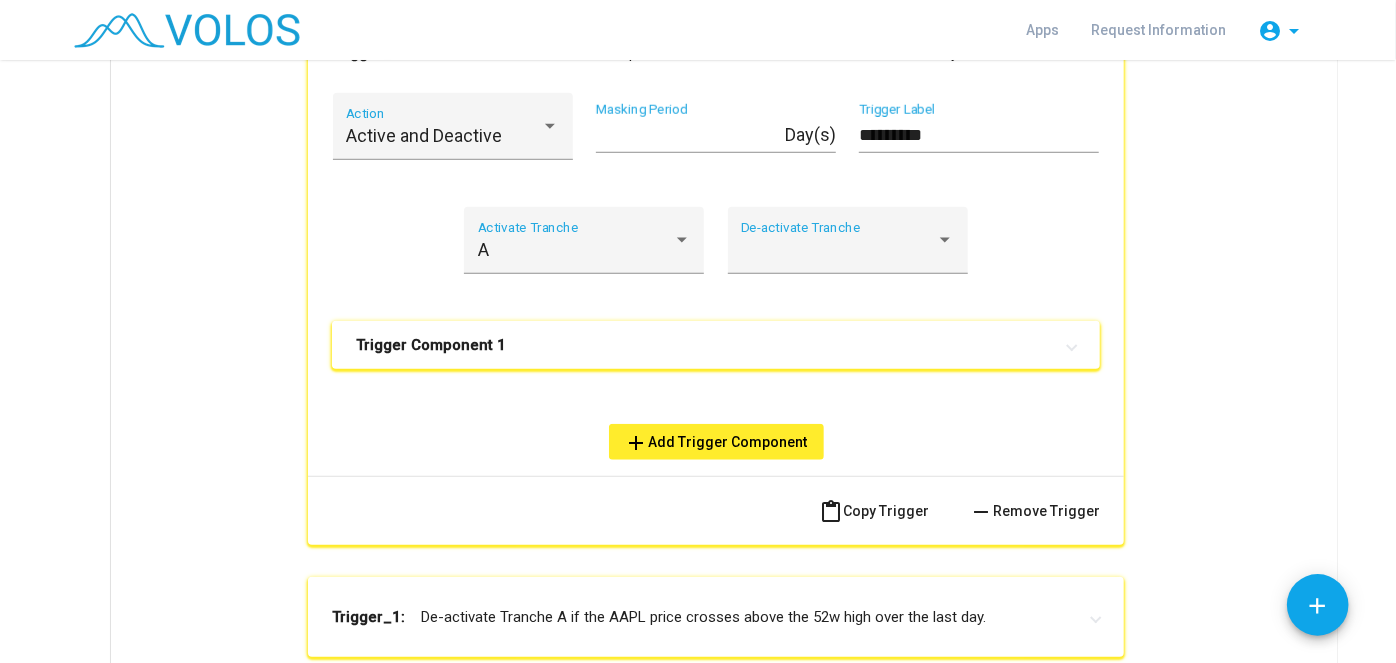 scroll, scrollTop: 832, scrollLeft: 0, axis: vertical 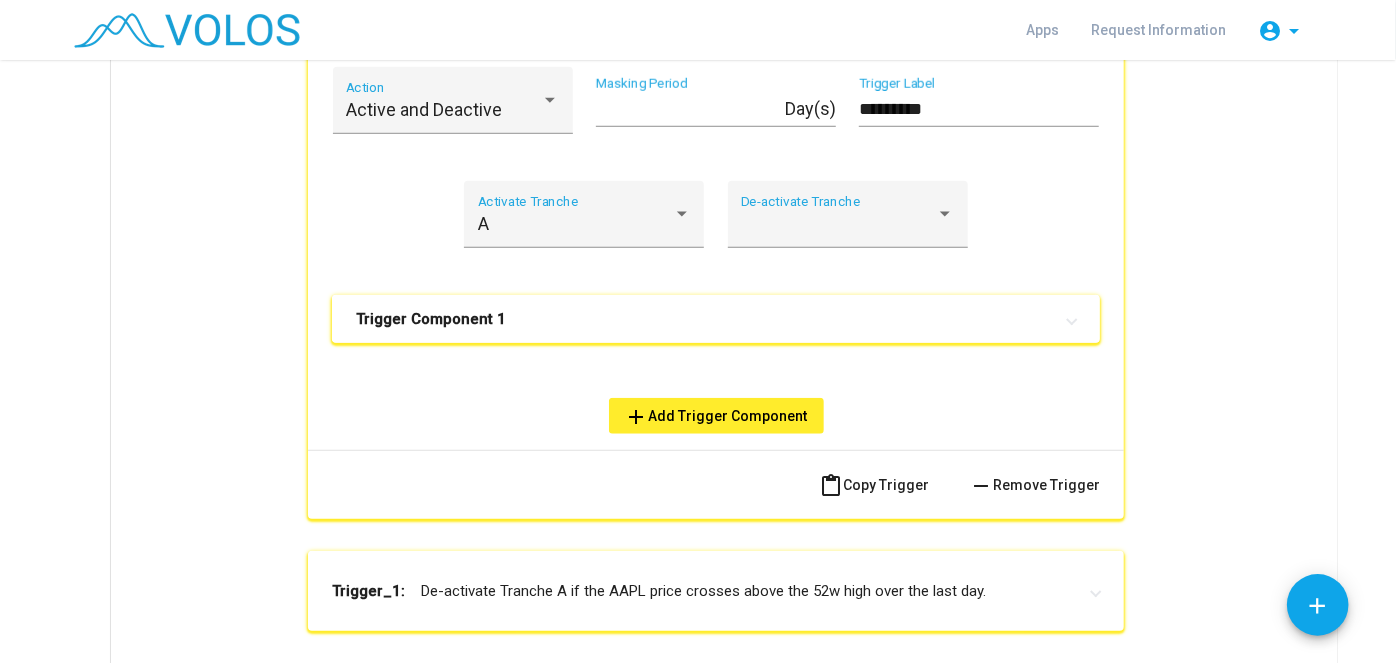 click on "Trigger Component 1" at bounding box center [716, 319] 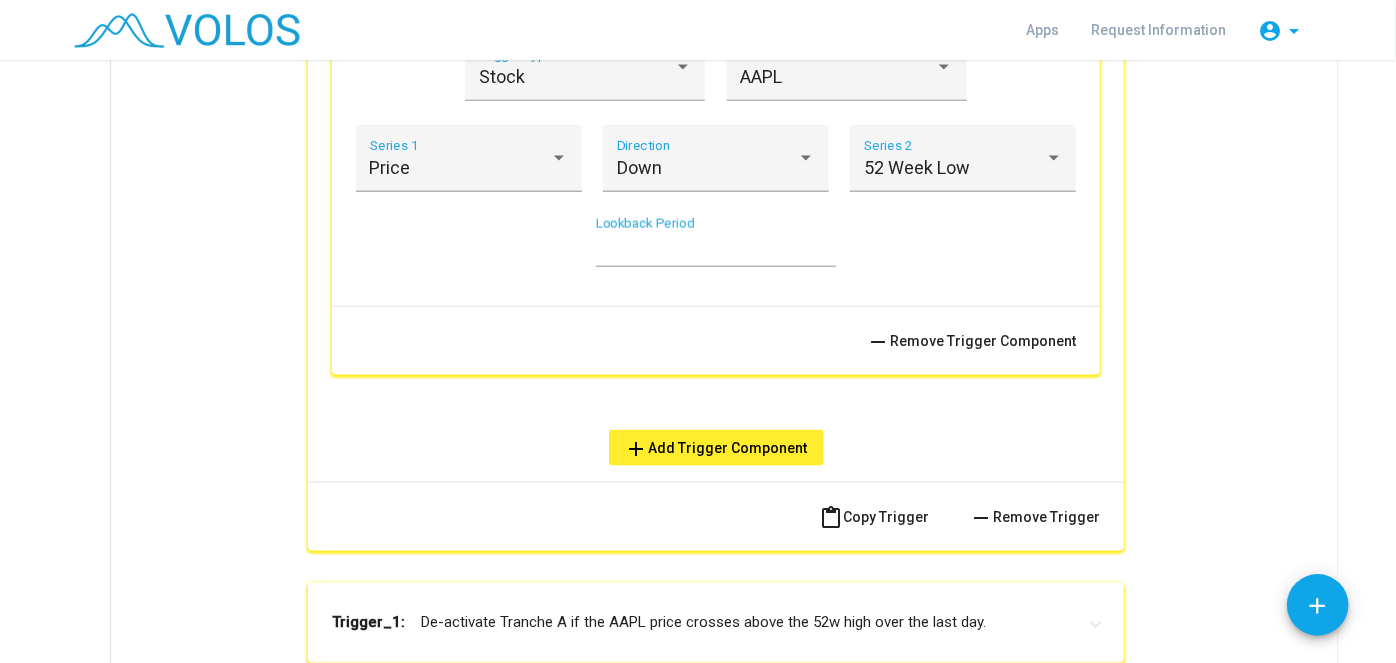 scroll, scrollTop: 1160, scrollLeft: 0, axis: vertical 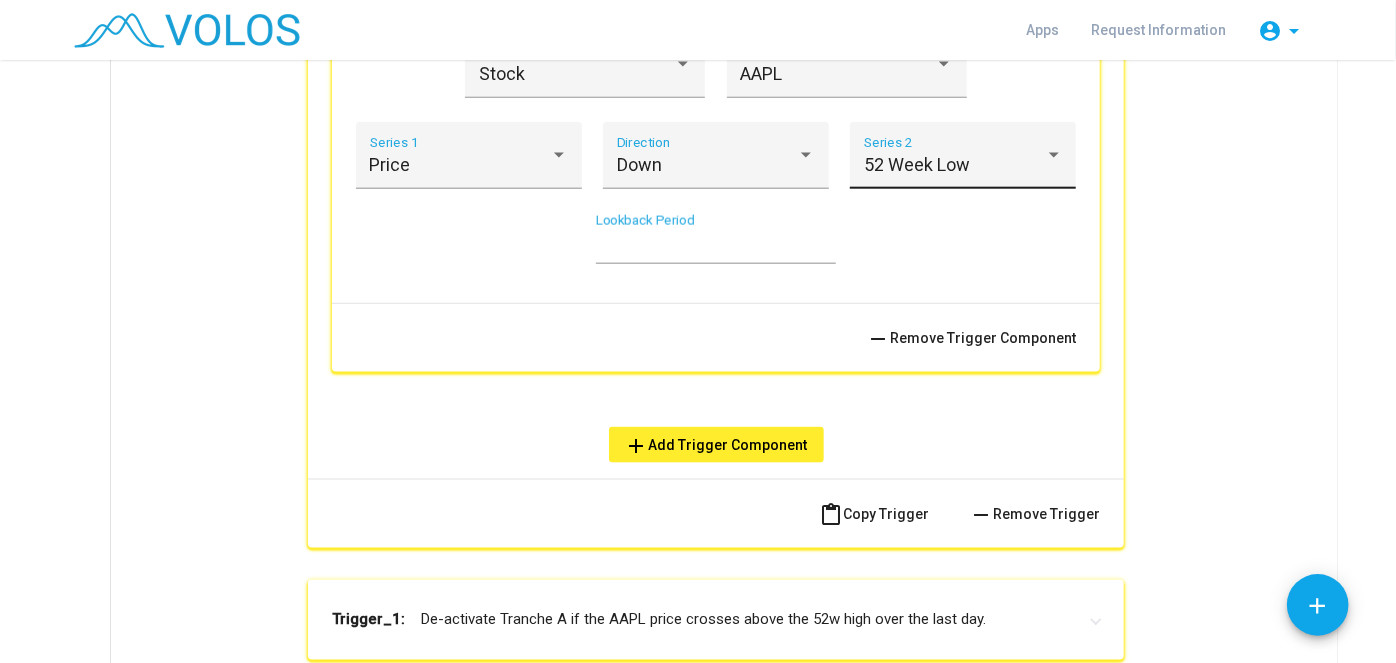 click on "52 Week Low" at bounding box center [917, 164] 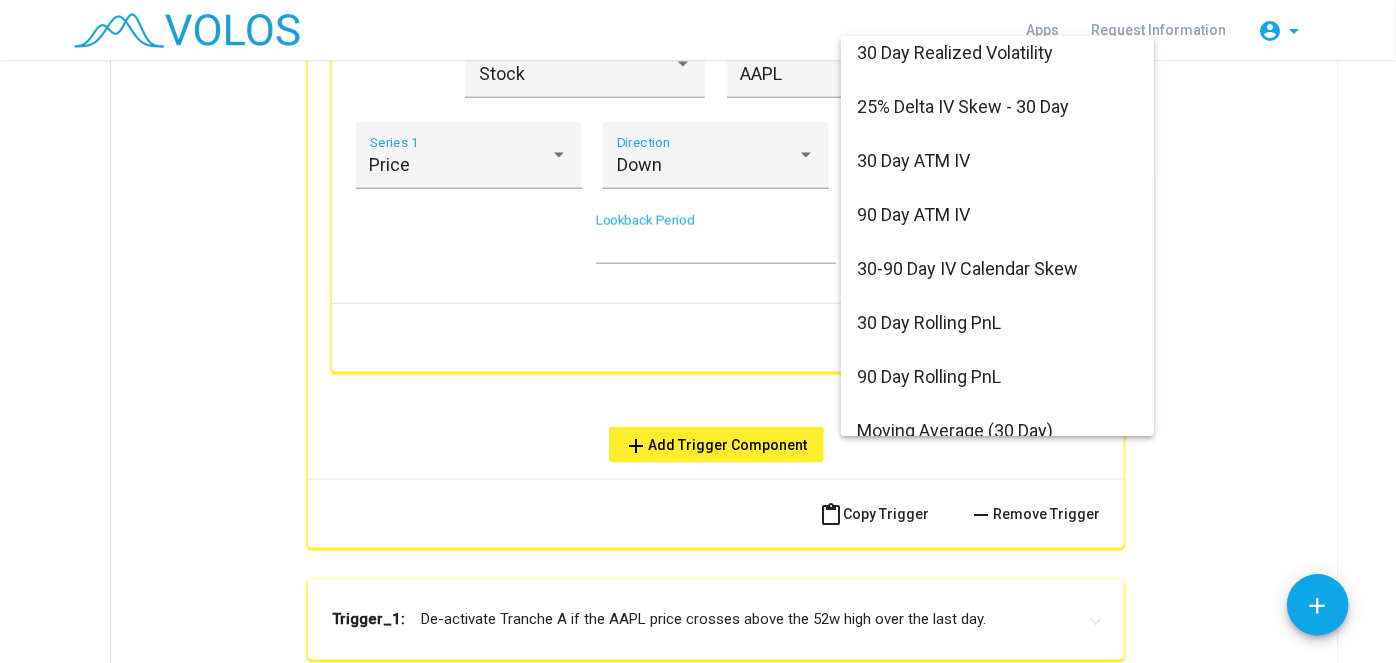 scroll, scrollTop: 116, scrollLeft: 0, axis: vertical 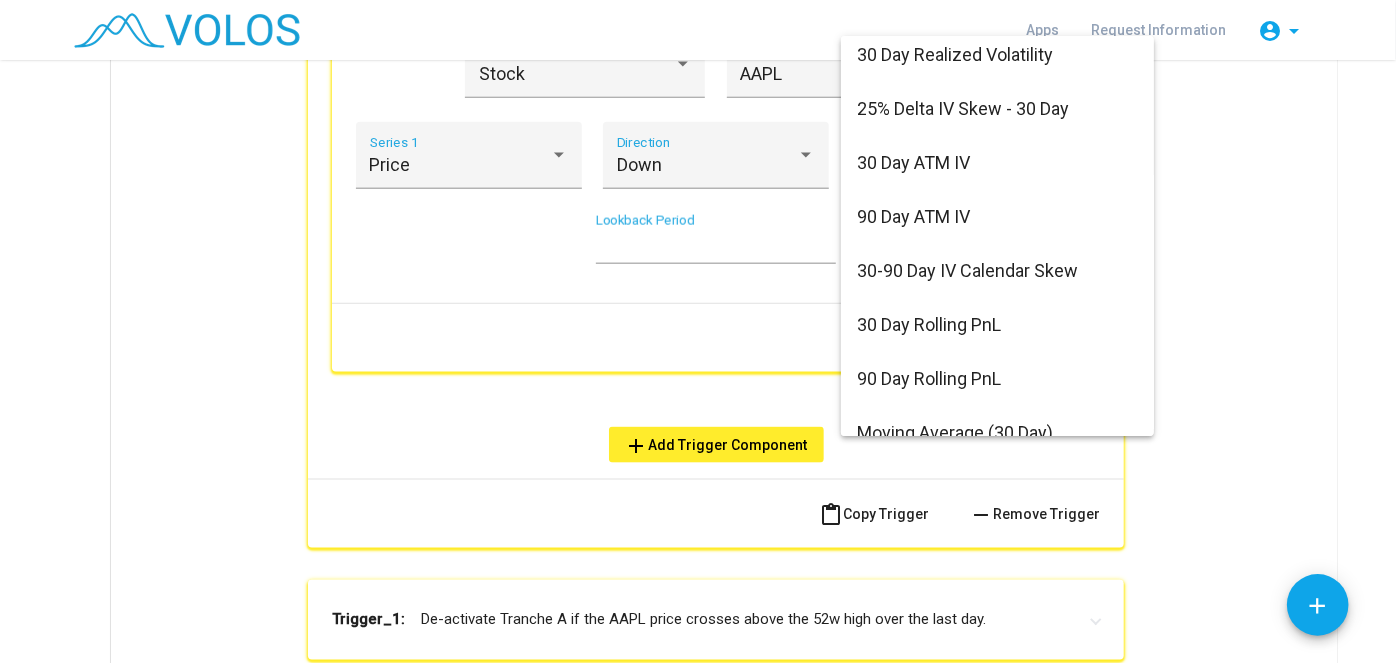 click at bounding box center (698, 331) 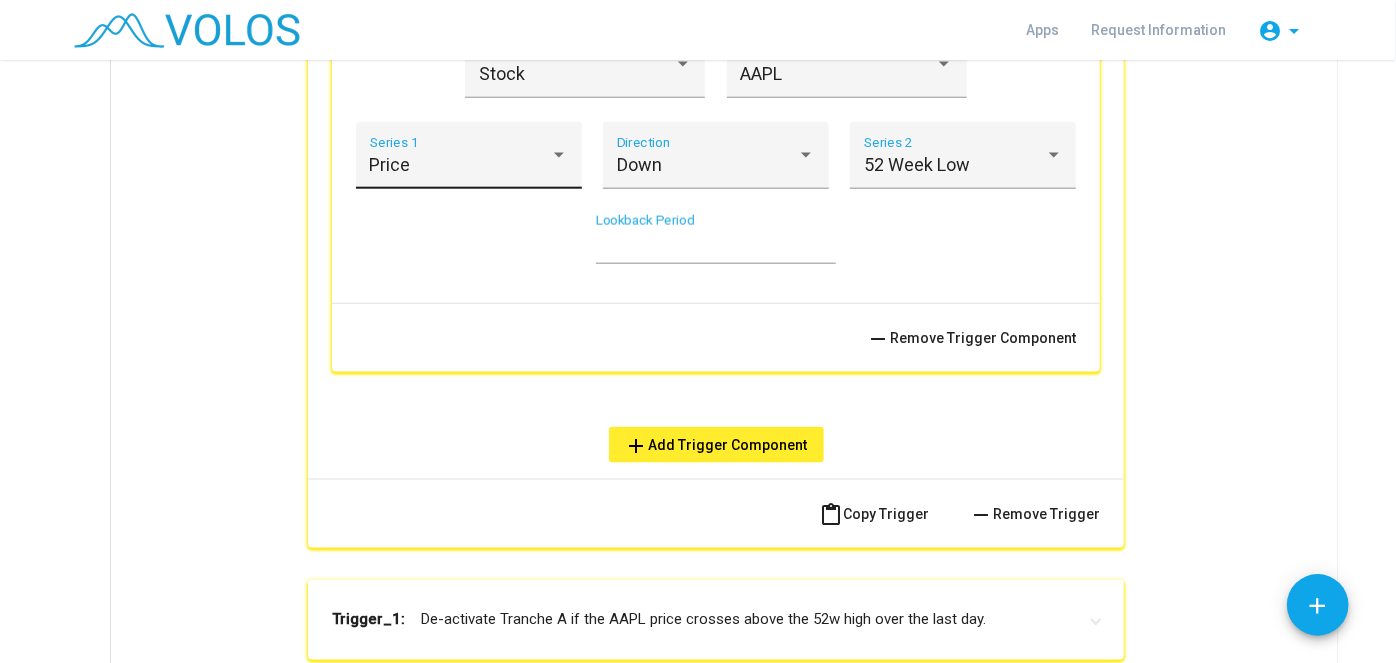 click on "Price Series 1" at bounding box center [469, 155] 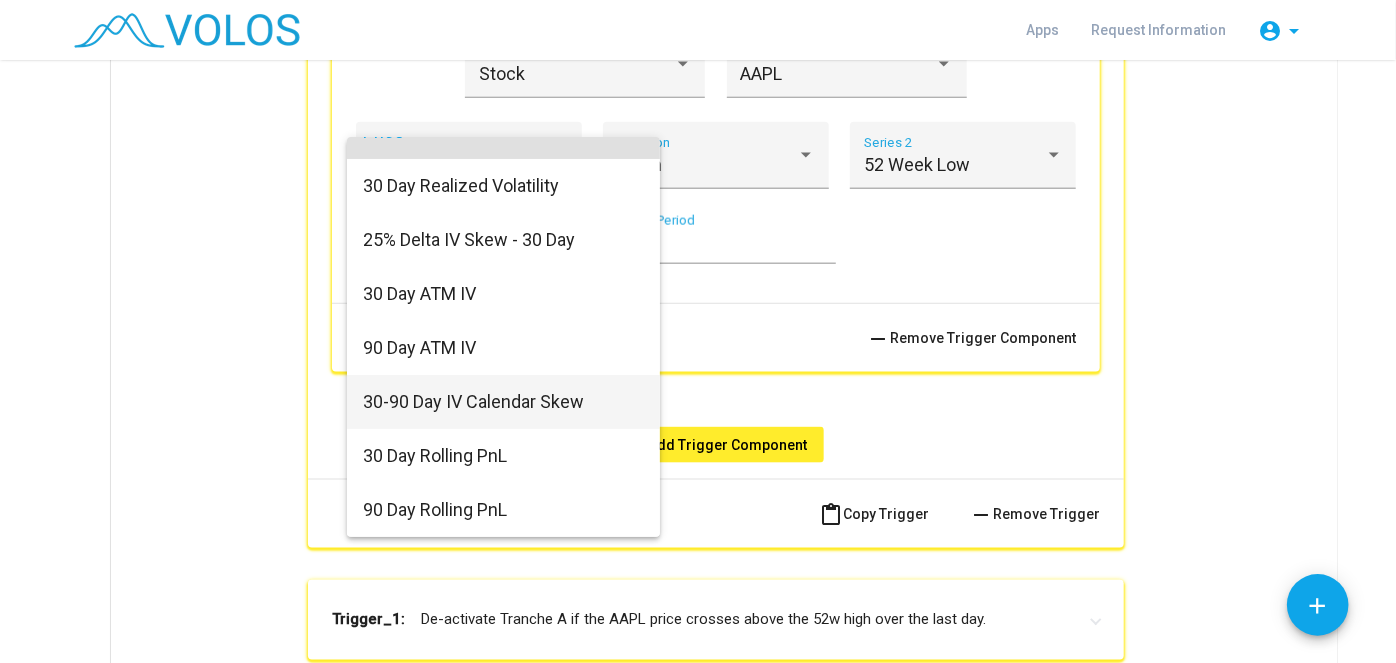 scroll, scrollTop: 0, scrollLeft: 0, axis: both 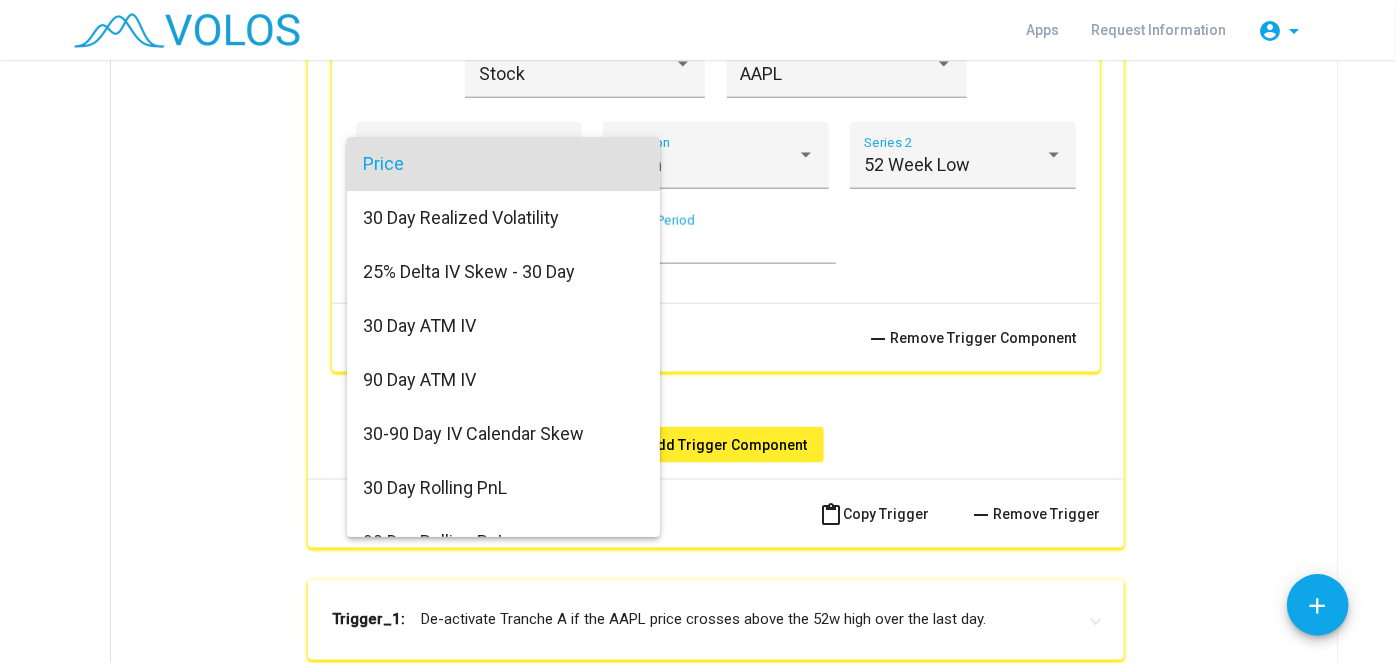 click at bounding box center (698, 331) 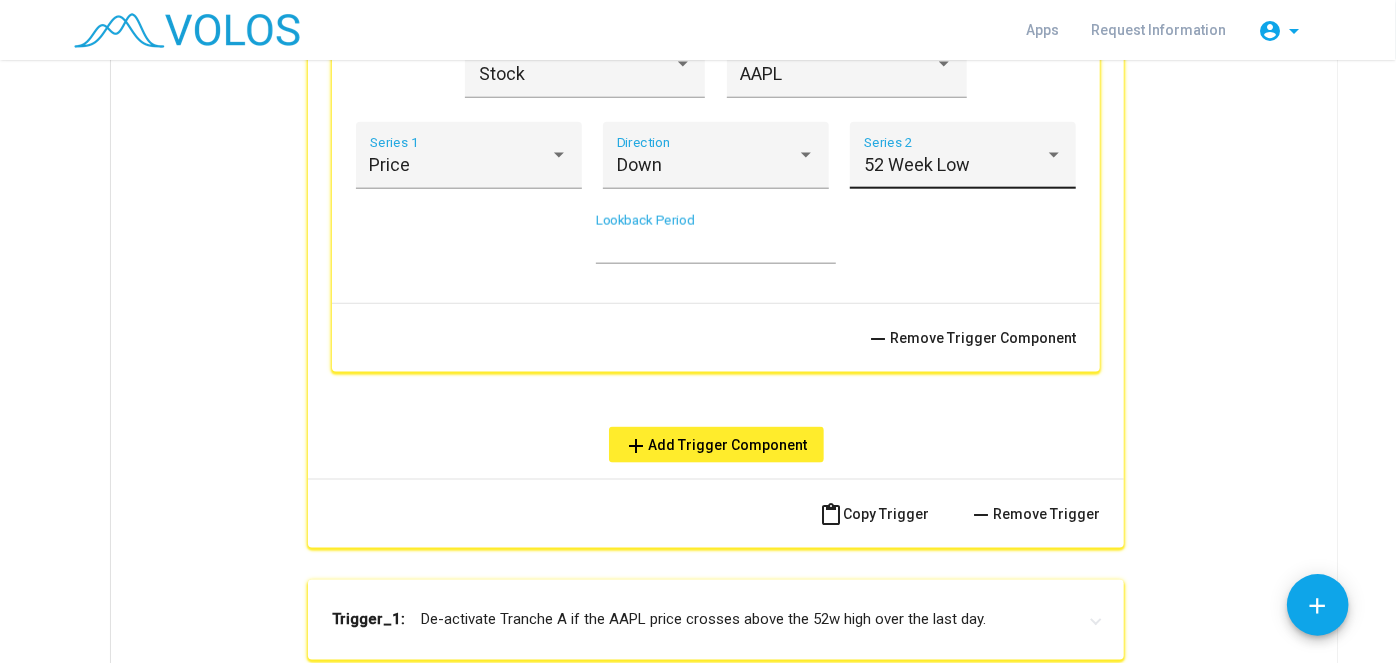 click on "52 Week Low" at bounding box center [954, 165] 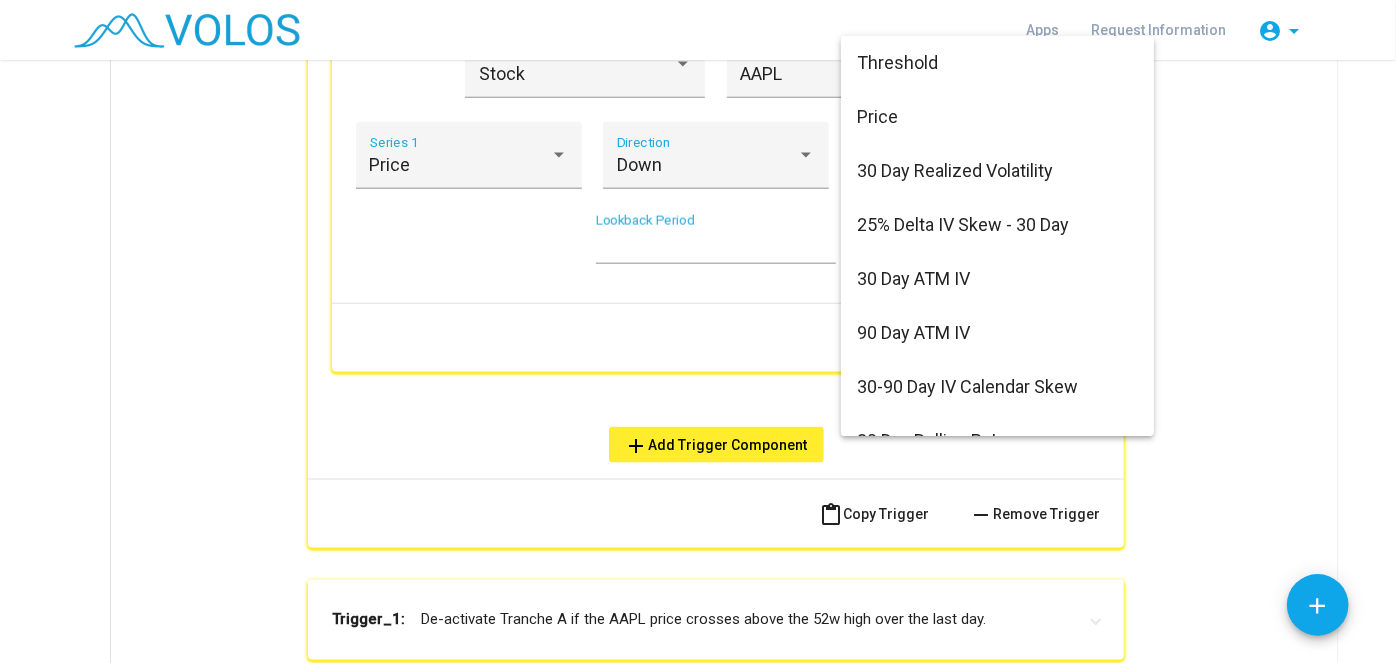 scroll, scrollTop: 546, scrollLeft: 0, axis: vertical 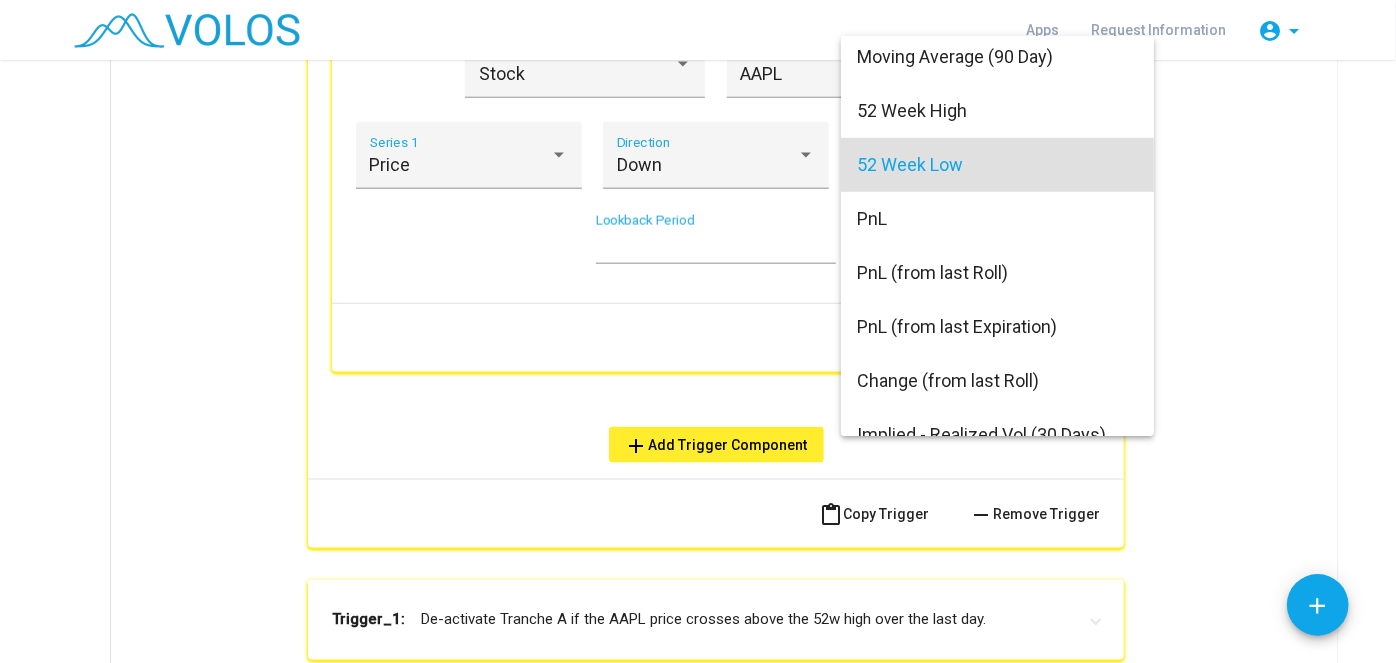 click at bounding box center (698, 331) 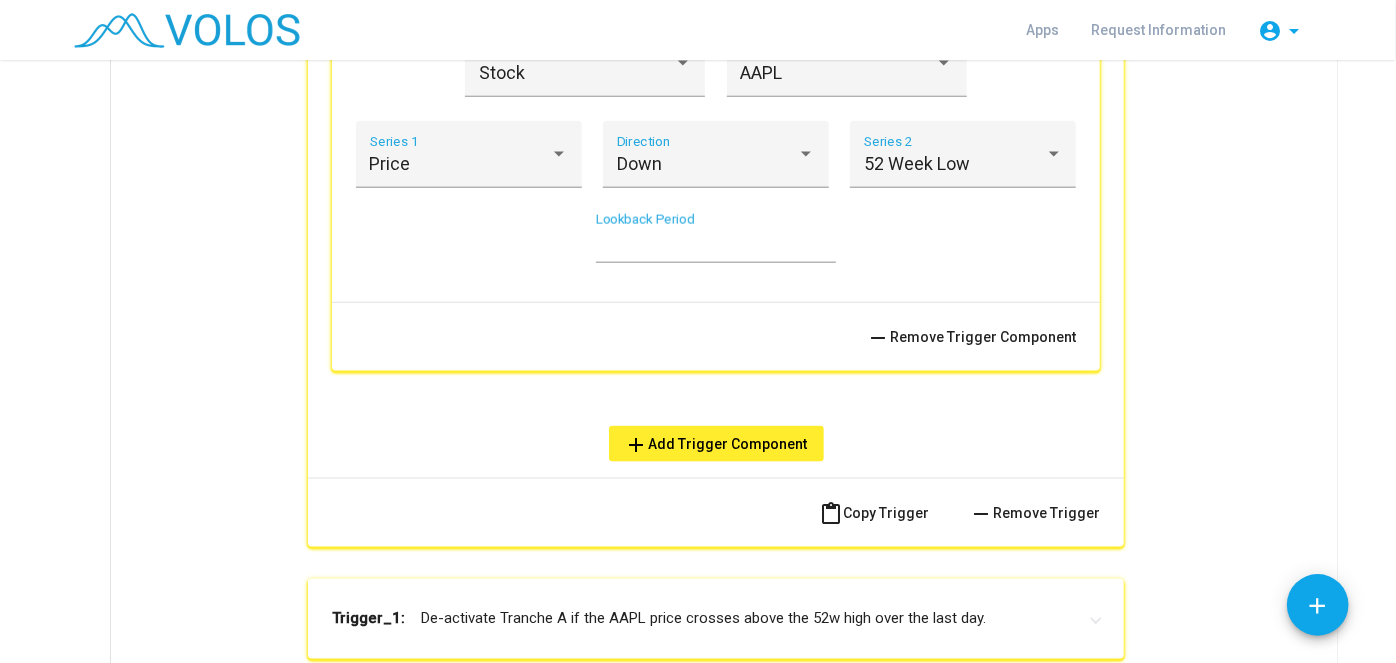 scroll, scrollTop: 1144, scrollLeft: 0, axis: vertical 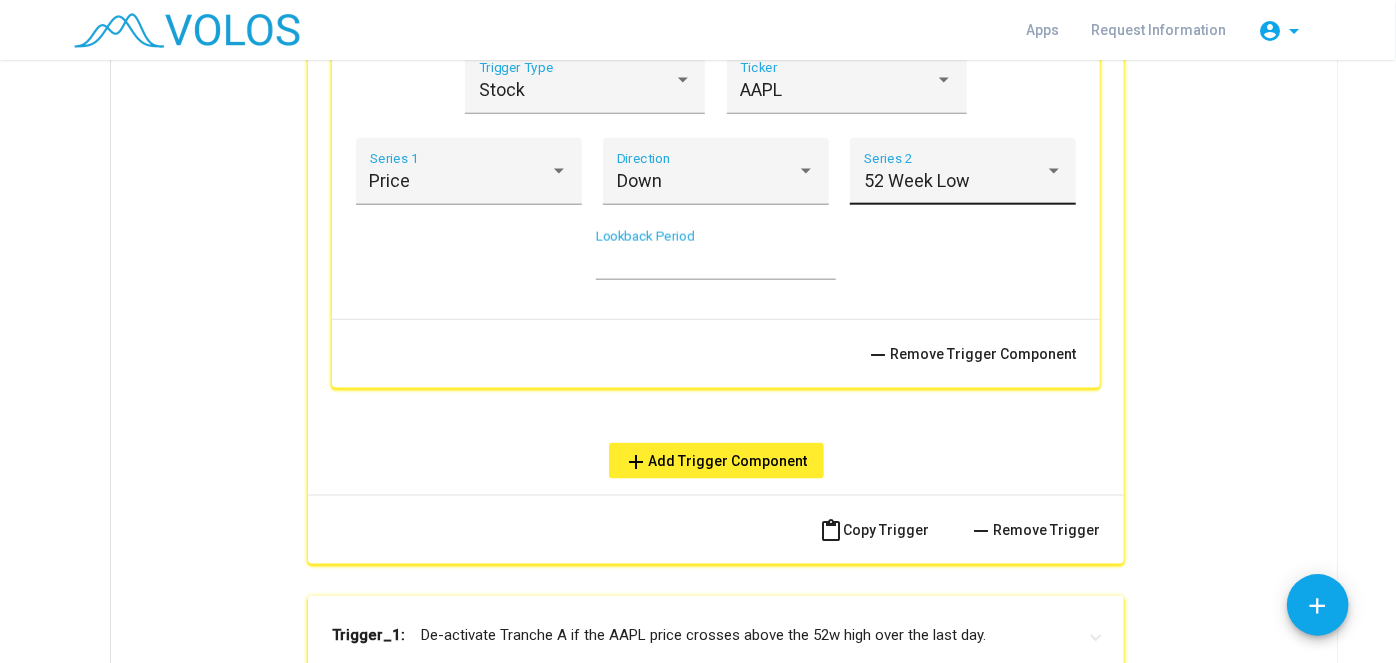 click on "52 Week Low" at bounding box center [954, 181] 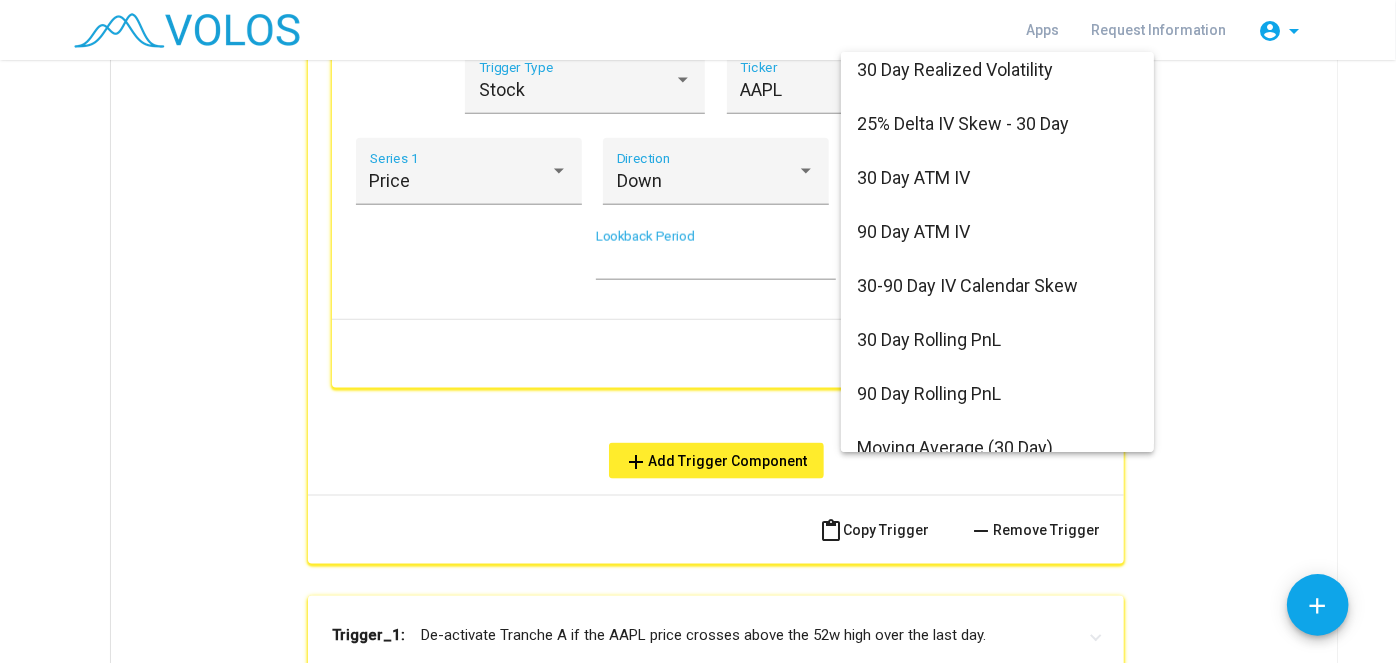 scroll, scrollTop: 0, scrollLeft: 0, axis: both 